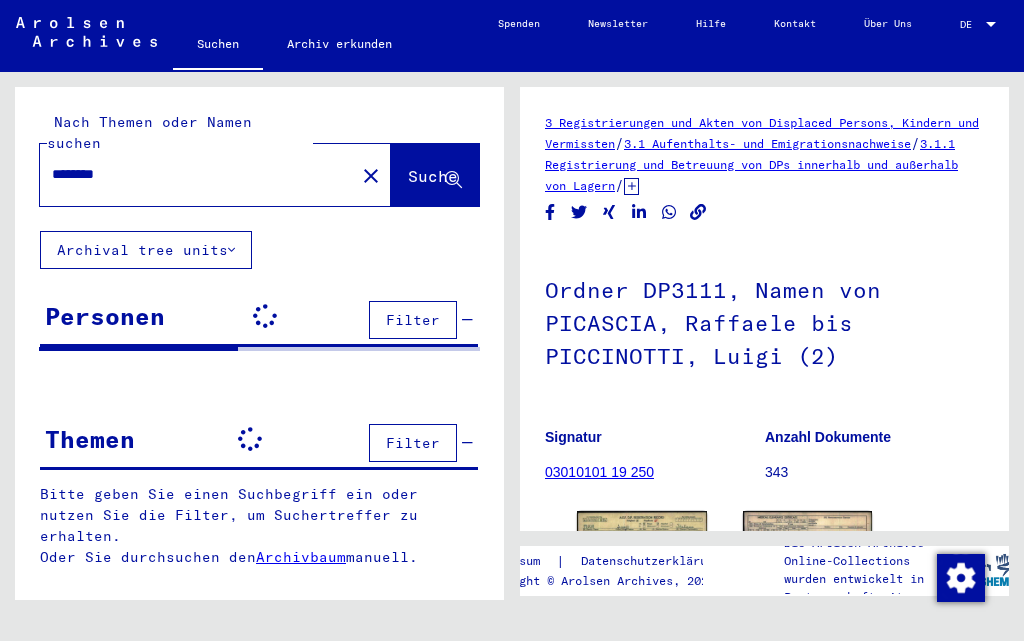 scroll, scrollTop: 0, scrollLeft: 0, axis: both 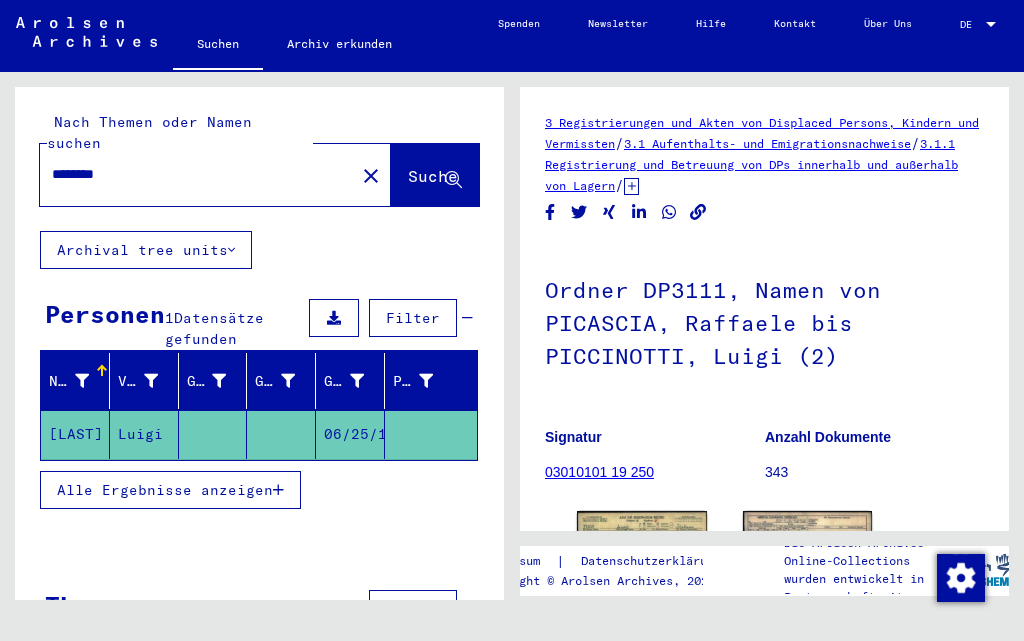 drag, startPoint x: 192, startPoint y: 157, endPoint x: 30, endPoint y: 156, distance: 162.00308 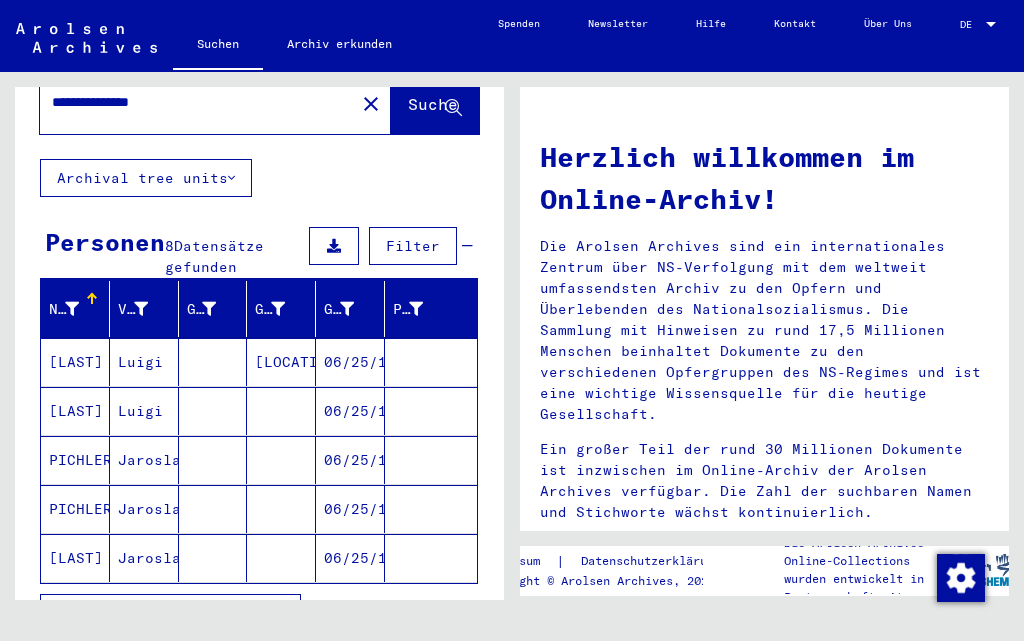 scroll, scrollTop: 100, scrollLeft: 0, axis: vertical 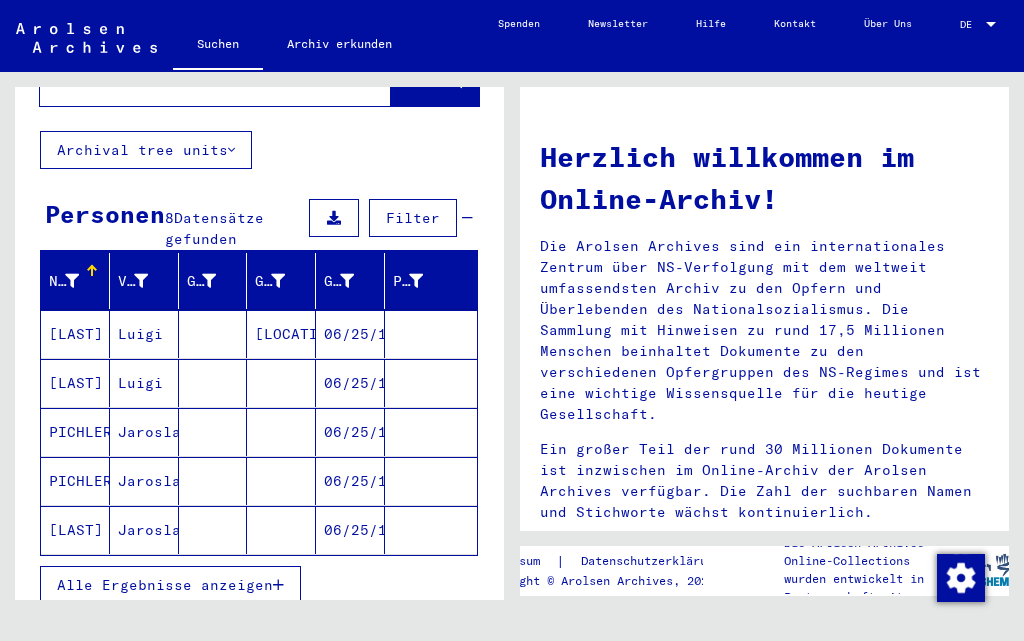 click on "[LAST]" at bounding box center (75, 383) 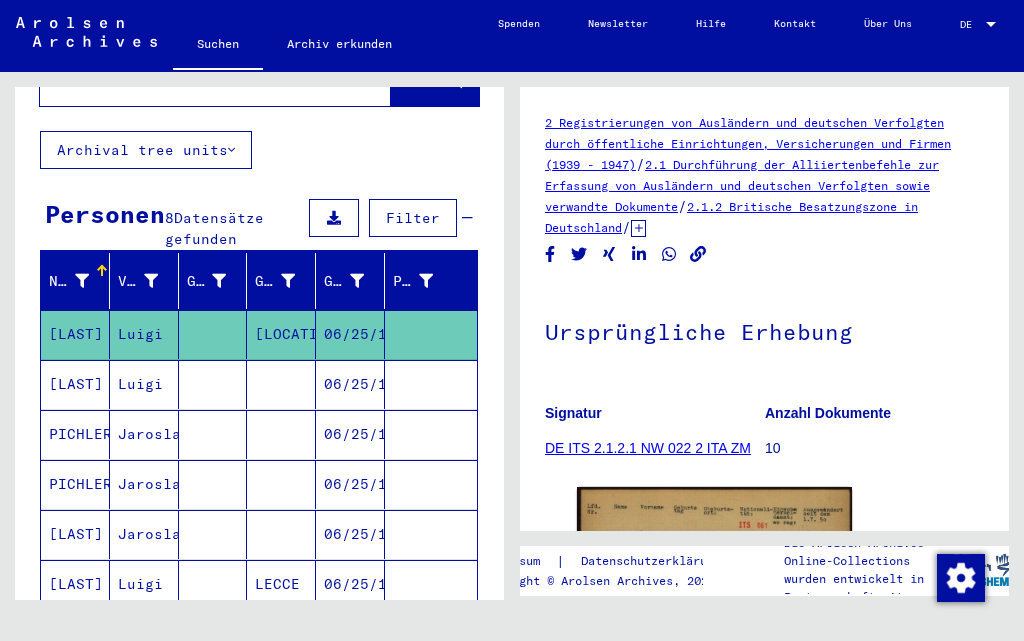 scroll, scrollTop: 83, scrollLeft: 0, axis: vertical 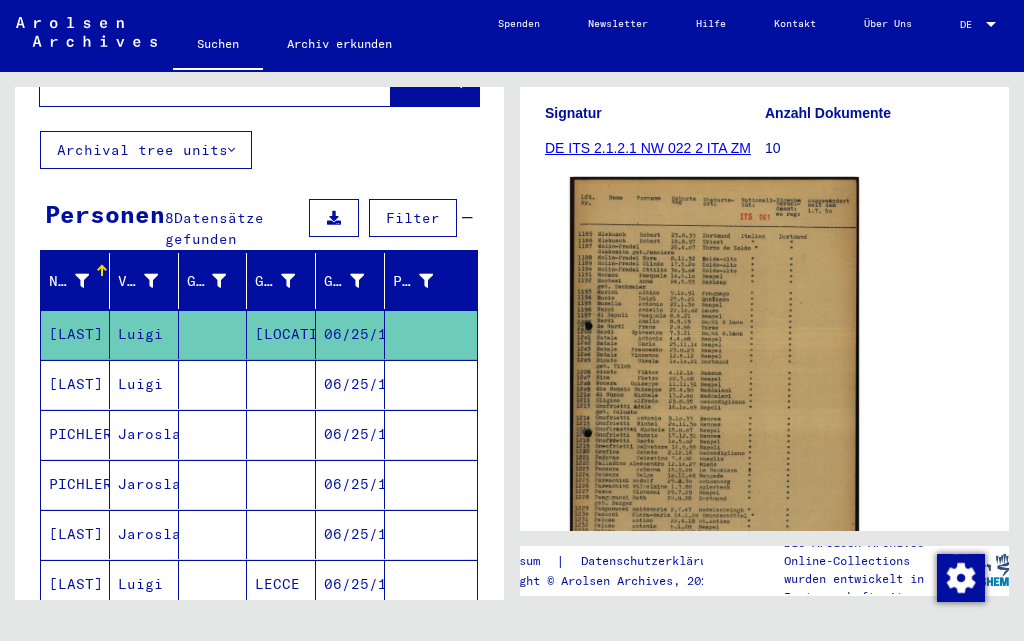 click 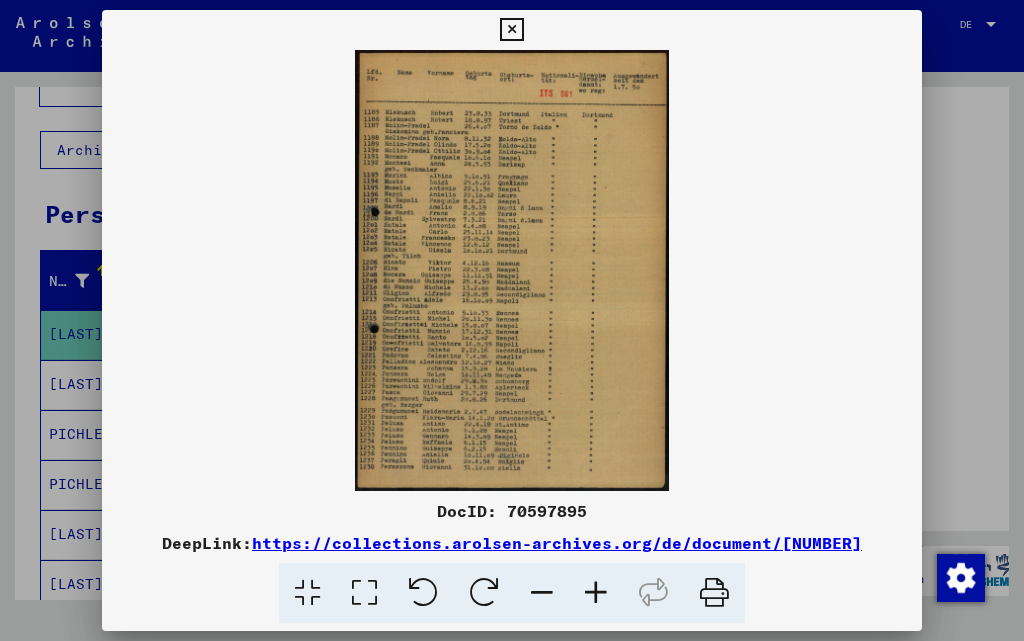 click at bounding box center (596, 593) 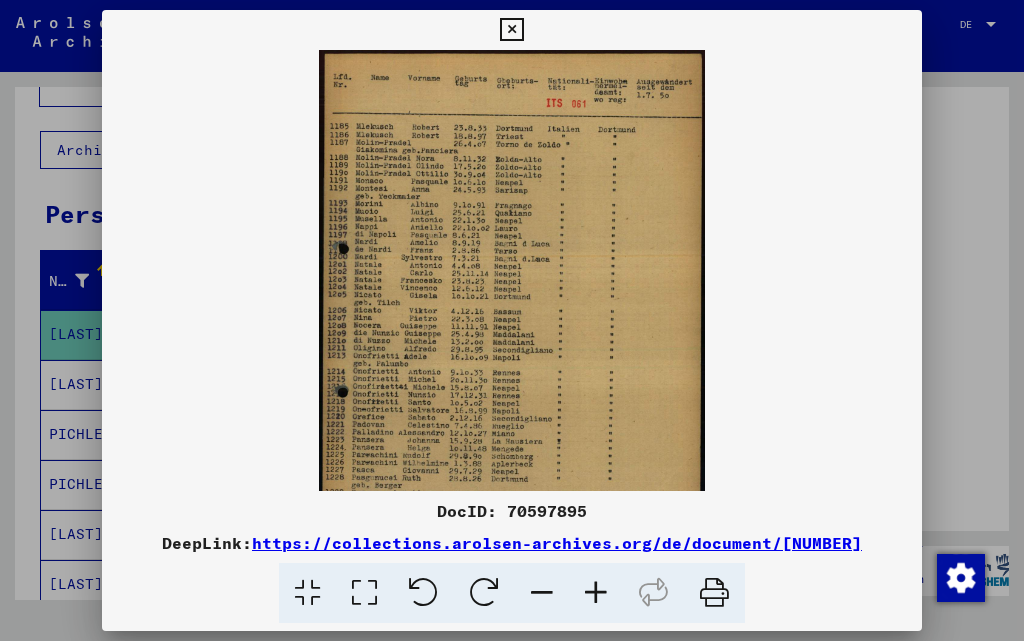 click at bounding box center [596, 593] 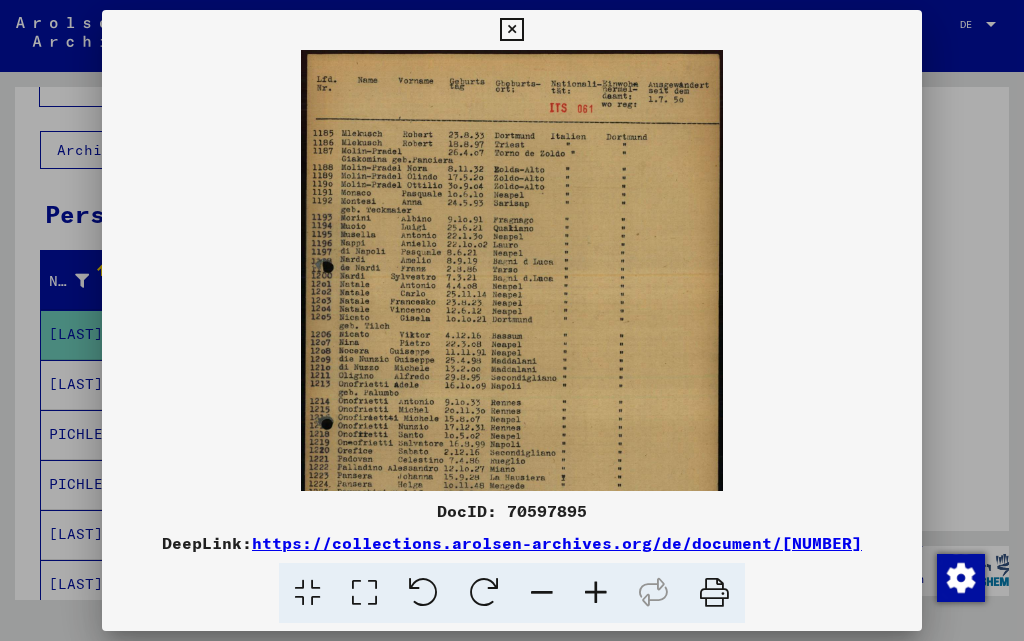 click at bounding box center [596, 593] 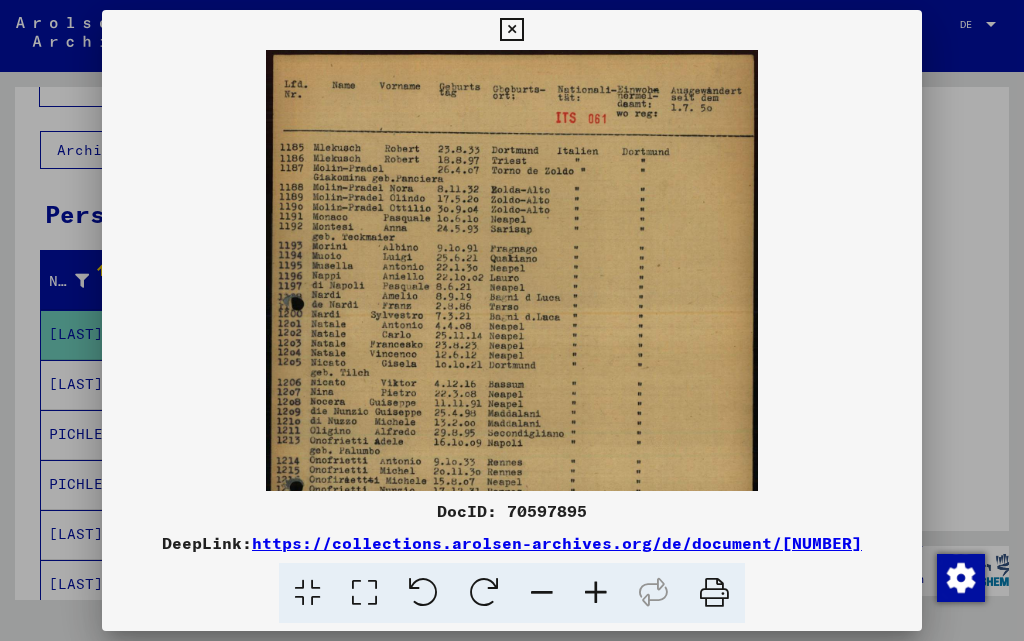 click at bounding box center (596, 593) 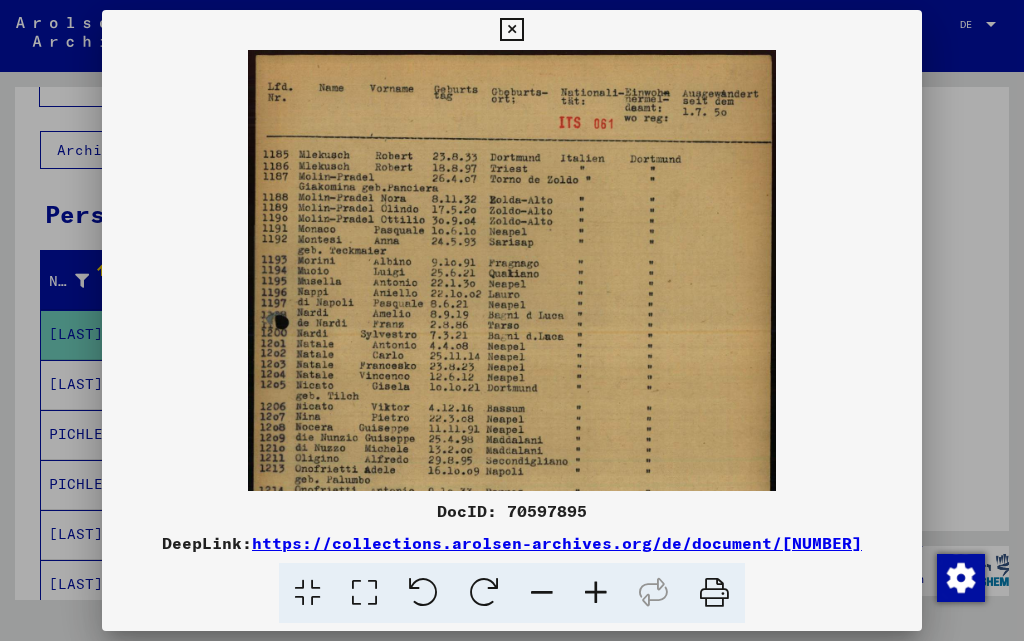 click at bounding box center (596, 593) 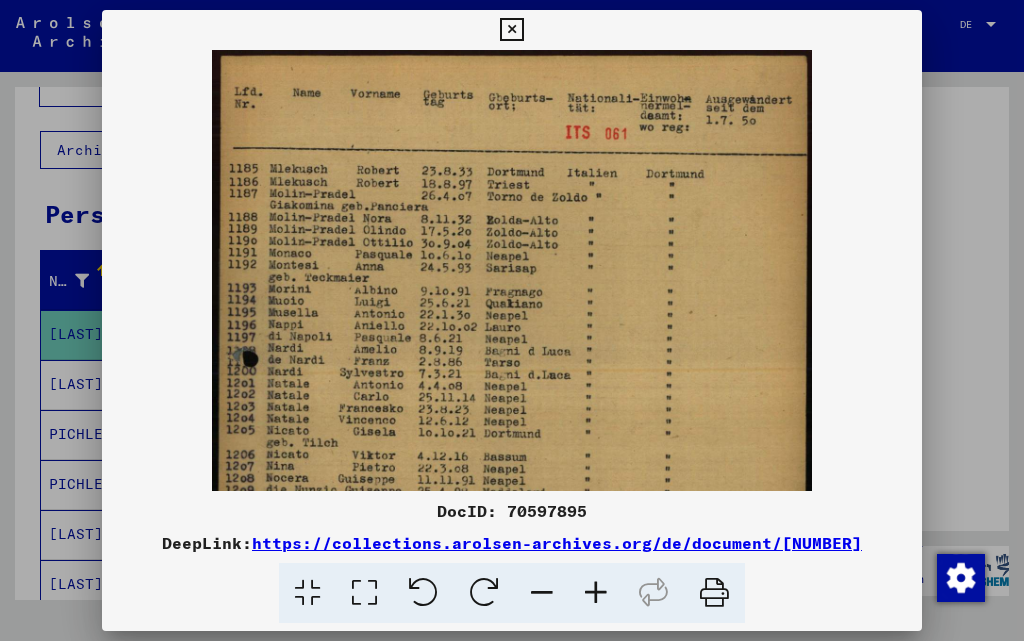 click at bounding box center (596, 593) 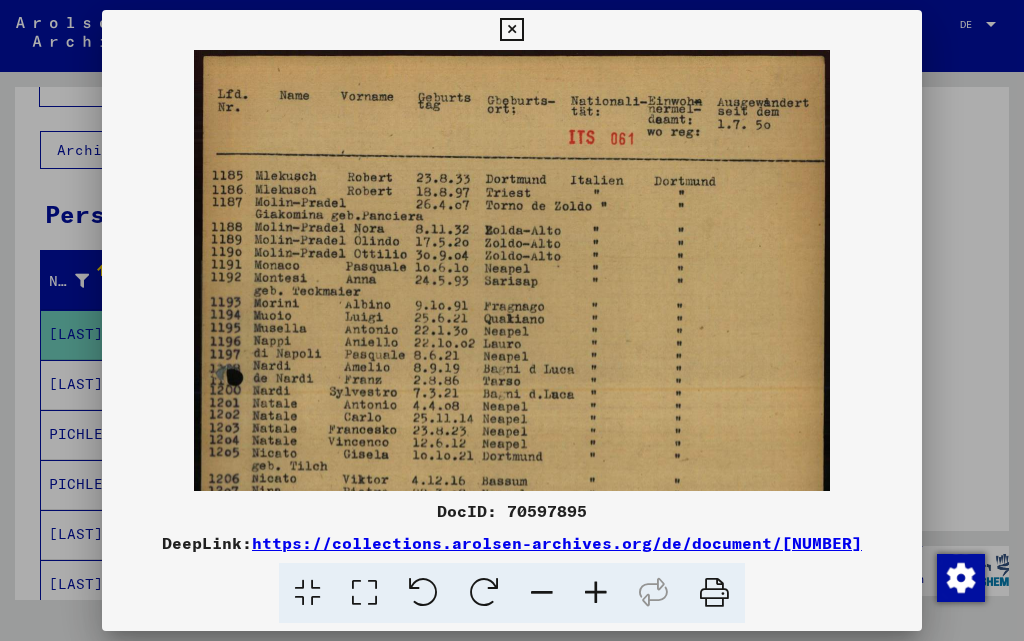 click at bounding box center (511, 30) 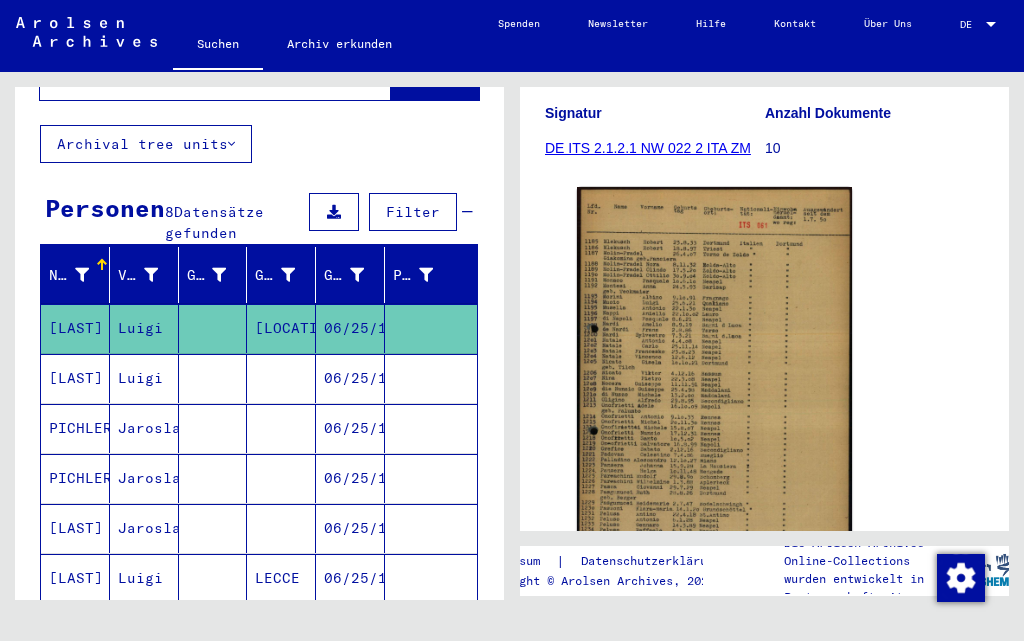 scroll, scrollTop: 0, scrollLeft: 0, axis: both 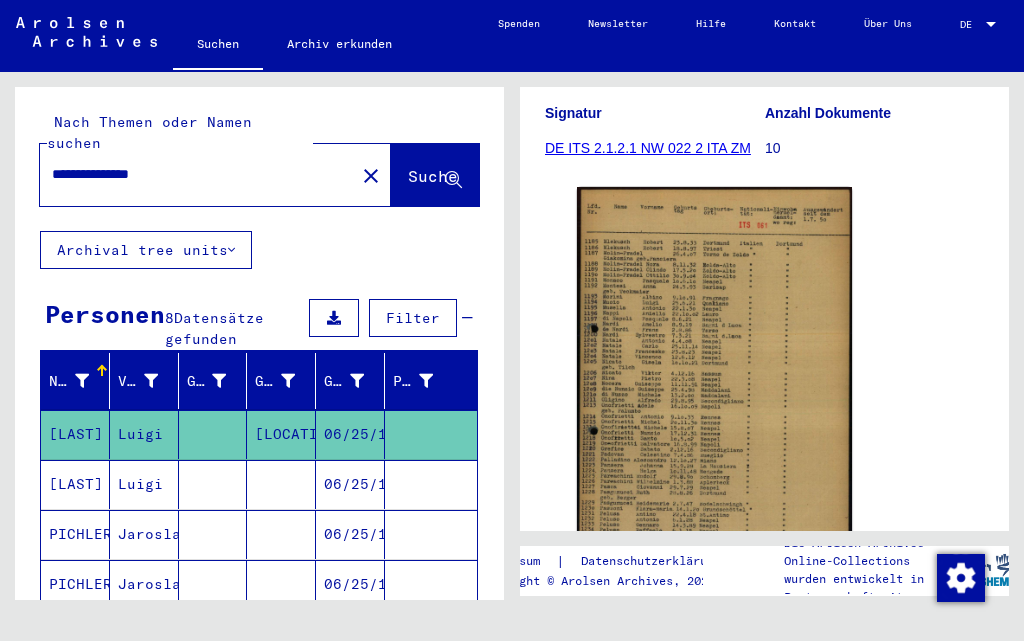 drag, startPoint x: 253, startPoint y: 138, endPoint x: 0, endPoint y: 126, distance: 253.28442 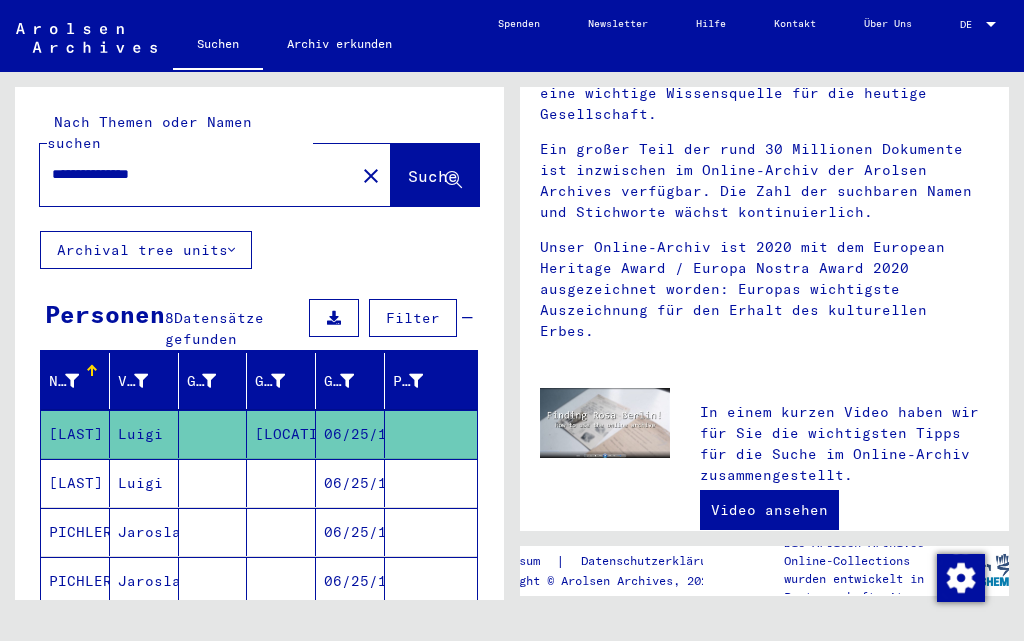 scroll, scrollTop: 0, scrollLeft: 0, axis: both 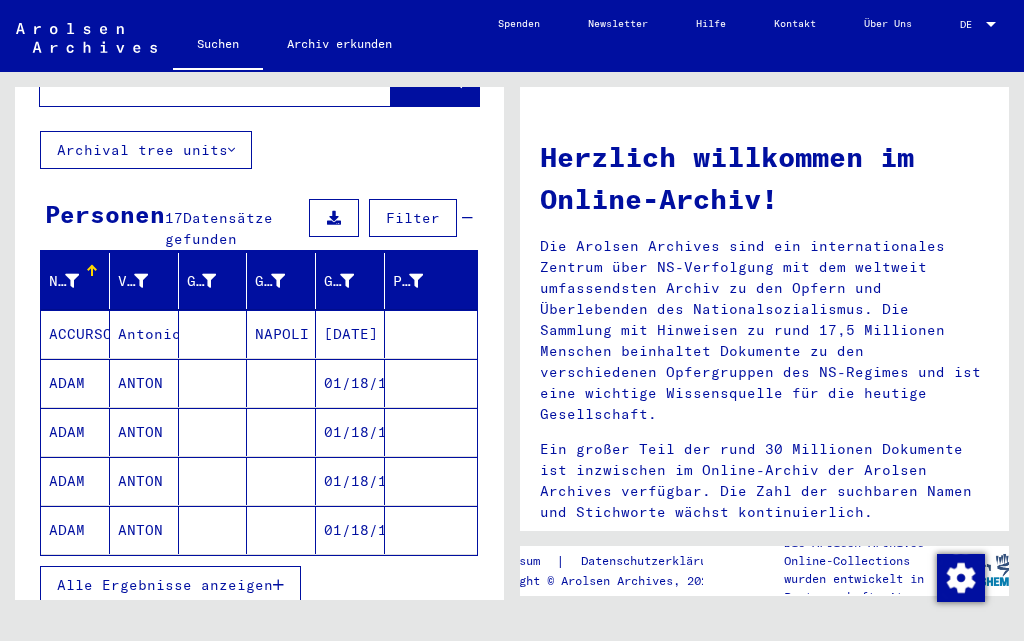 click on "Alle Ergebnisse anzeigen" at bounding box center (165, 585) 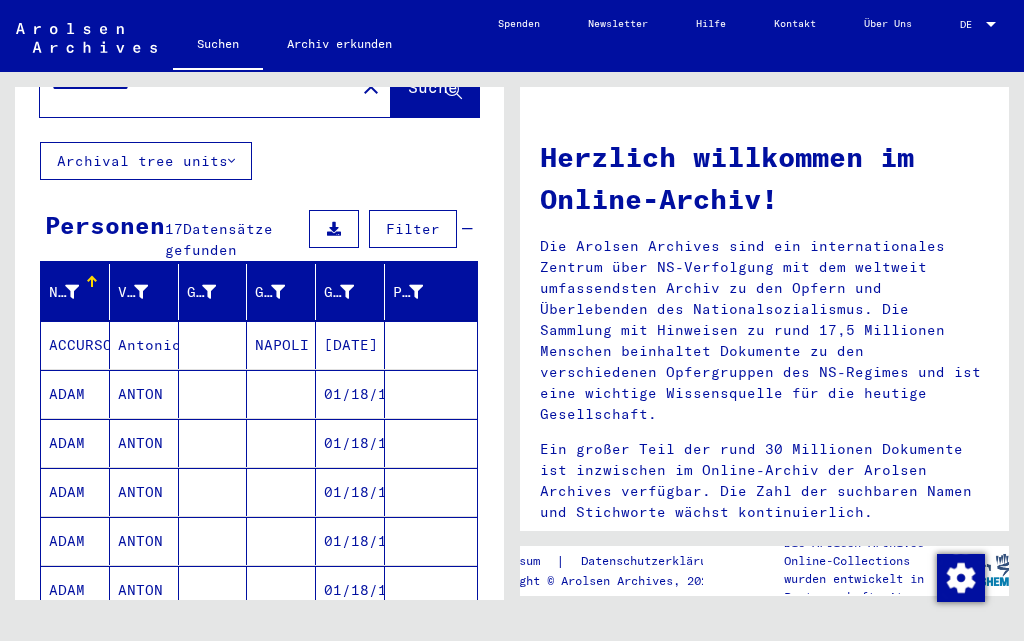 scroll, scrollTop: 0, scrollLeft: 0, axis: both 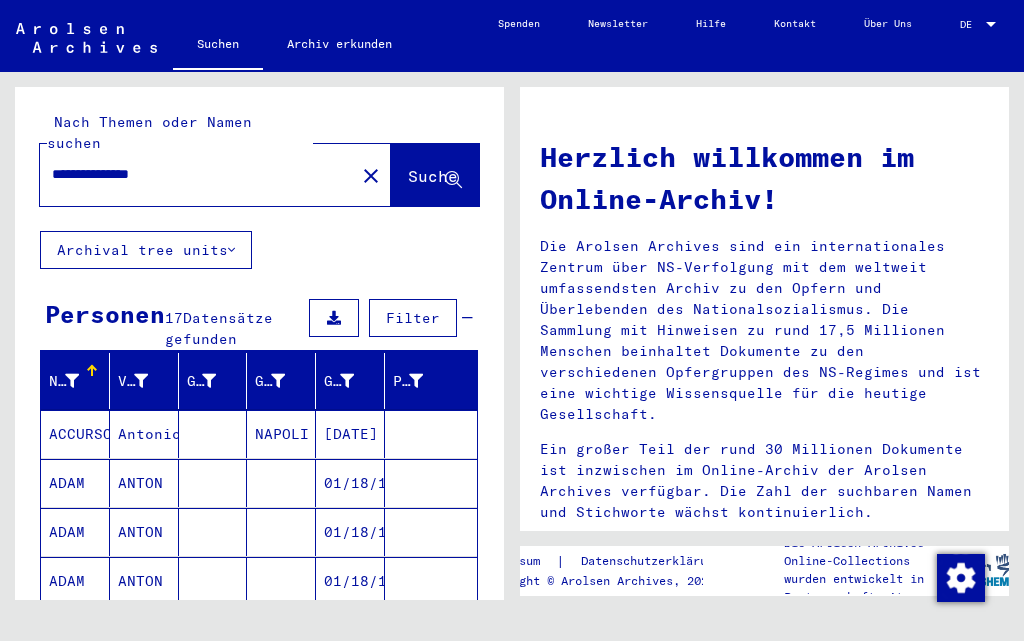 drag, startPoint x: 255, startPoint y: 152, endPoint x: 0, endPoint y: 159, distance: 255.09605 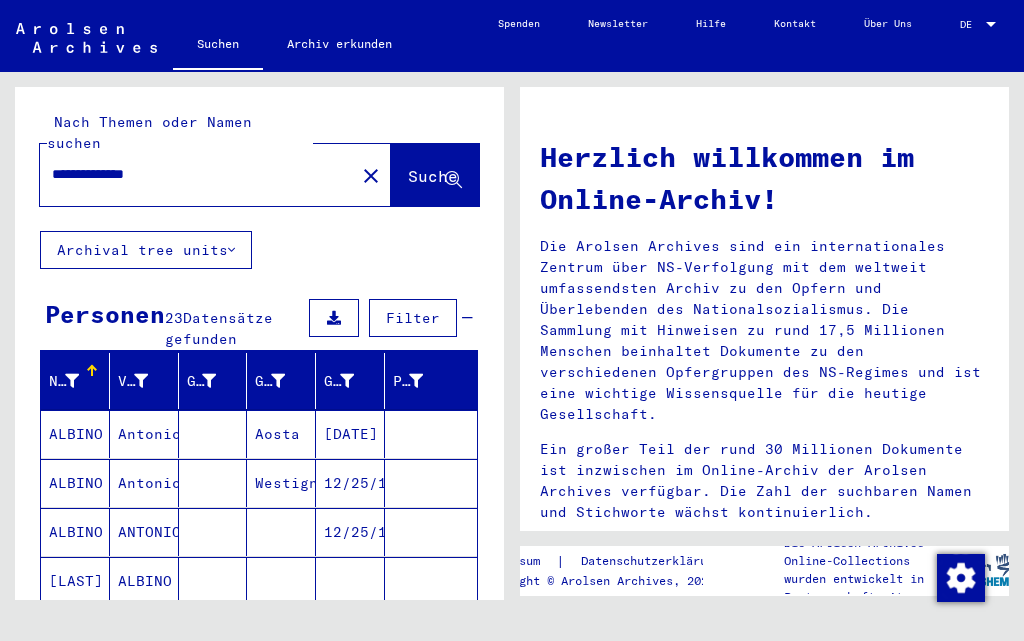 scroll, scrollTop: 100, scrollLeft: 0, axis: vertical 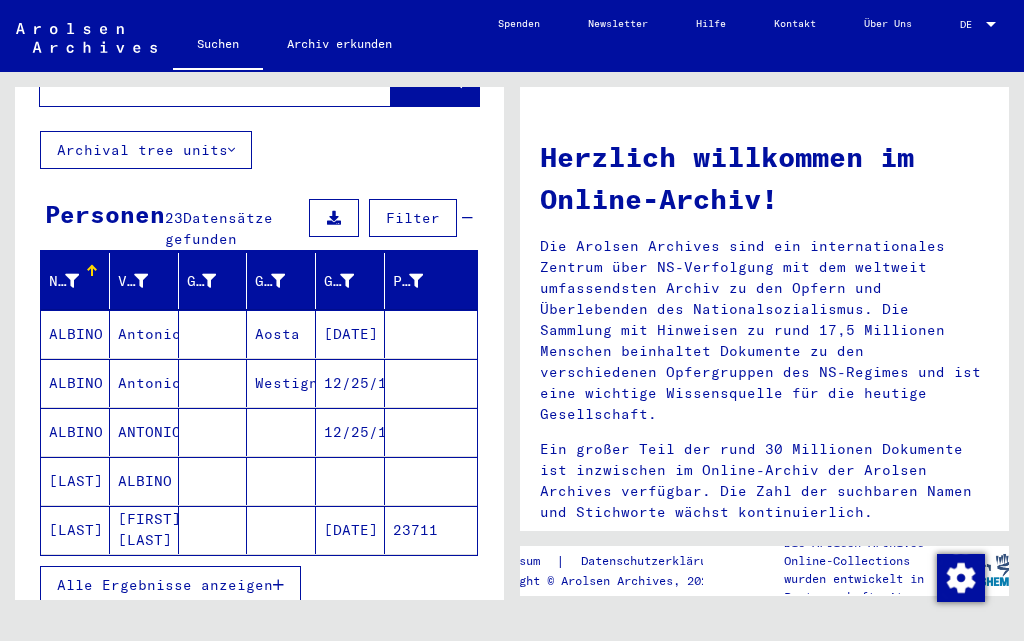 click on "Alle Ergebnisse anzeigen" at bounding box center [170, 585] 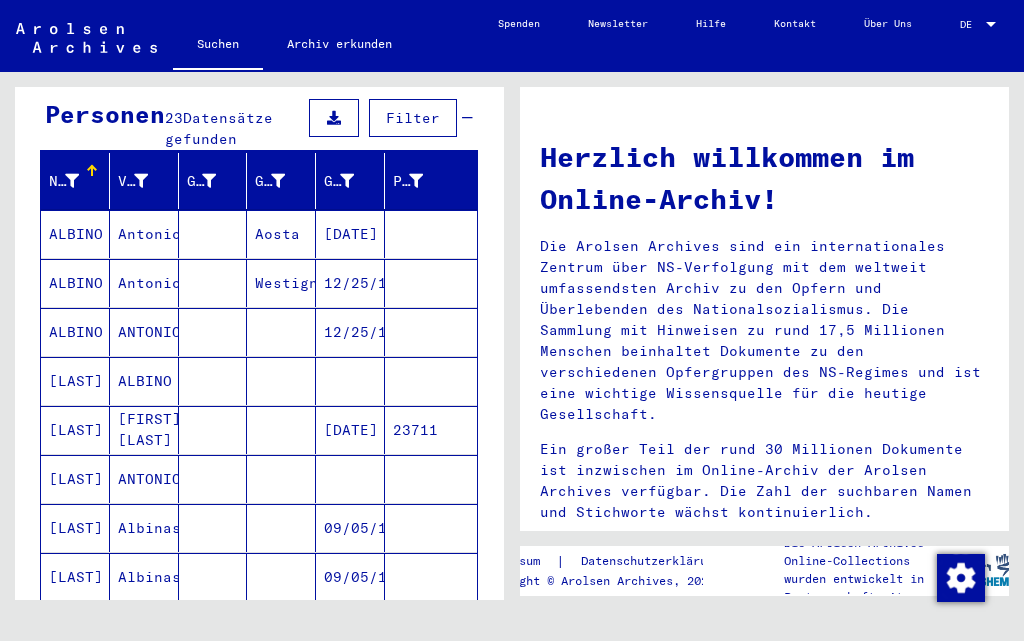 scroll, scrollTop: 100, scrollLeft: 0, axis: vertical 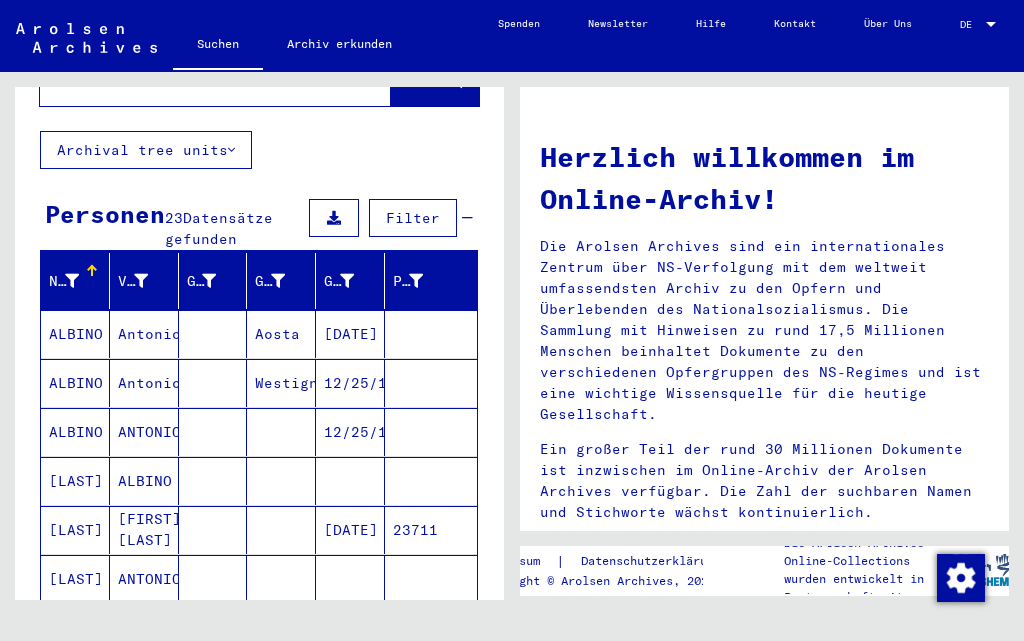 click on "ALBINO" at bounding box center [75, 481] 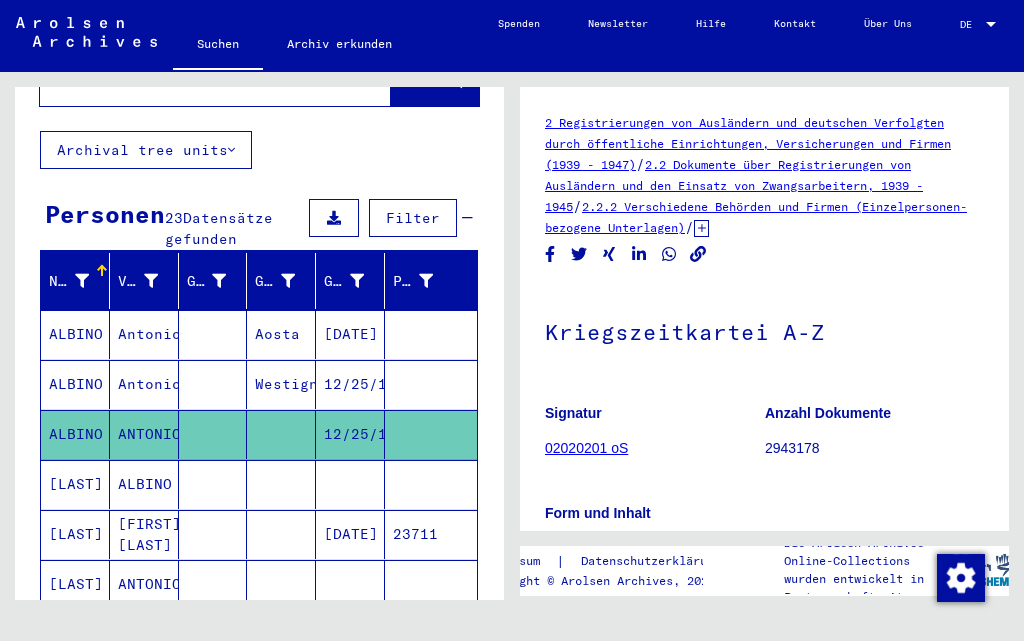 scroll, scrollTop: 0, scrollLeft: 0, axis: both 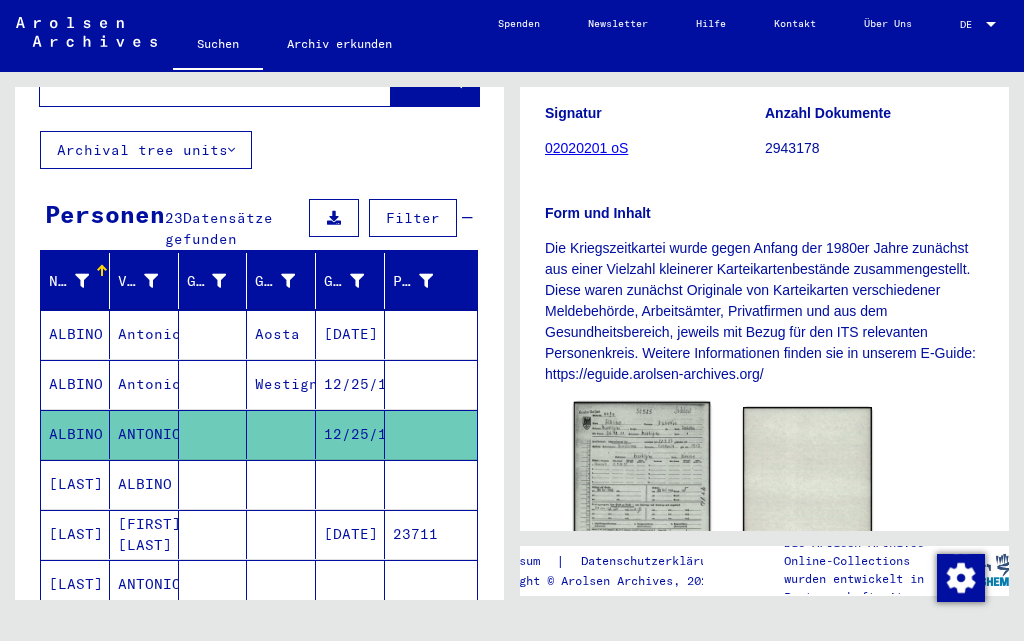 click 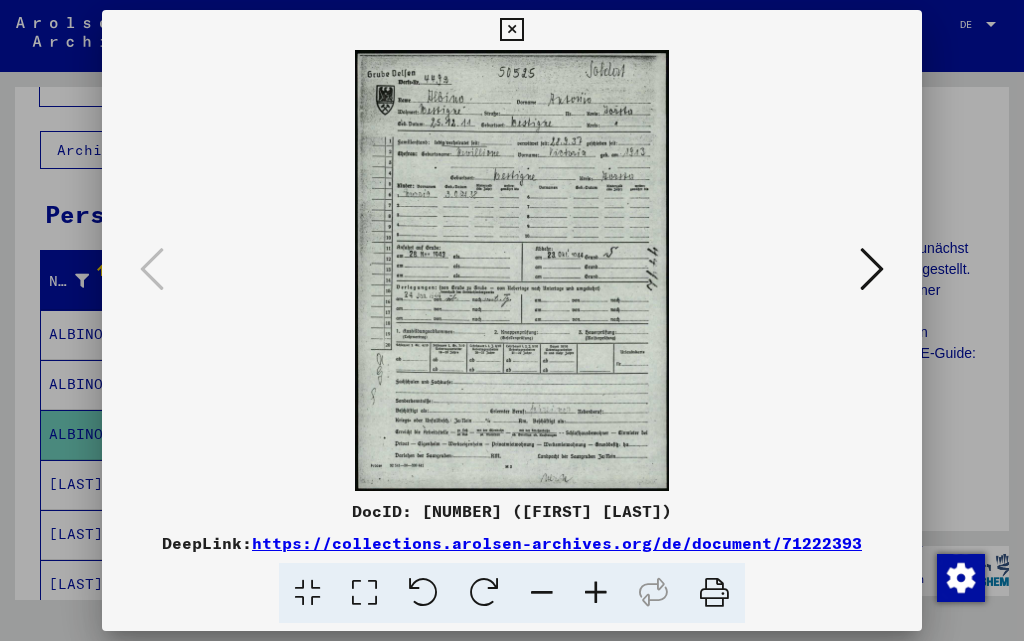 click at bounding box center (511, 30) 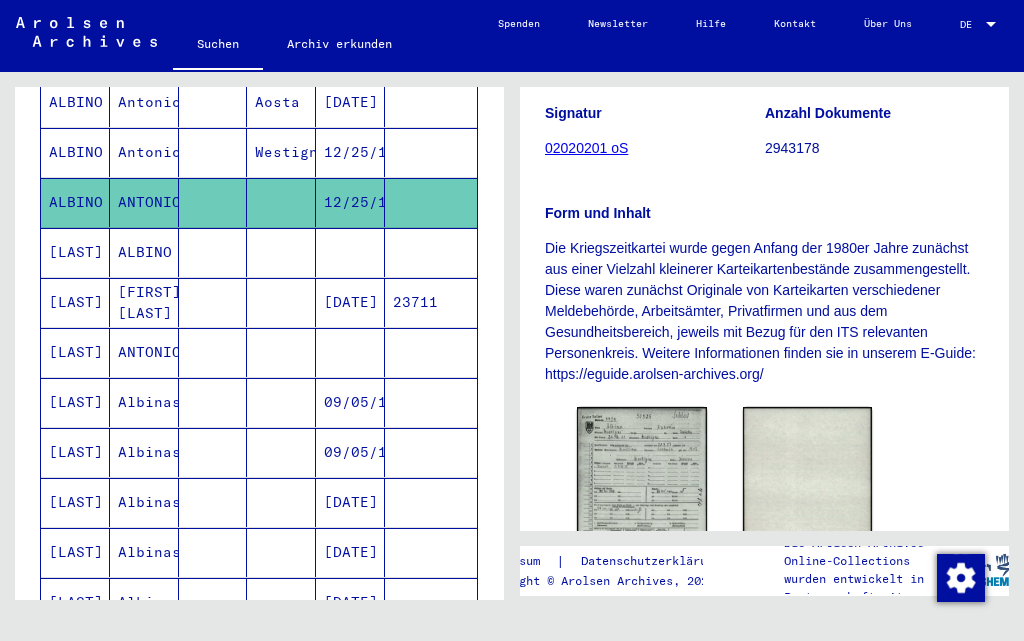 scroll, scrollTop: 0, scrollLeft: 0, axis: both 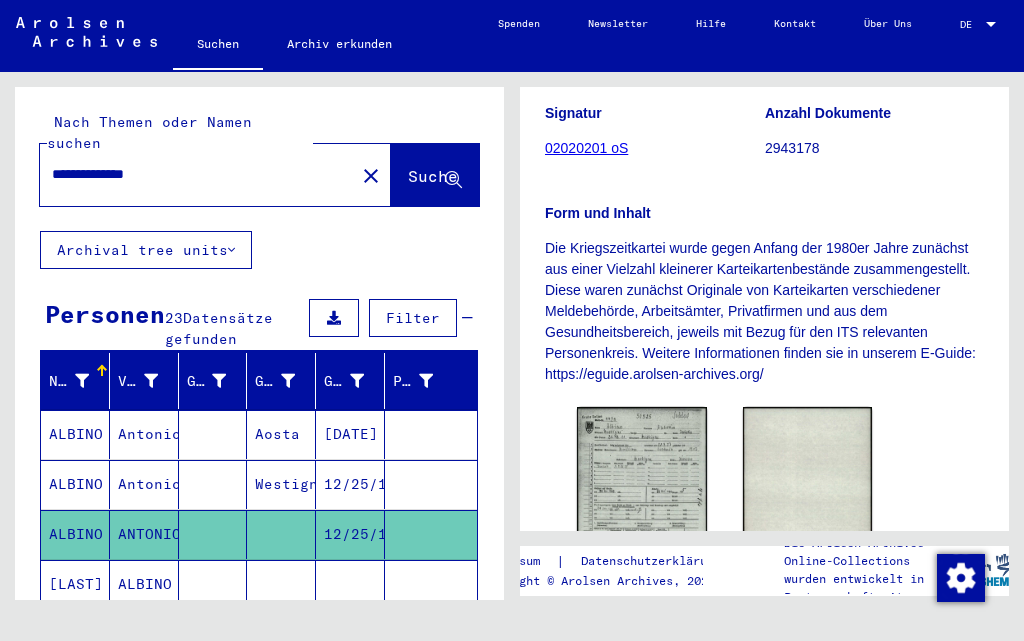 drag, startPoint x: 224, startPoint y: 158, endPoint x: 0, endPoint y: 160, distance: 224.00893 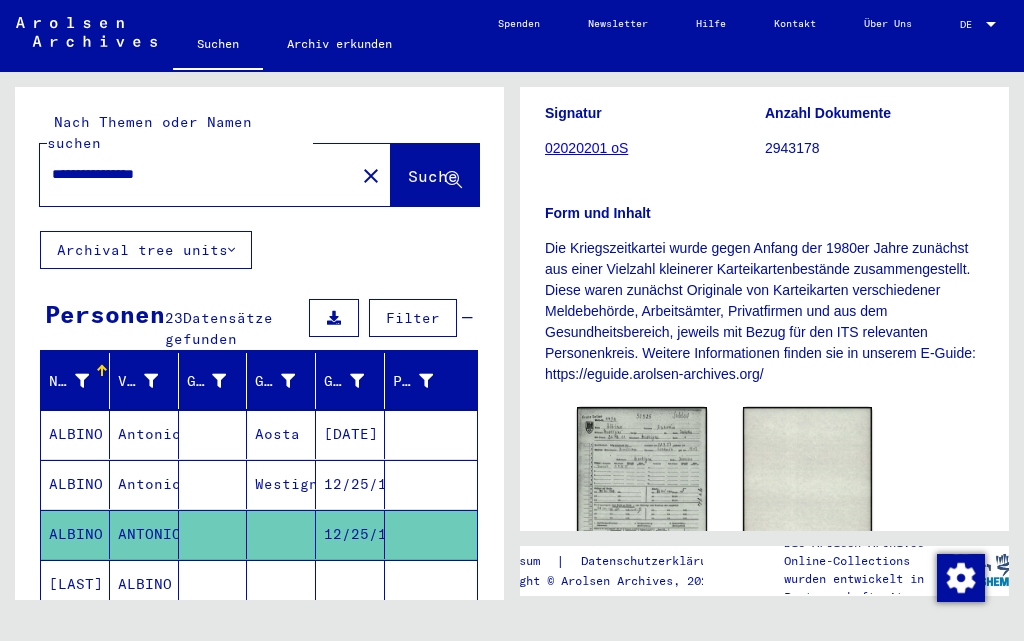 scroll, scrollTop: 0, scrollLeft: 0, axis: both 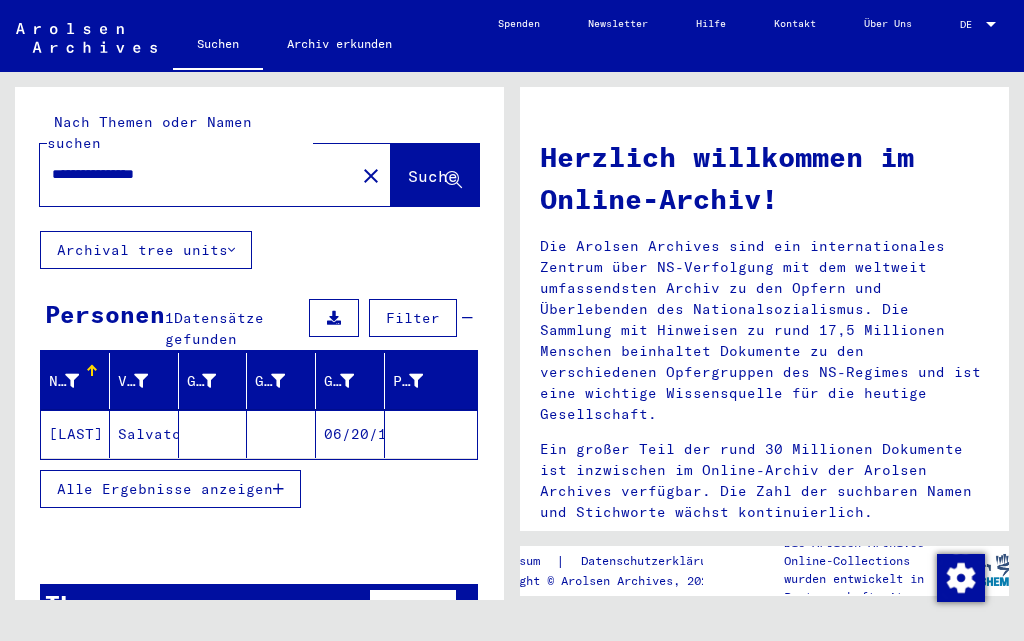 click on "[LAST]" 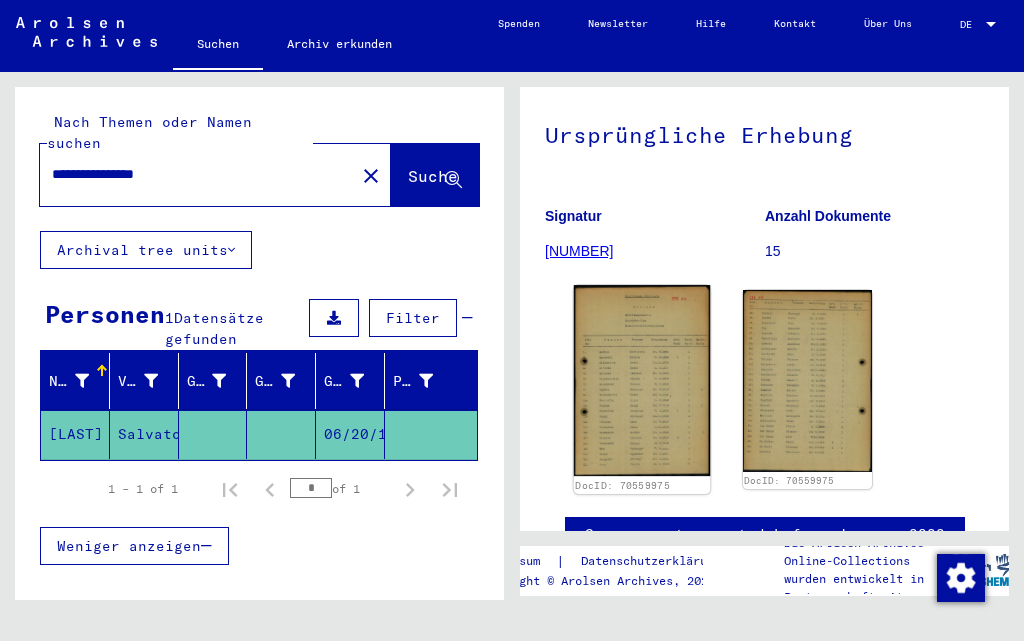 scroll, scrollTop: 200, scrollLeft: 0, axis: vertical 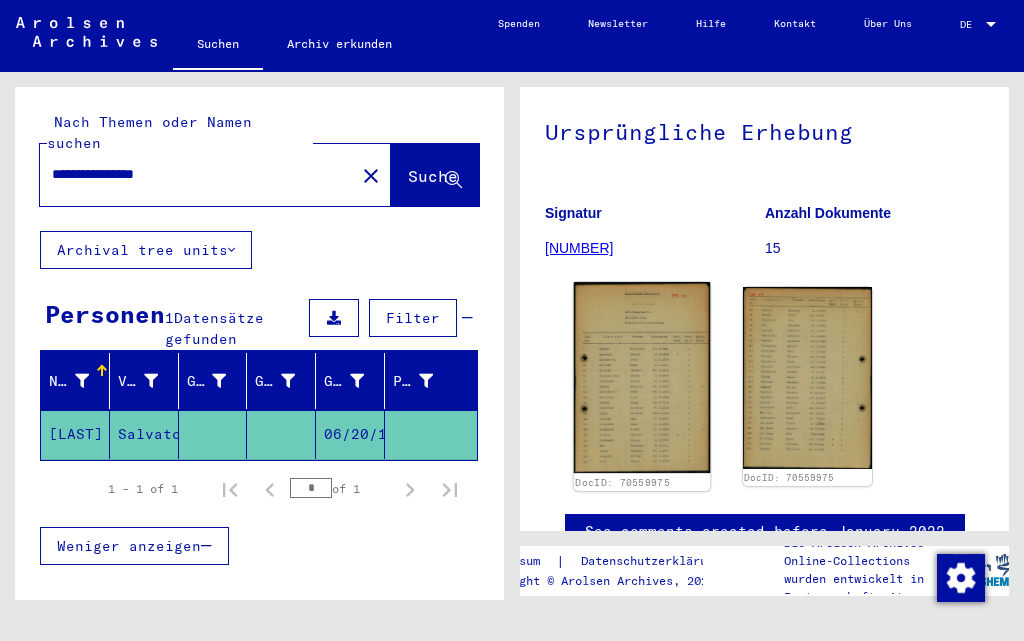 click 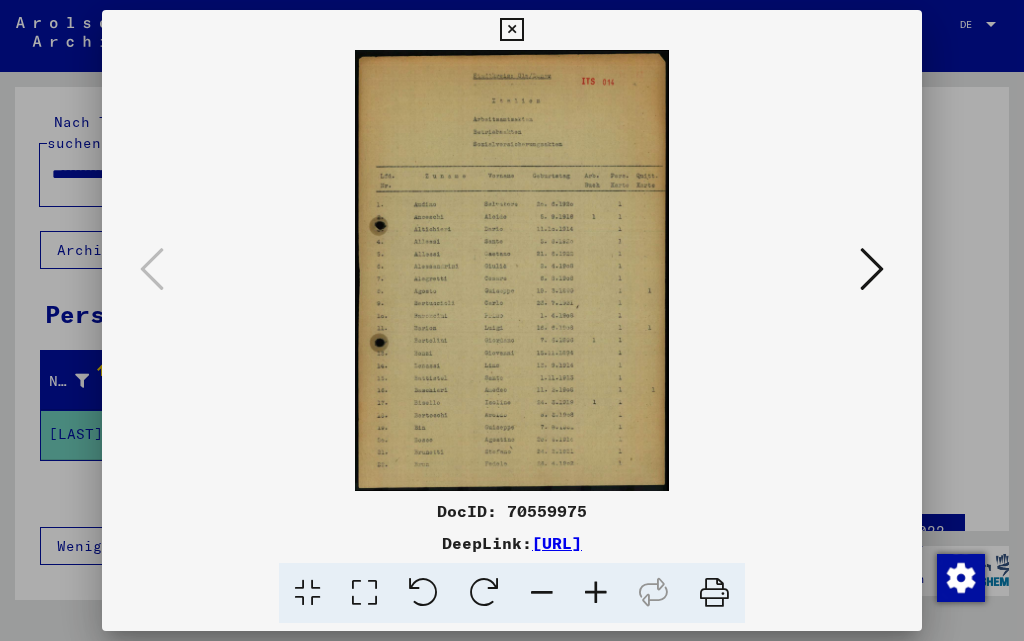click at bounding box center (596, 593) 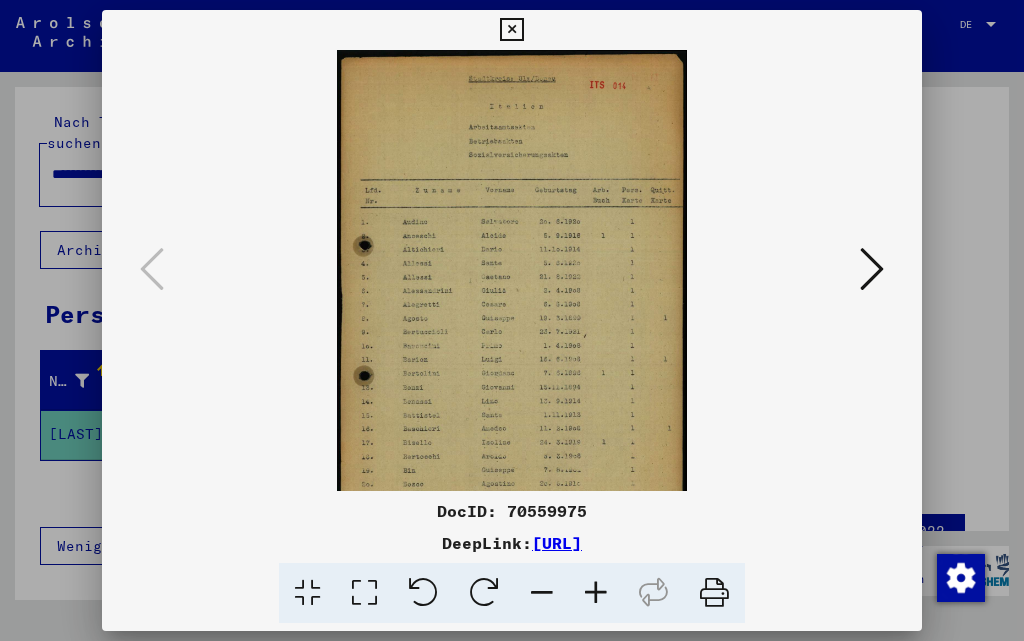 click at bounding box center [596, 593] 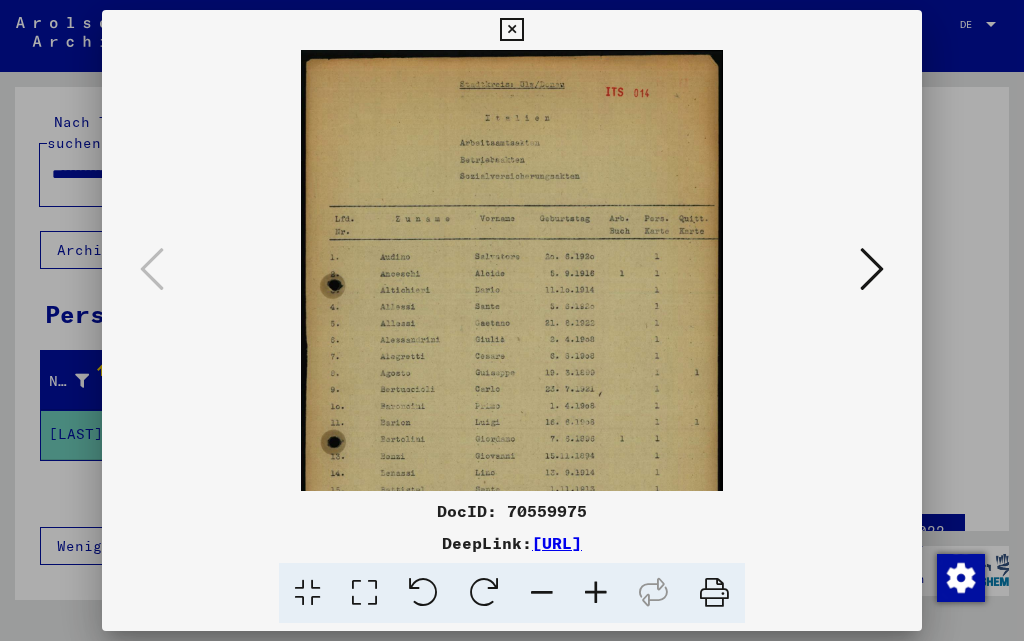 click at bounding box center (596, 593) 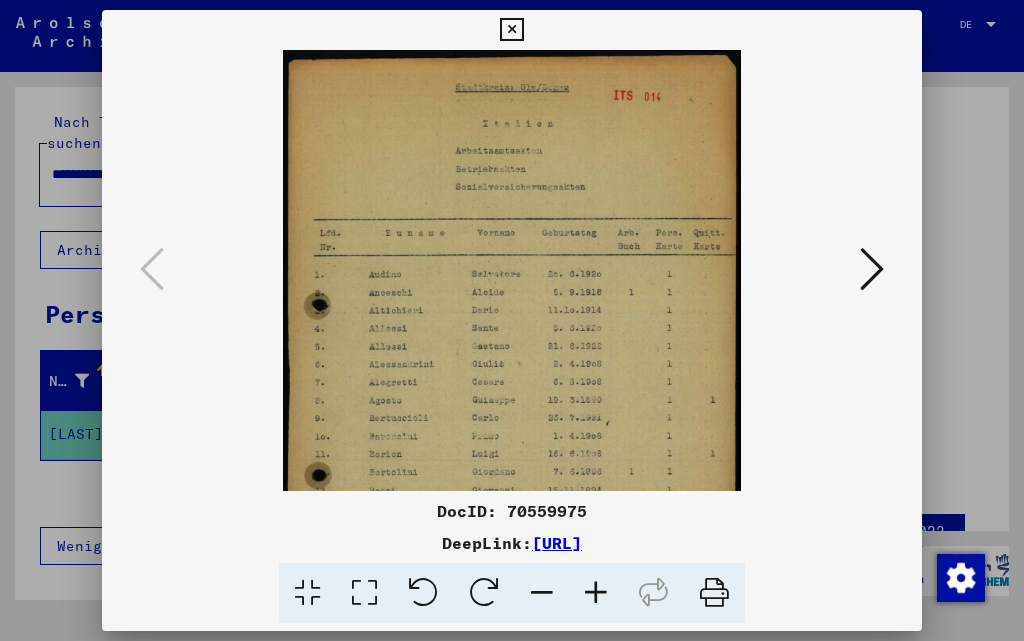 click at bounding box center [596, 593] 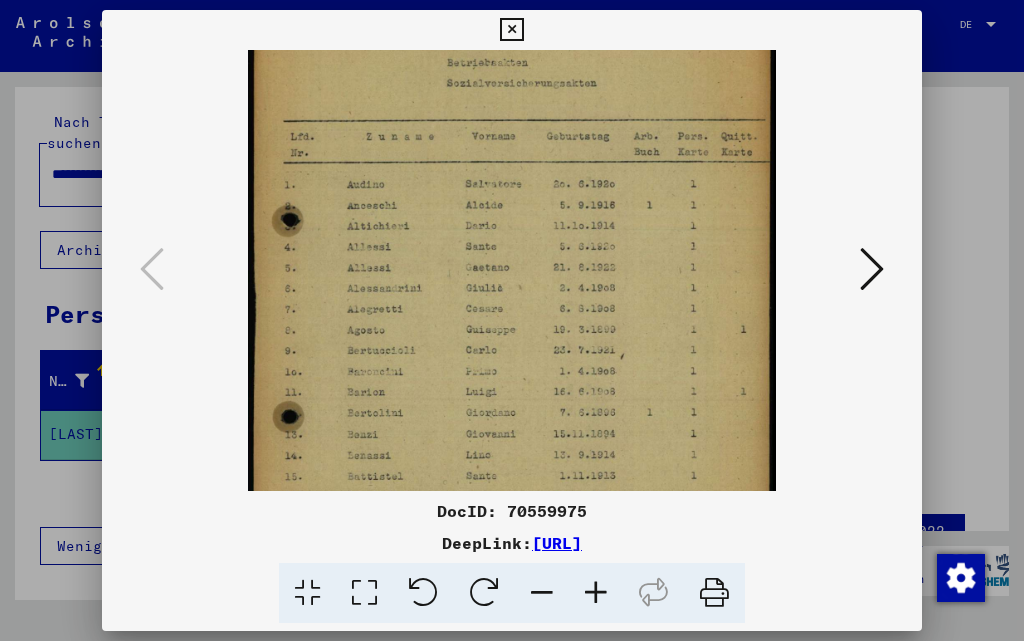 scroll, scrollTop: 188, scrollLeft: 0, axis: vertical 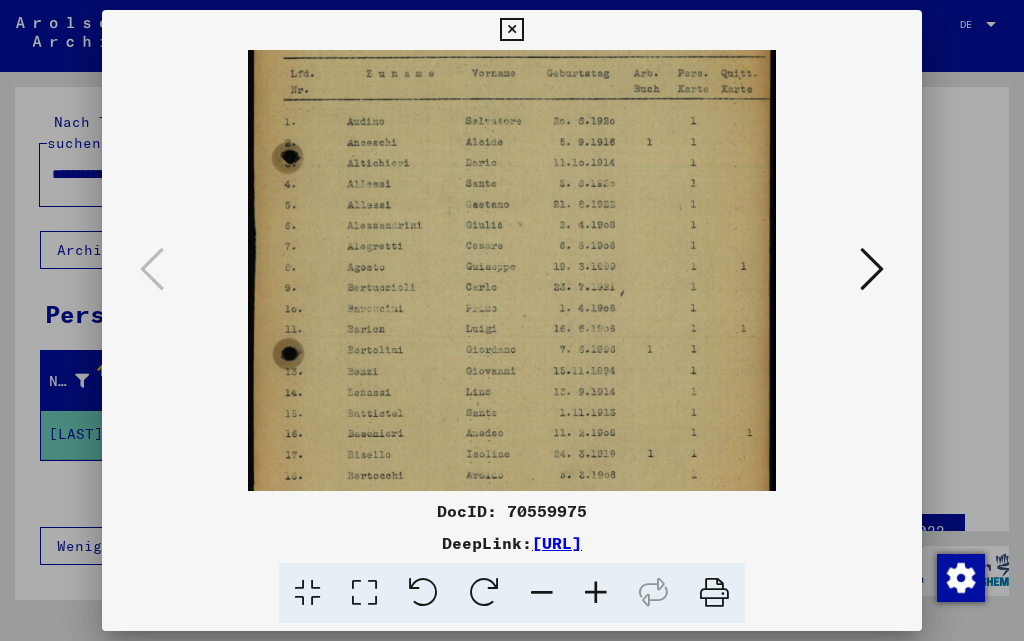 drag, startPoint x: 662, startPoint y: 414, endPoint x: 670, endPoint y: 226, distance: 188.17014 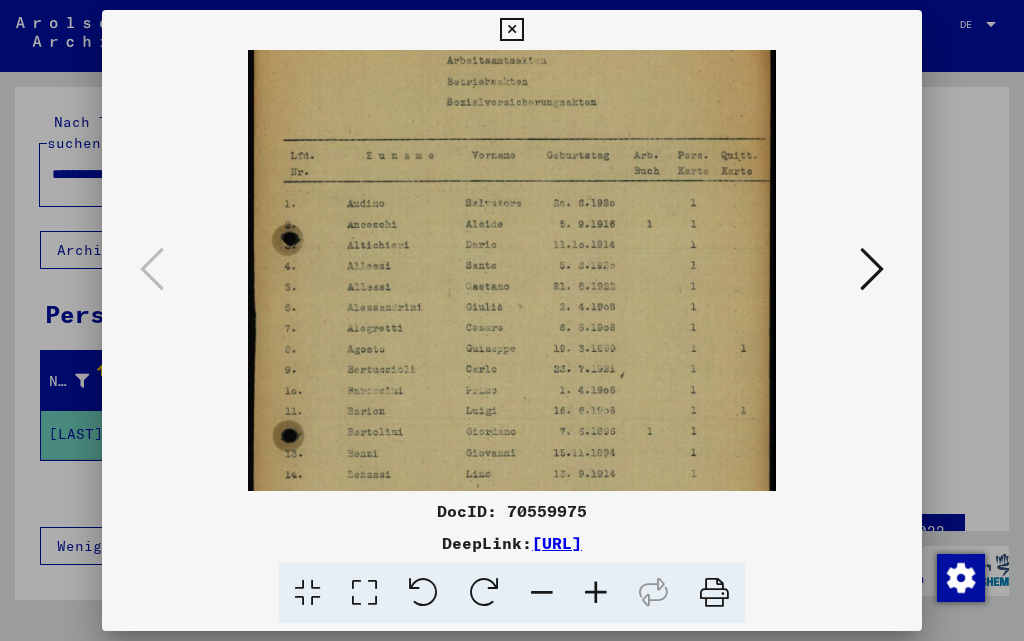 drag, startPoint x: 670, startPoint y: 229, endPoint x: 661, endPoint y: 311, distance: 82.492424 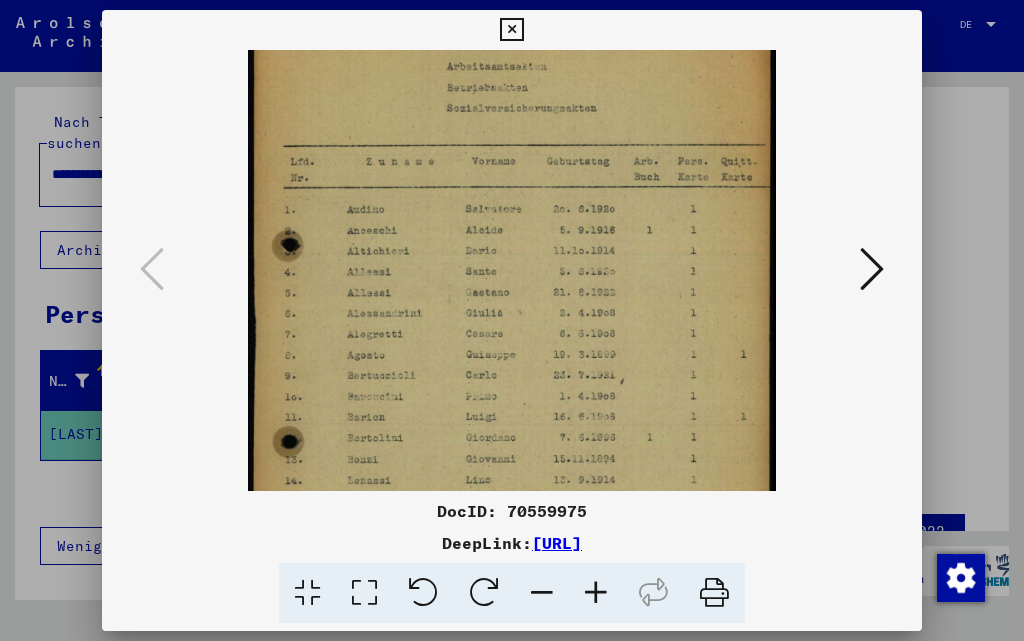scroll, scrollTop: 99, scrollLeft: 0, axis: vertical 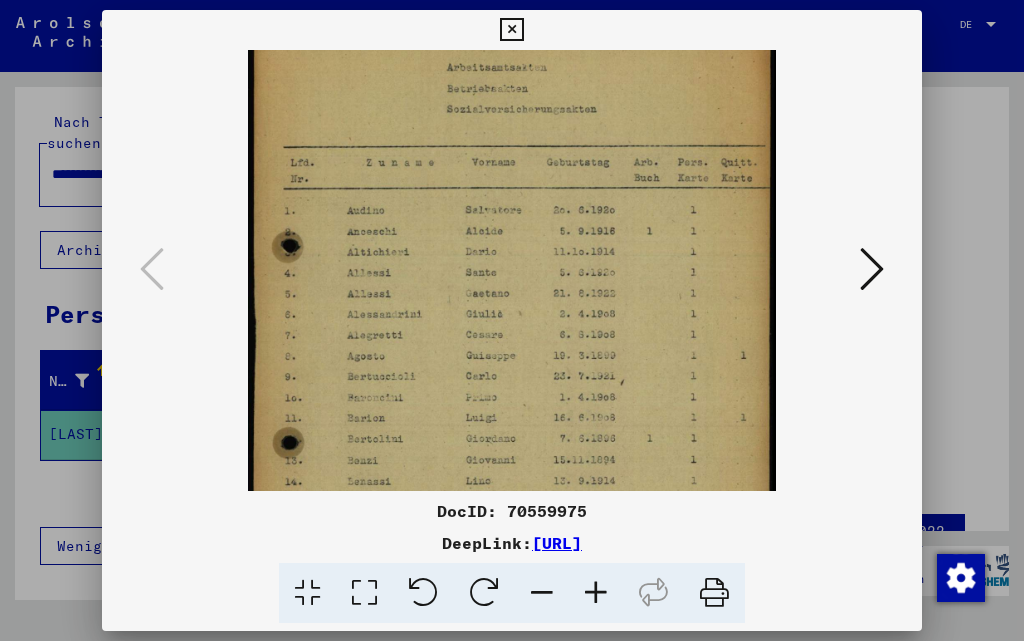 drag, startPoint x: 731, startPoint y: 278, endPoint x: 709, endPoint y: 285, distance: 23.086792 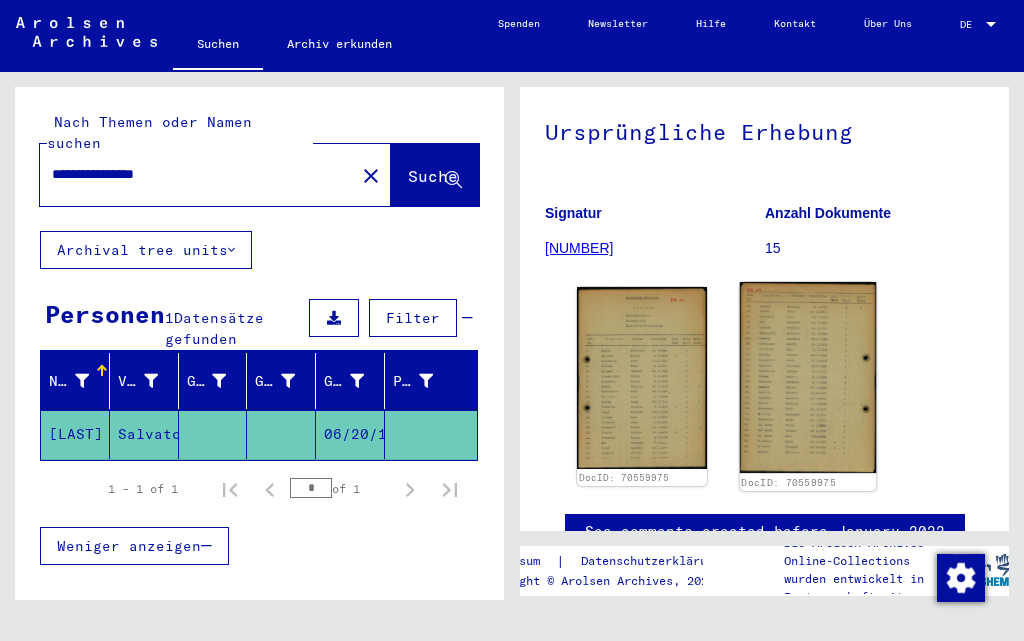 click 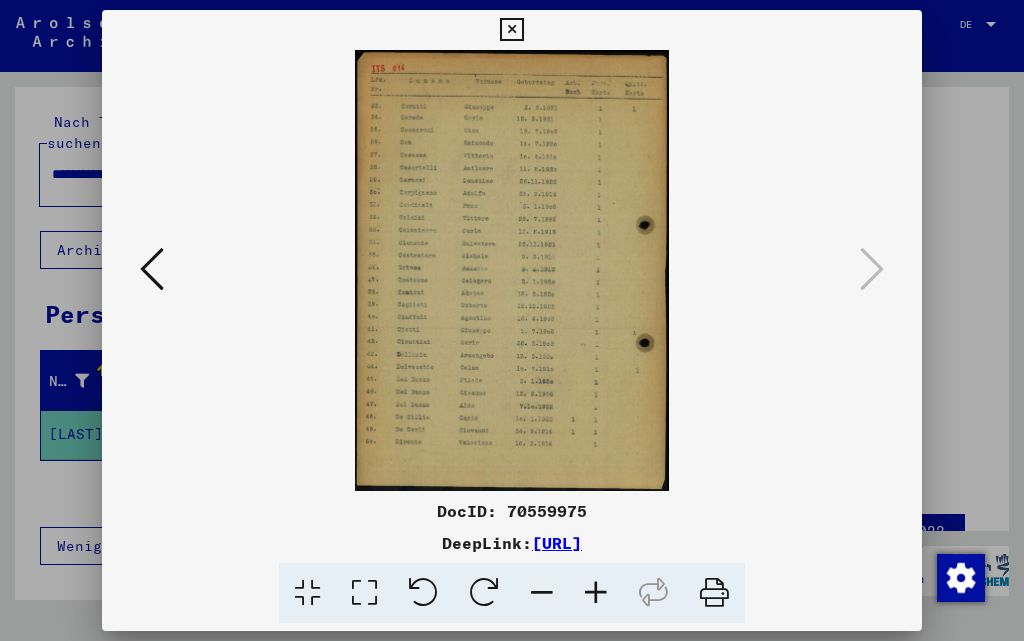 click at bounding box center (511, 30) 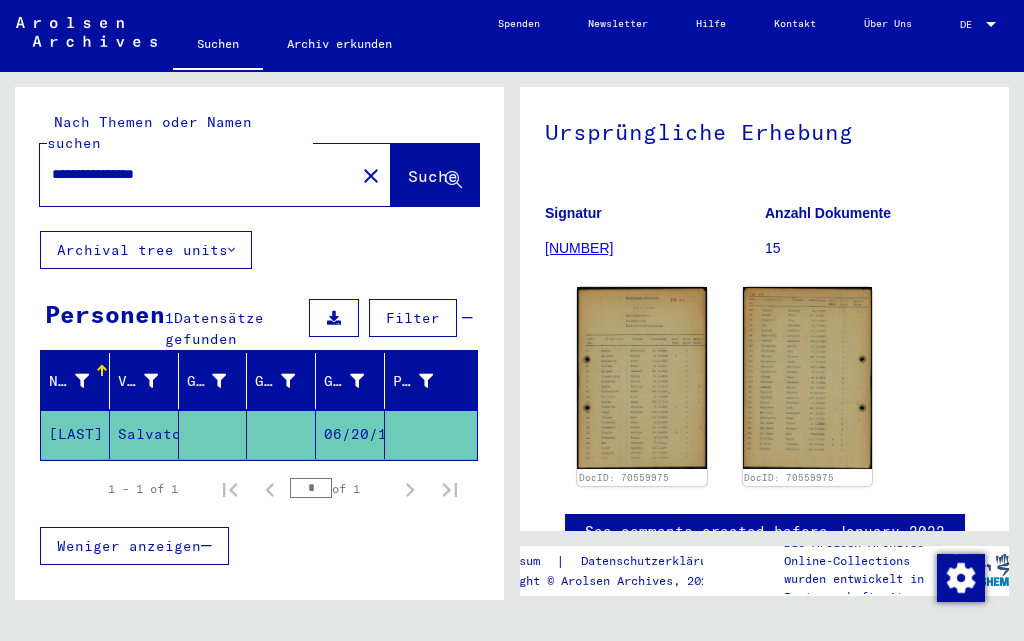 drag, startPoint x: 257, startPoint y: 146, endPoint x: 0, endPoint y: 212, distance: 265.33942 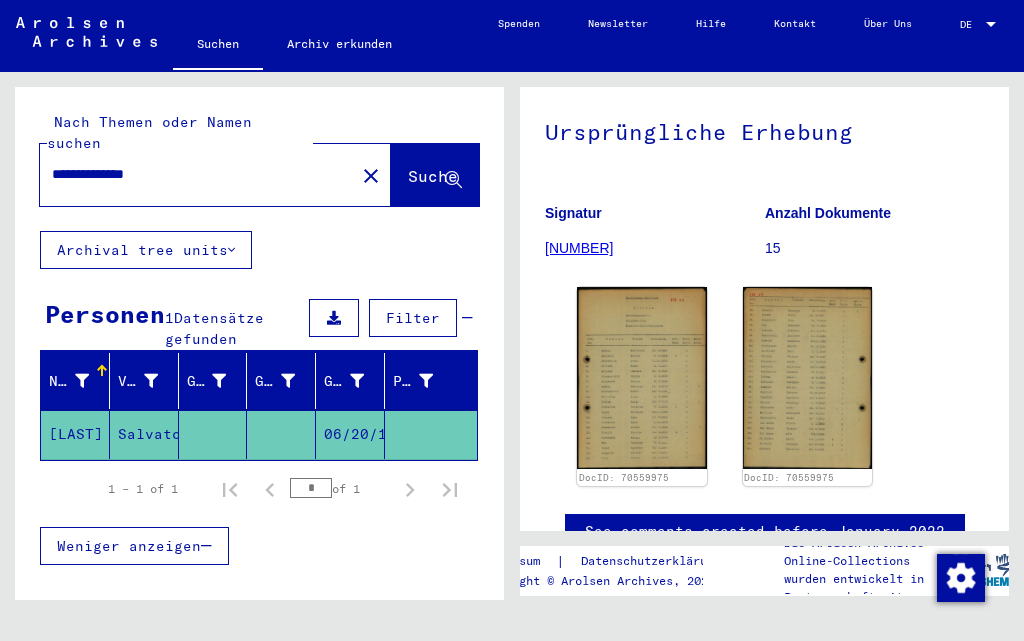 scroll, scrollTop: 0, scrollLeft: 0, axis: both 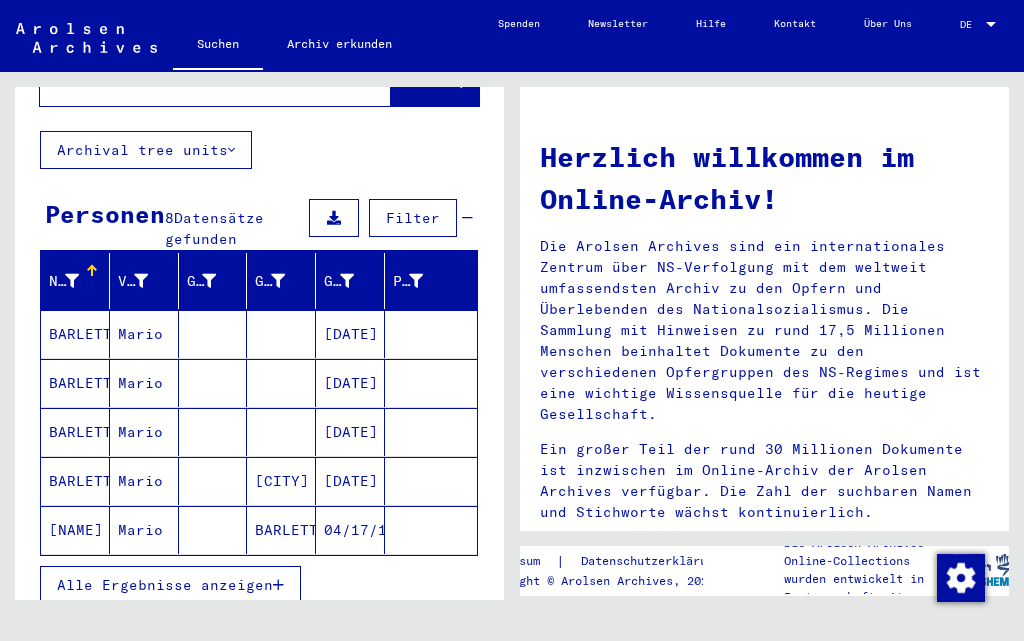 click on "Alle Ergebnisse anzeigen" at bounding box center [170, 585] 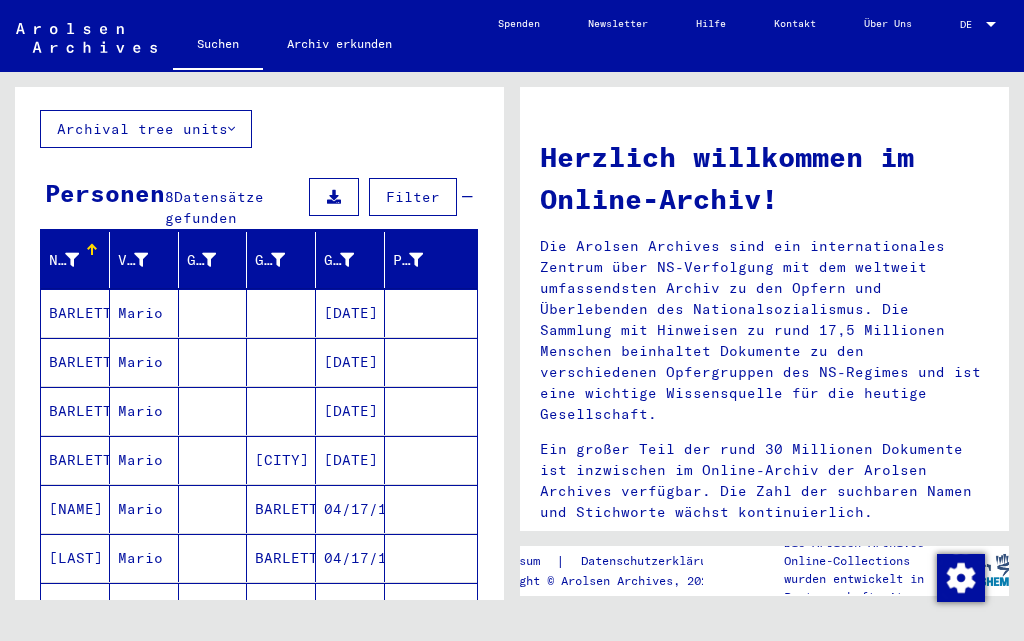 scroll, scrollTop: 0, scrollLeft: 0, axis: both 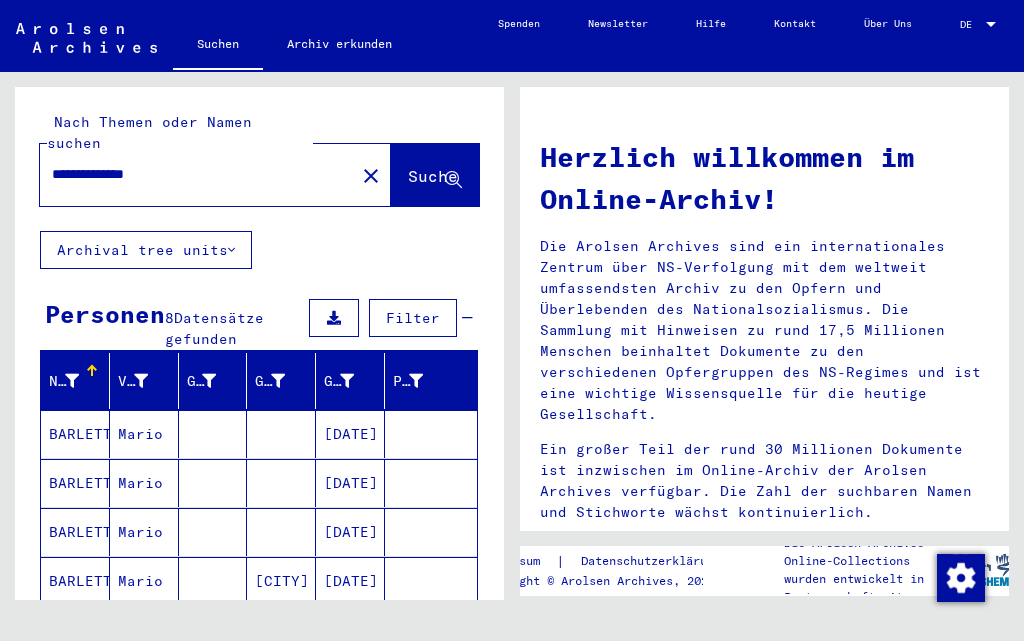 drag, startPoint x: 195, startPoint y: 147, endPoint x: 0, endPoint y: 158, distance: 195.31001 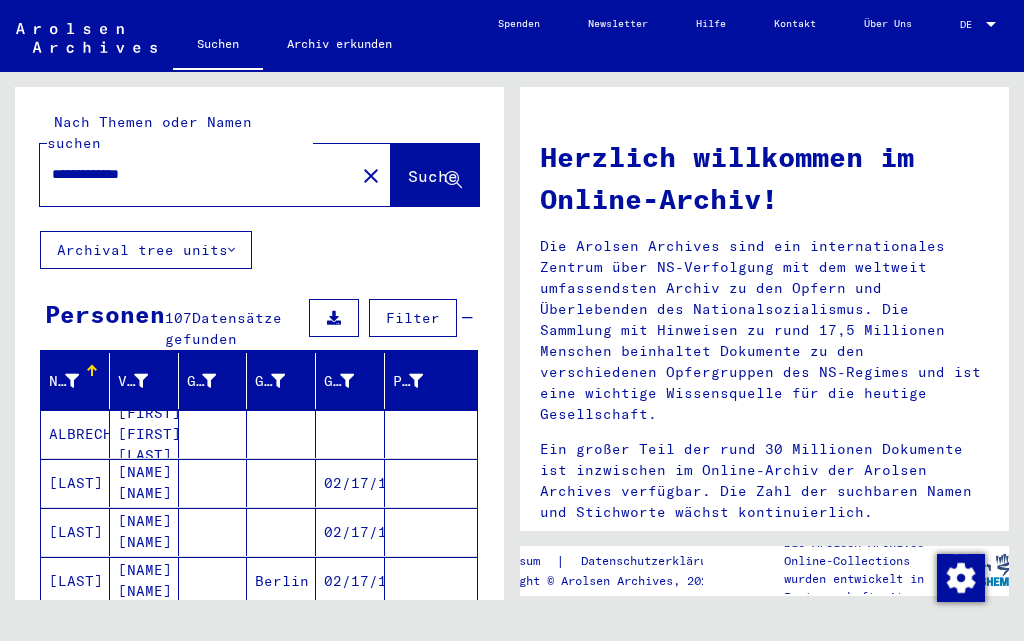 scroll, scrollTop: 100, scrollLeft: 0, axis: vertical 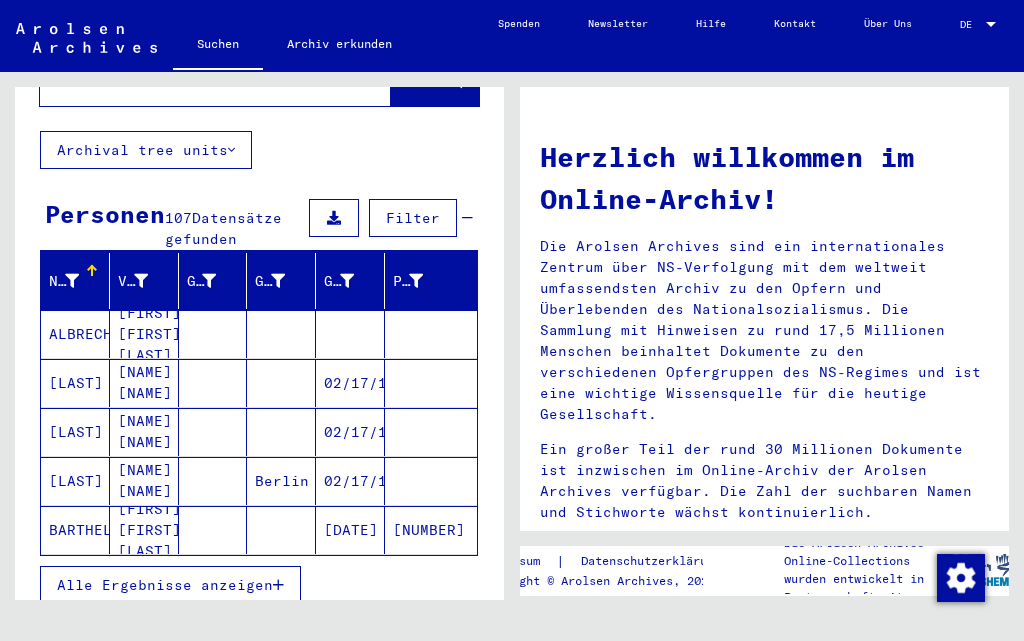click on "Alle Ergebnisse anzeigen" at bounding box center (170, 585) 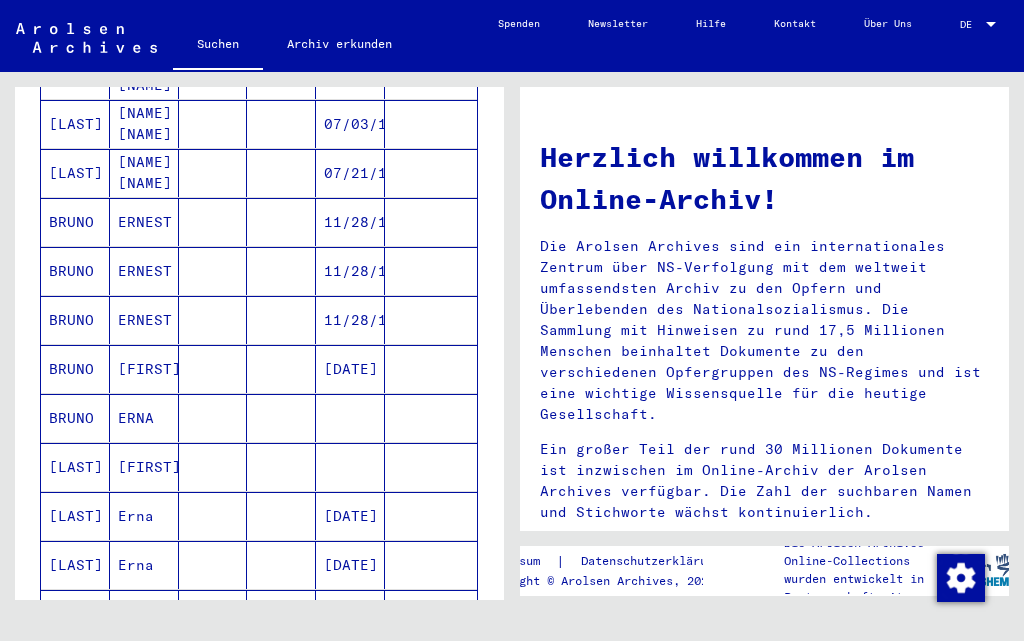 scroll, scrollTop: 700, scrollLeft: 0, axis: vertical 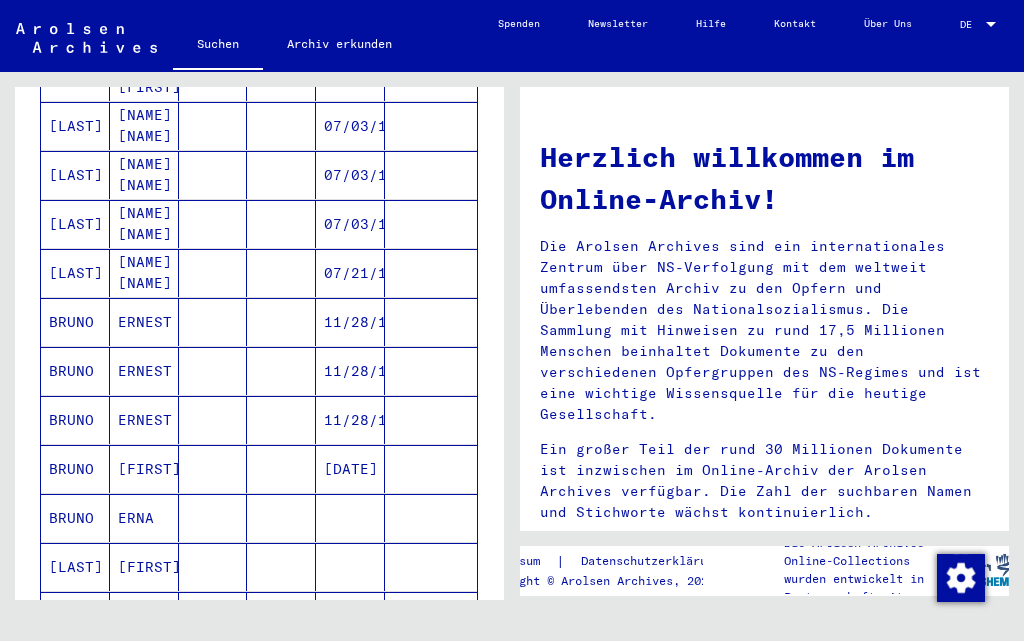 click on "BRUNO" at bounding box center (75, 371) 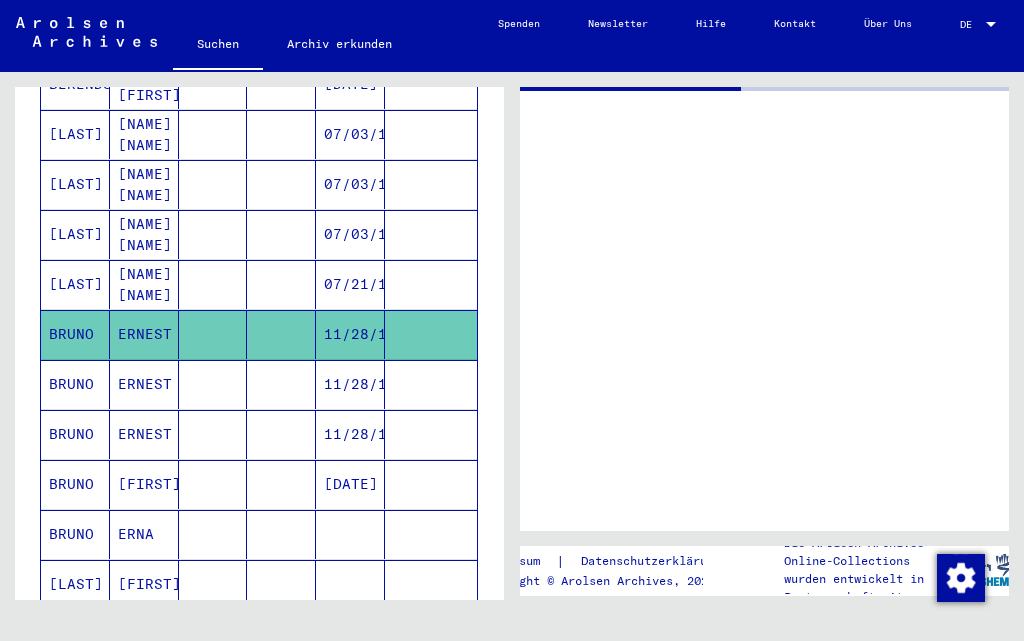 scroll, scrollTop: 708, scrollLeft: 0, axis: vertical 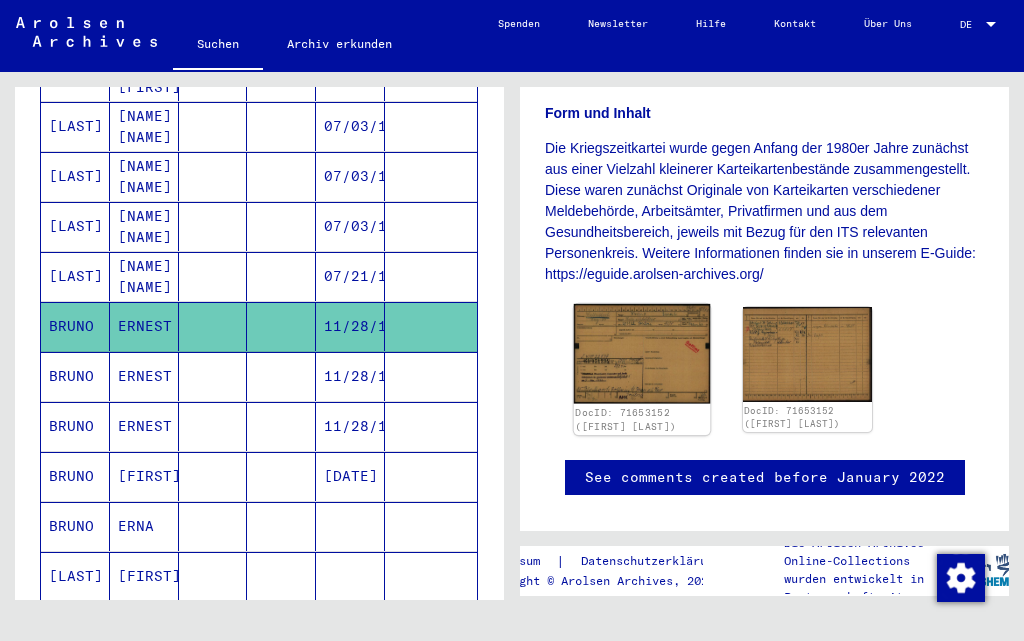 click 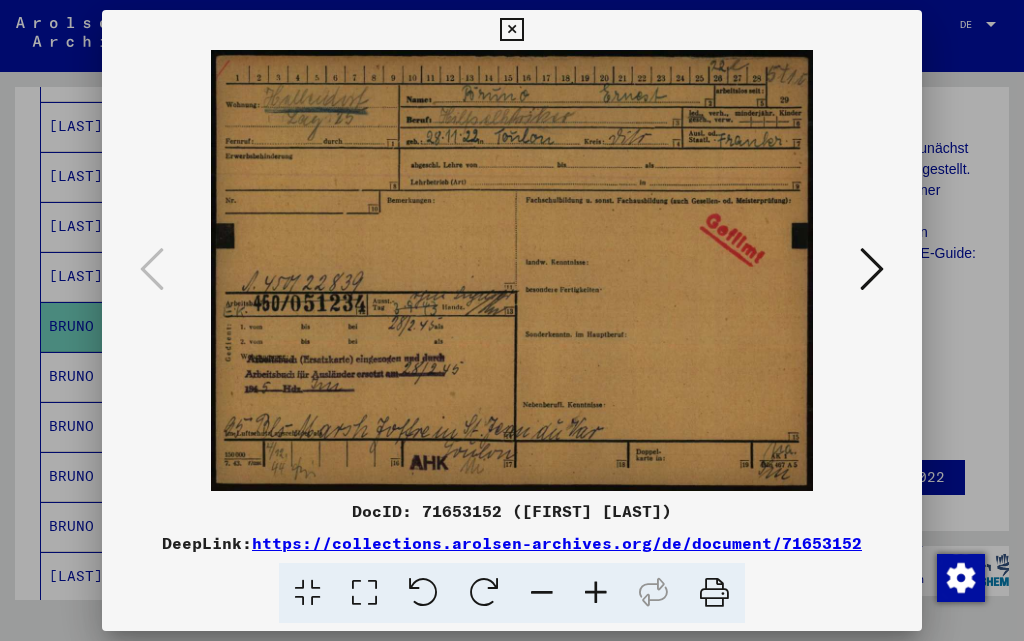 click at bounding box center [511, 30] 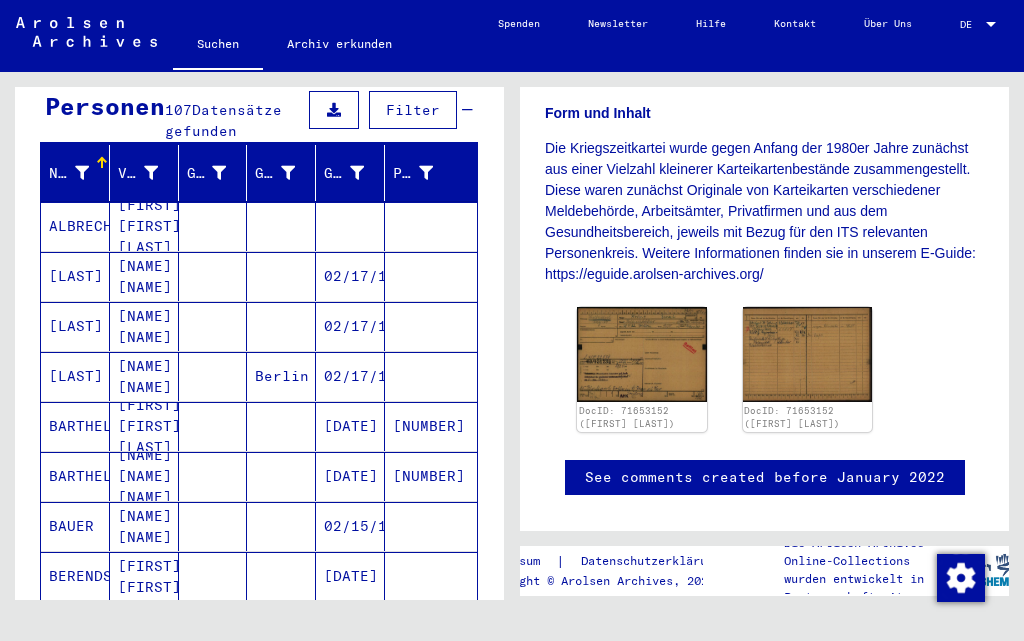 scroll, scrollTop: 0, scrollLeft: 0, axis: both 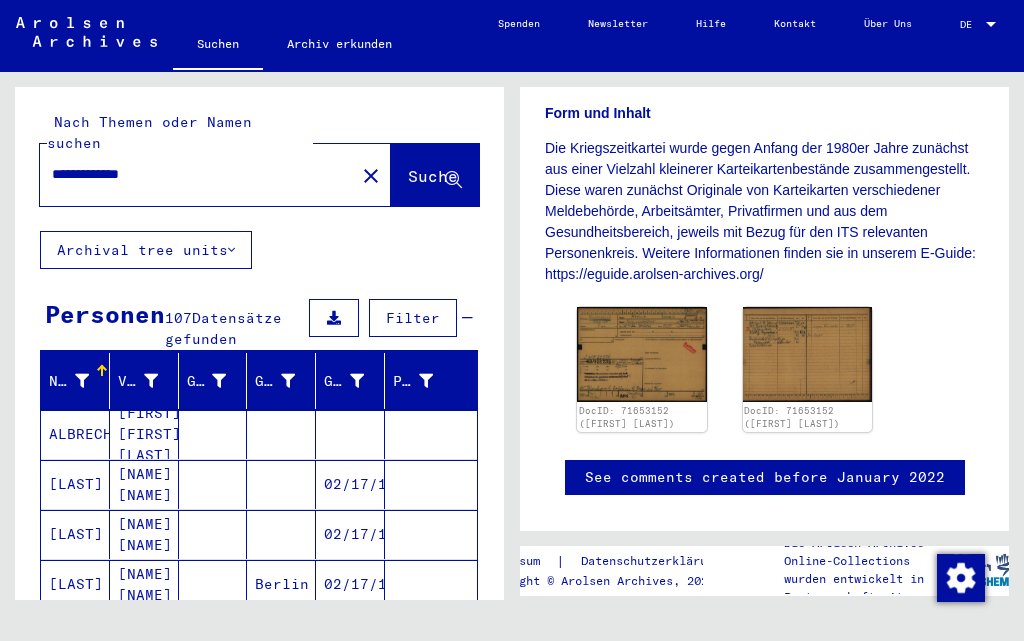 drag, startPoint x: 235, startPoint y: 148, endPoint x: 0, endPoint y: 93, distance: 241.35037 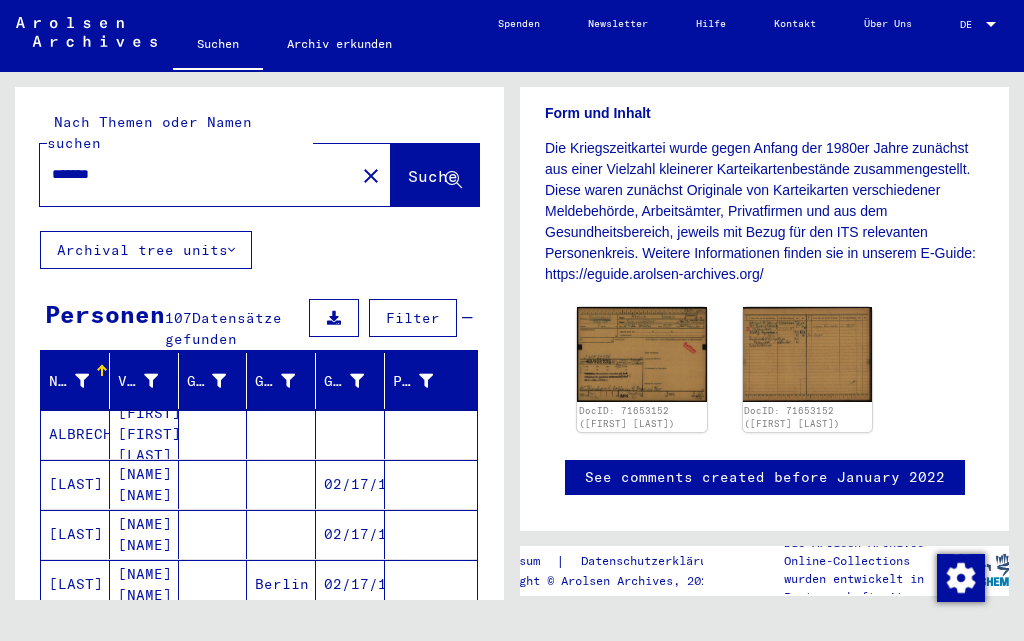 type on "*******" 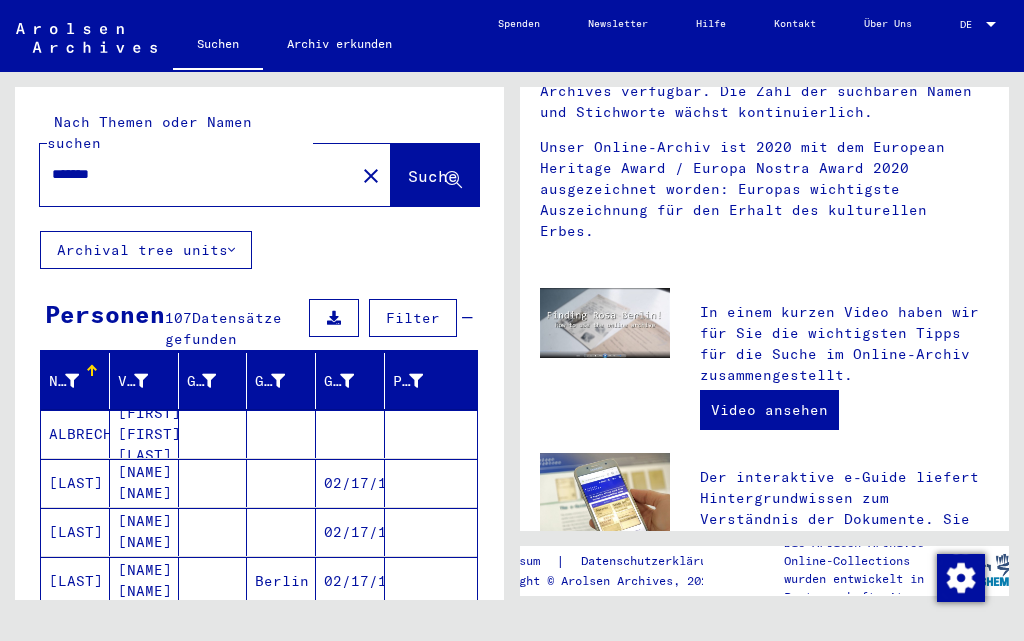 scroll, scrollTop: 0, scrollLeft: 0, axis: both 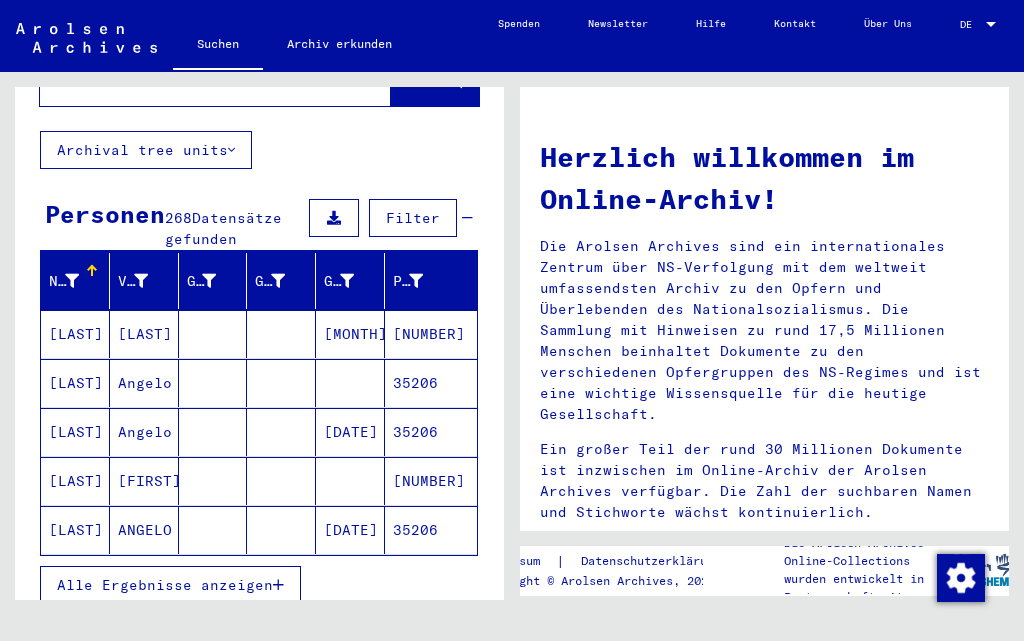 click on "Alle Ergebnisse anzeigen" at bounding box center [170, 585] 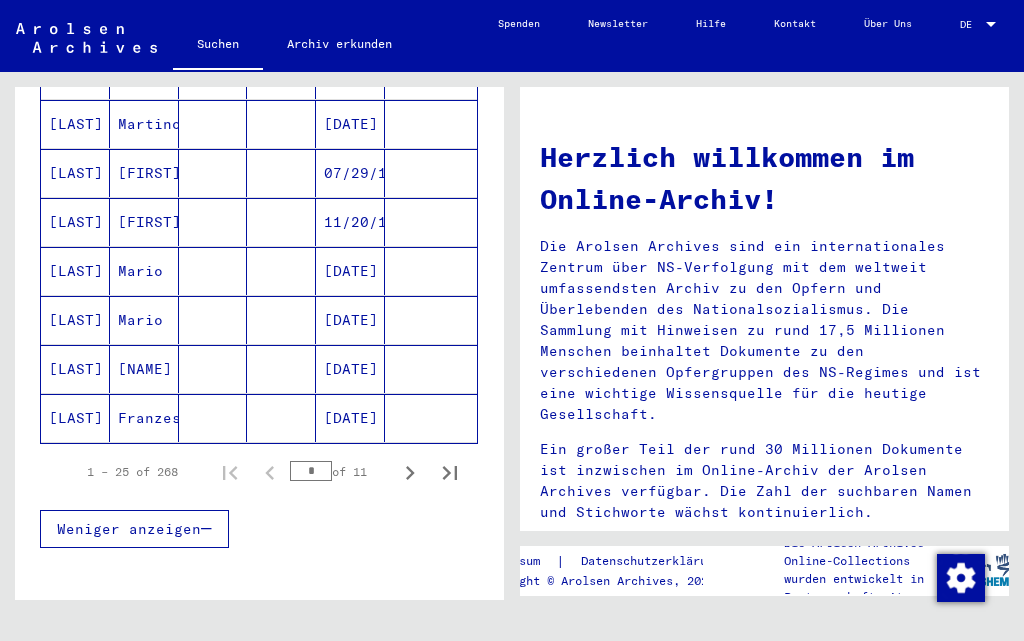 scroll, scrollTop: 1200, scrollLeft: 0, axis: vertical 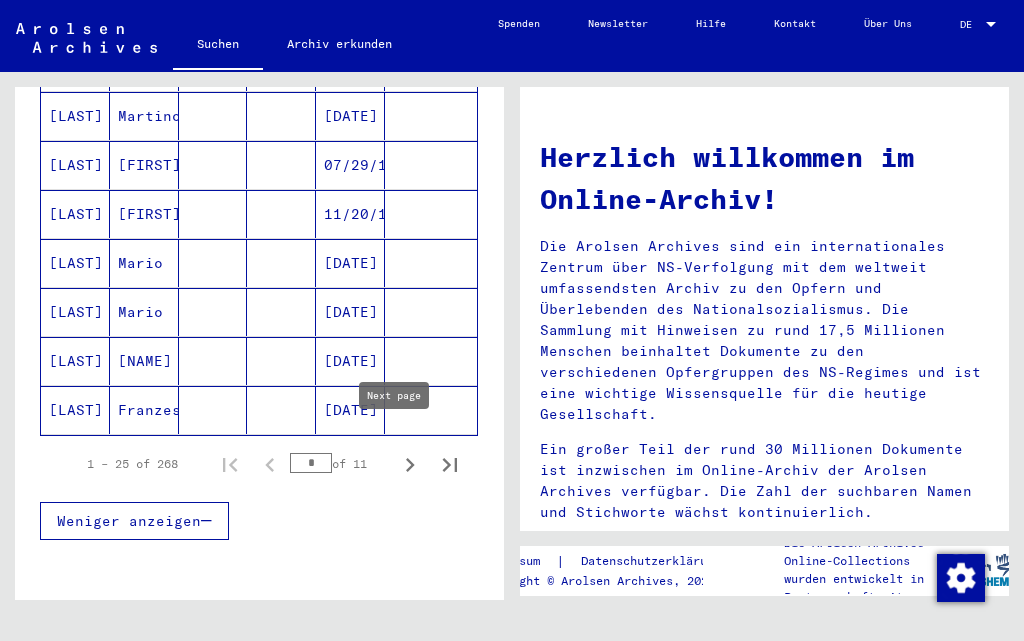 click 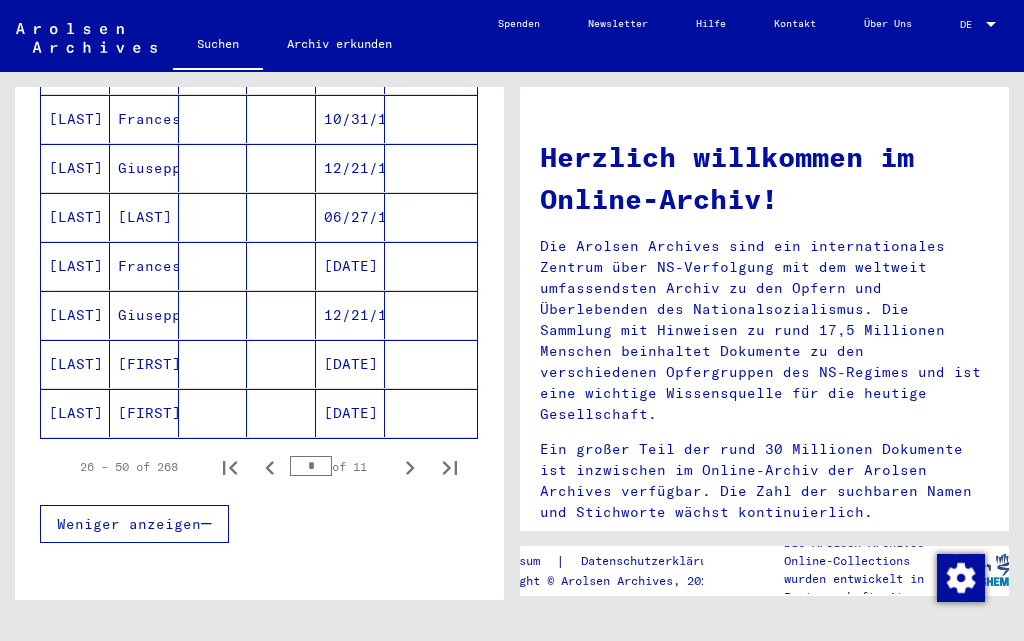 scroll, scrollTop: 1200, scrollLeft: 0, axis: vertical 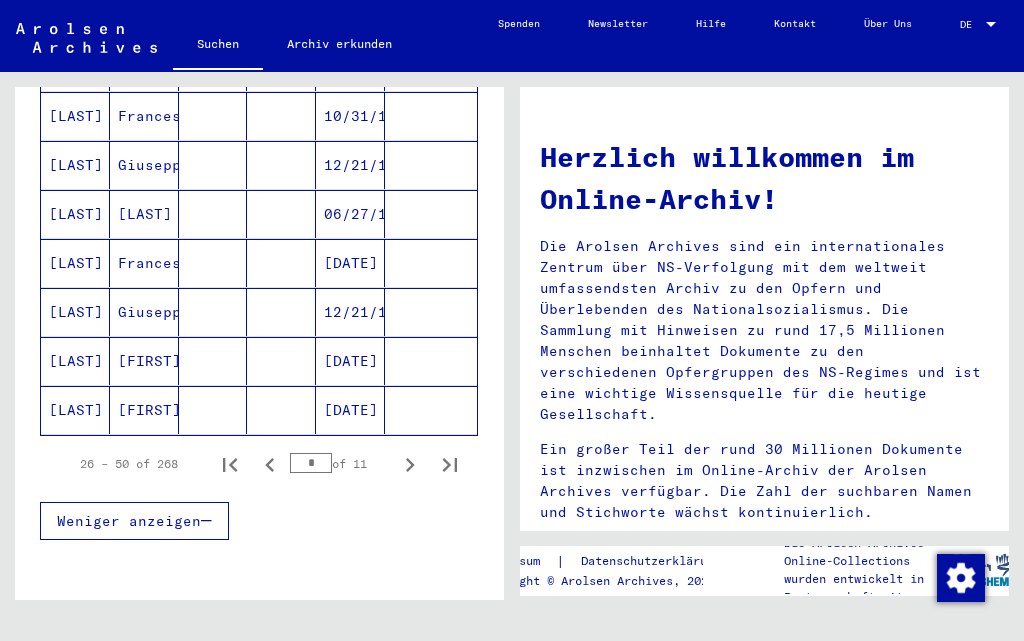 click on "[LAST]" 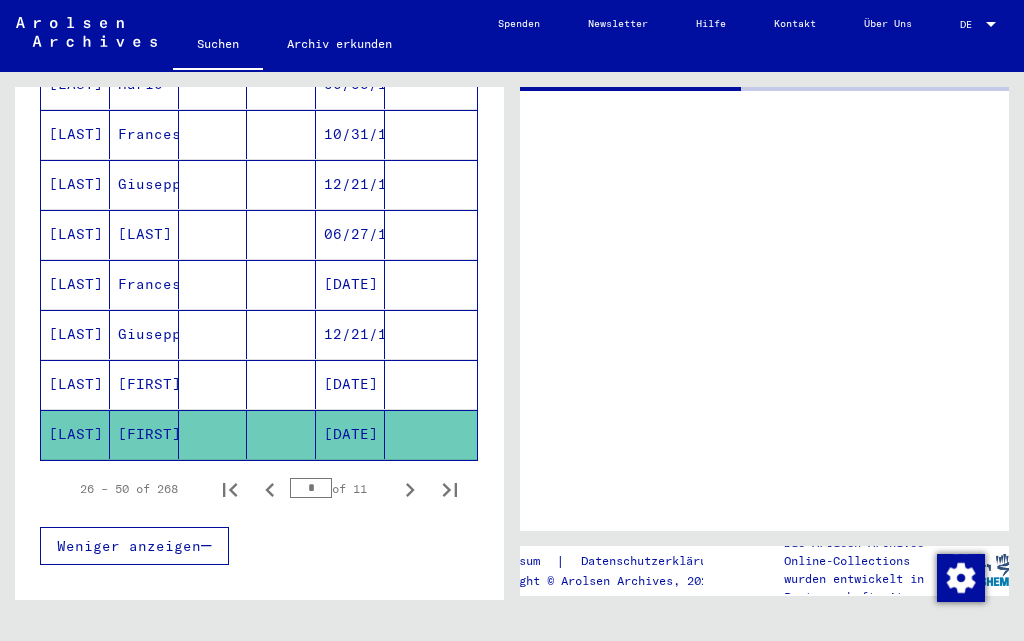 scroll, scrollTop: 1218, scrollLeft: 0, axis: vertical 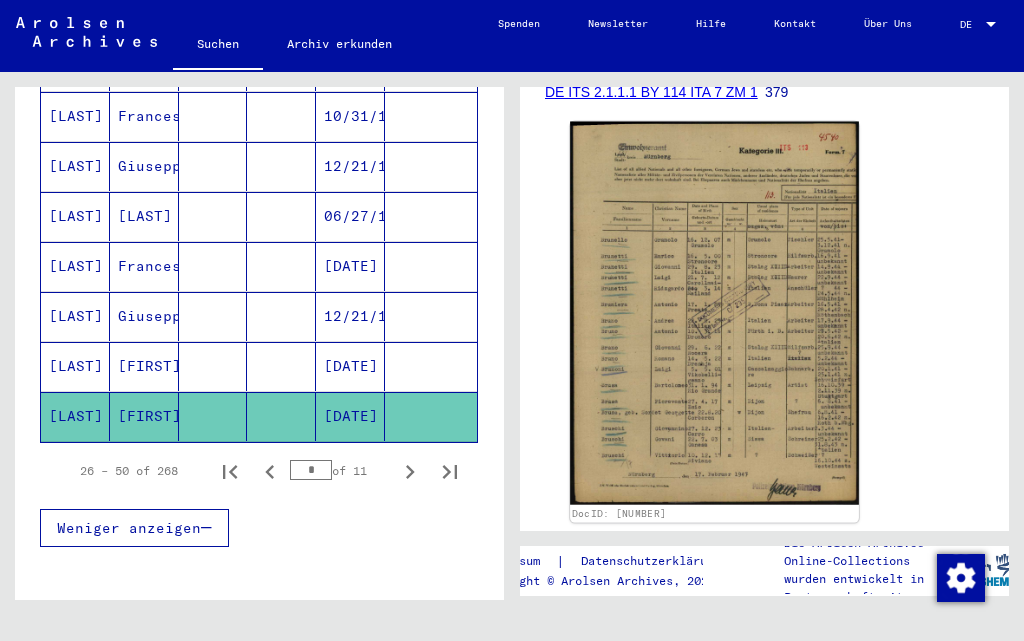 click 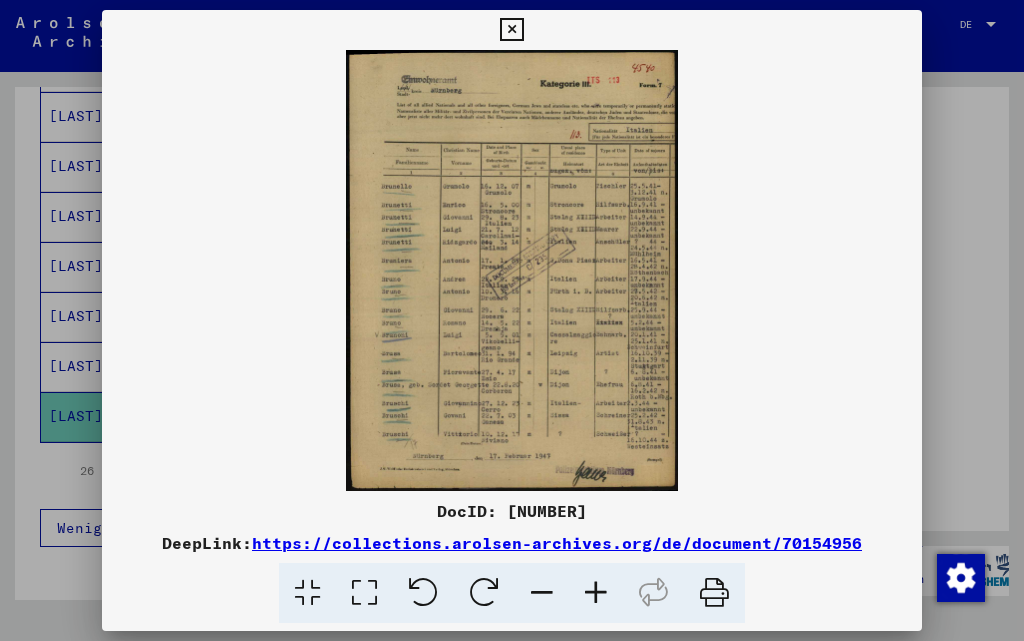 click at bounding box center [596, 593] 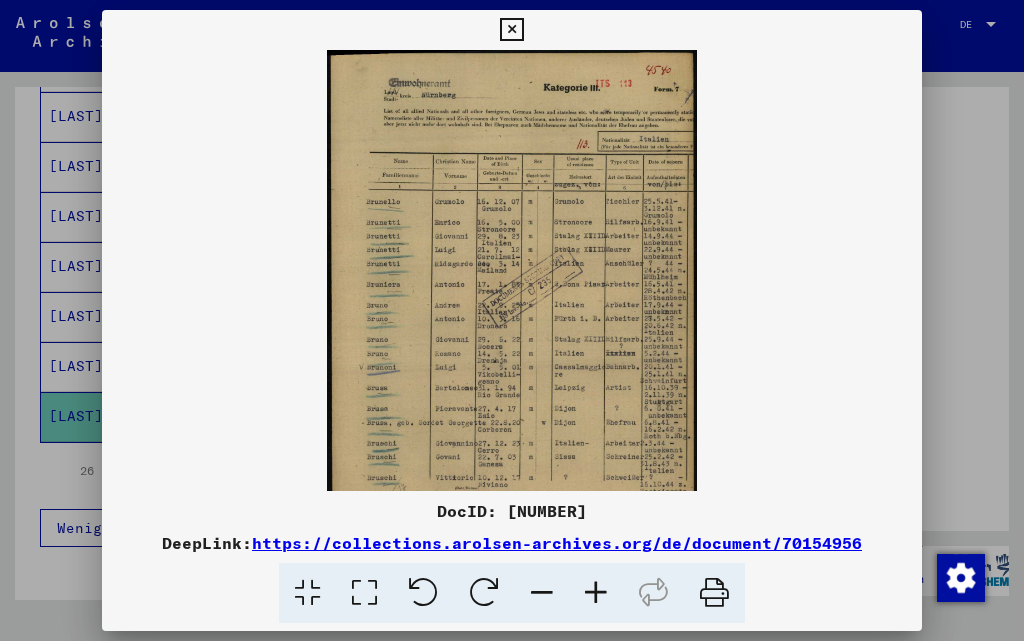 click at bounding box center (596, 593) 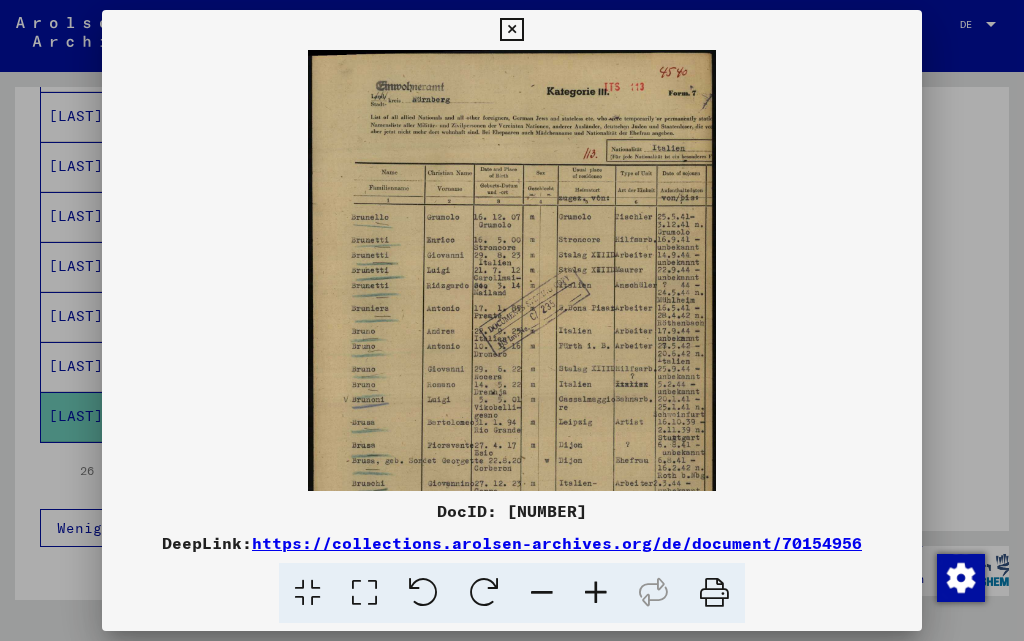 click at bounding box center [596, 593] 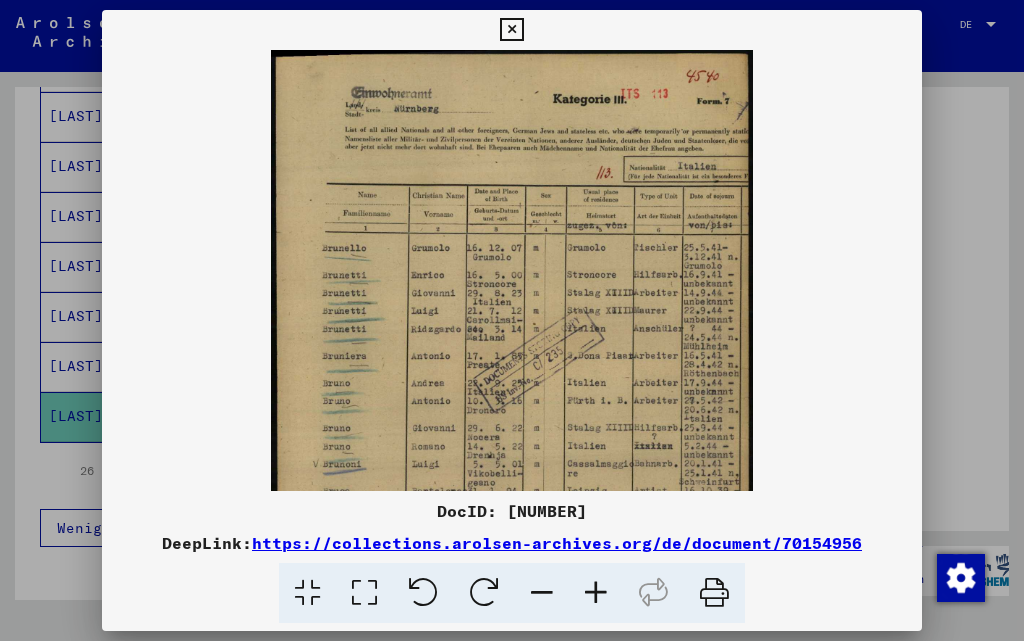 click at bounding box center [596, 593] 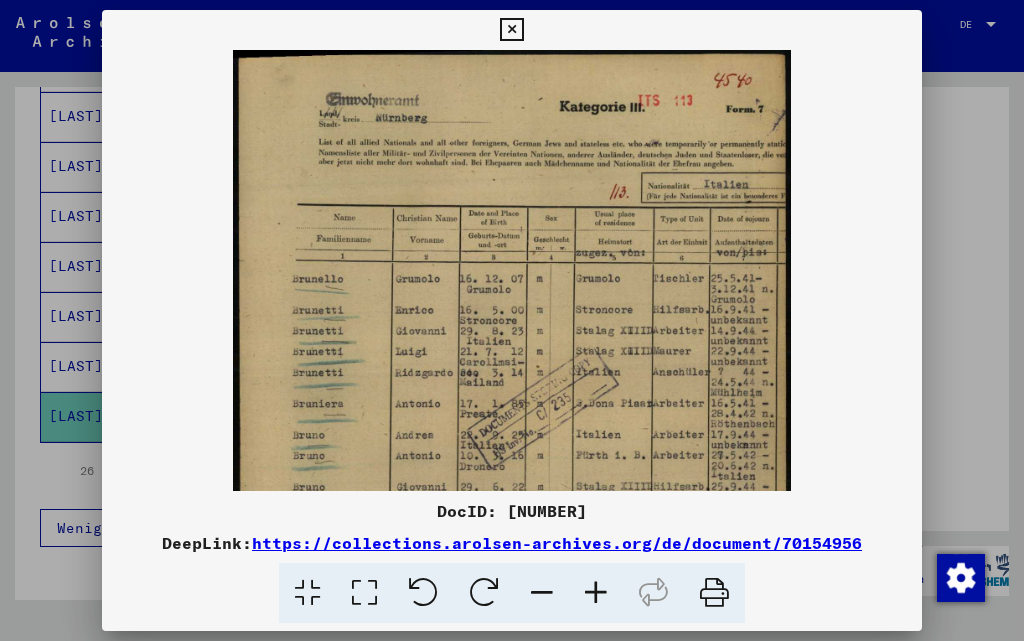 click at bounding box center [596, 593] 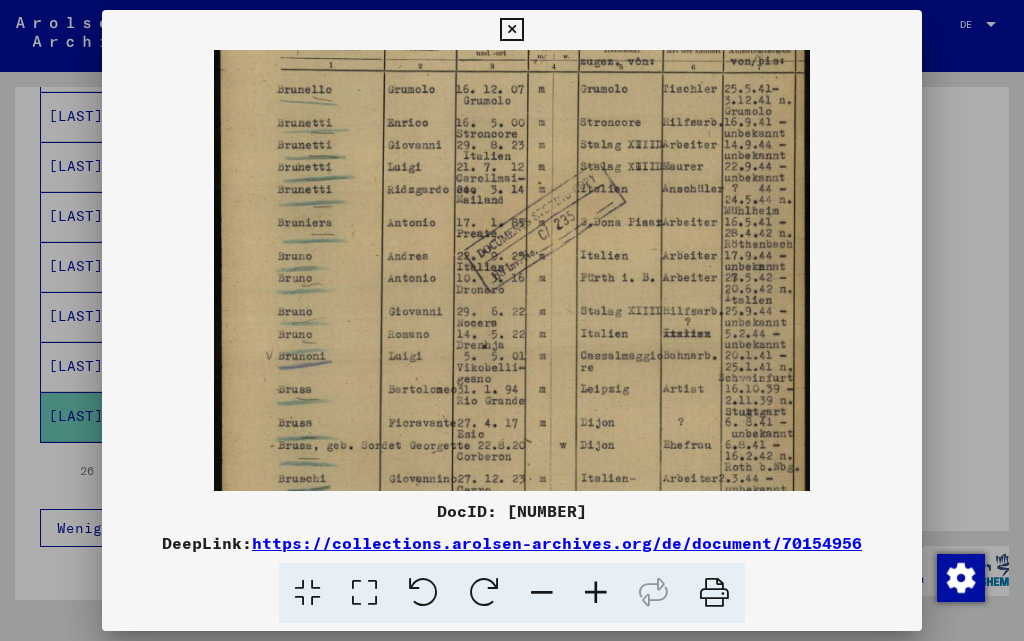 scroll, scrollTop: 211, scrollLeft: 0, axis: vertical 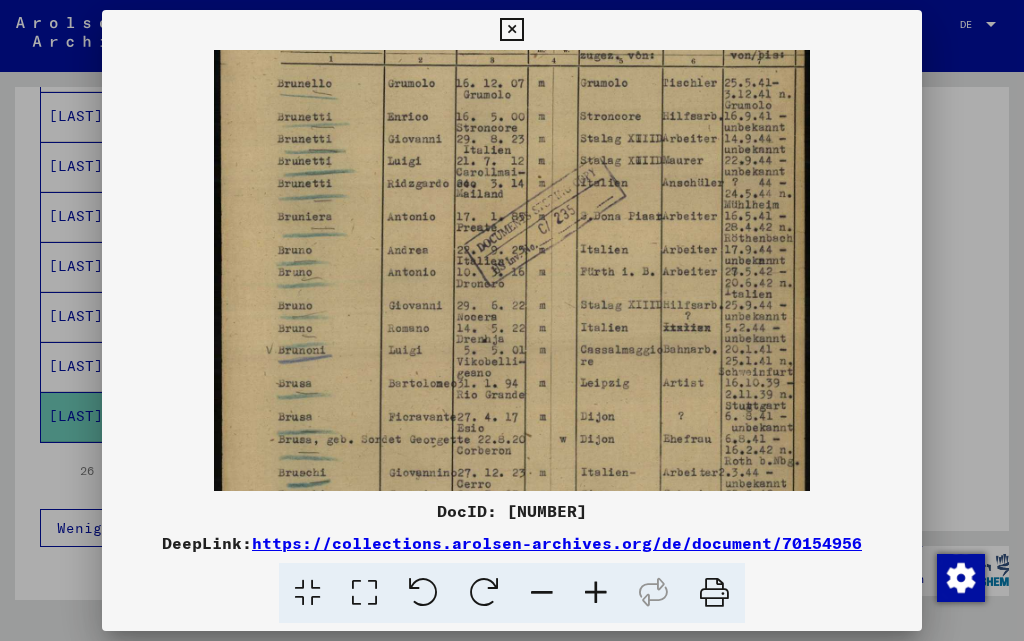 drag, startPoint x: 615, startPoint y: 403, endPoint x: 676, endPoint y: 192, distance: 219.64061 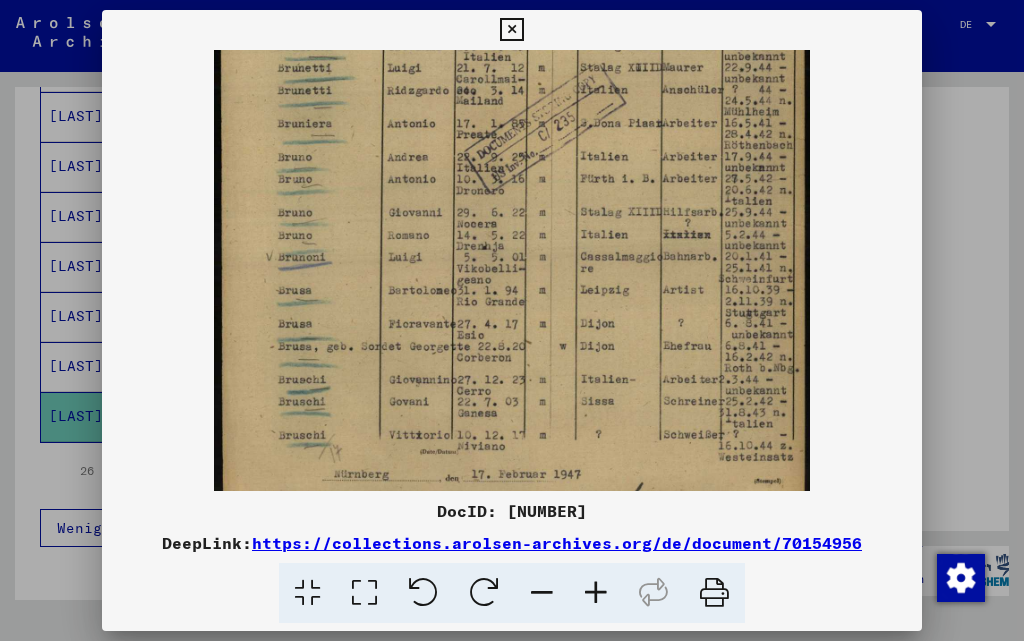 scroll, scrollTop: 310, scrollLeft: 0, axis: vertical 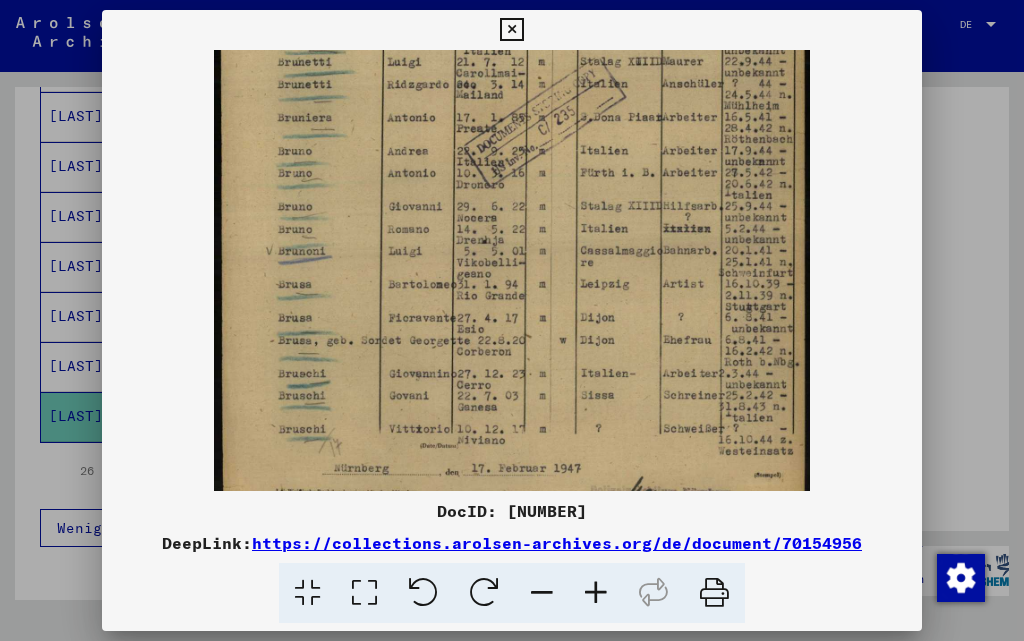 drag, startPoint x: 628, startPoint y: 422, endPoint x: 635, endPoint y: 323, distance: 99.24717 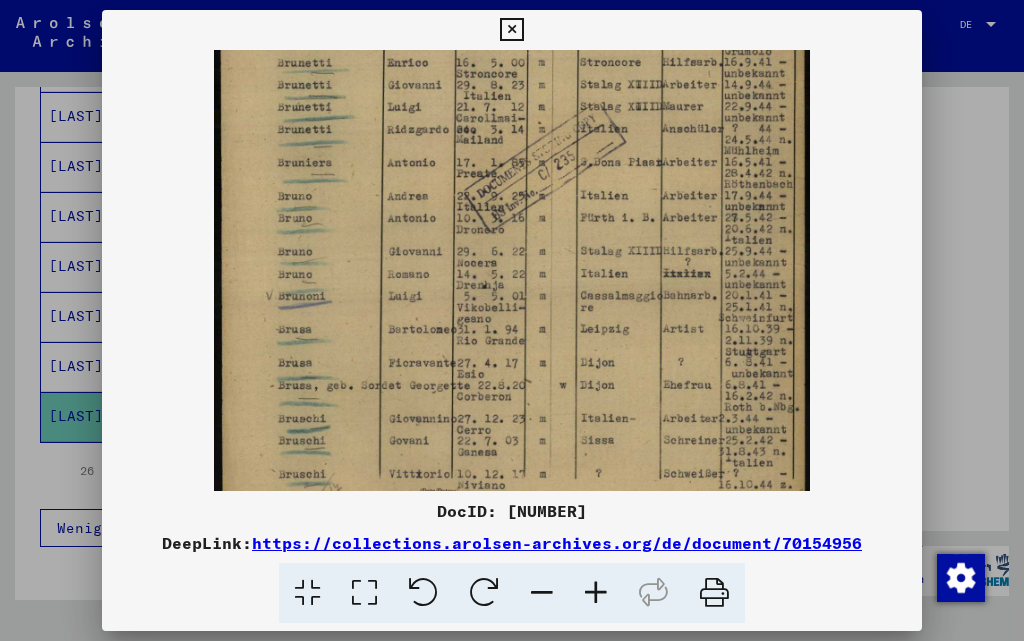 scroll, scrollTop: 233, scrollLeft: 0, axis: vertical 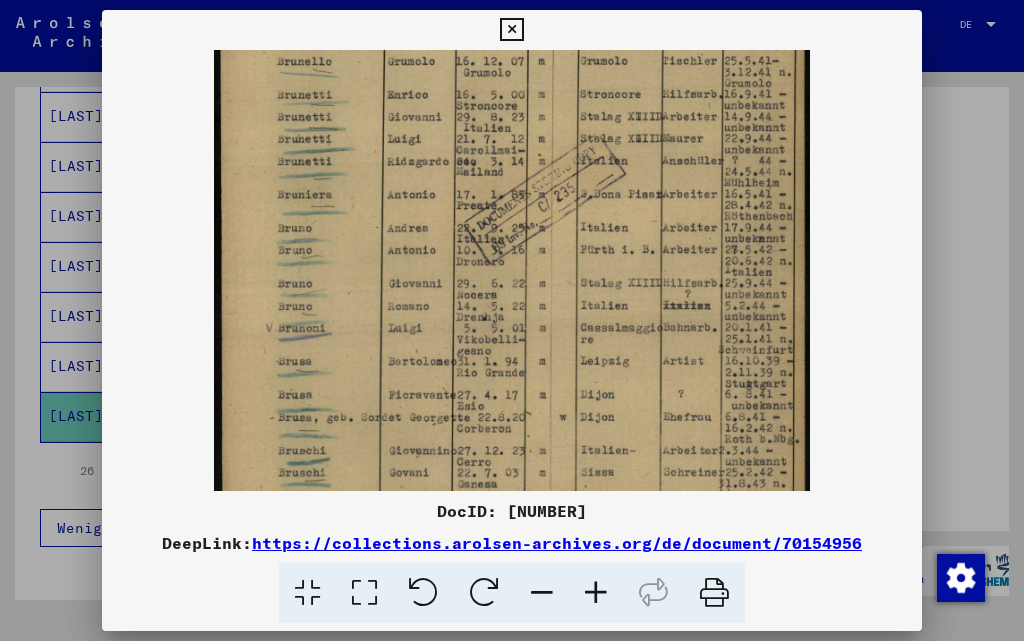 drag, startPoint x: 617, startPoint y: 396, endPoint x: 577, endPoint y: 277, distance: 125.54282 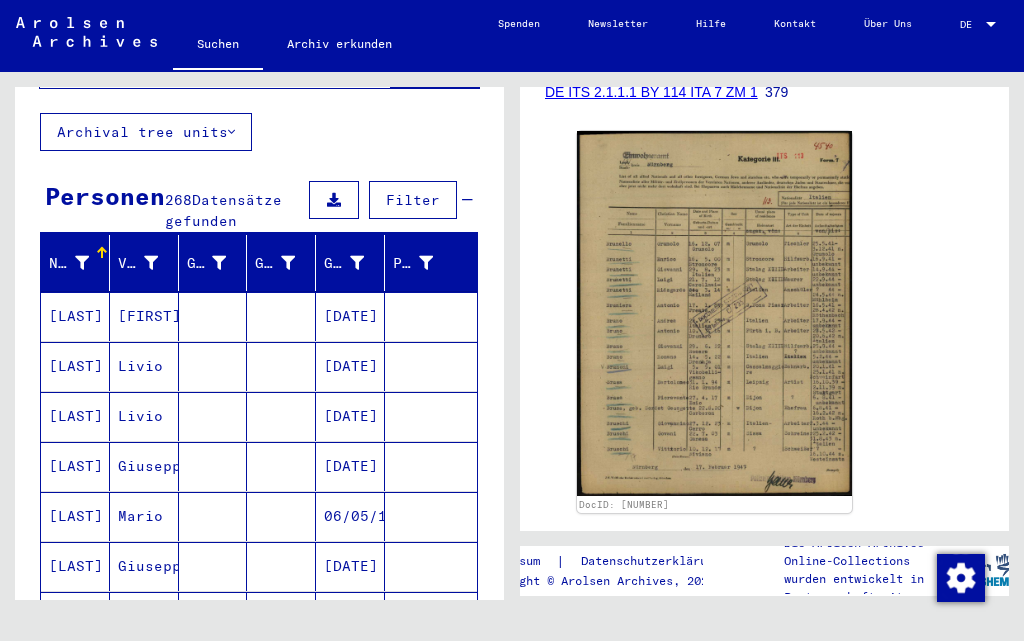 scroll, scrollTop: 0, scrollLeft: 0, axis: both 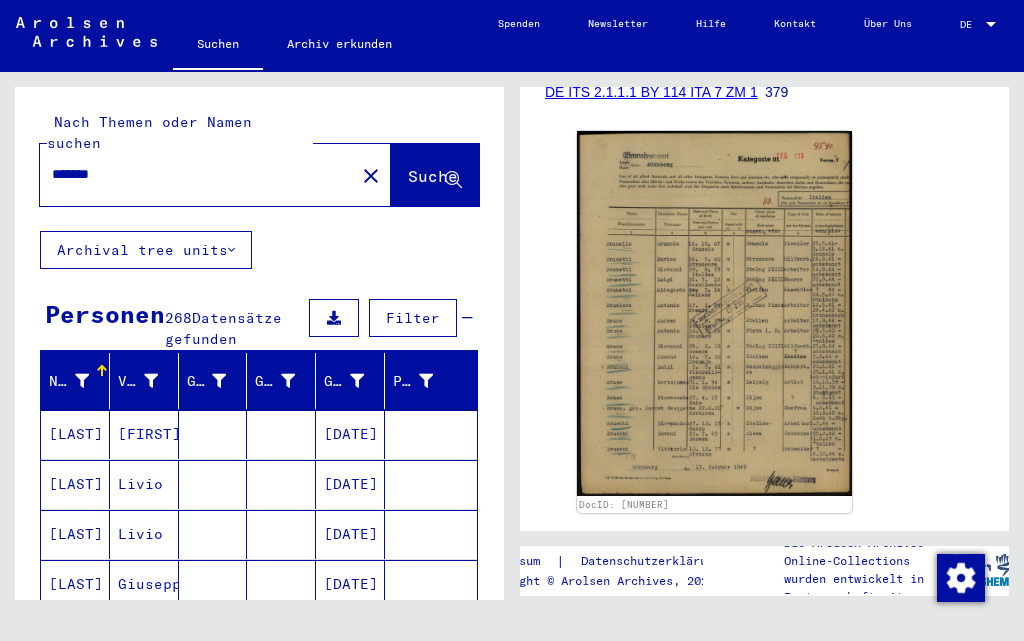 click on "Nachname   Vorname   Geburtsname   Geburt‏   Geburtsdatum   Prisoner #   BRUSCHI   Franzisco         10/31/[DATE]      BRUSCHI   Livio         11/28/[DATE]      BRUSCHI   Livio         11/28/[DATE]      BRUSCHI   Giuseppe         12/22/[DATE]      BRUSCHI   Mario         06/05/[DATE]      BRUSCHI   Giuseppe         12/22/[DATE]      BRUSCHI   Rambaldo         10/08/[DATE]      BRUSCHI   Bruno         01/04/[DATE]      BRUSCHI   Rambaldo         10/08/[DATE]      BRUSCHI   Mario         06/05/[DATE]      BRUSCHI   Giuseppe         12/22/[DATE]      BRUSCHI   Giuseppe         12/22/[DATE]      BRUSCHI   Bruno         01/04/[DATE]      BRUSCHI   Mario         06/05/[DATE]      BRUSCHI   Guiseppe         12/22/[DATE]      BRUSCHI   Mario         06/05/[DATE]      BRUSCHI   Guiseppe         12/22/[DATE]      BRUSCHI   Mario         06/05/[DATE]      BRUSCHI   Francesco         10/31/[DATE]      BRUSCHI   Giuseppe         12/21/[DATE]      BRUSCHI   Toano         06/27/[DATE]      BRUSCHI   Francesco         10/31/[DATE]      BRUSCHI   Giuseppe" at bounding box center [259, 1072] 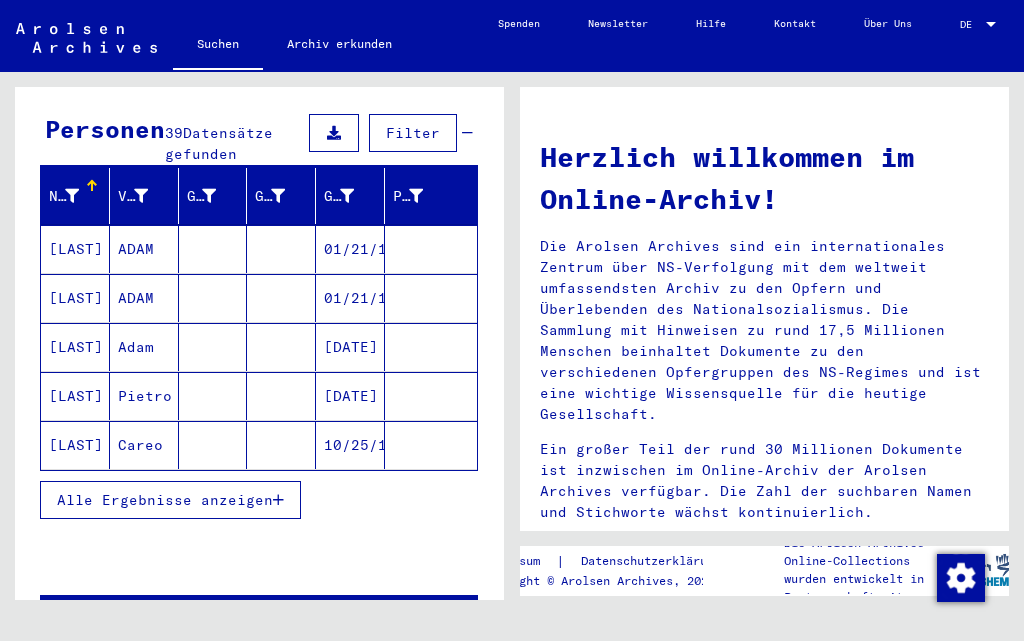 scroll, scrollTop: 200, scrollLeft: 0, axis: vertical 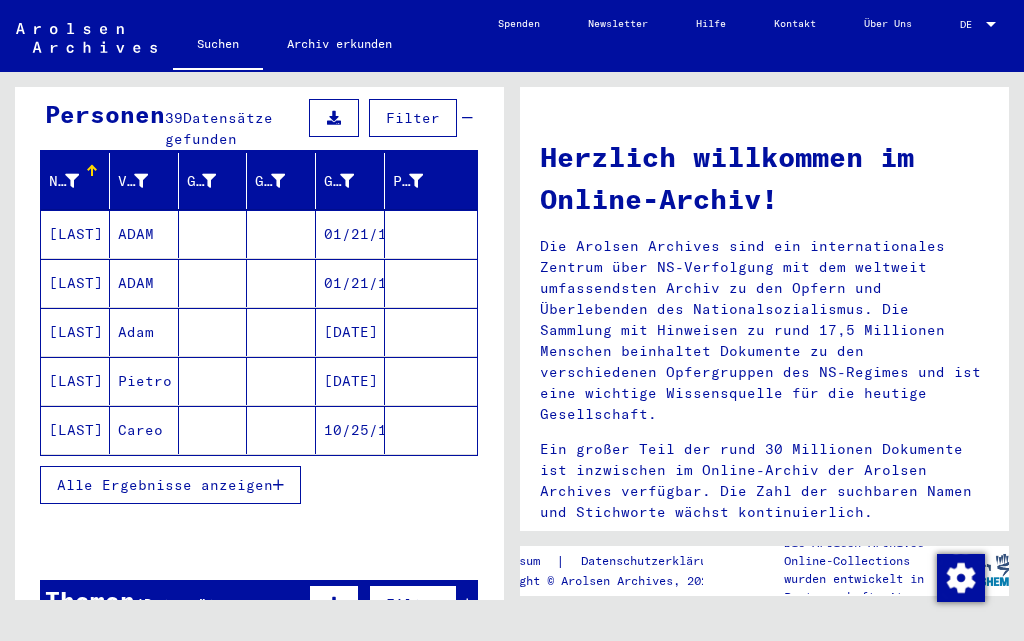 click on "Alle Ergebnisse anzeigen" at bounding box center (165, 485) 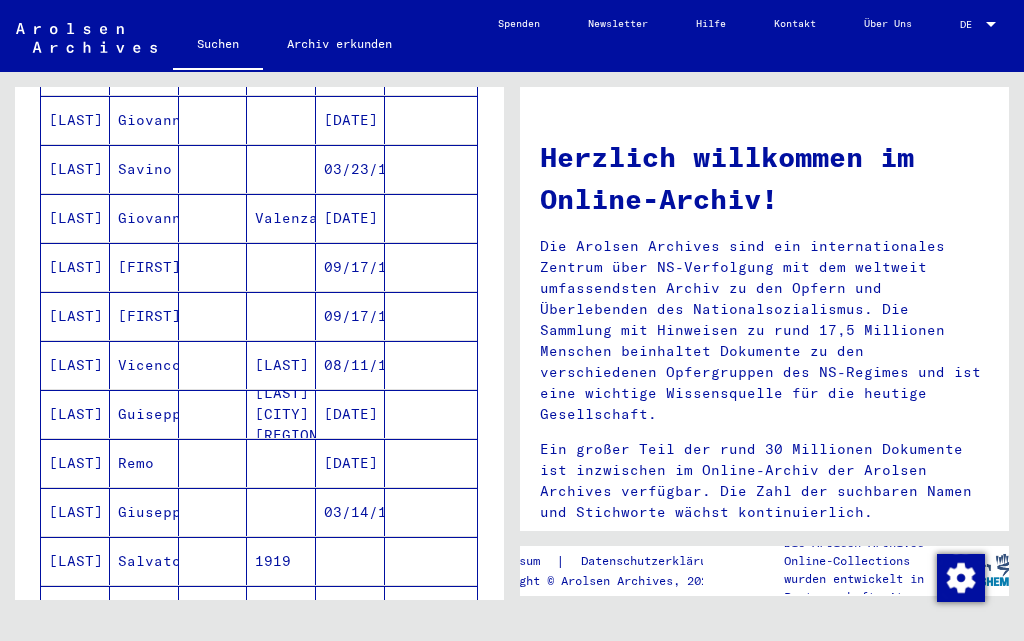 scroll, scrollTop: 1100, scrollLeft: 0, axis: vertical 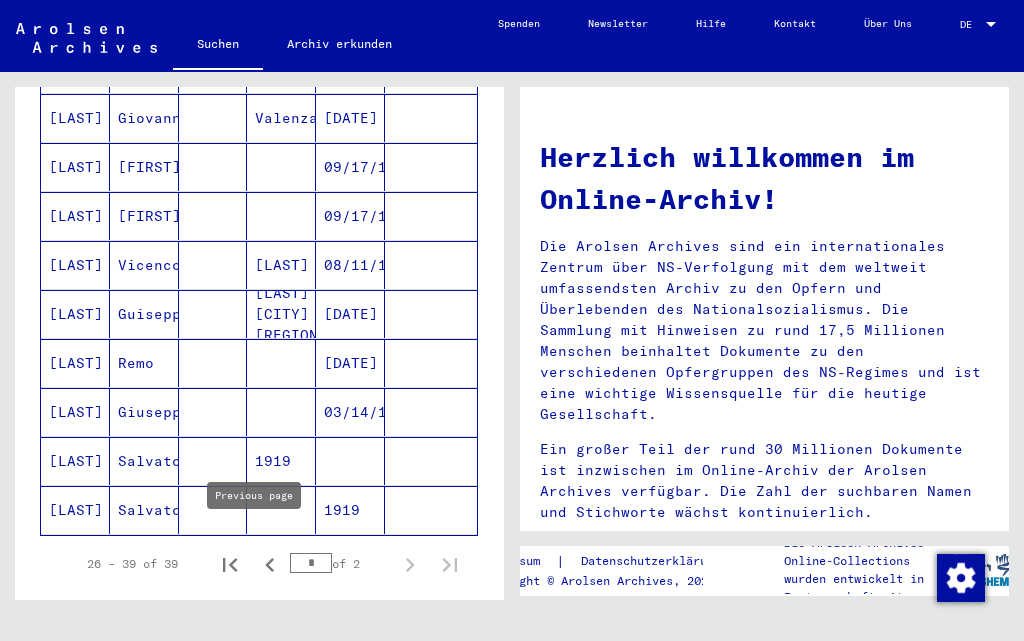 click 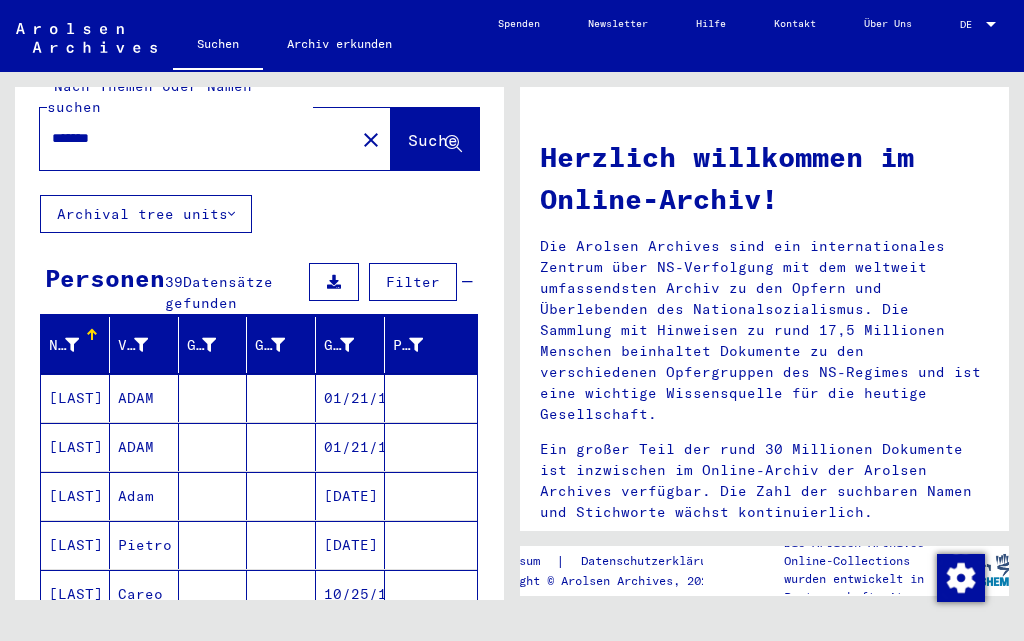 scroll, scrollTop: 0, scrollLeft: 0, axis: both 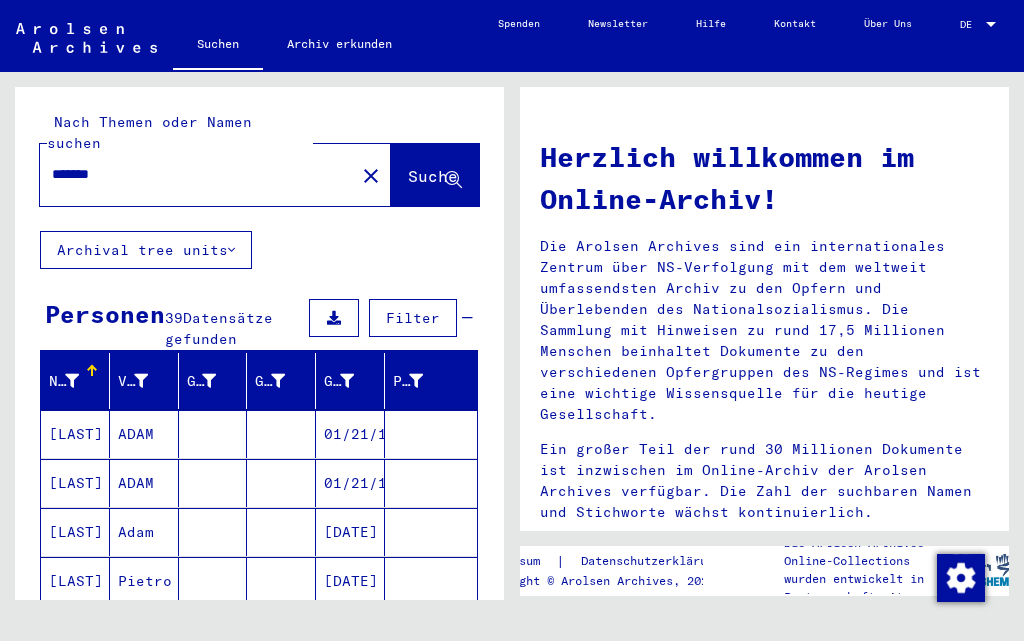 drag, startPoint x: 239, startPoint y: 168, endPoint x: 0, endPoint y: 135, distance: 241.26749 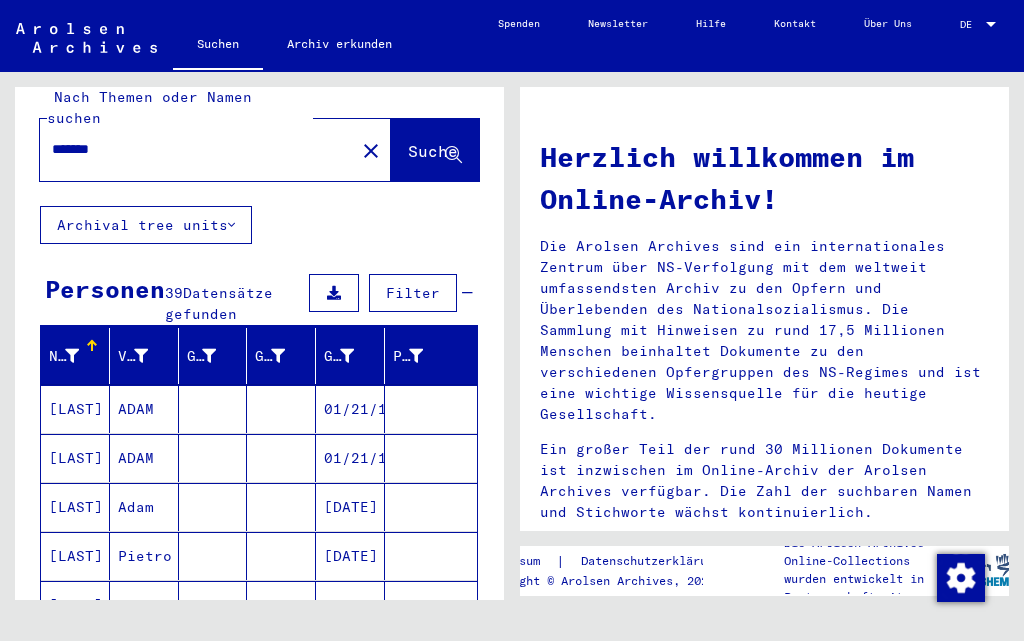scroll, scrollTop: 0, scrollLeft: 0, axis: both 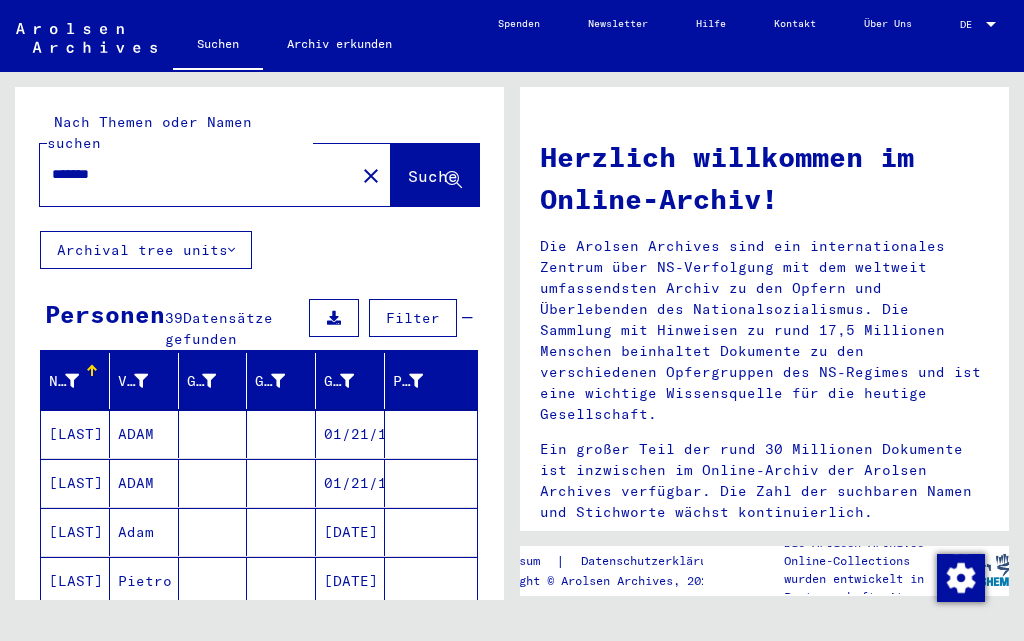 click on "*******" at bounding box center (191, 174) 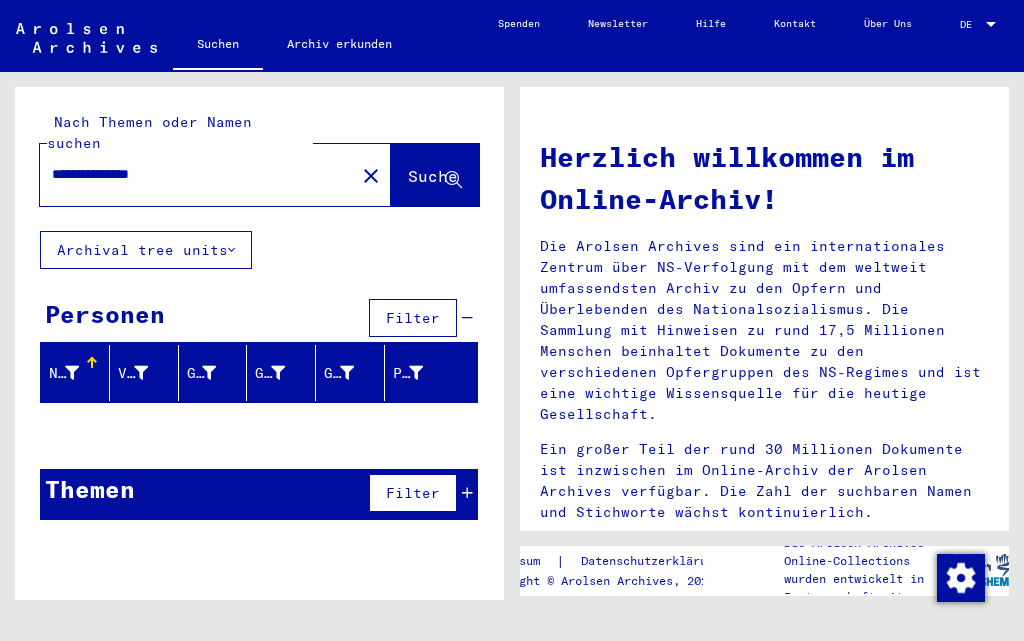 drag, startPoint x: 217, startPoint y: 151, endPoint x: 0, endPoint y: 160, distance: 217.18655 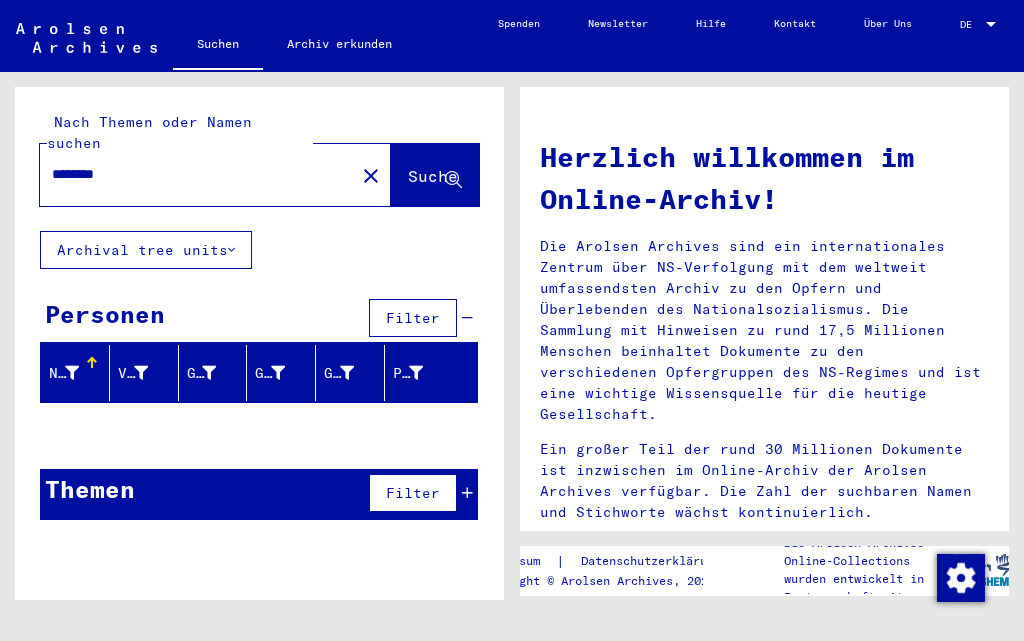 type on "********" 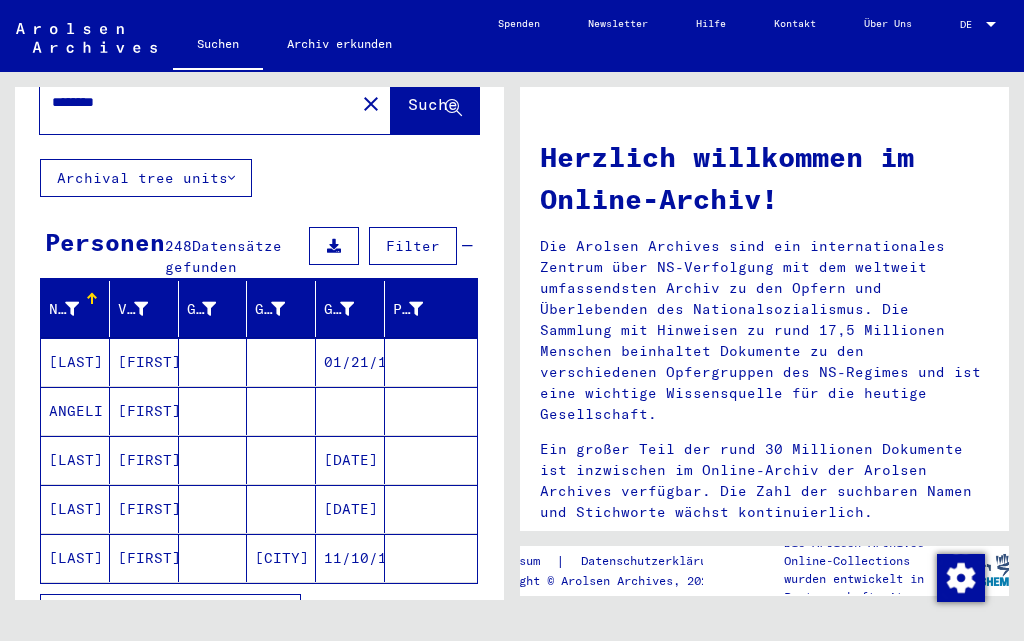 scroll, scrollTop: 100, scrollLeft: 0, axis: vertical 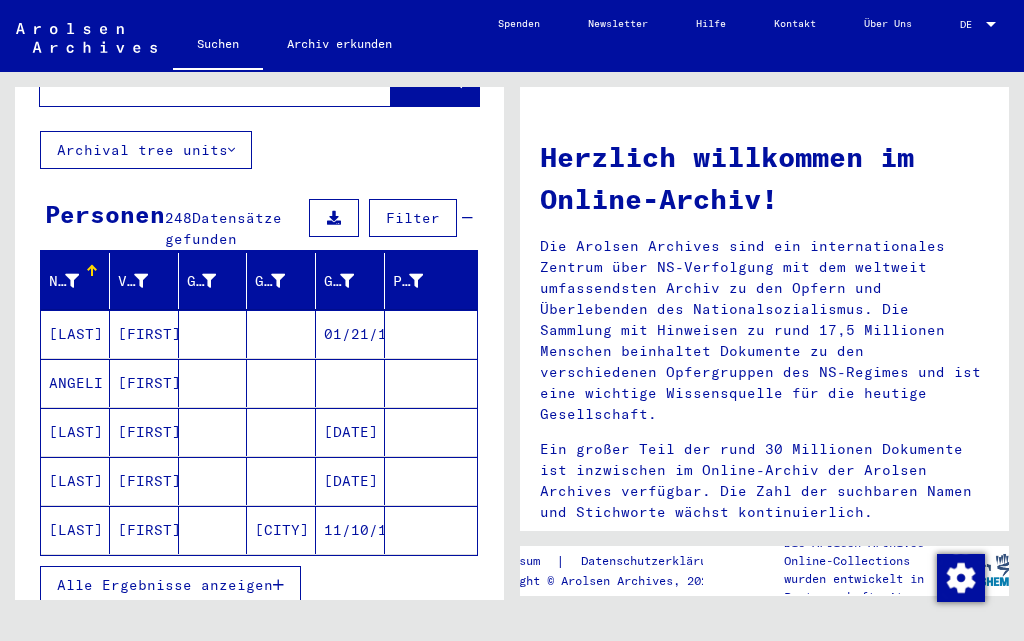 click on "Alle Ergebnisse anzeigen" at bounding box center (165, 585) 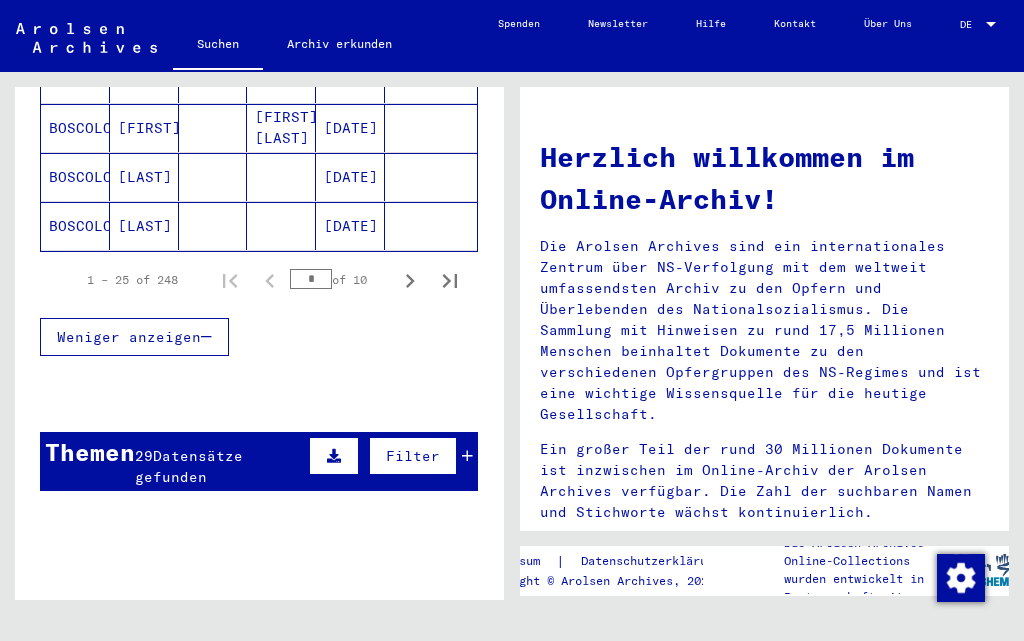 scroll, scrollTop: 1500, scrollLeft: 0, axis: vertical 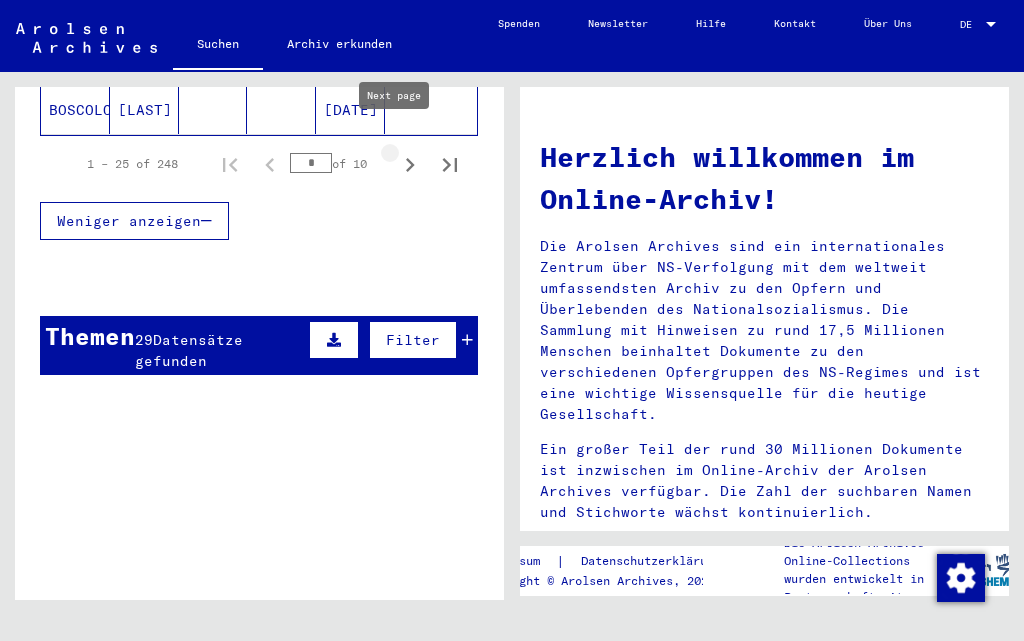 click 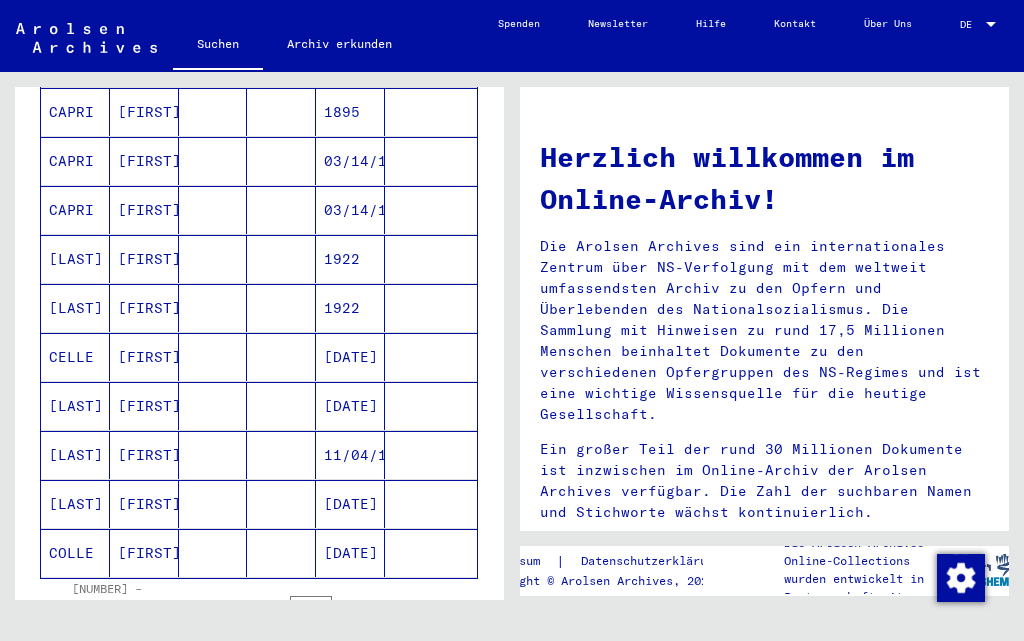 scroll, scrollTop: 1200, scrollLeft: 0, axis: vertical 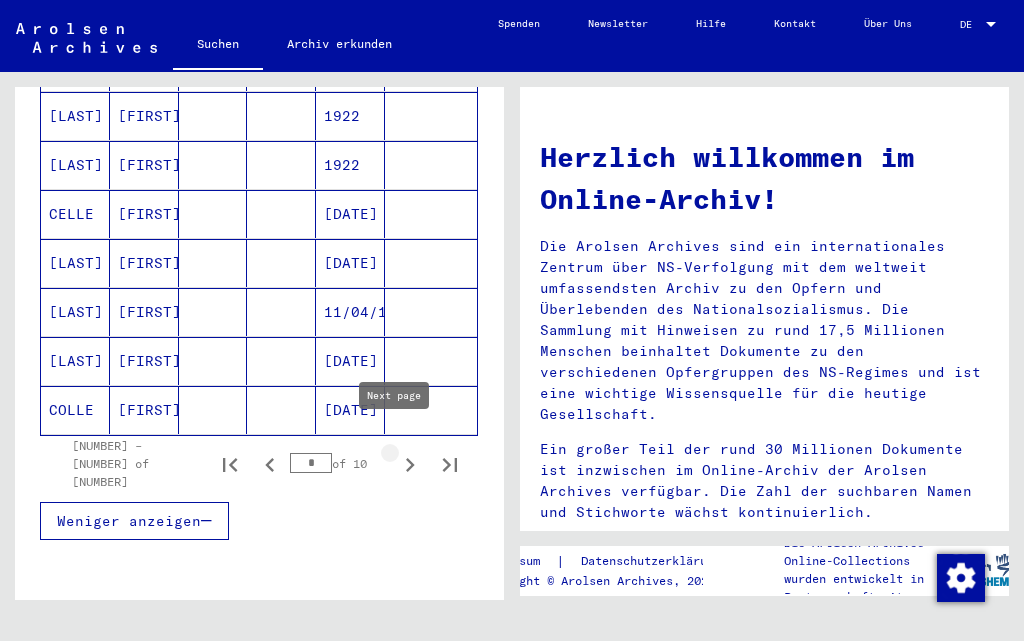 click 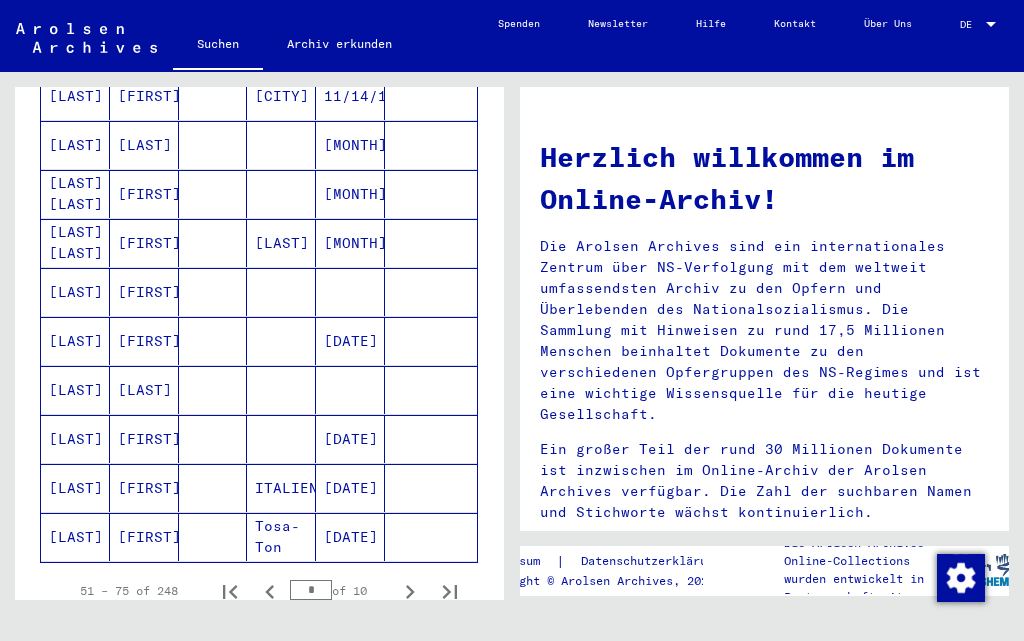 scroll, scrollTop: 1200, scrollLeft: 0, axis: vertical 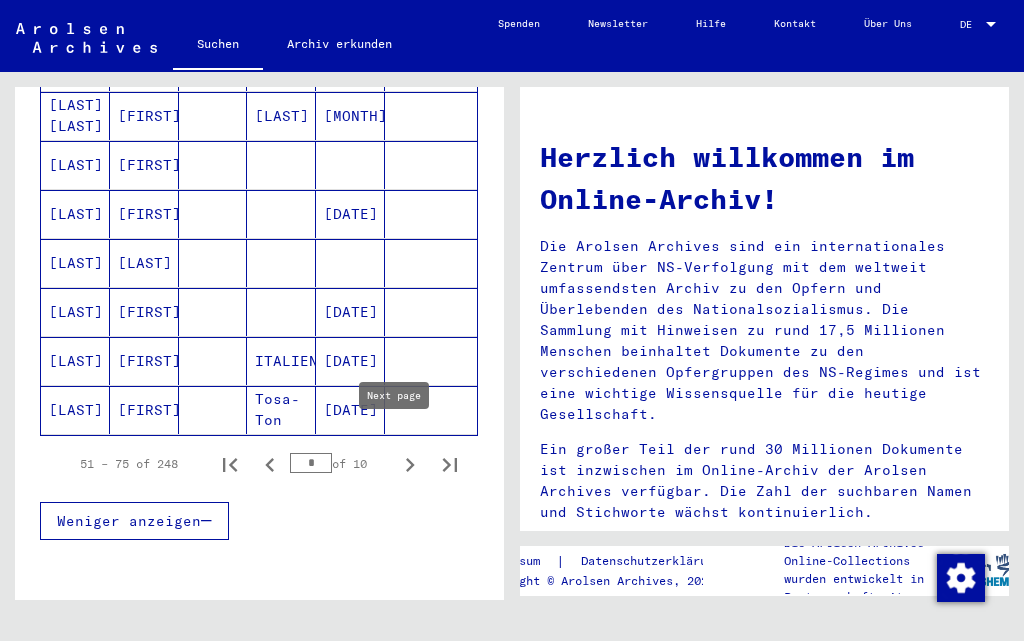 click 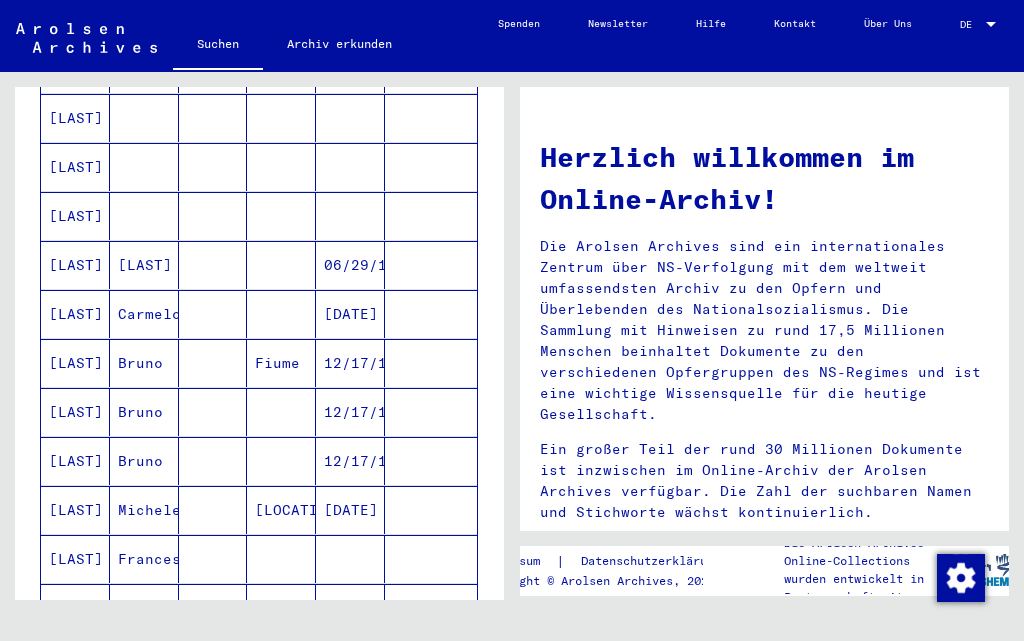 scroll, scrollTop: 500, scrollLeft: 0, axis: vertical 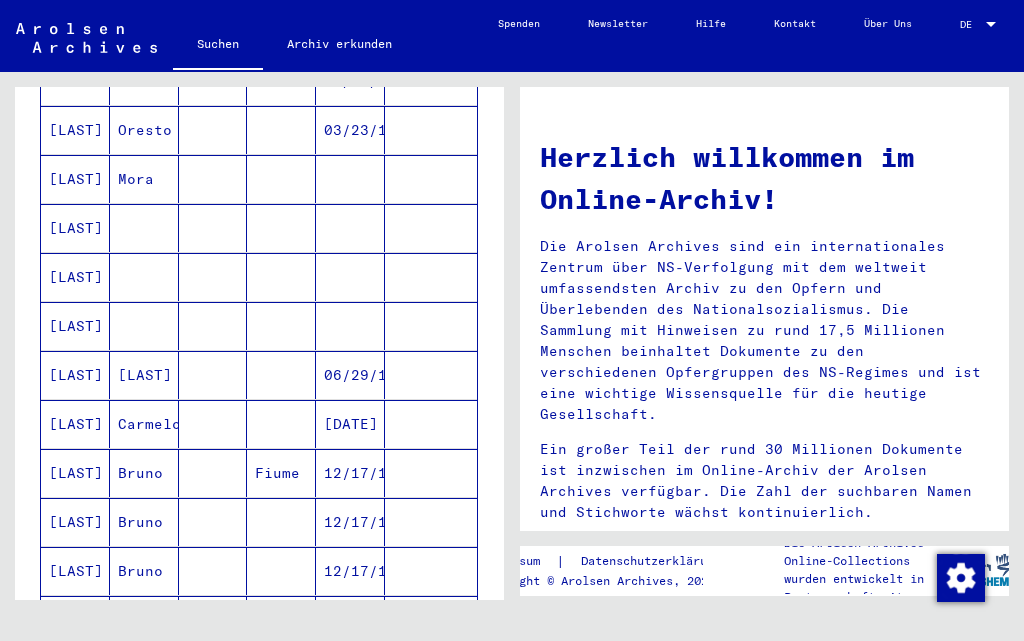 click on "[LAST]" at bounding box center (75, 277) 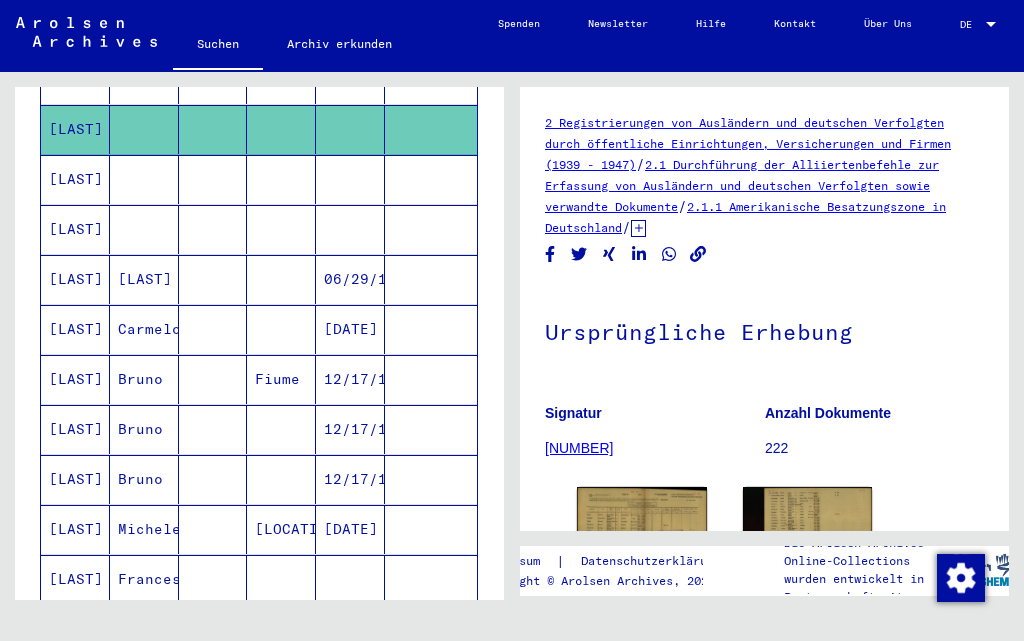 scroll, scrollTop: 804, scrollLeft: 0, axis: vertical 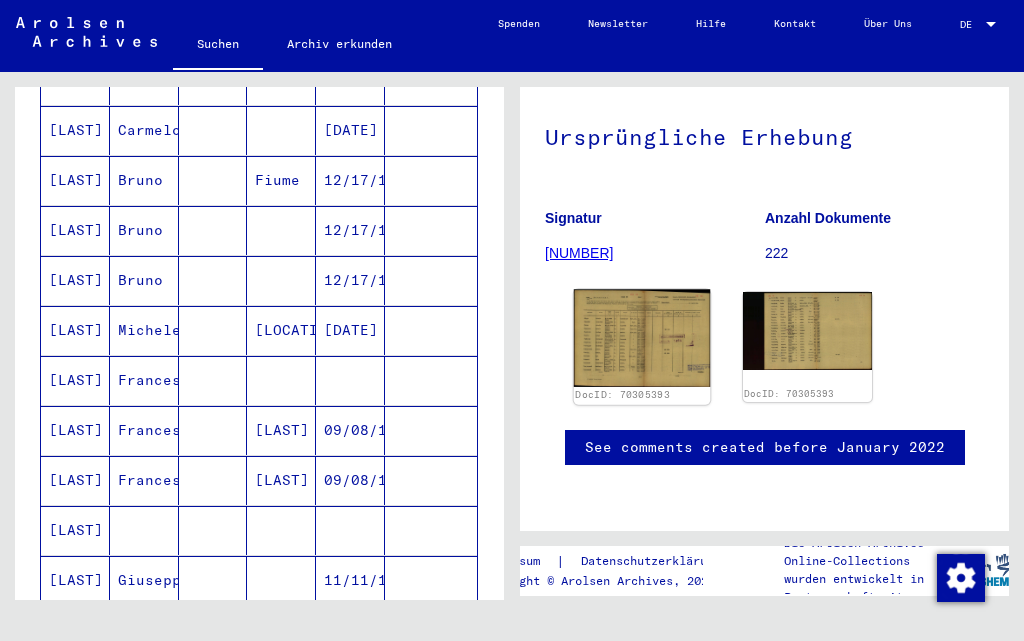 click 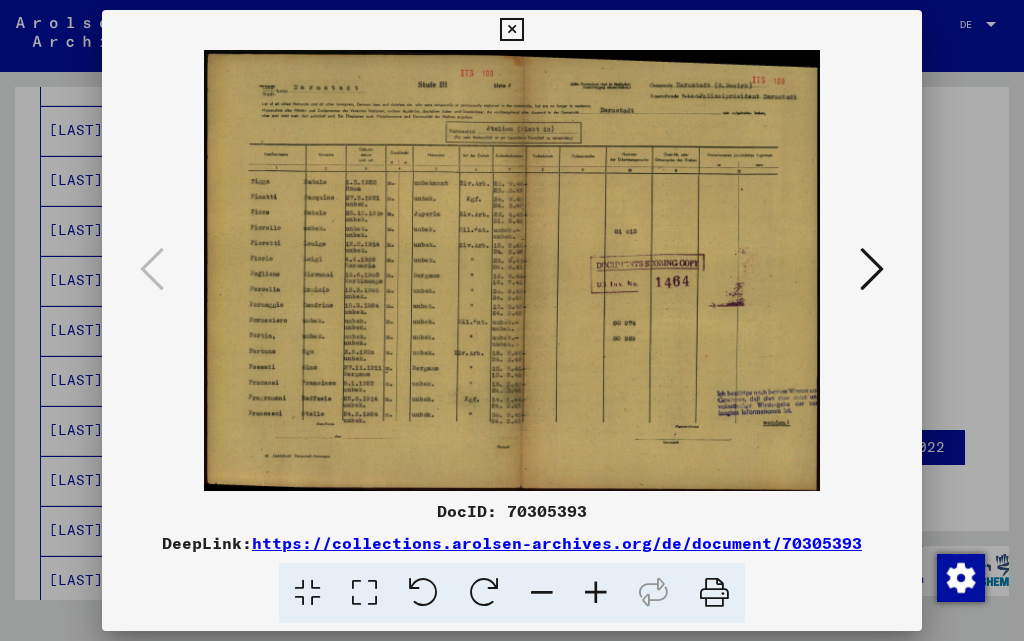 click at bounding box center (596, 593) 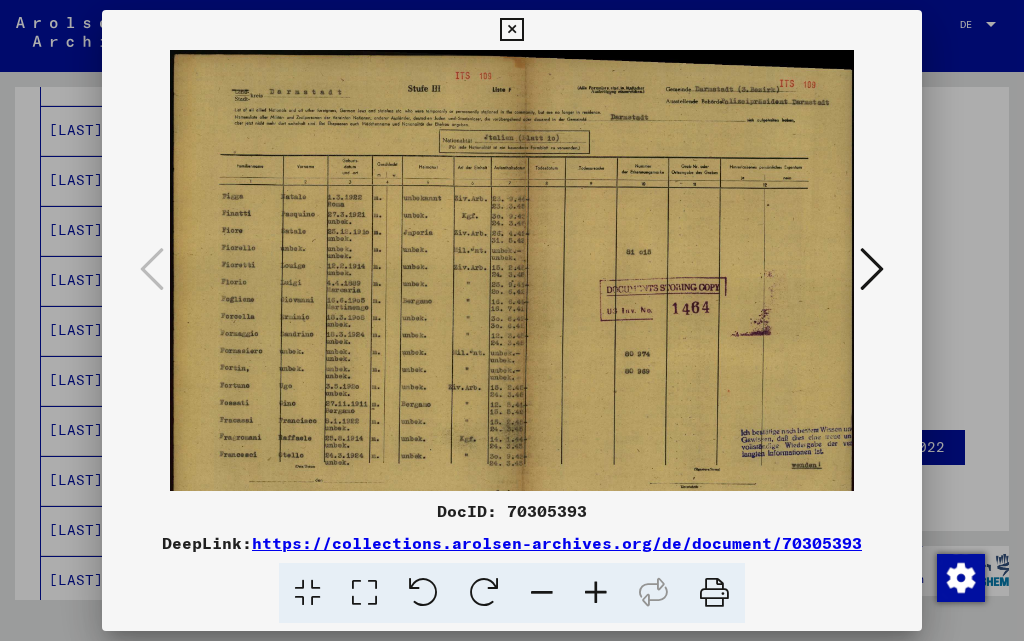 click at bounding box center (596, 593) 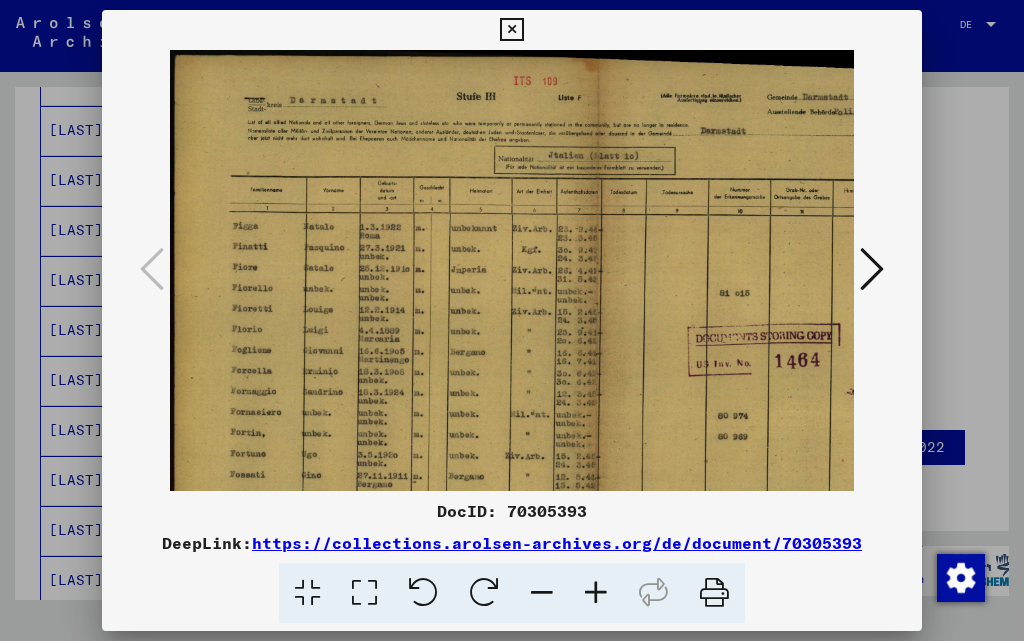 click at bounding box center [596, 593] 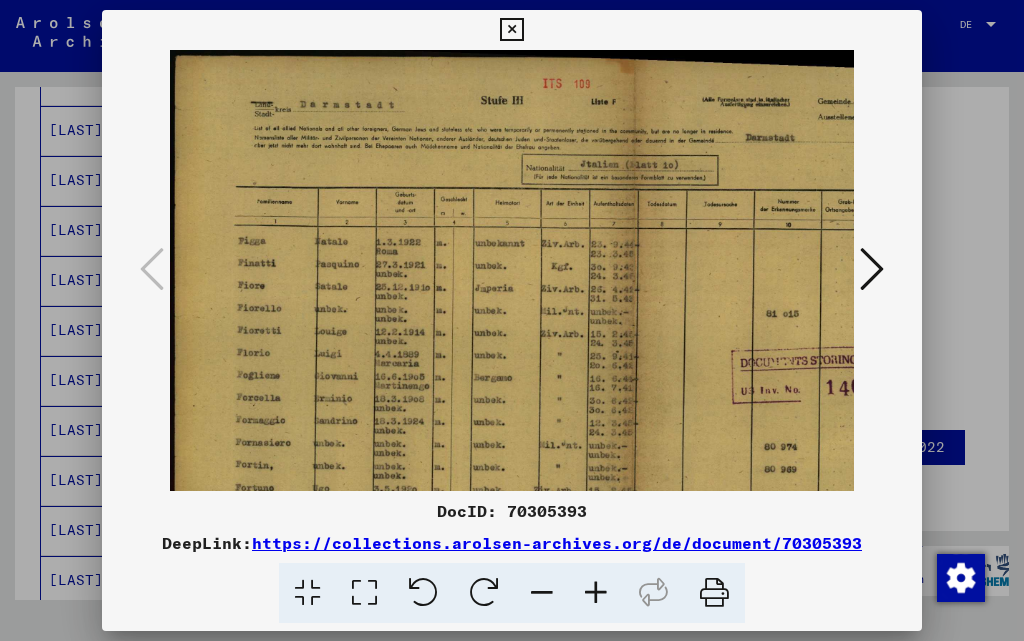 click at bounding box center (596, 593) 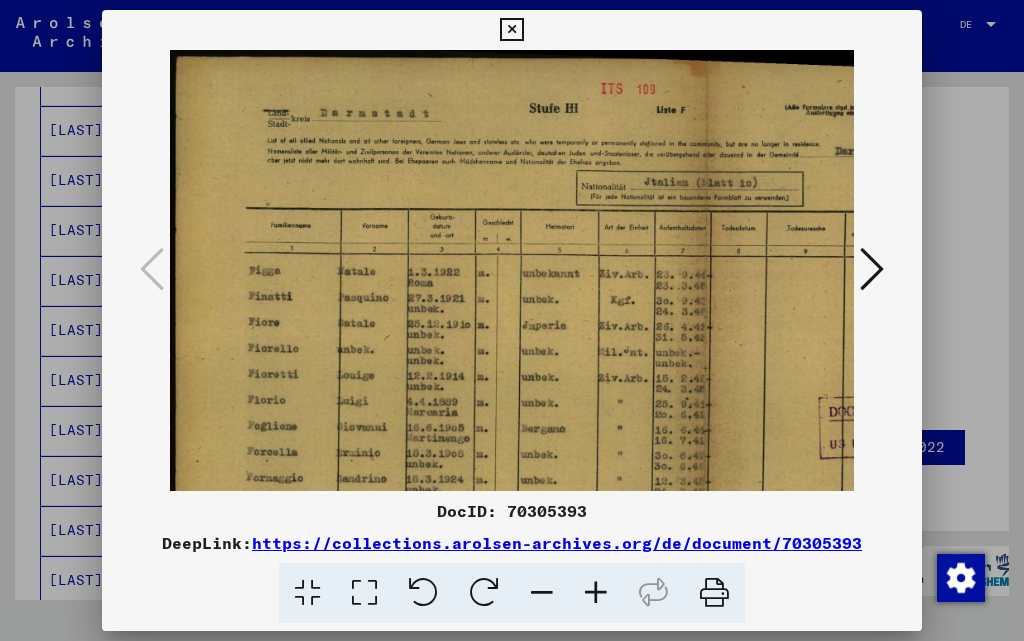 click at bounding box center [596, 593] 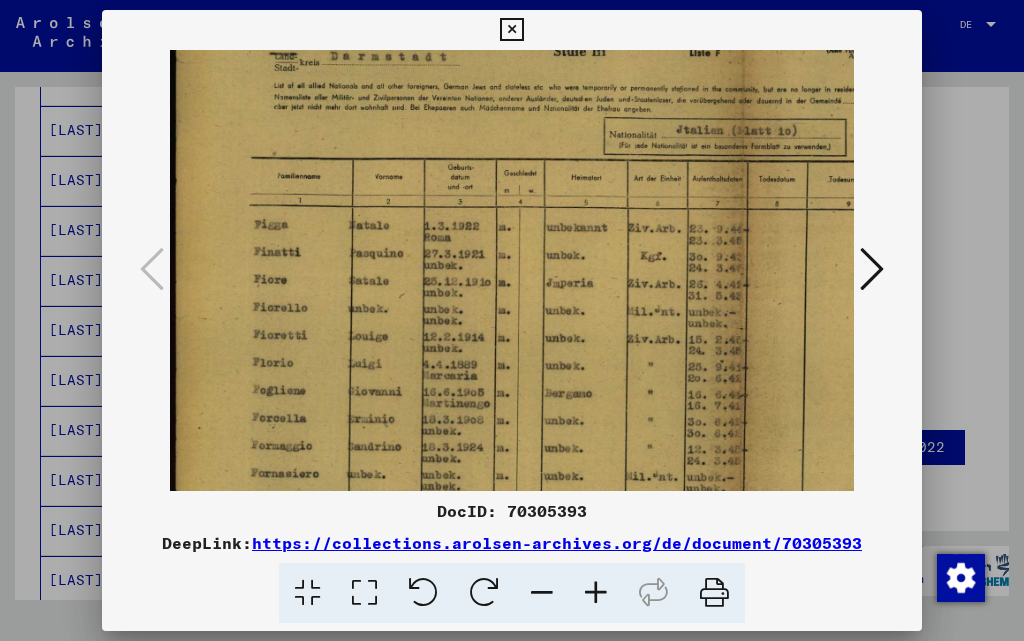 scroll, scrollTop: 72, scrollLeft: 0, axis: vertical 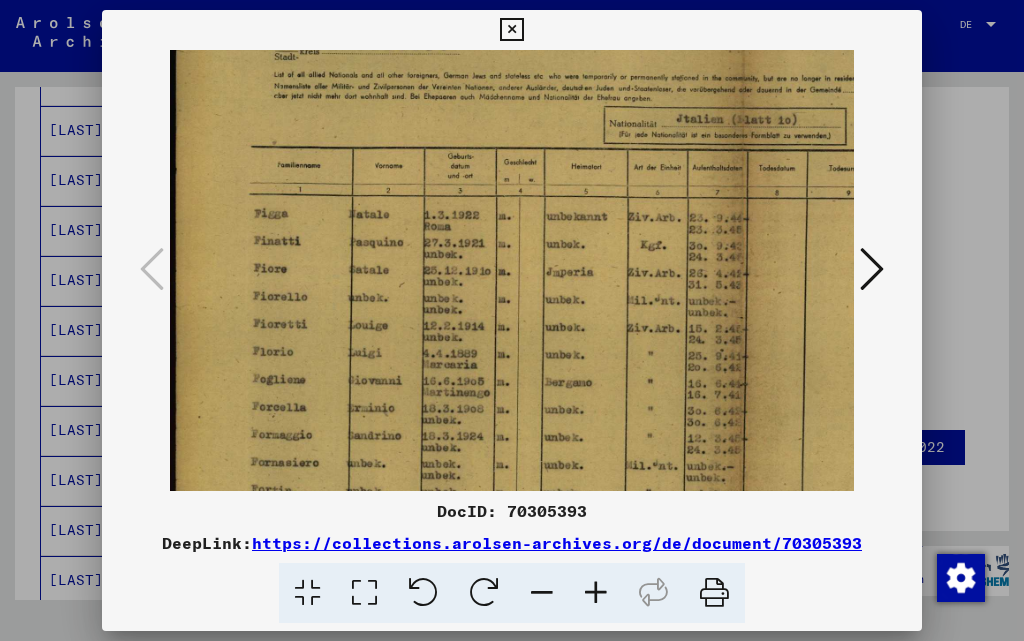 drag, startPoint x: 549, startPoint y: 429, endPoint x: 555, endPoint y: 357, distance: 72.249565 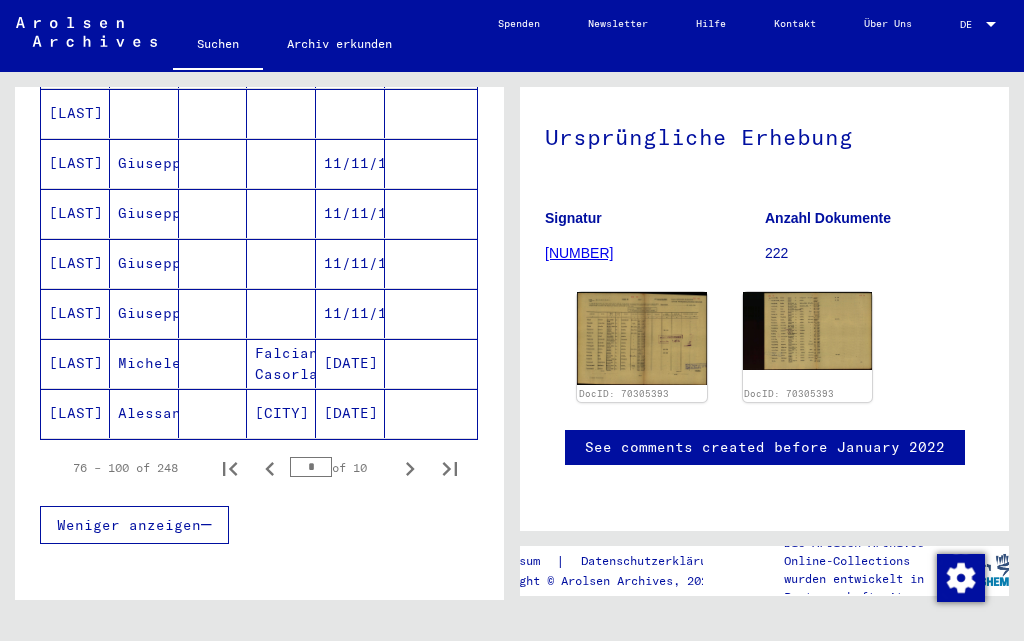 scroll, scrollTop: 1204, scrollLeft: 0, axis: vertical 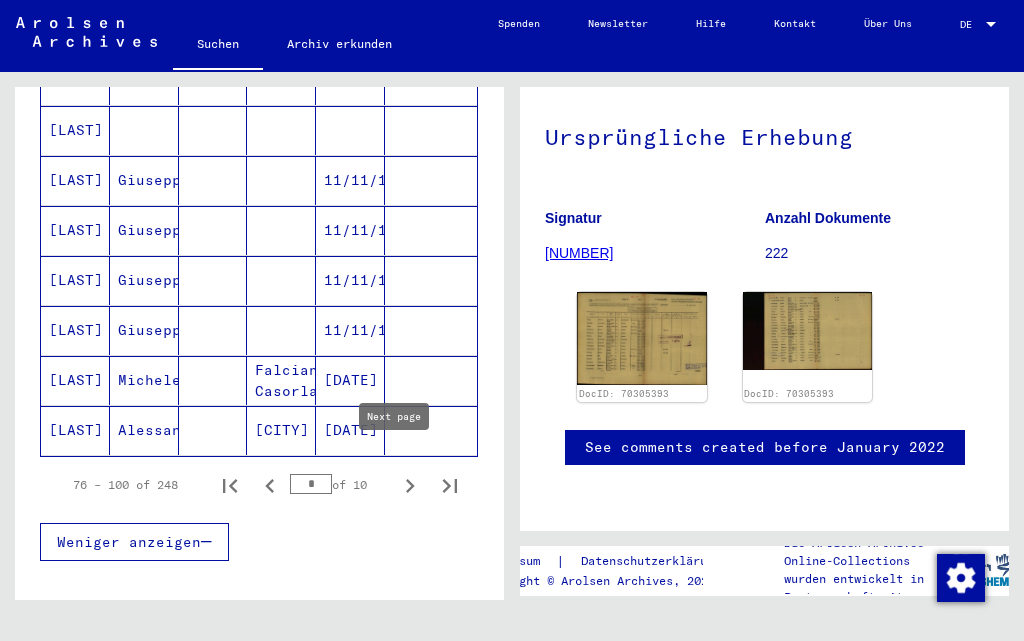 click 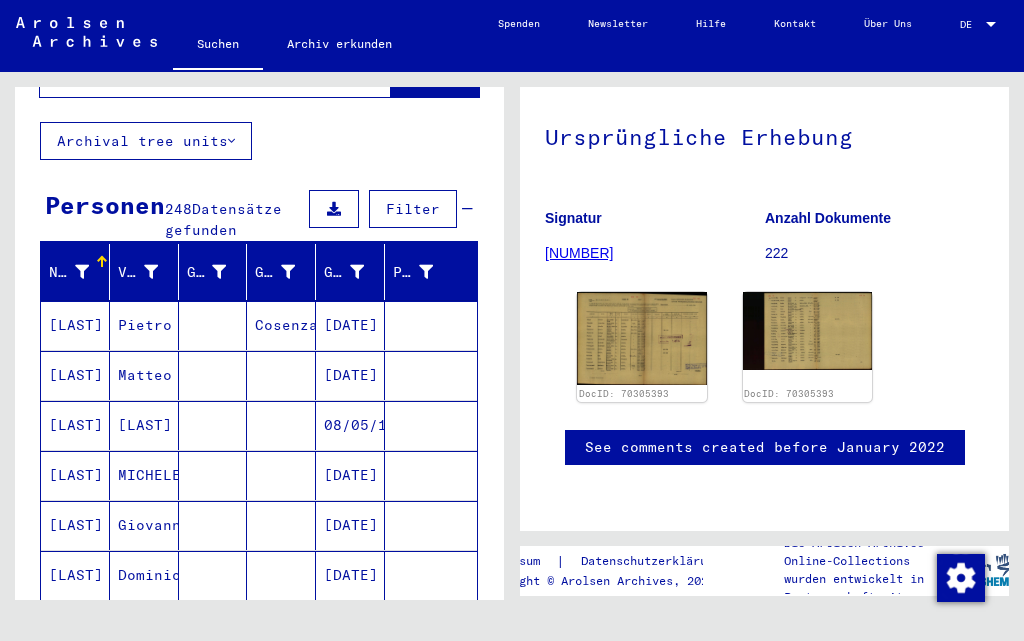 scroll, scrollTop: 104, scrollLeft: 0, axis: vertical 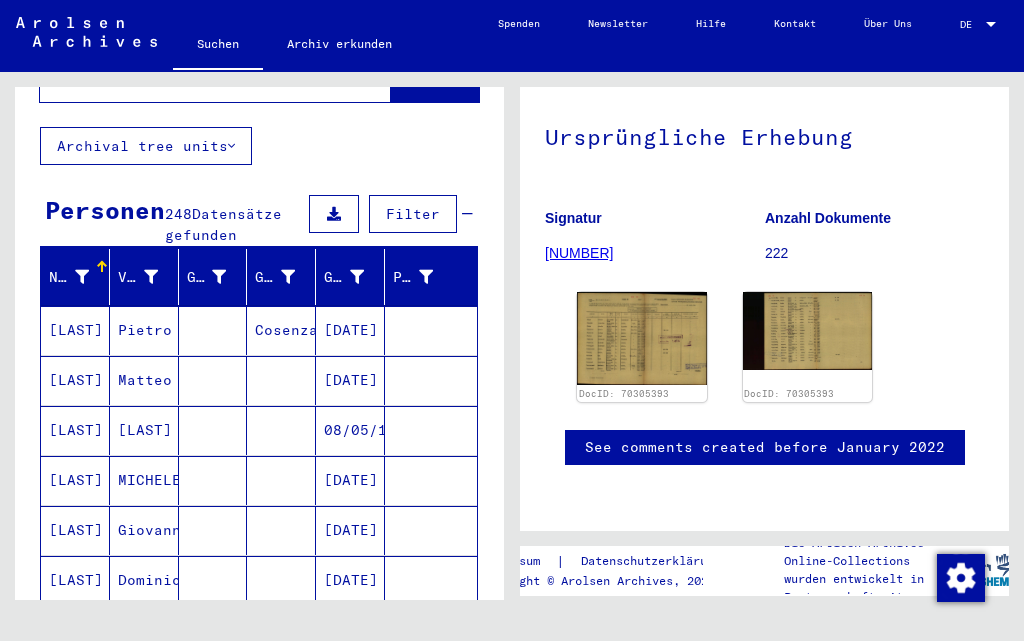 click on "[LAST]" at bounding box center [75, 380] 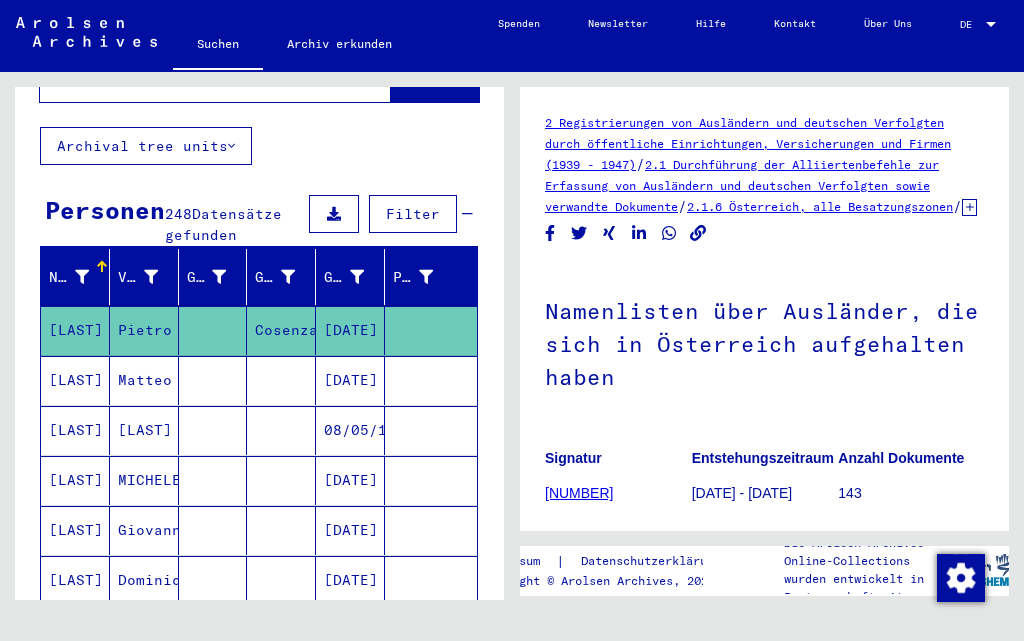 scroll, scrollTop: 200, scrollLeft: 0, axis: vertical 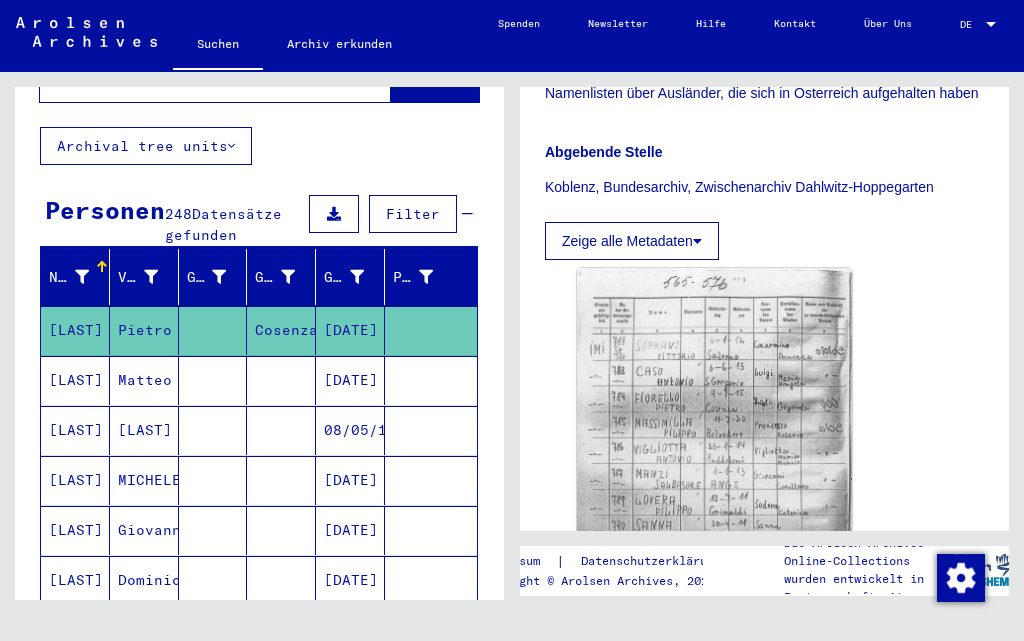 click 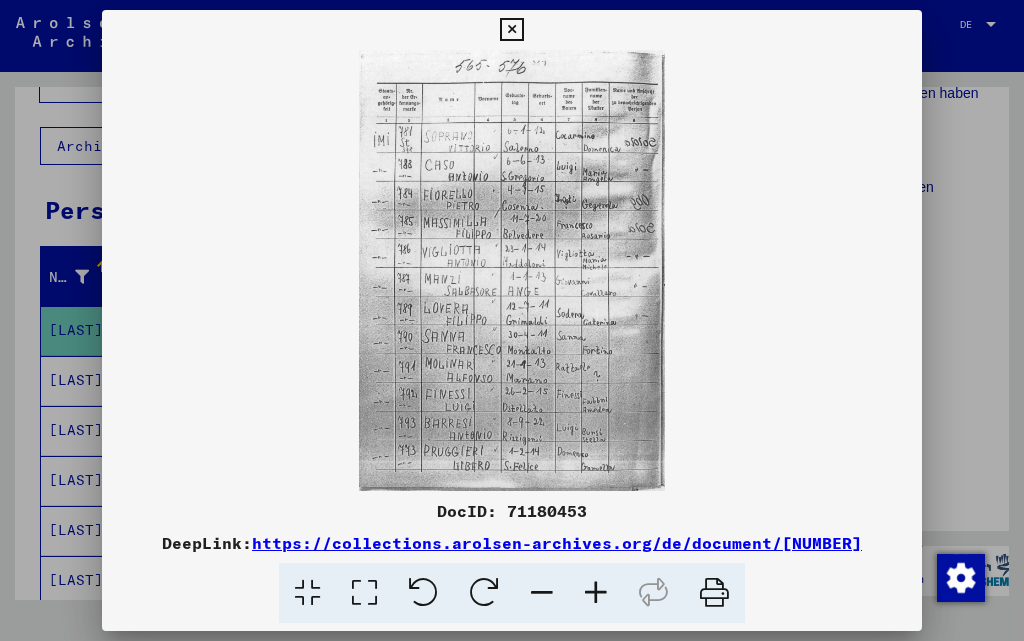 click at bounding box center [511, 30] 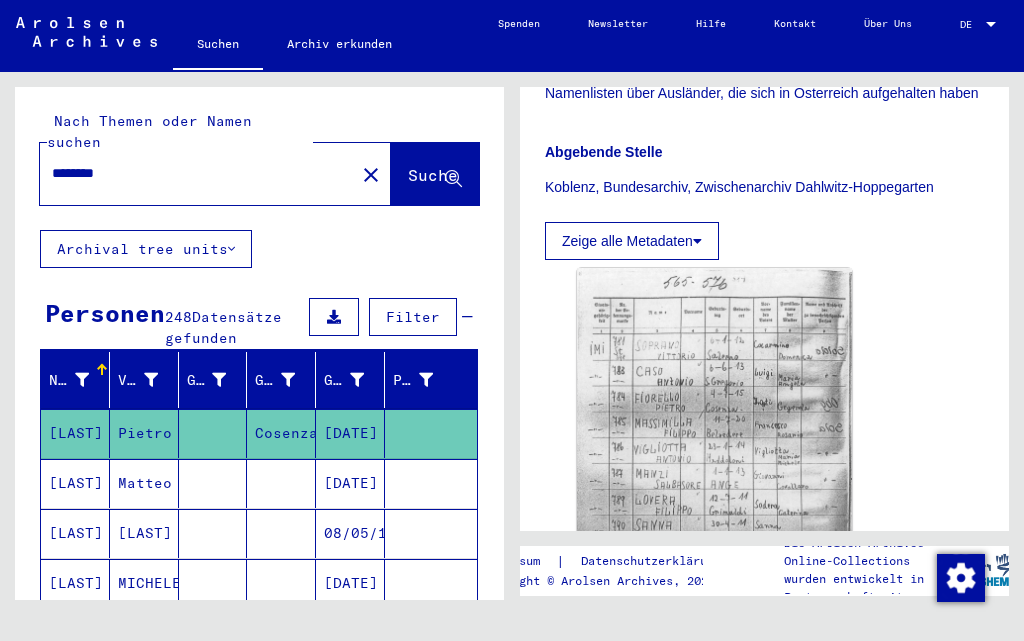 scroll, scrollTop: 0, scrollLeft: 0, axis: both 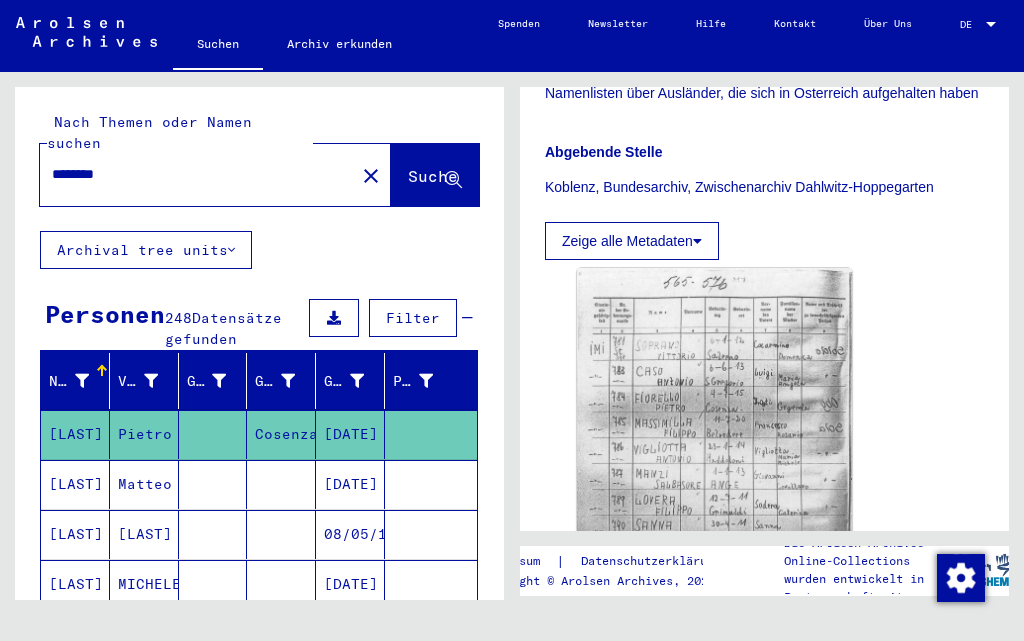 click on "********" 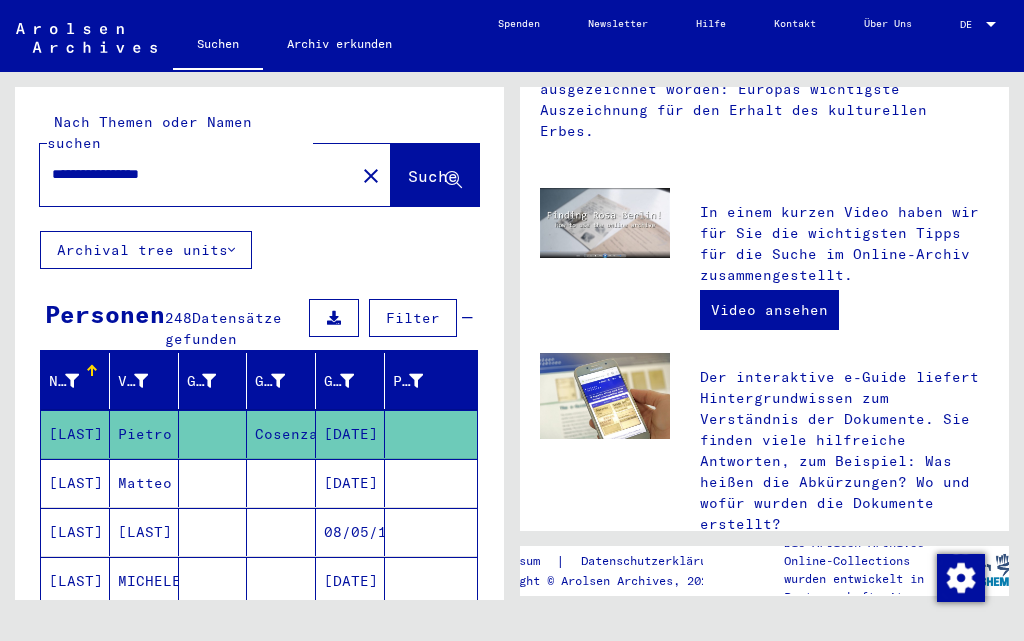 scroll, scrollTop: 0, scrollLeft: 0, axis: both 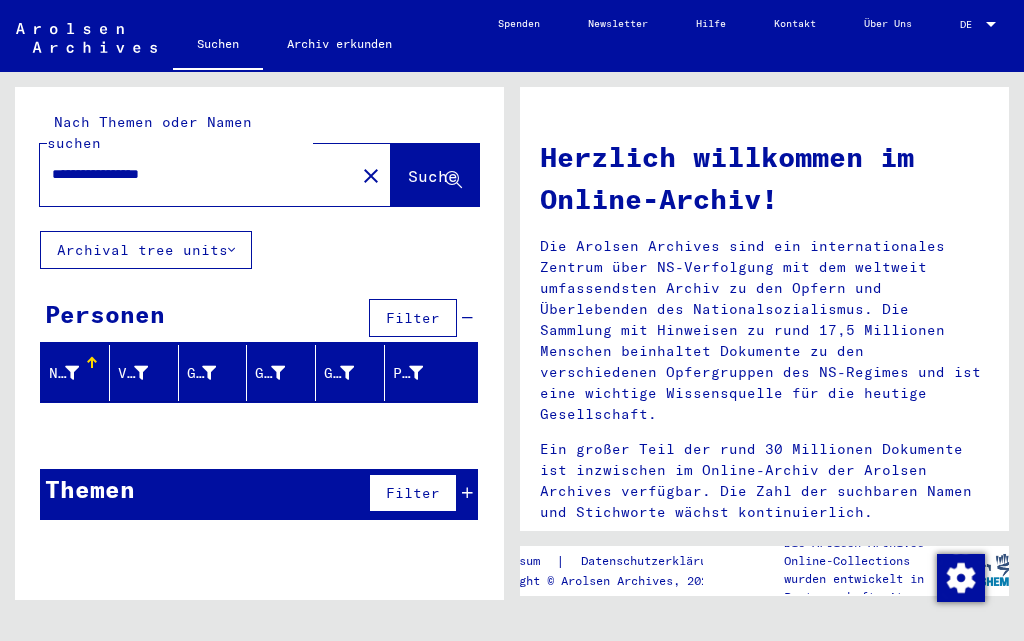 drag, startPoint x: 170, startPoint y: 154, endPoint x: 0, endPoint y: 161, distance: 170.14406 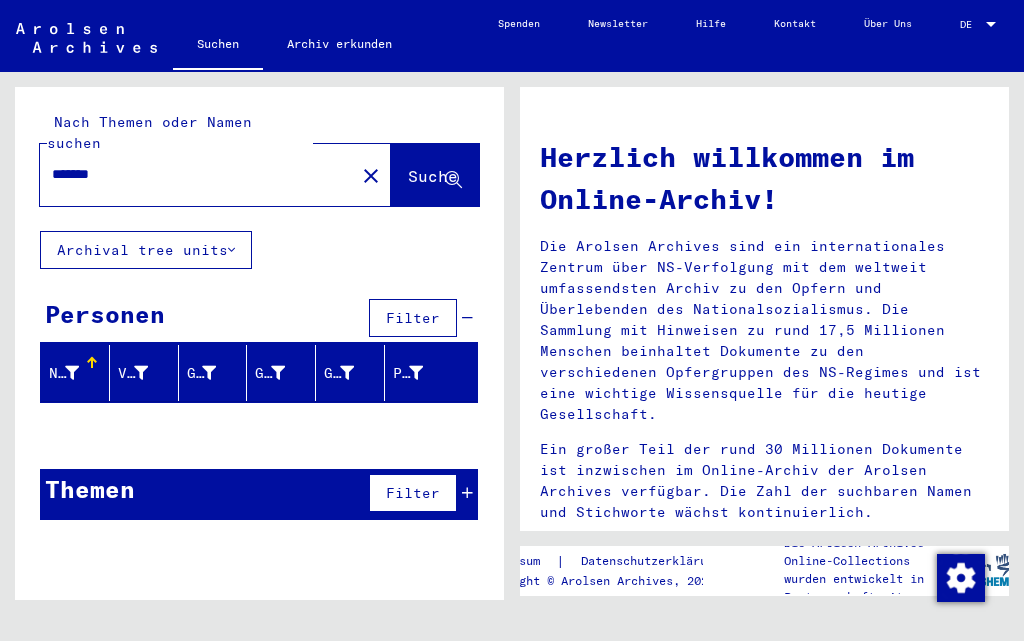 drag, startPoint x: 222, startPoint y: 160, endPoint x: 0, endPoint y: 165, distance: 222.0563 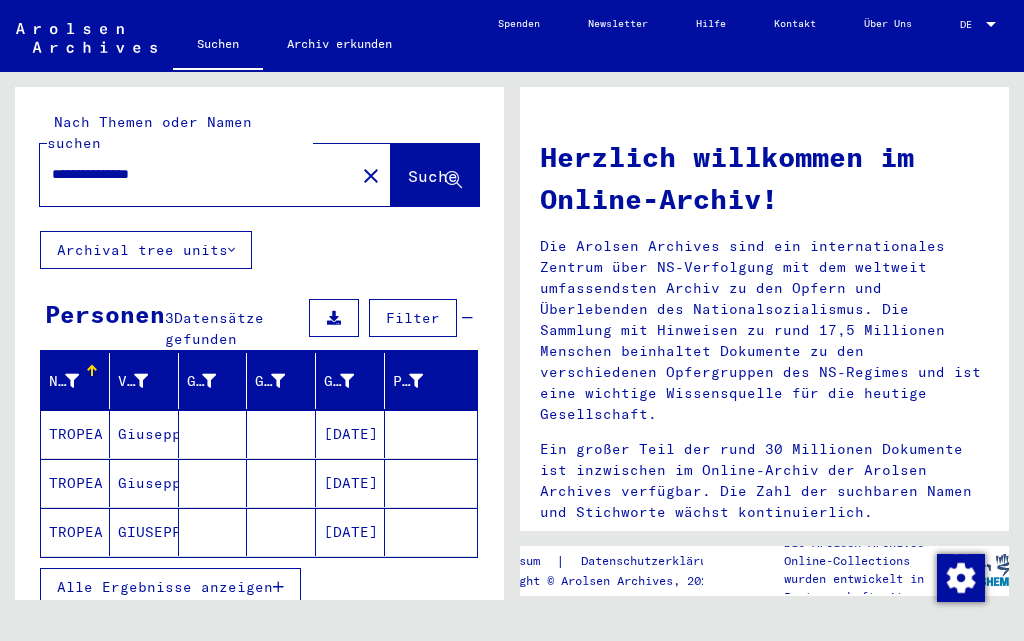 click on "Alle Ergebnisse anzeigen" at bounding box center [170, 587] 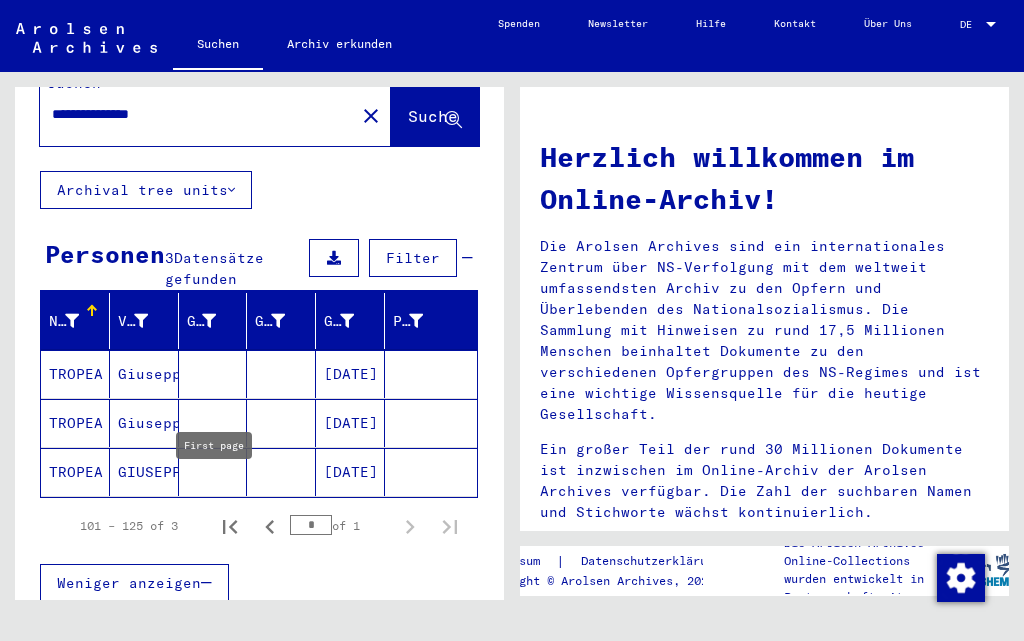 scroll, scrollTop: 100, scrollLeft: 0, axis: vertical 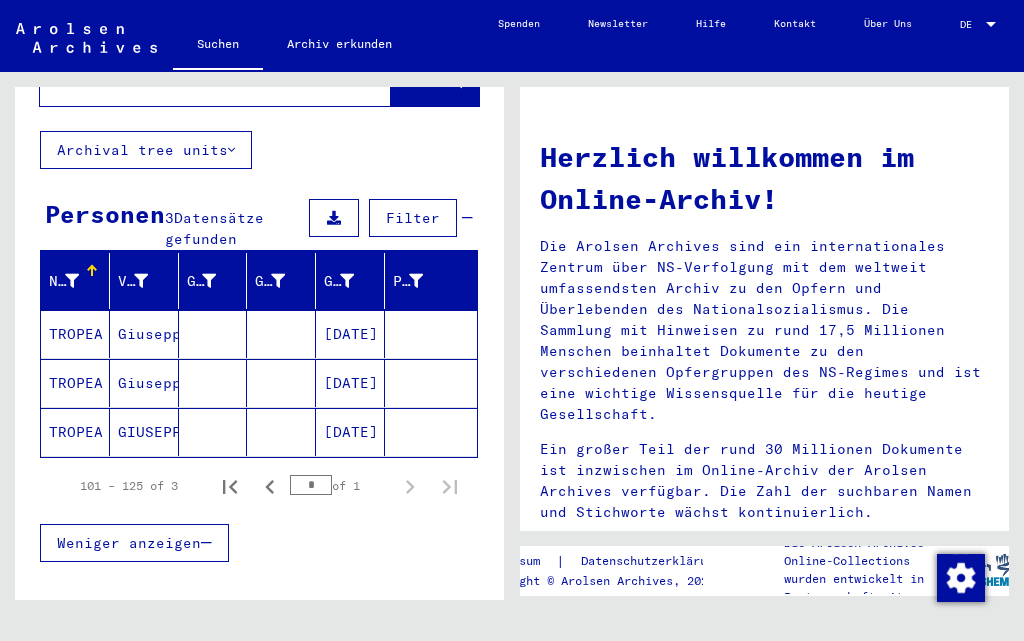 click on "TROPEA" at bounding box center (75, 383) 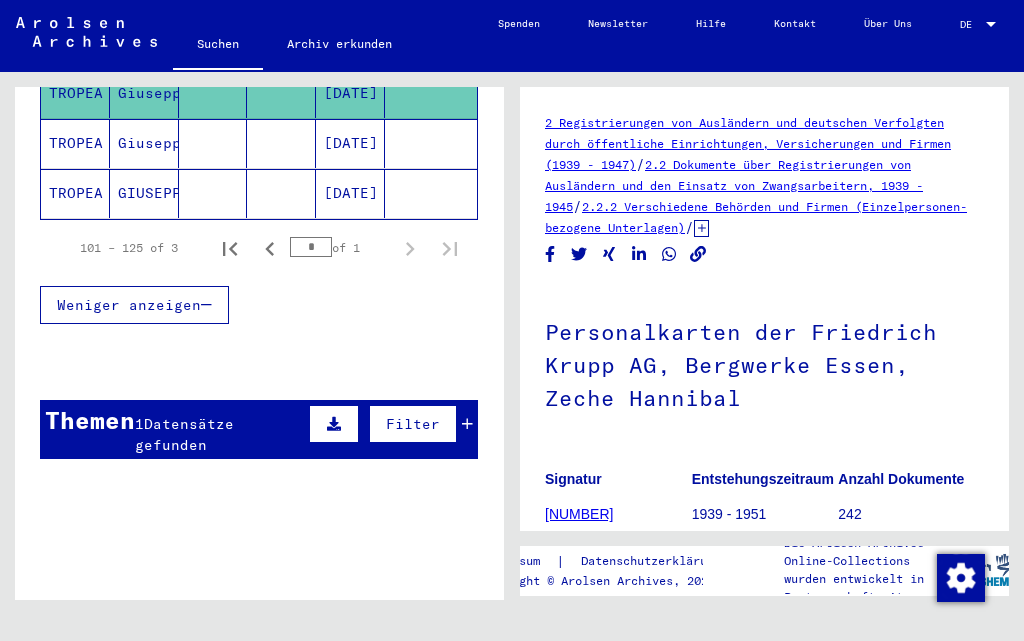 scroll, scrollTop: 351, scrollLeft: 0, axis: vertical 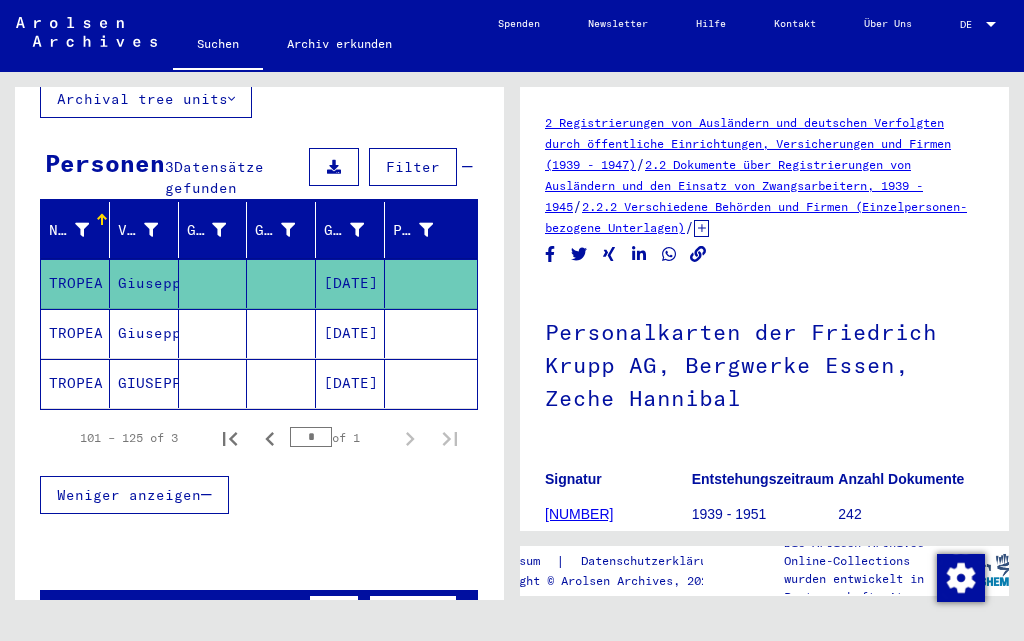 click on "Personalkarten der Friedrich Krupp AG, Bergwerke Essen, Zeche Hannibal" 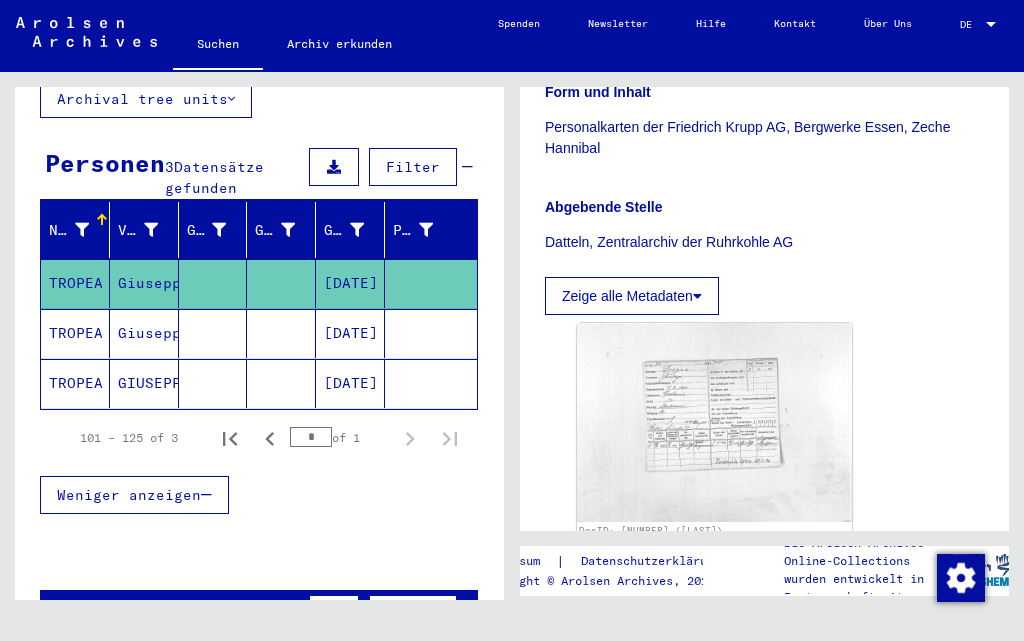 scroll, scrollTop: 500, scrollLeft: 0, axis: vertical 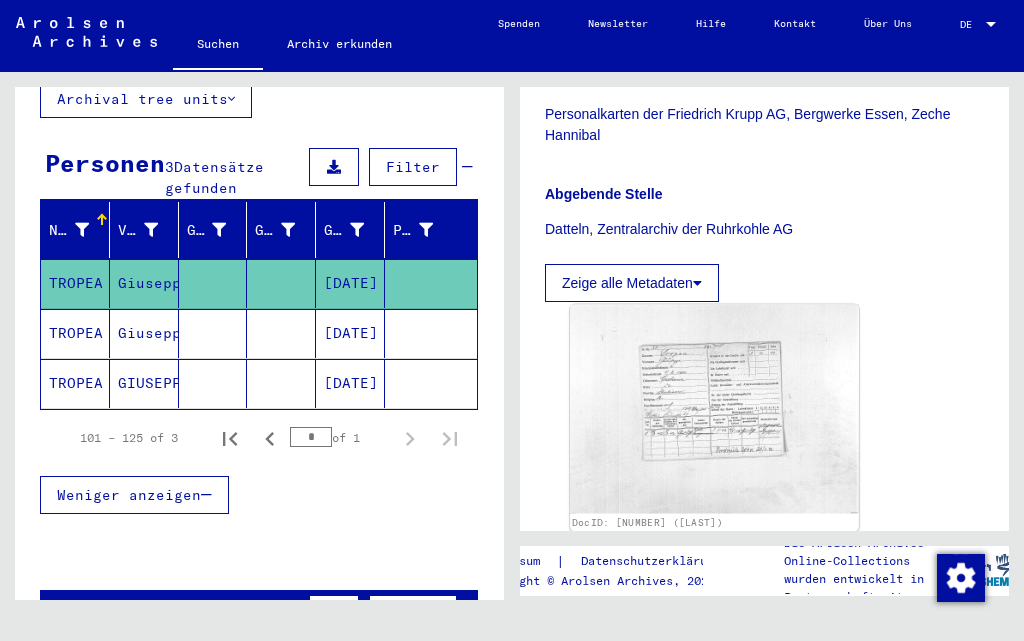 click 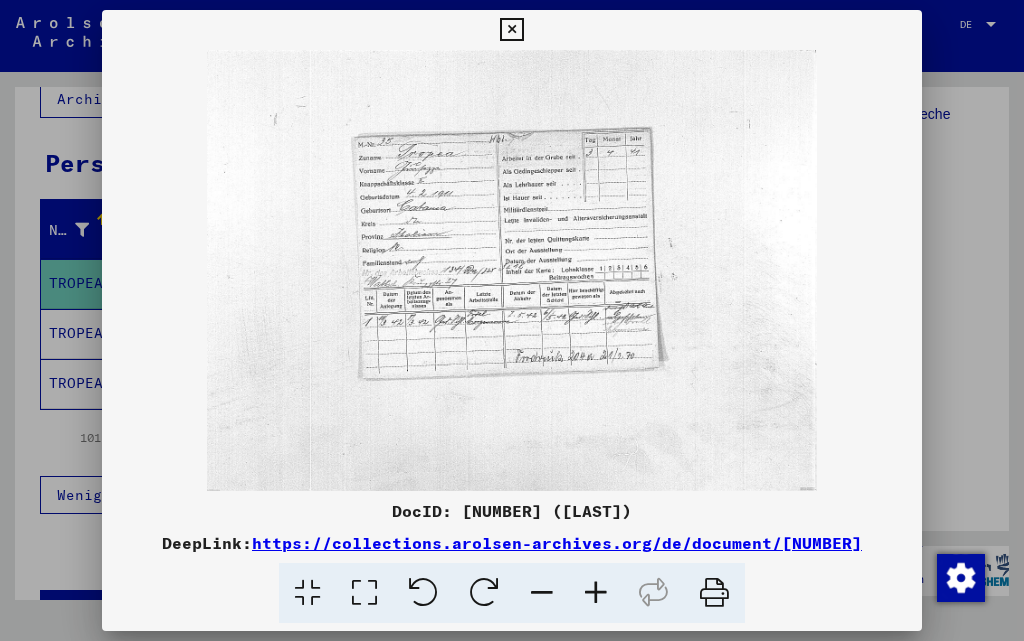 click at bounding box center (596, 593) 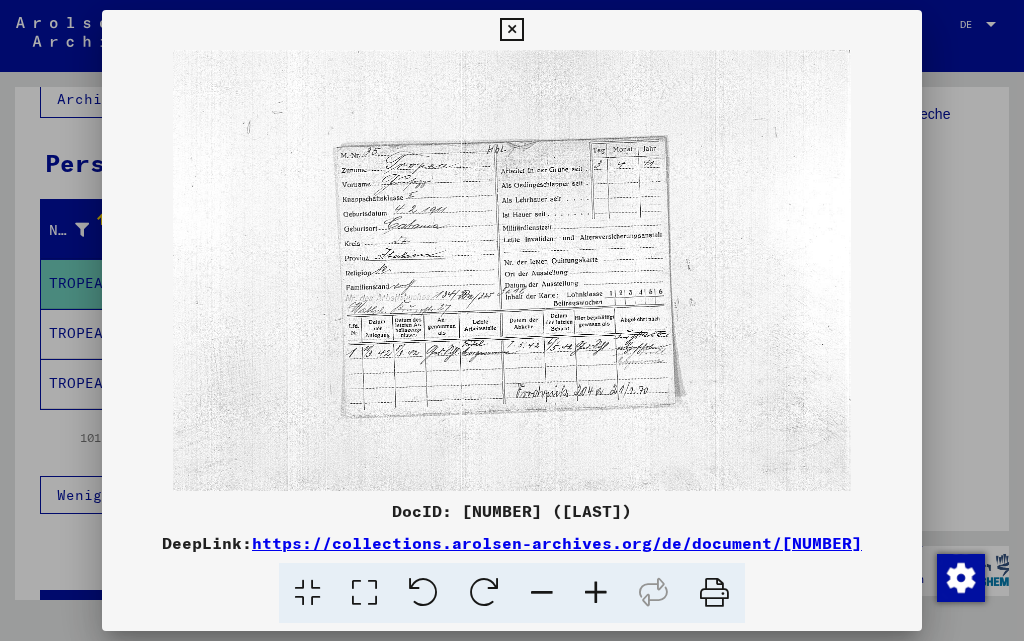 click at bounding box center [596, 593] 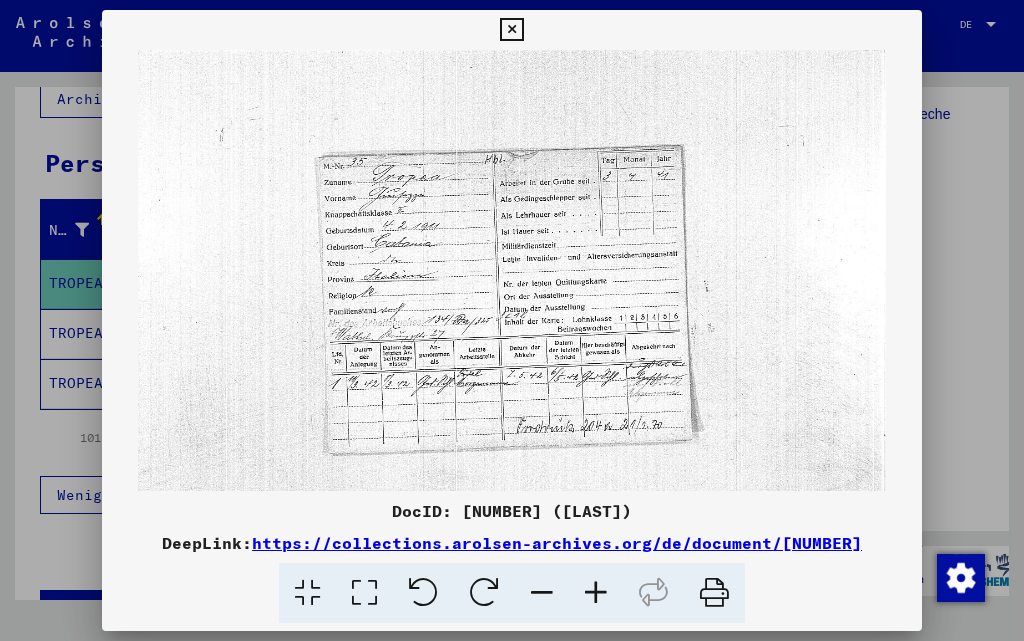 click at bounding box center (596, 593) 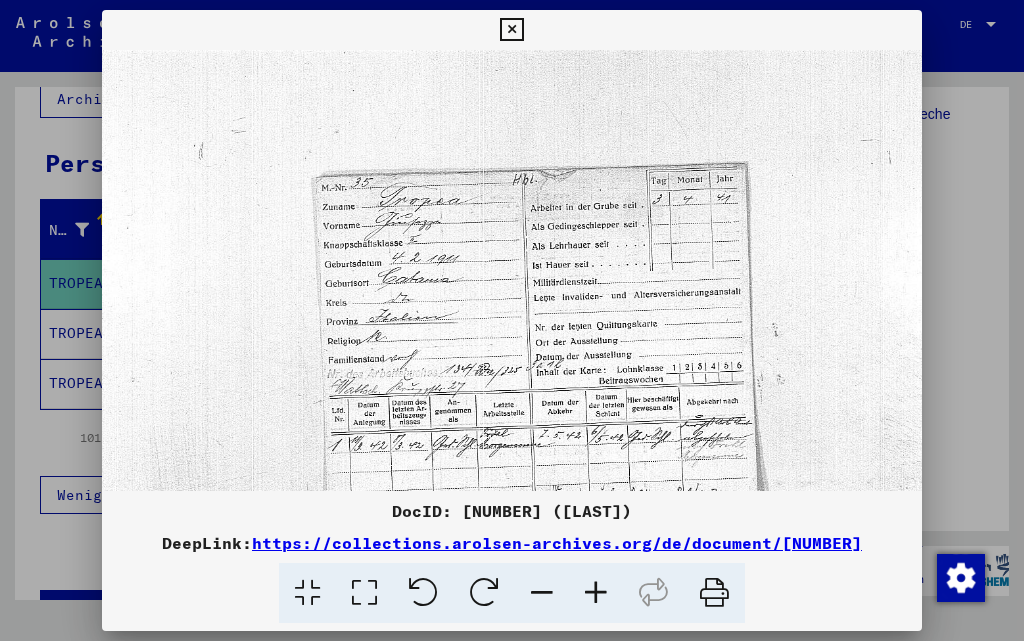 click at bounding box center [596, 593] 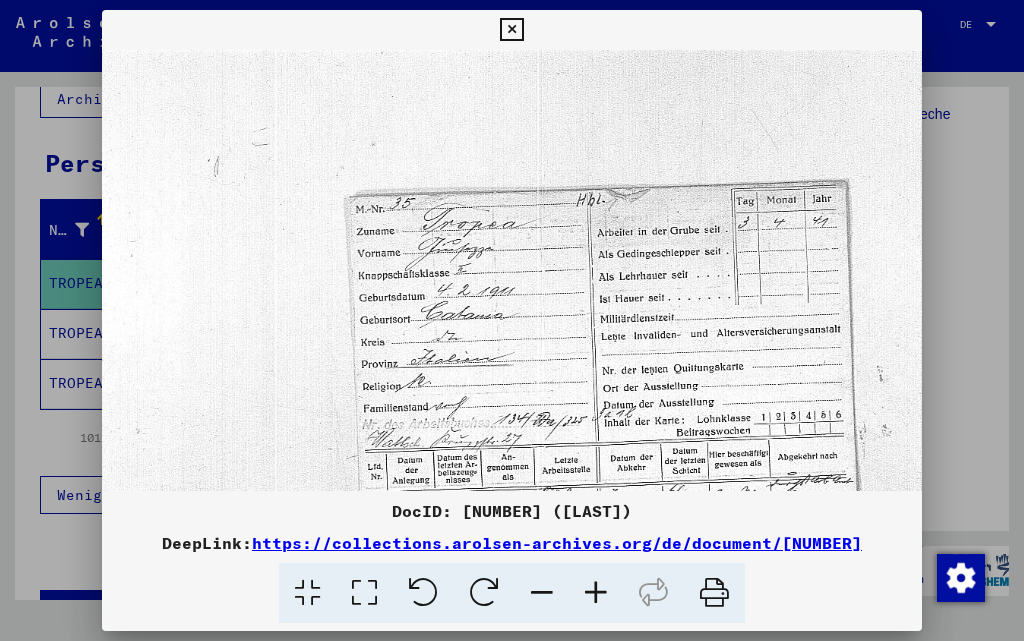 click at bounding box center (596, 593) 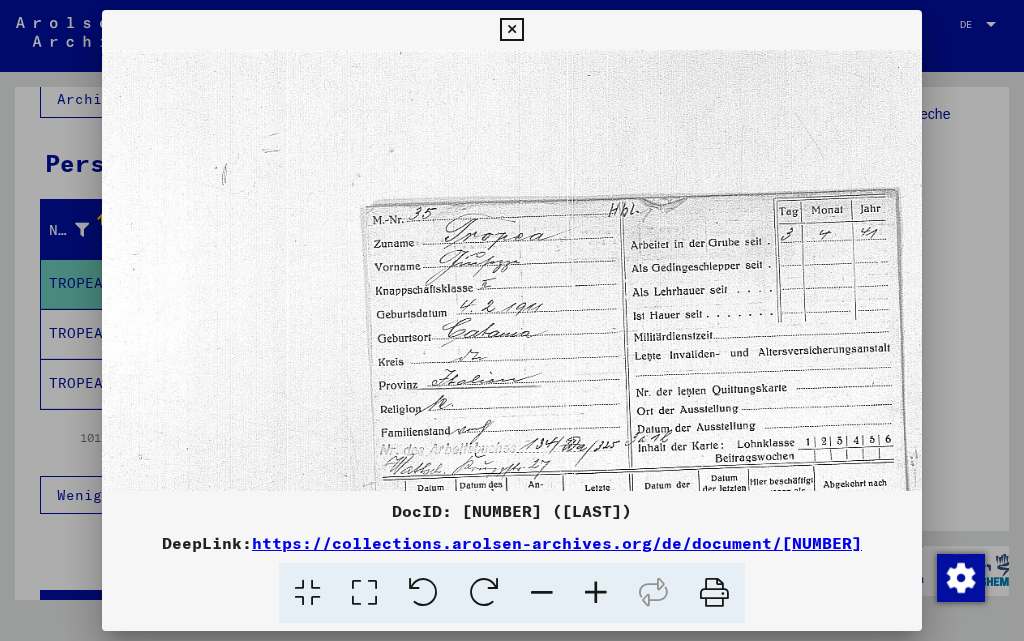 click at bounding box center (511, 30) 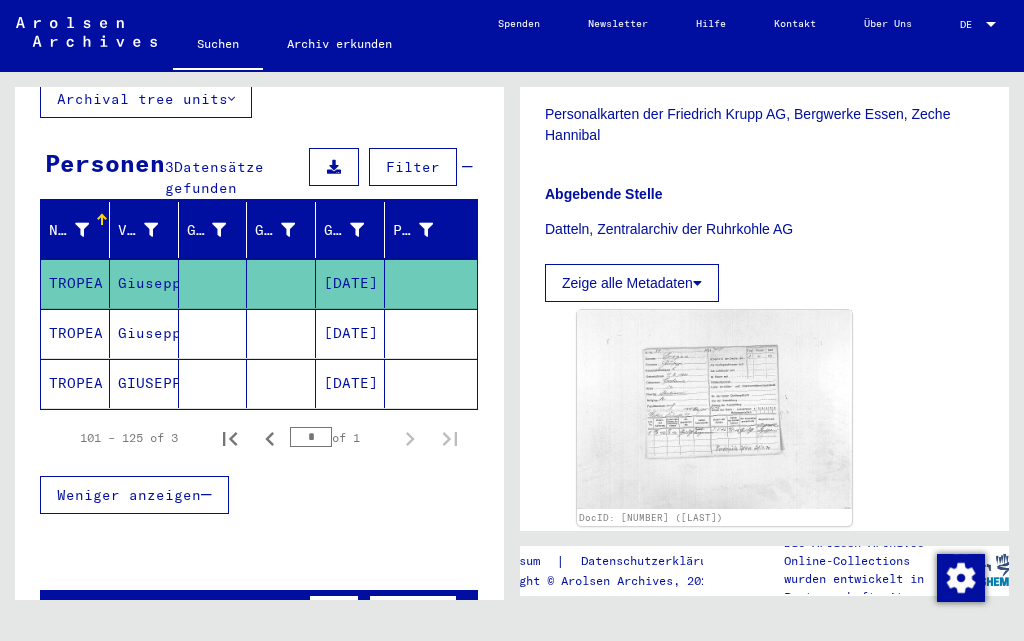 click on "TROPEA" 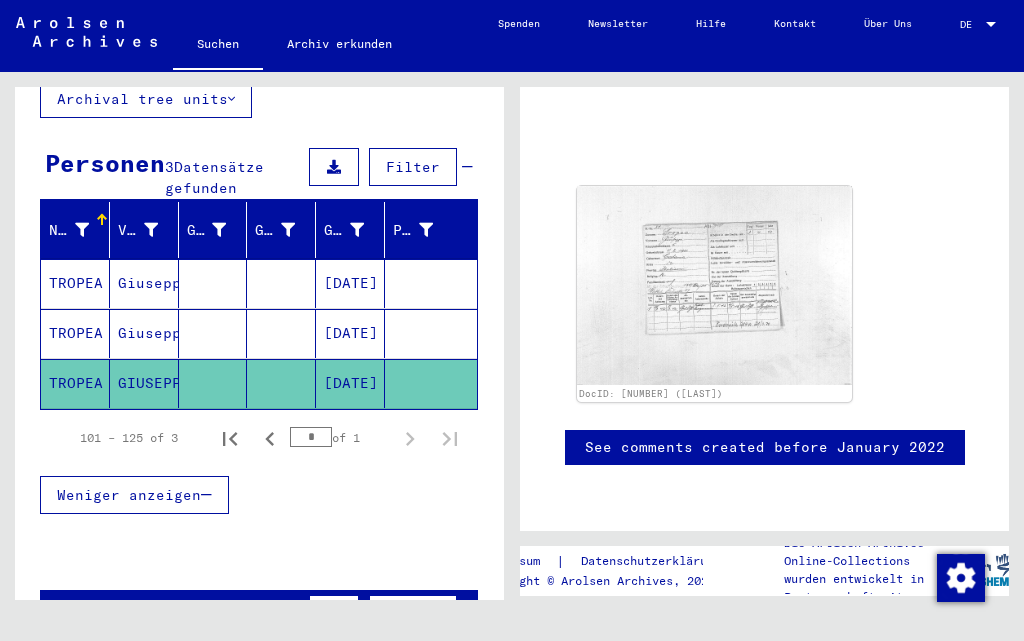 scroll, scrollTop: 45, scrollLeft: 0, axis: vertical 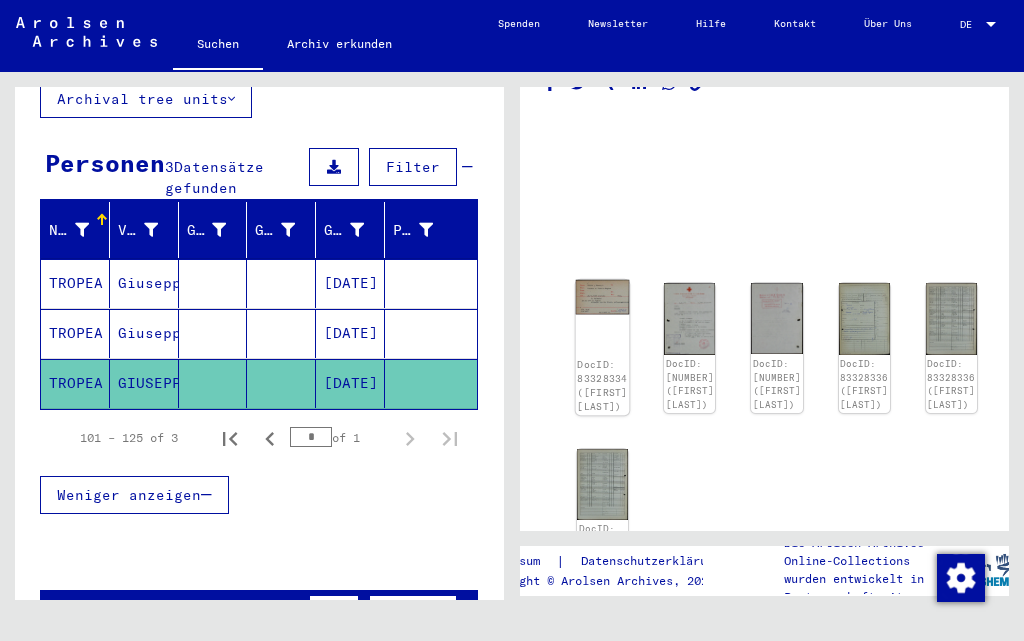 click 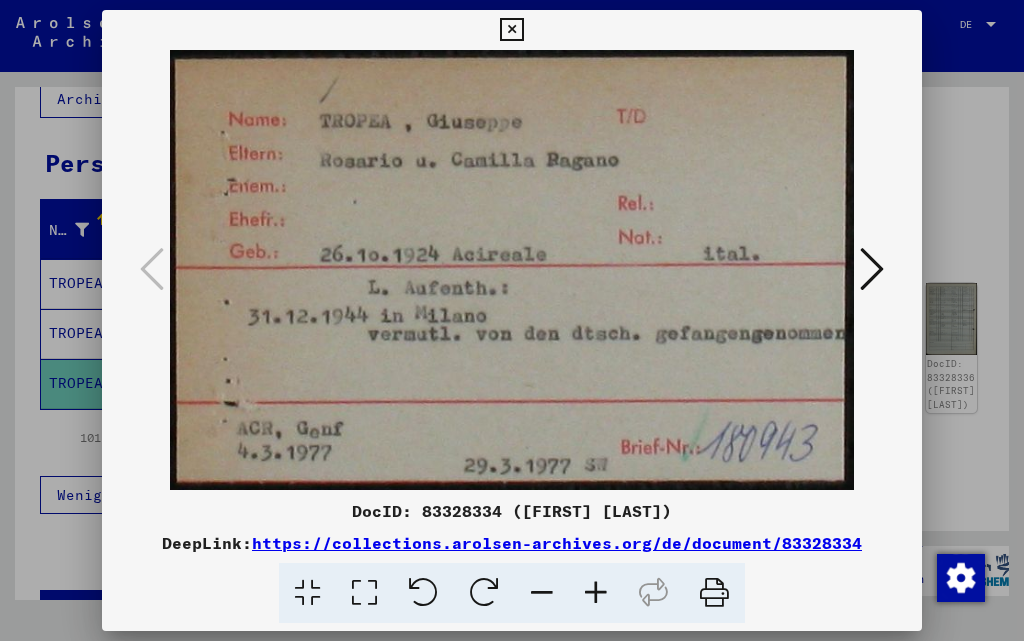 click at bounding box center (511, 30) 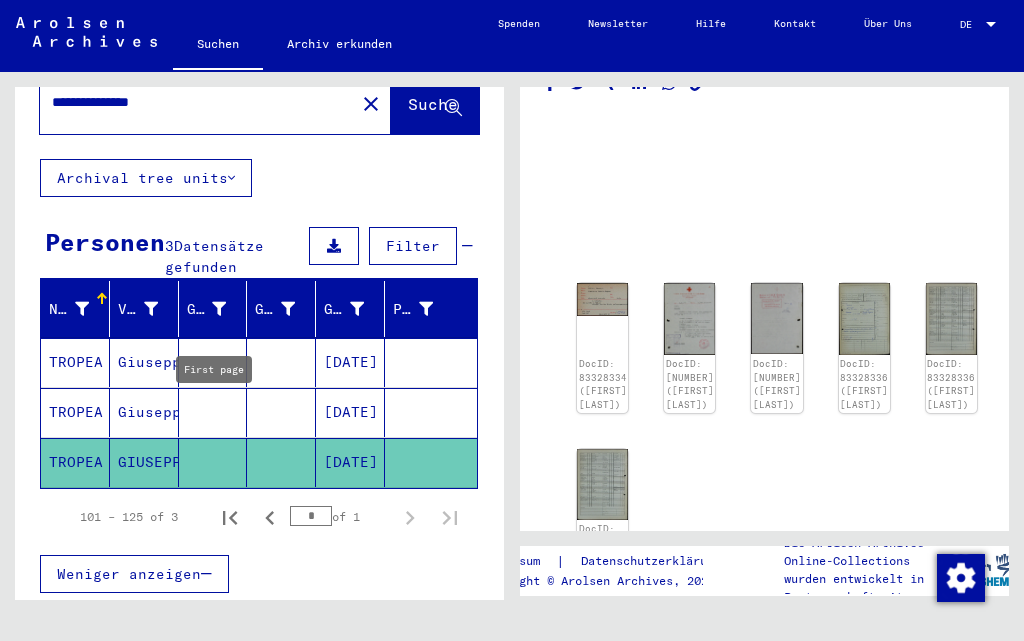 scroll, scrollTop: 0, scrollLeft: 0, axis: both 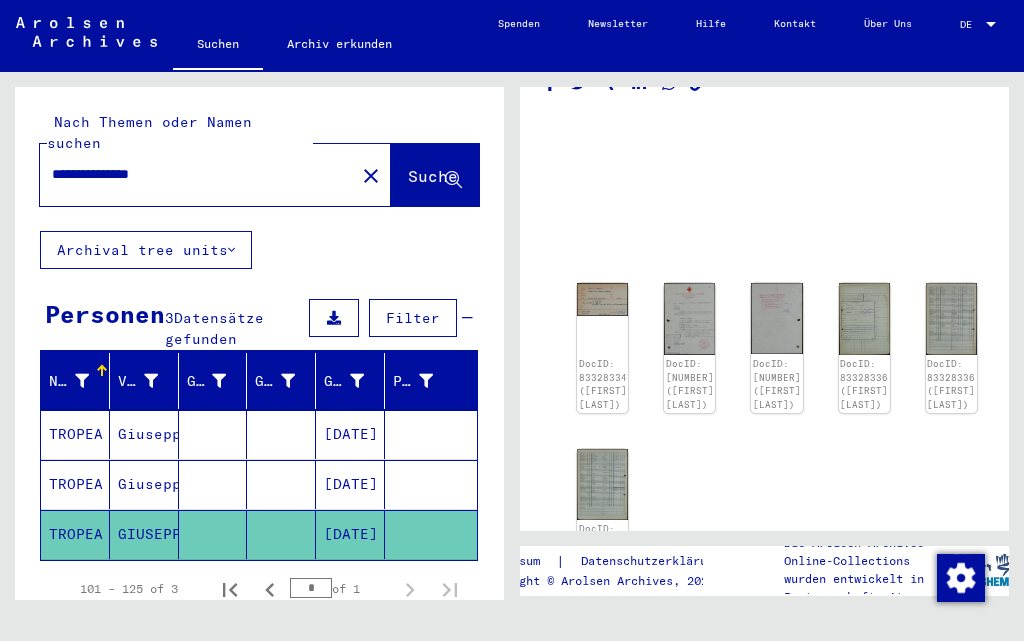drag, startPoint x: 260, startPoint y: 156, endPoint x: 0, endPoint y: 131, distance: 261.19916 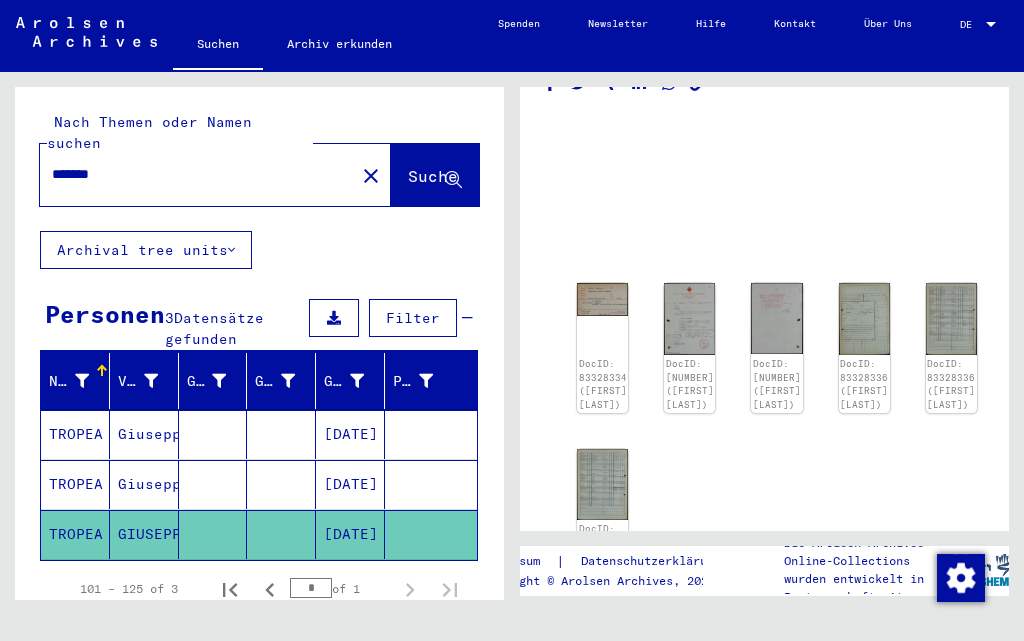 scroll, scrollTop: 0, scrollLeft: 0, axis: both 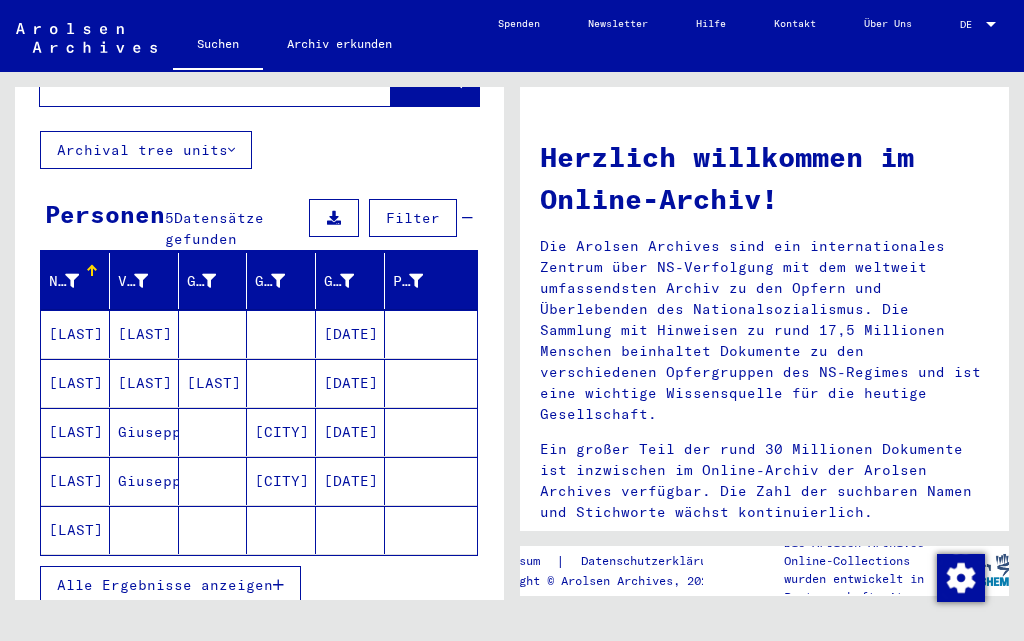 click on "Alle Ergebnisse anzeigen" at bounding box center [165, 585] 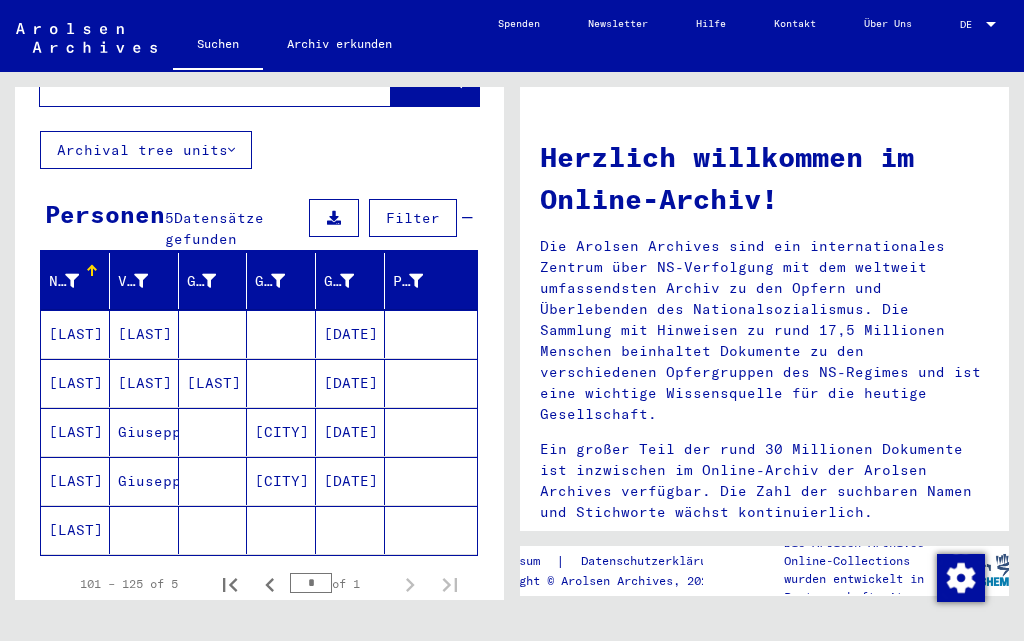 click on "[LAST]" 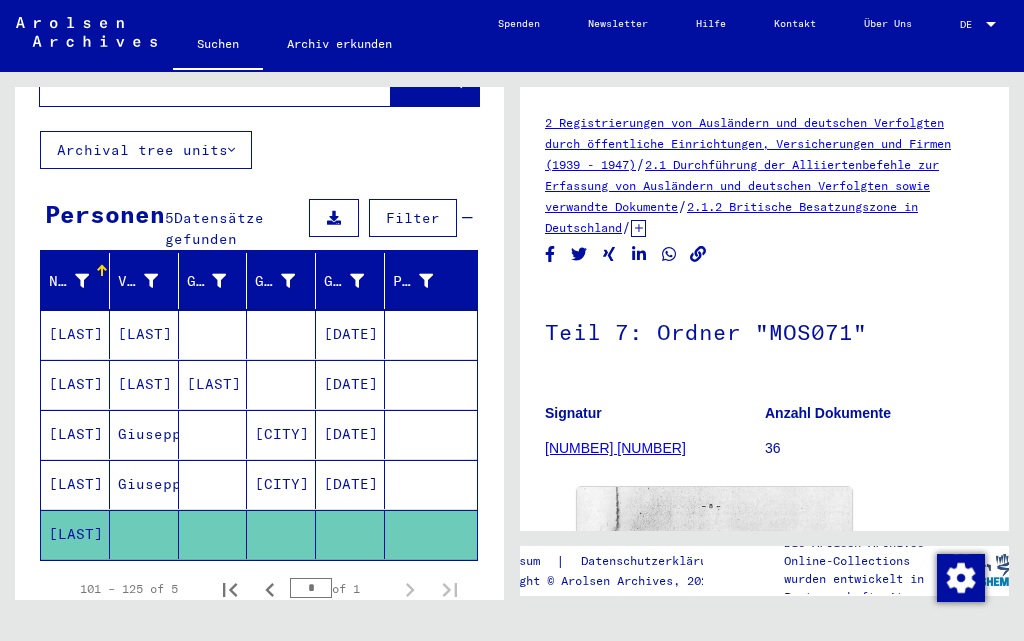 scroll, scrollTop: 200, scrollLeft: 0, axis: vertical 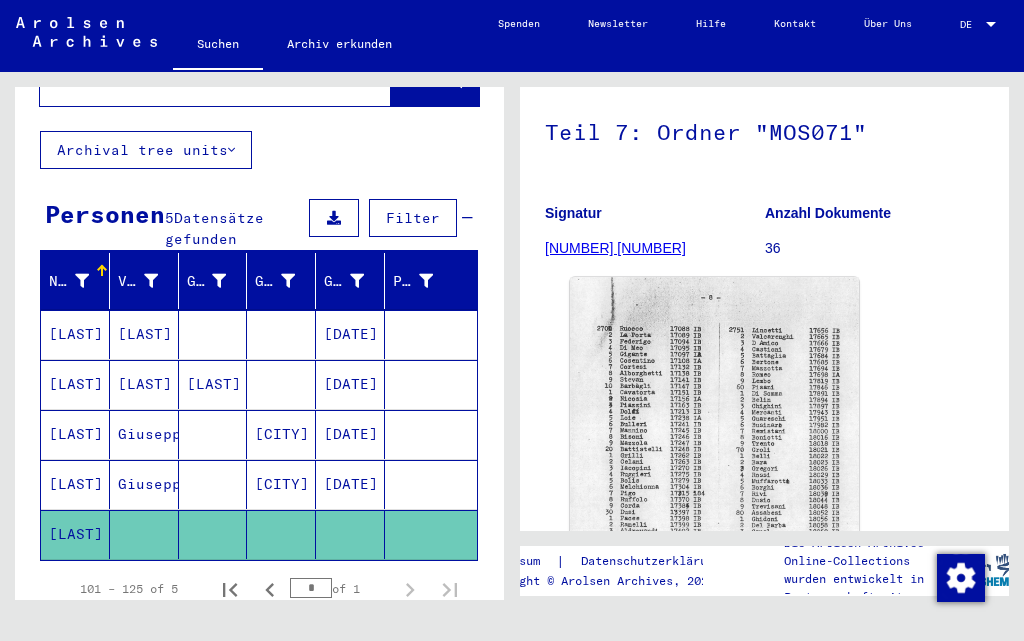 click 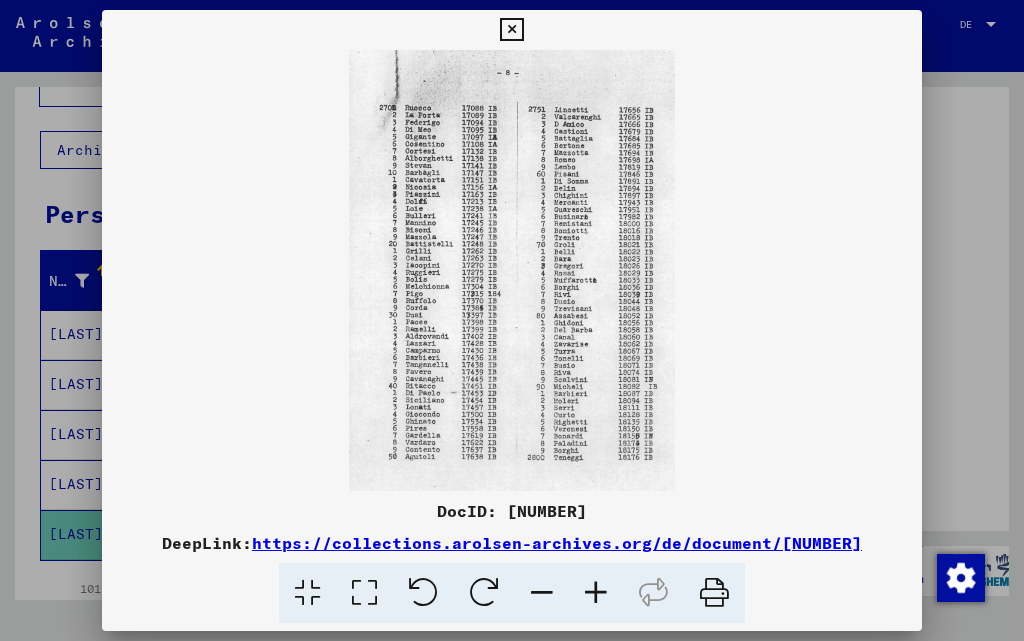 click at bounding box center [596, 593] 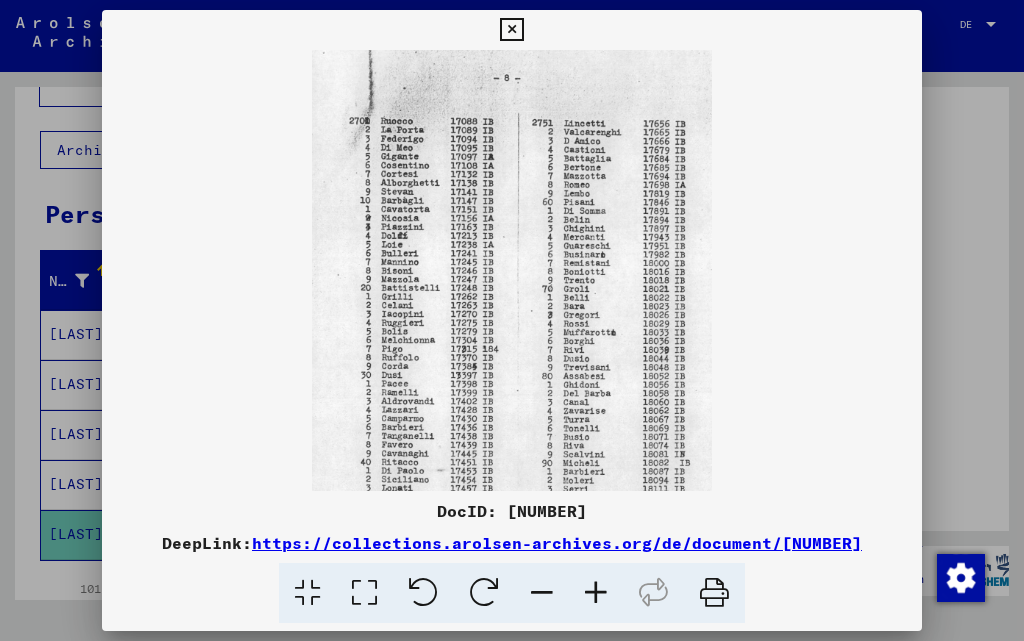 click at bounding box center [596, 593] 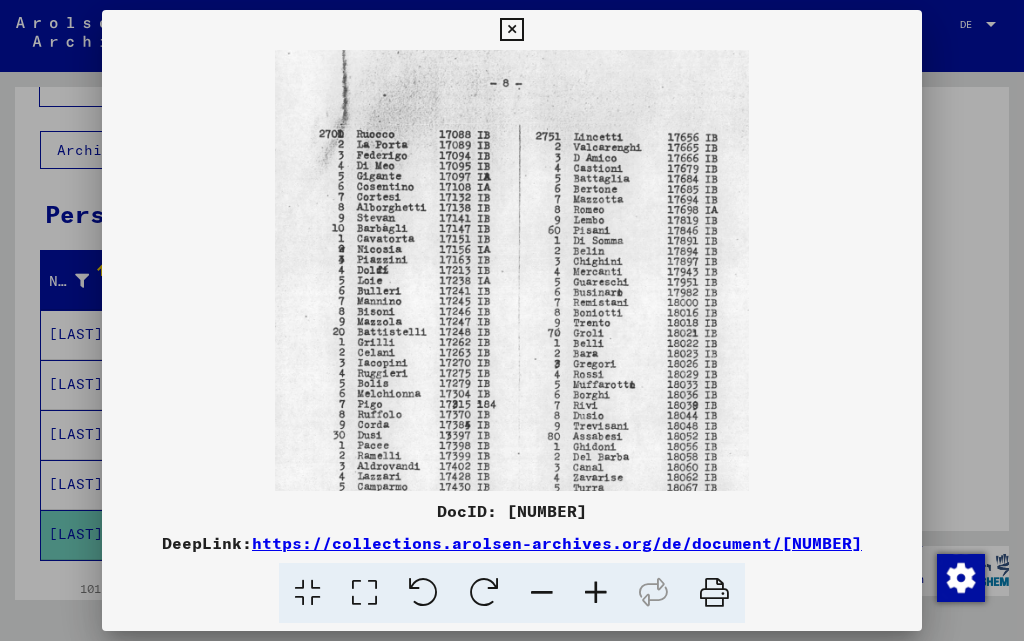 click at bounding box center [596, 593] 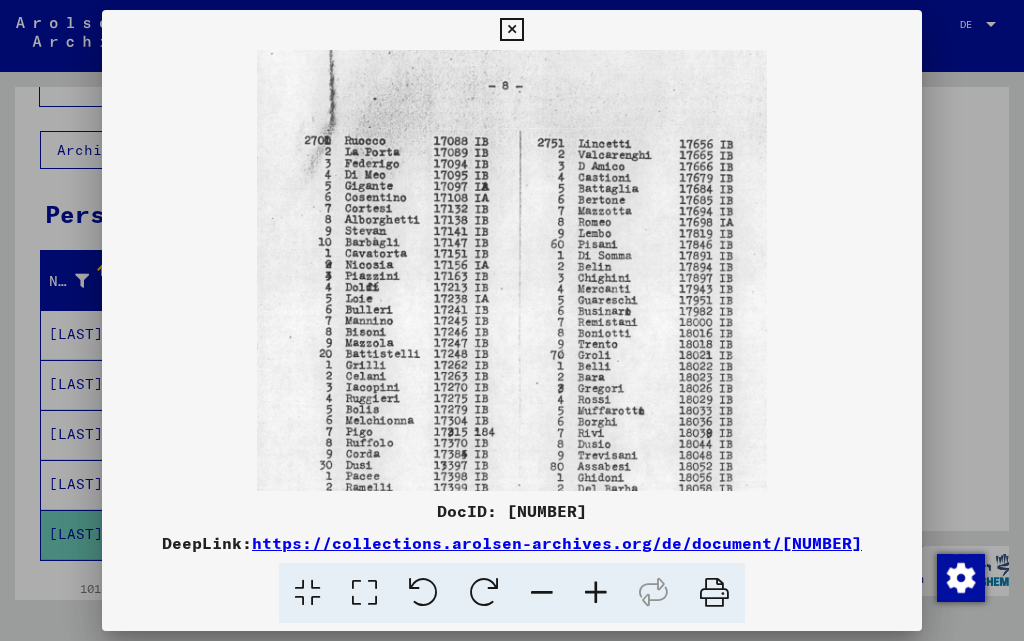 click at bounding box center (596, 593) 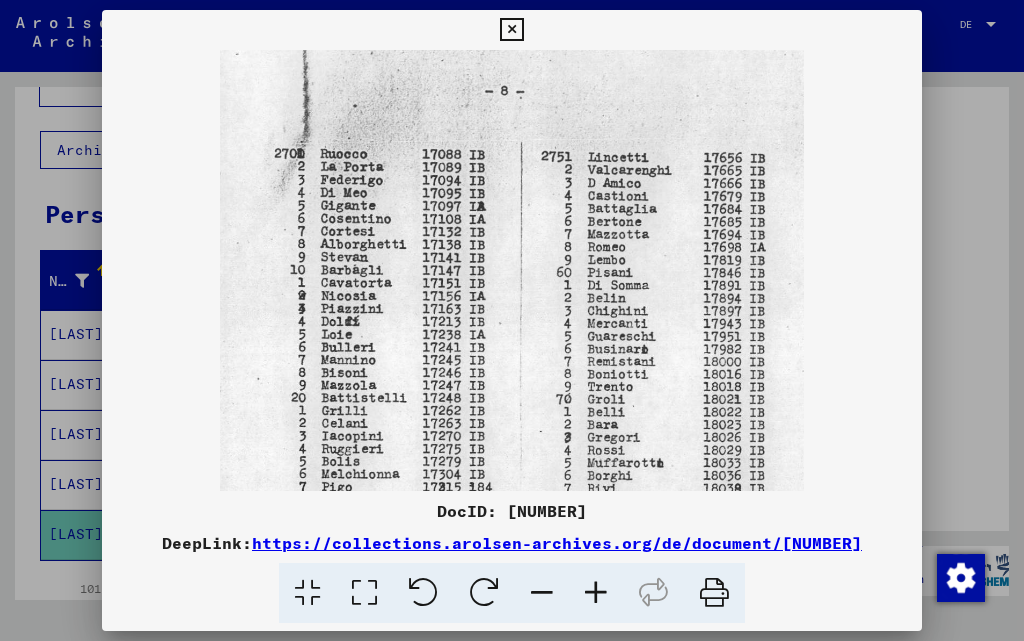 click at bounding box center (596, 593) 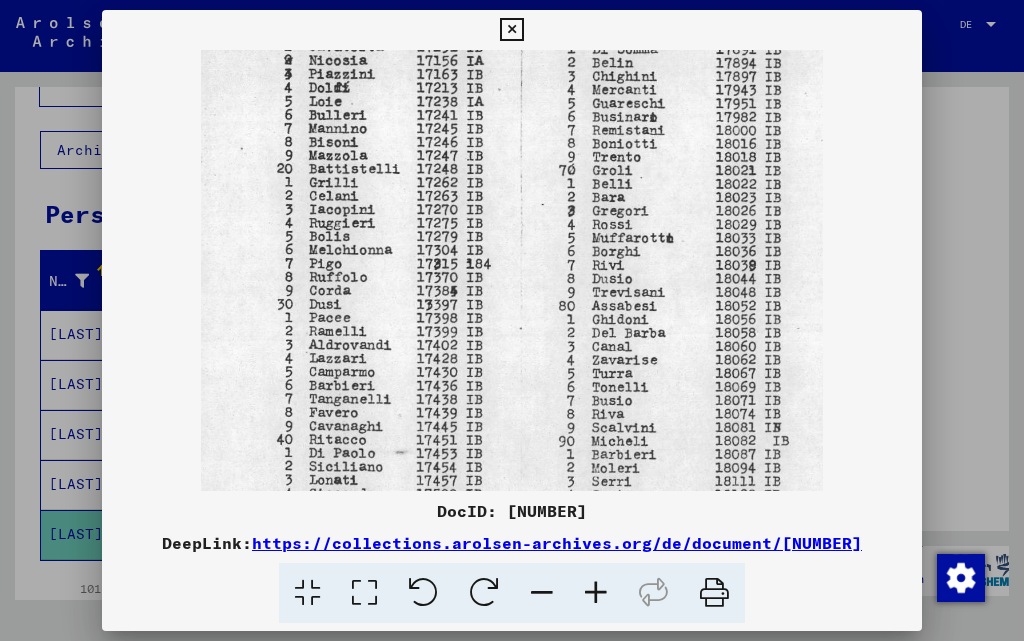 scroll, scrollTop: 281, scrollLeft: 0, axis: vertical 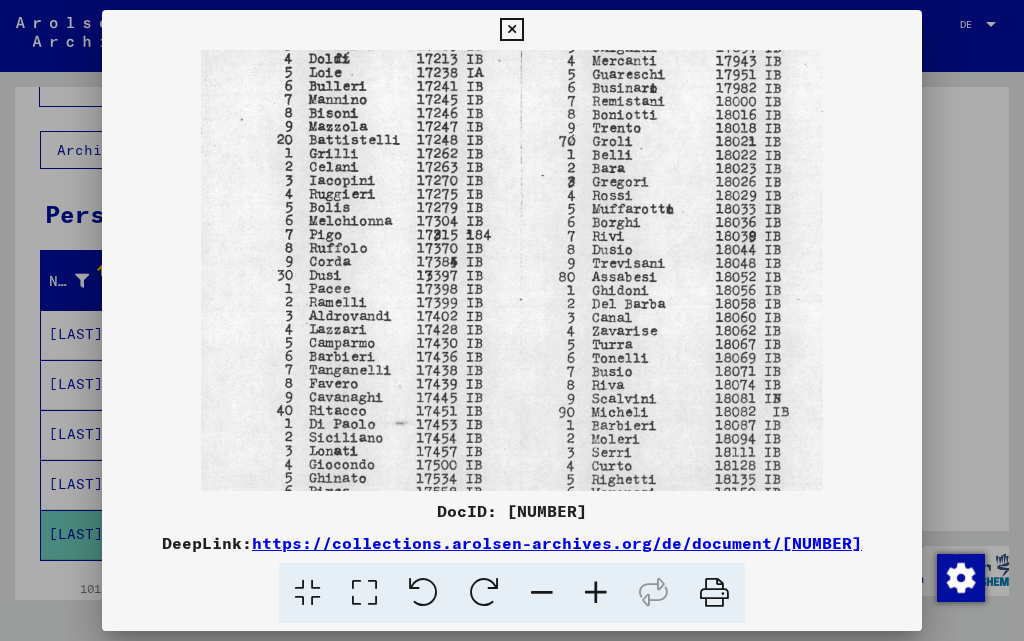 drag, startPoint x: 678, startPoint y: 449, endPoint x: 713, endPoint y: 168, distance: 283.17133 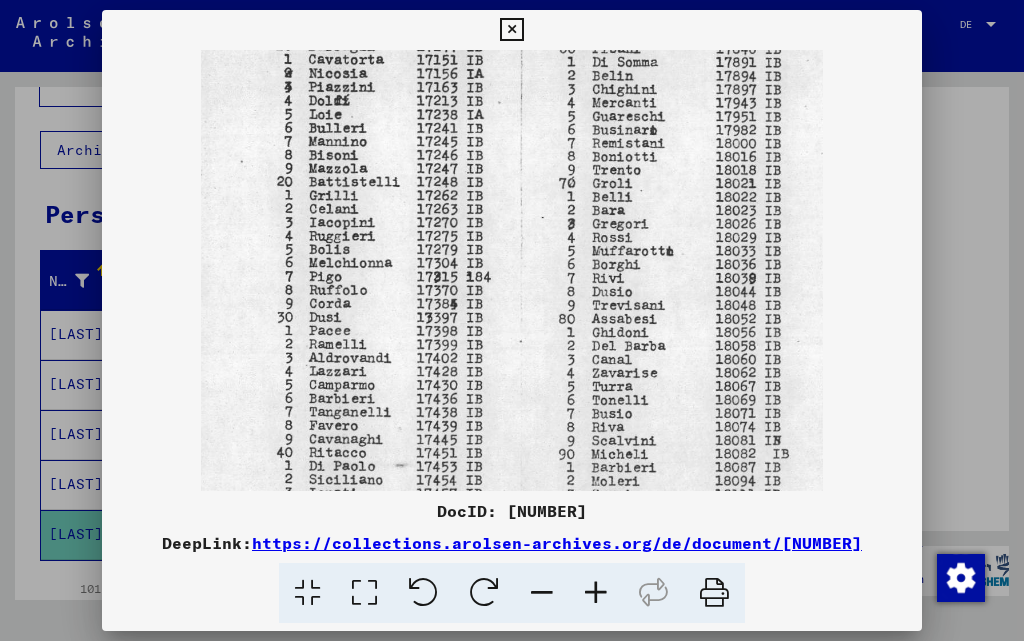 drag, startPoint x: 584, startPoint y: 441, endPoint x: 609, endPoint y: 466, distance: 35.35534 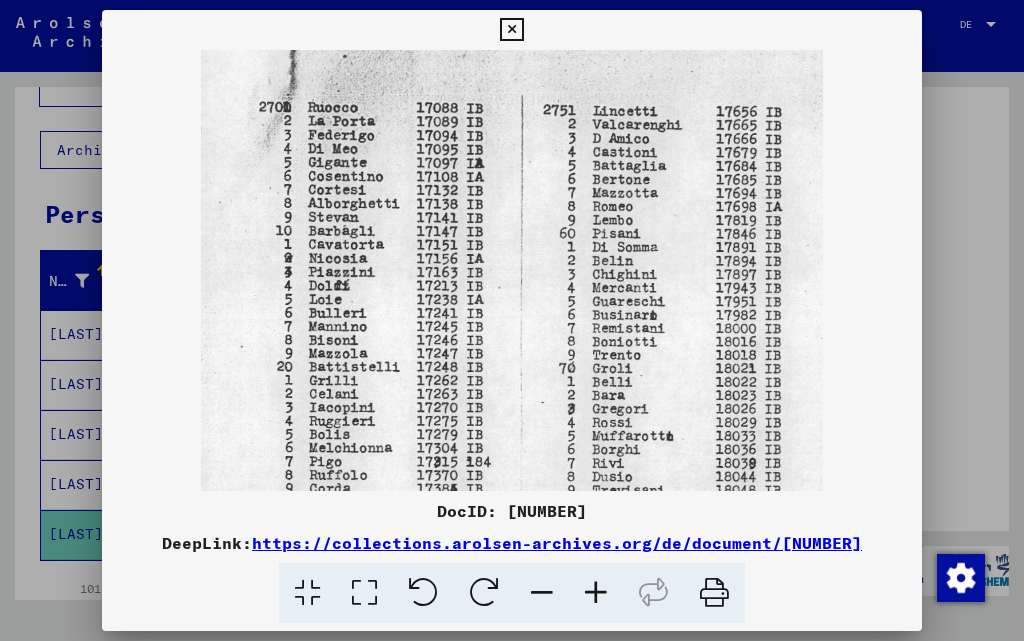 scroll, scrollTop: 39, scrollLeft: 0, axis: vertical 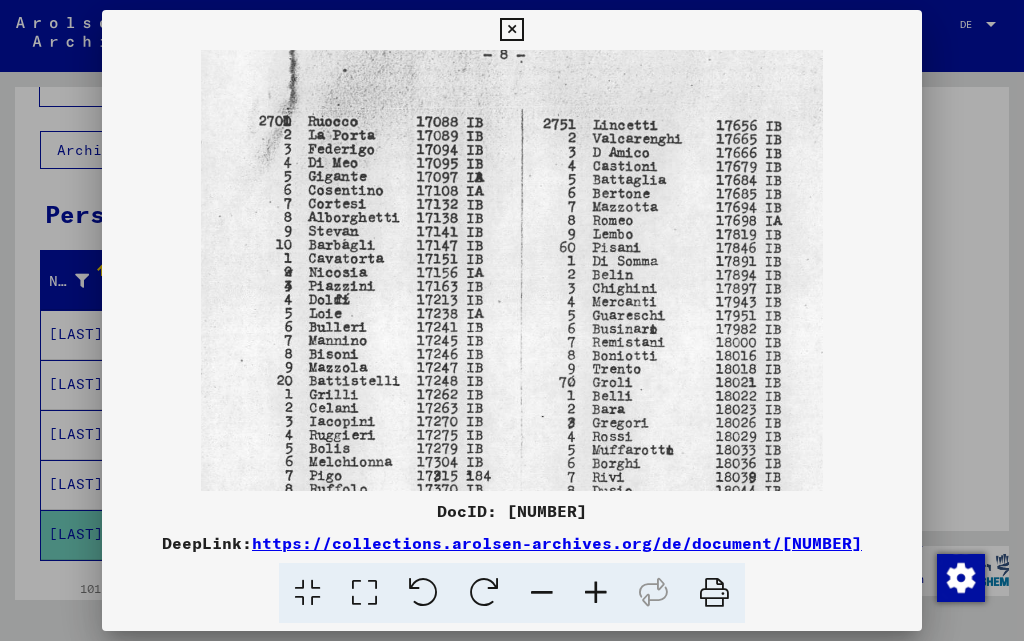 drag, startPoint x: 541, startPoint y: 135, endPoint x: 511, endPoint y: 334, distance: 201.2486 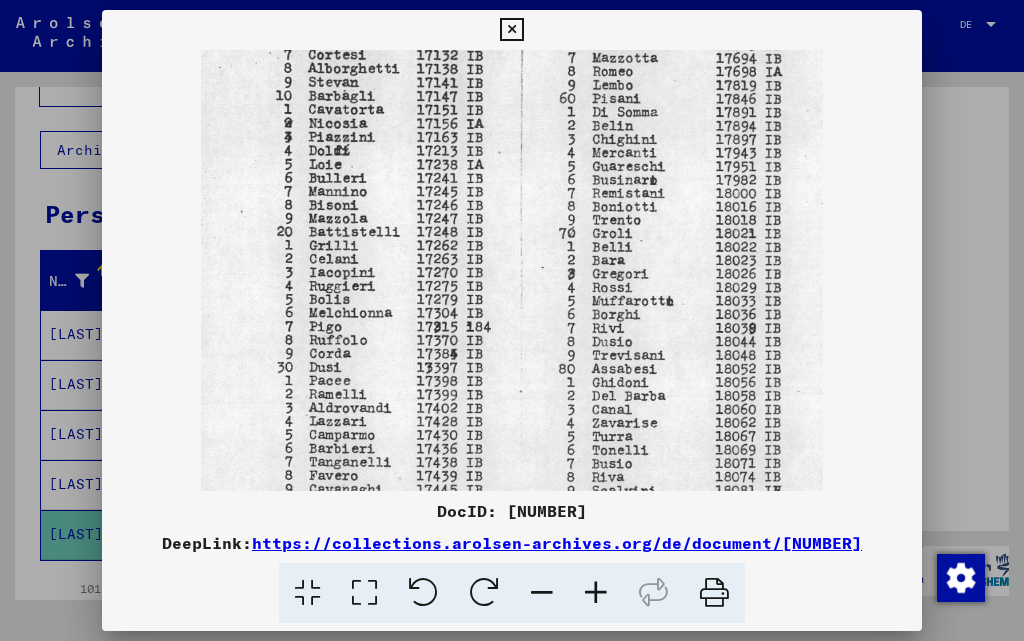 scroll, scrollTop: 189, scrollLeft: 0, axis: vertical 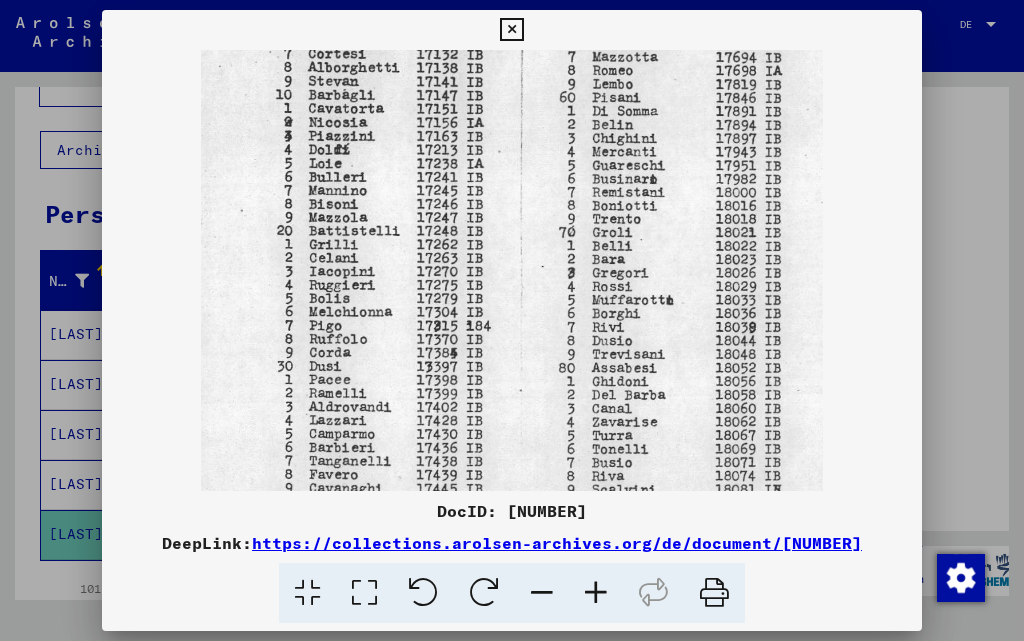 drag, startPoint x: 558, startPoint y: 403, endPoint x: 564, endPoint y: 253, distance: 150.11995 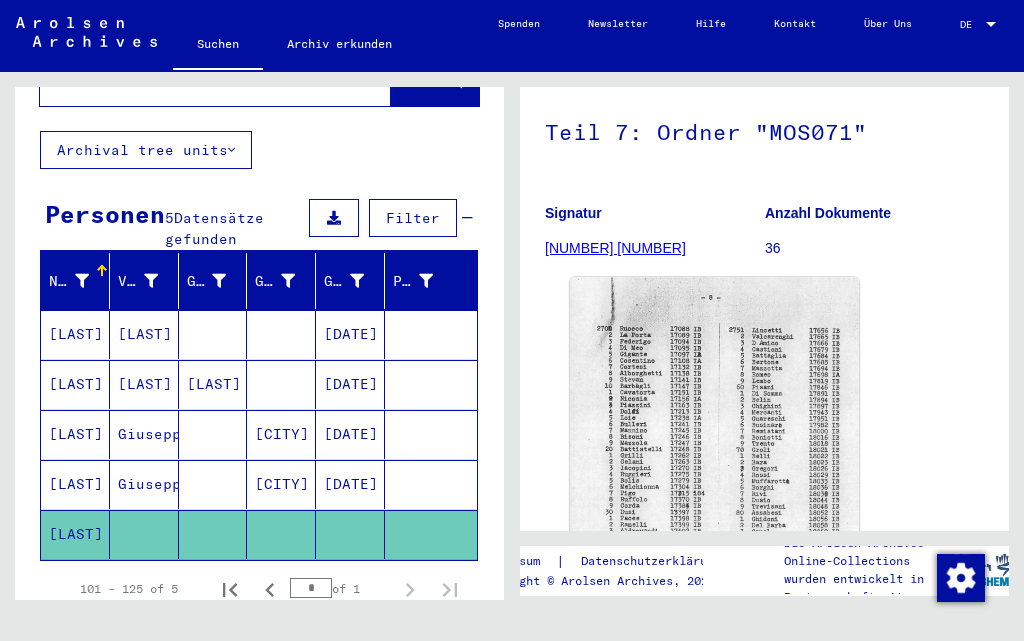 scroll, scrollTop: 400, scrollLeft: 0, axis: vertical 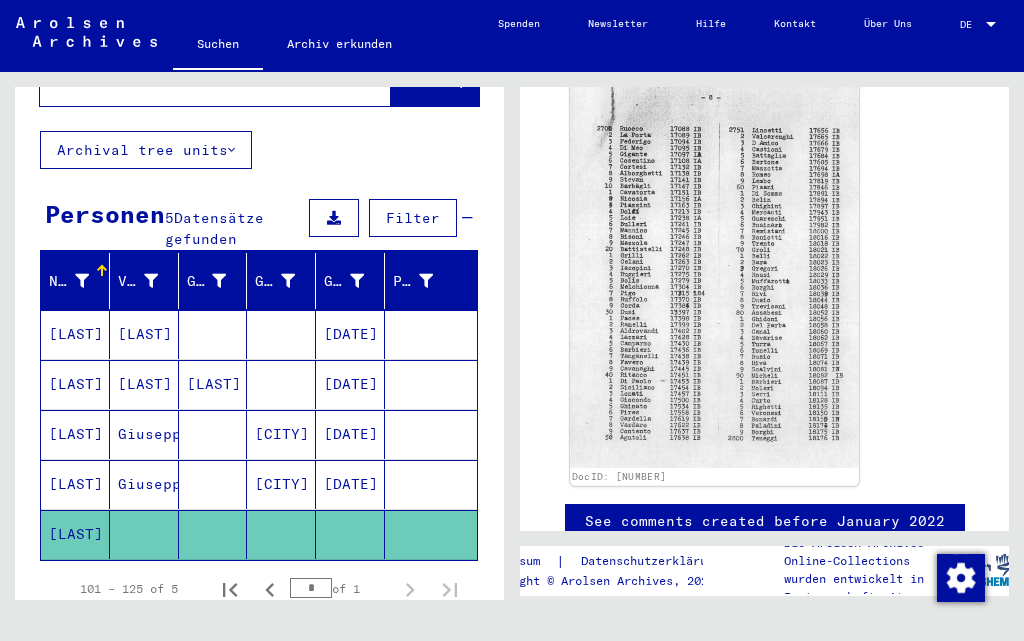 click 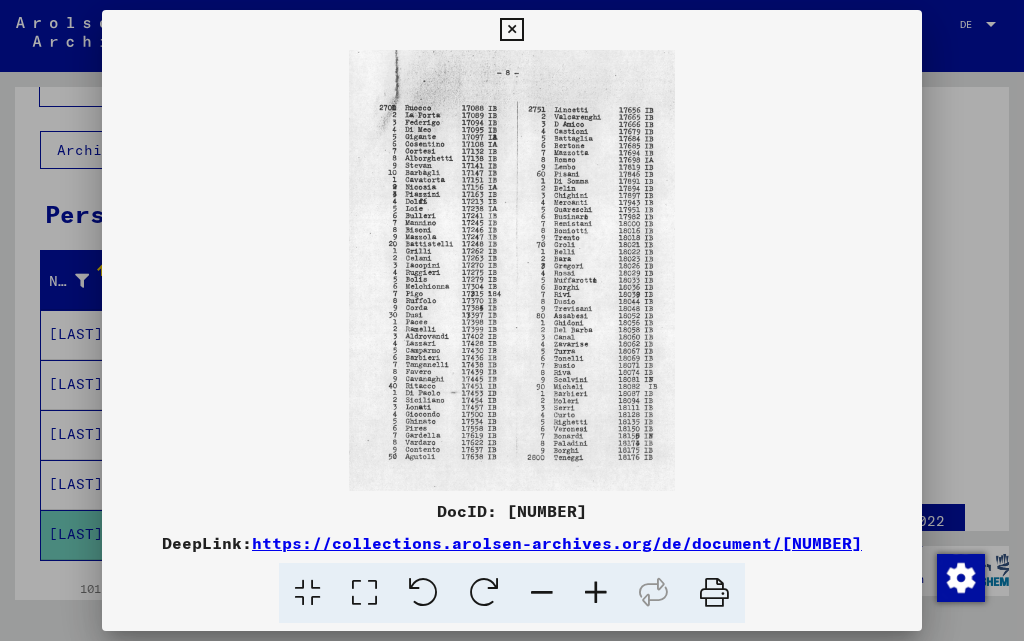 click at bounding box center [511, 30] 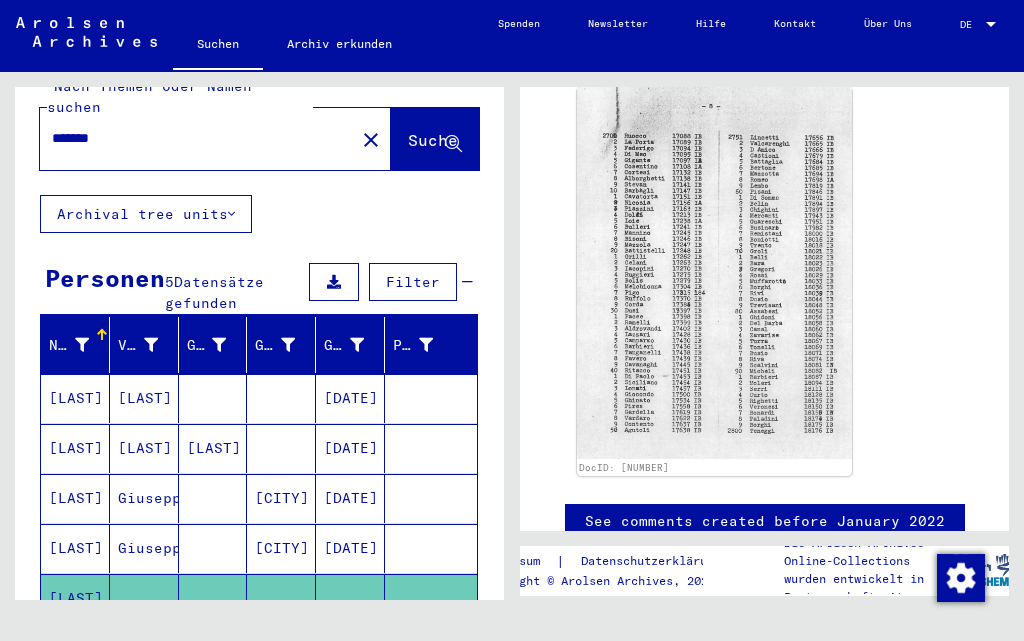 scroll, scrollTop: 0, scrollLeft: 0, axis: both 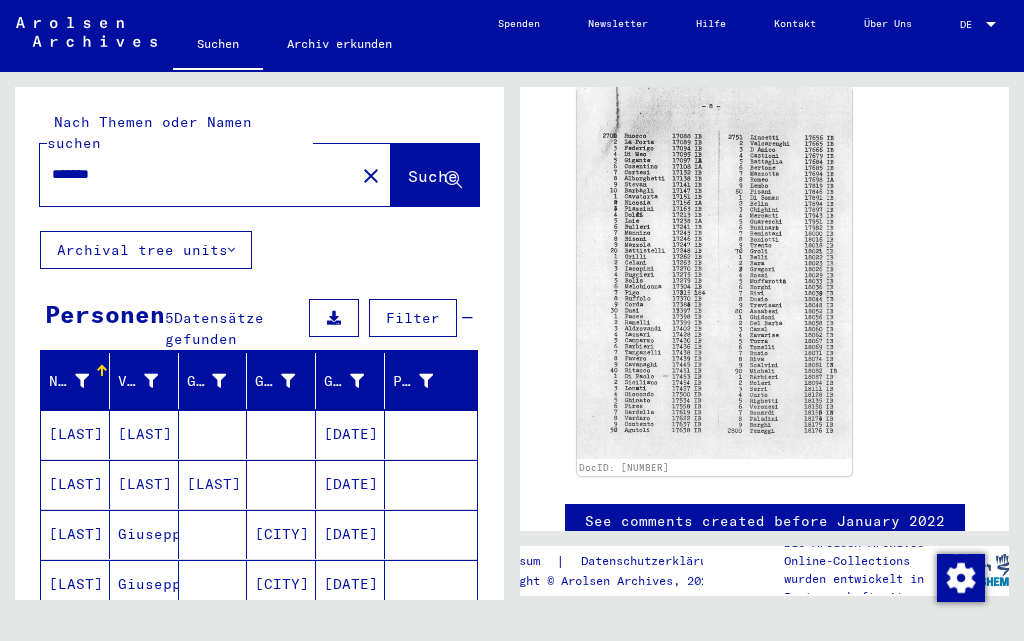 drag, startPoint x: 199, startPoint y: 162, endPoint x: 0, endPoint y: 143, distance: 199.90498 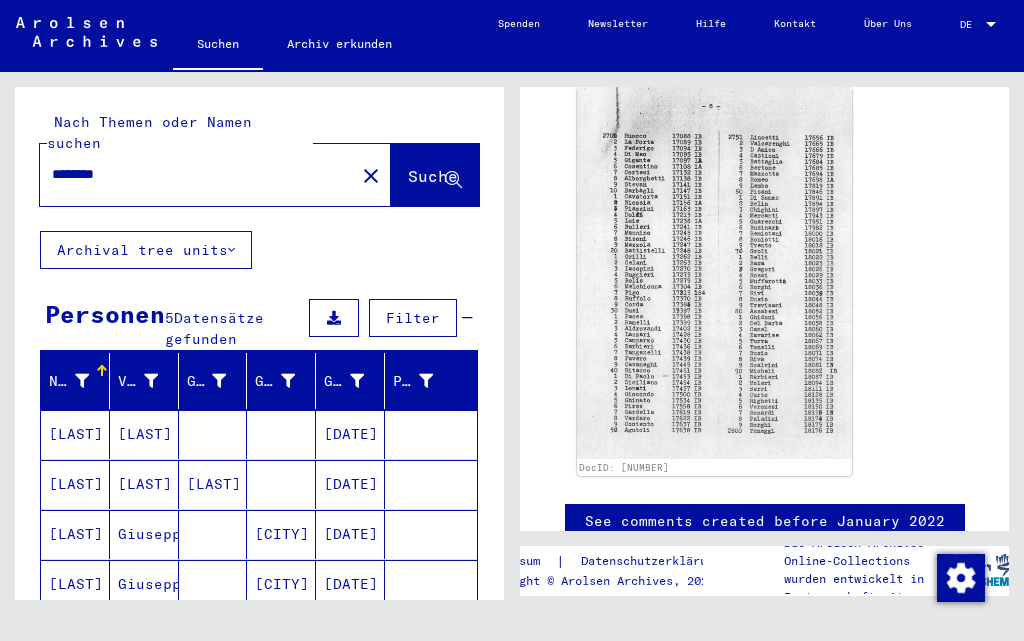 scroll, scrollTop: 0, scrollLeft: 0, axis: both 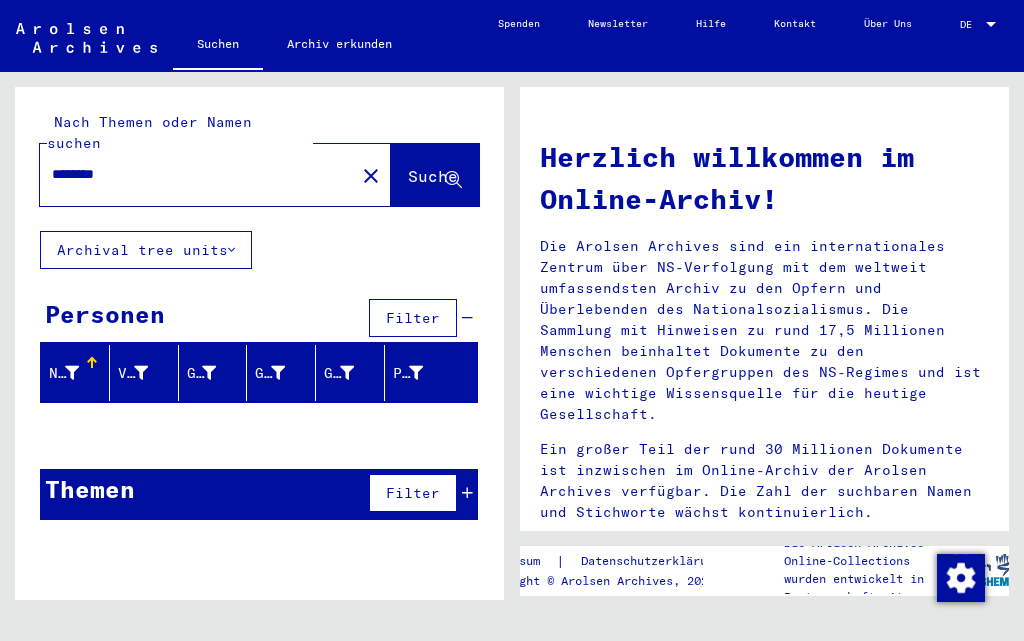 click on "********" at bounding box center [191, 174] 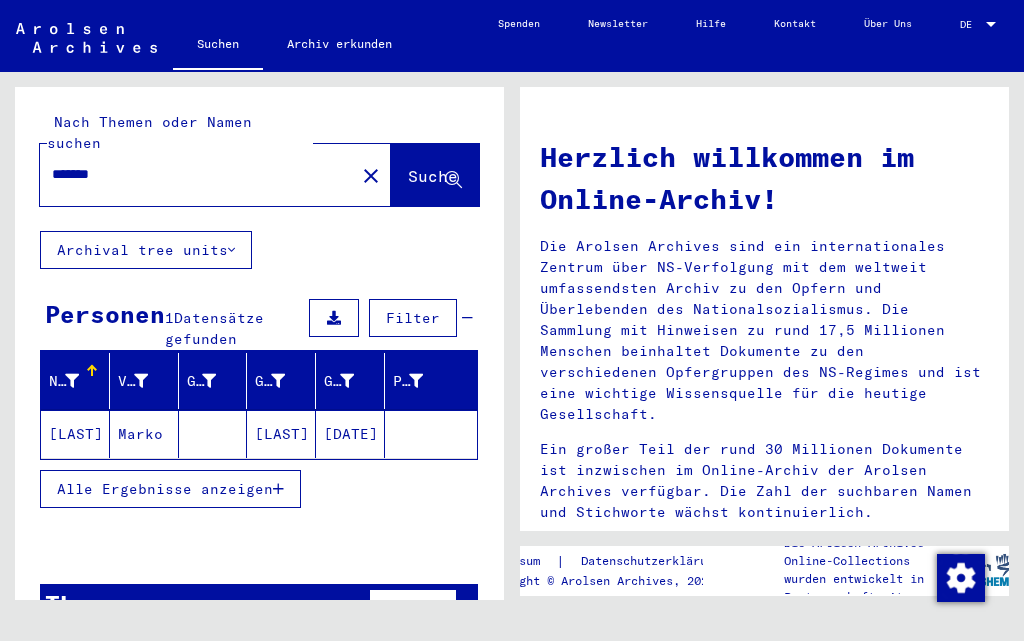 drag, startPoint x: 200, startPoint y: 166, endPoint x: 16, endPoint y: 161, distance: 184.06792 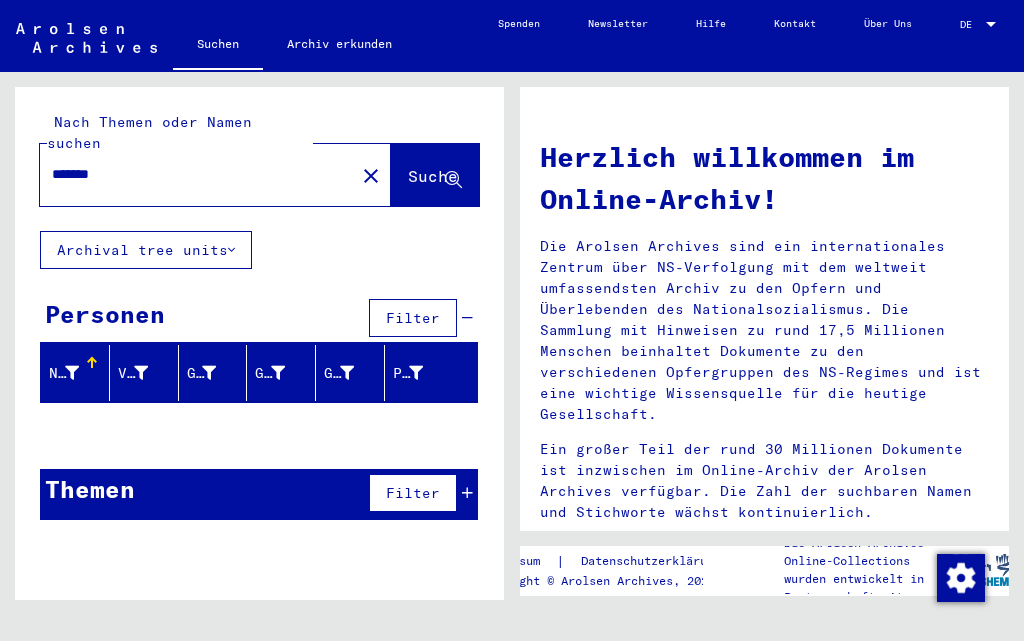 drag, startPoint x: 122, startPoint y: 146, endPoint x: 0, endPoint y: 158, distance: 122.588745 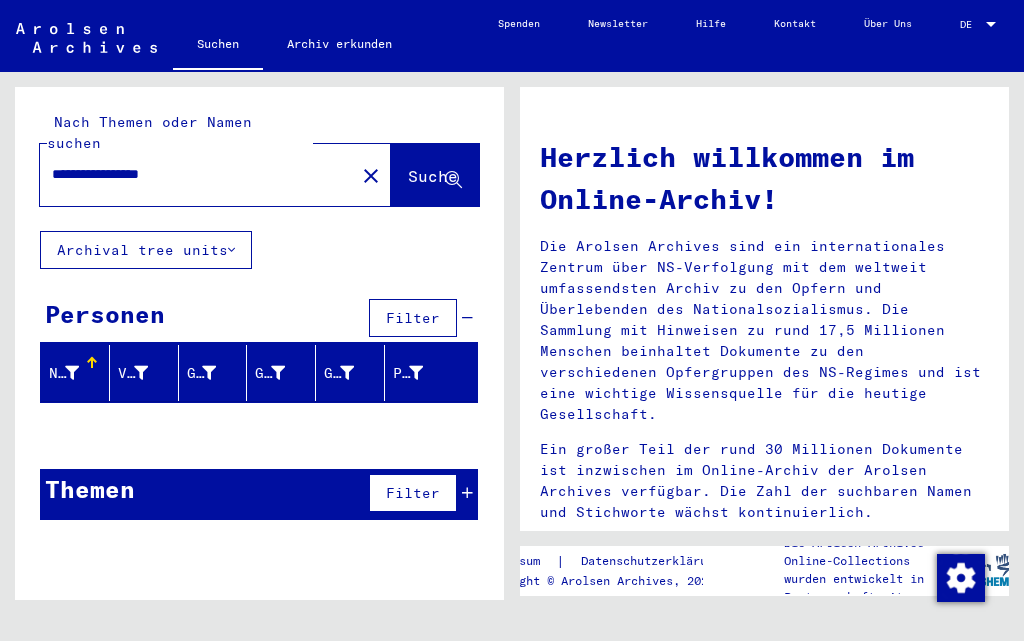 drag, startPoint x: 238, startPoint y: 151, endPoint x: 132, endPoint y: 163, distance: 106.677086 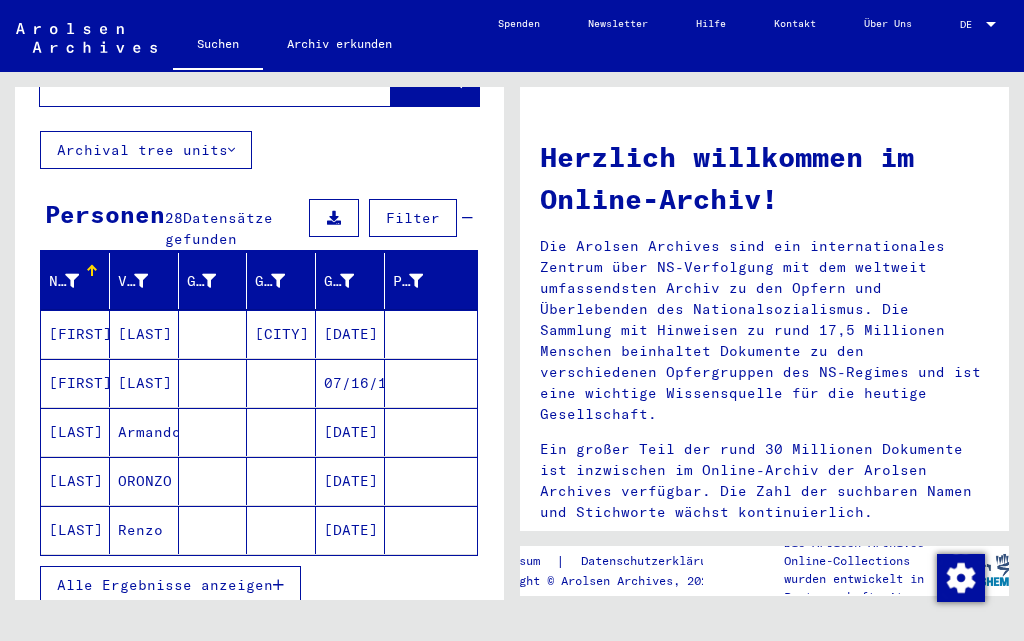 scroll, scrollTop: 200, scrollLeft: 0, axis: vertical 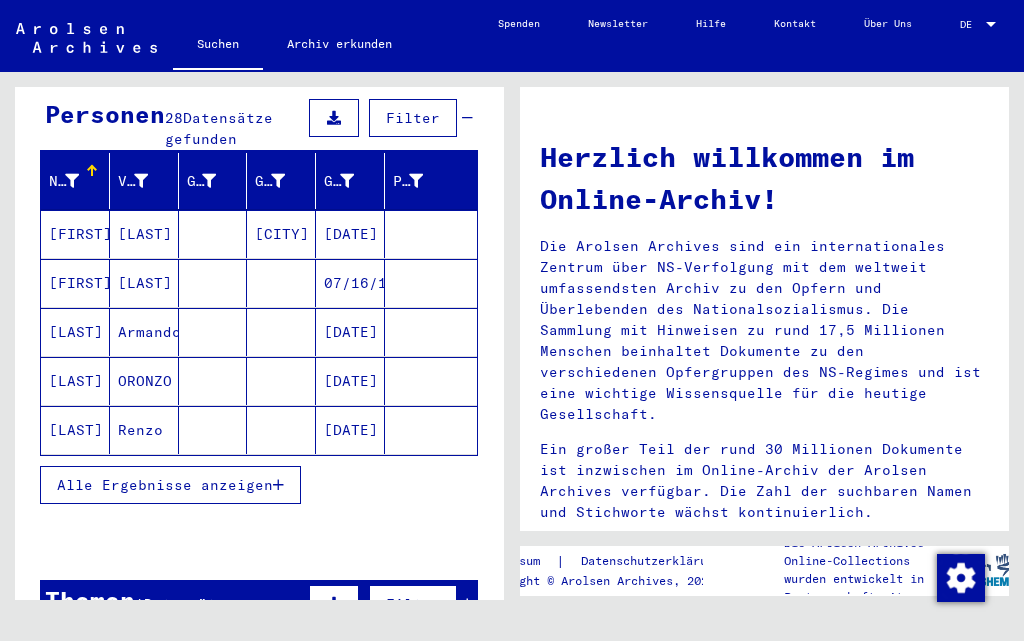 click on "Alle Ergebnisse anzeigen" at bounding box center [165, 485] 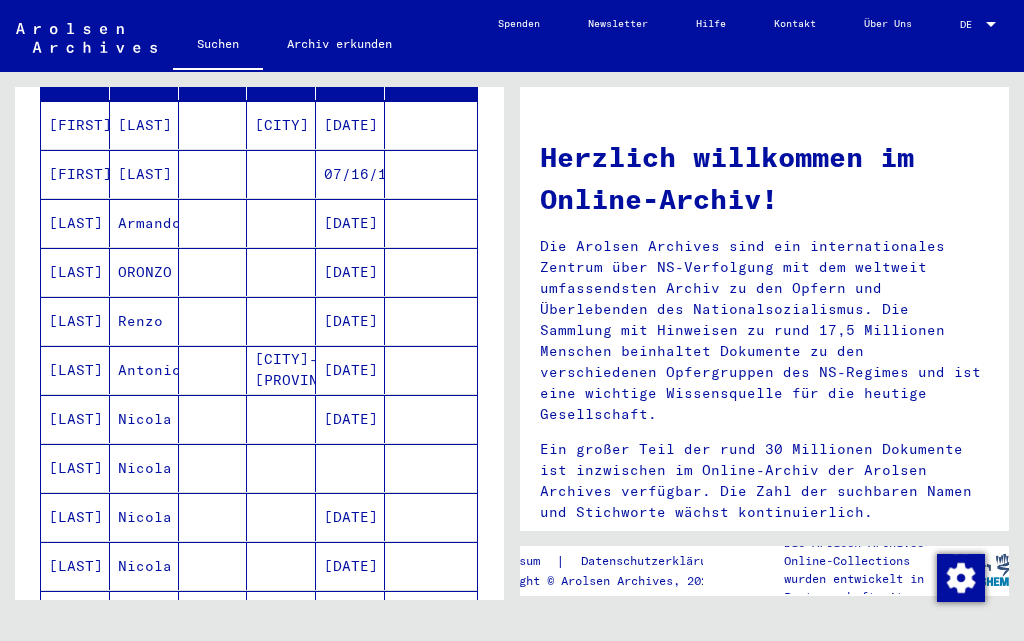 scroll, scrollTop: 300, scrollLeft: 0, axis: vertical 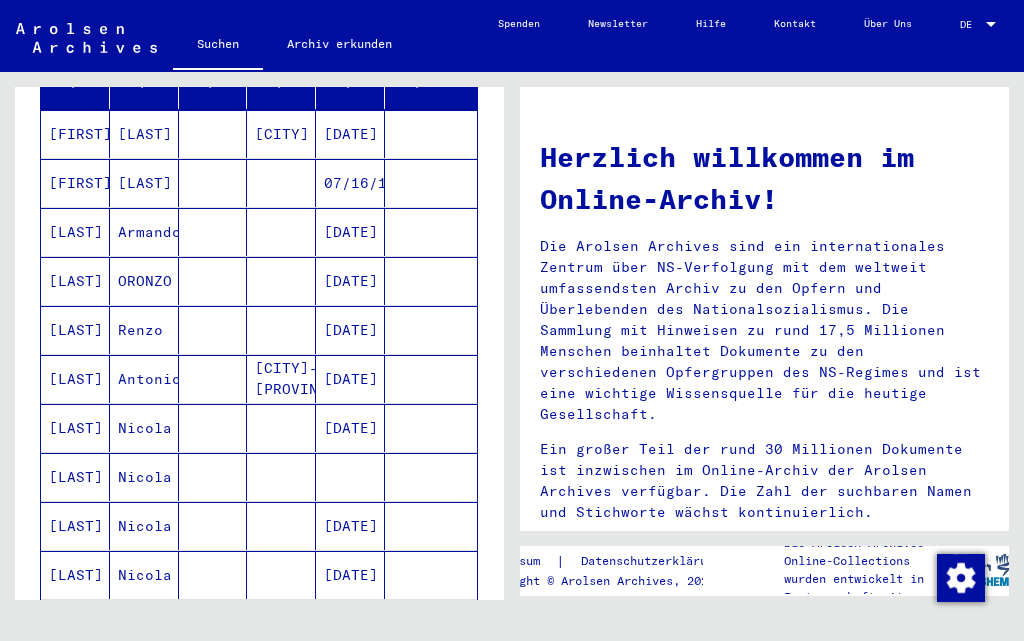 click on "[LAST]" at bounding box center [75, 477] 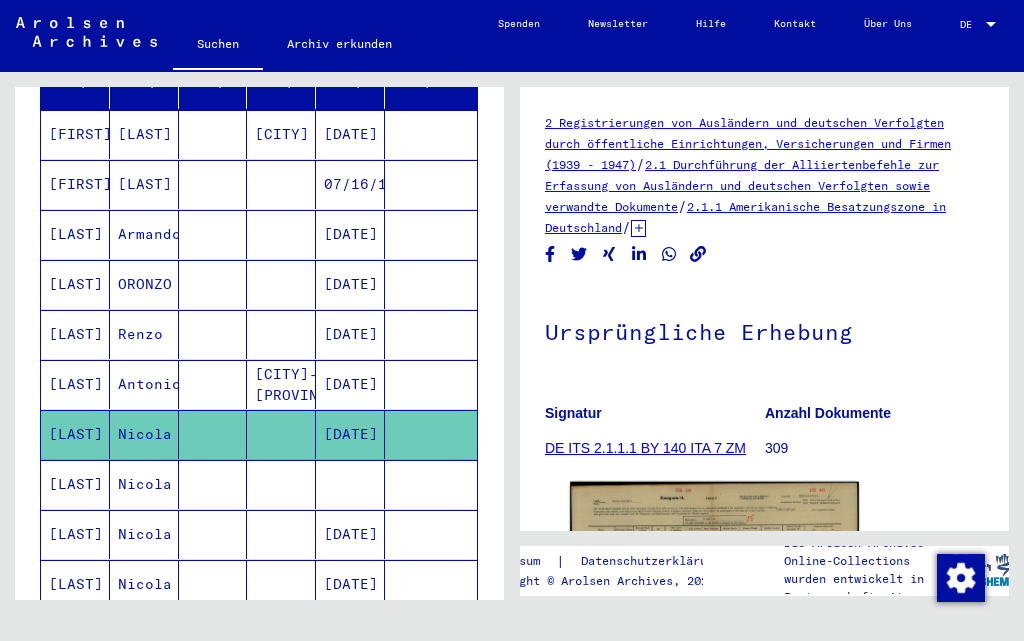 scroll, scrollTop: 200, scrollLeft: 0, axis: vertical 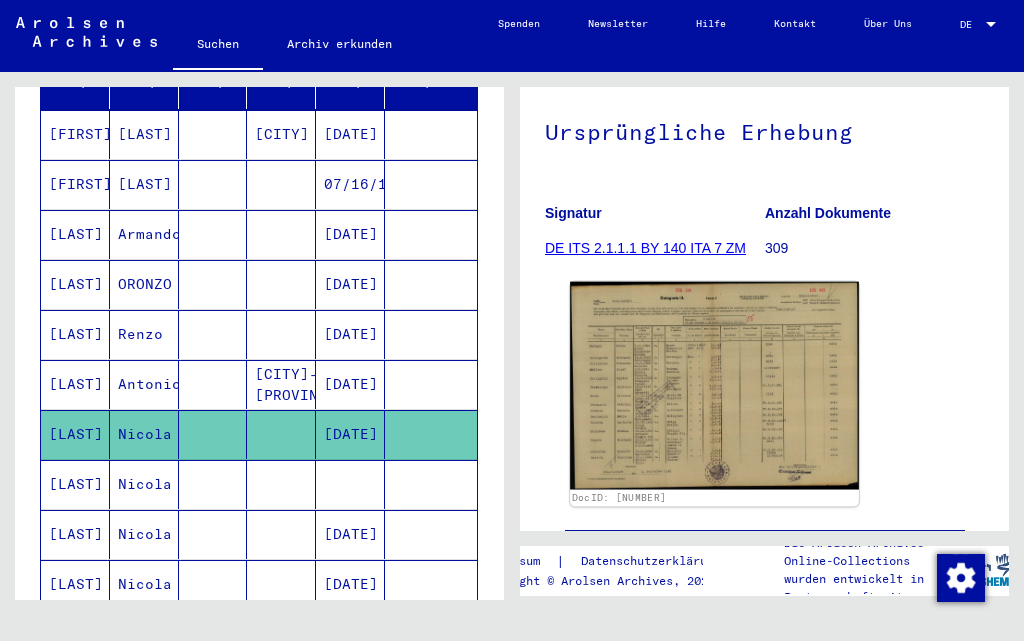 click 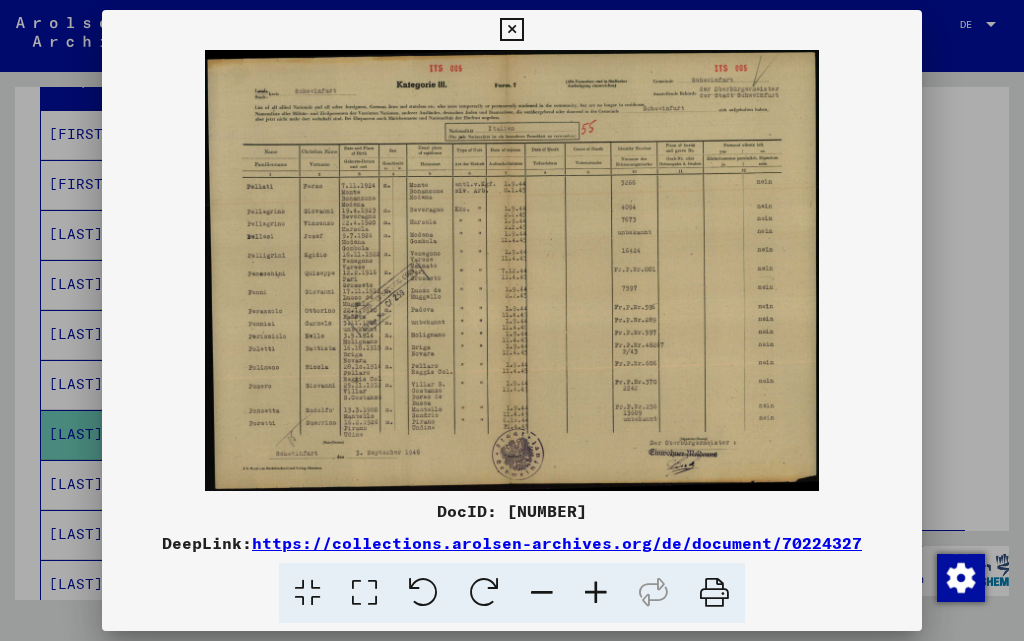 click at bounding box center [596, 593] 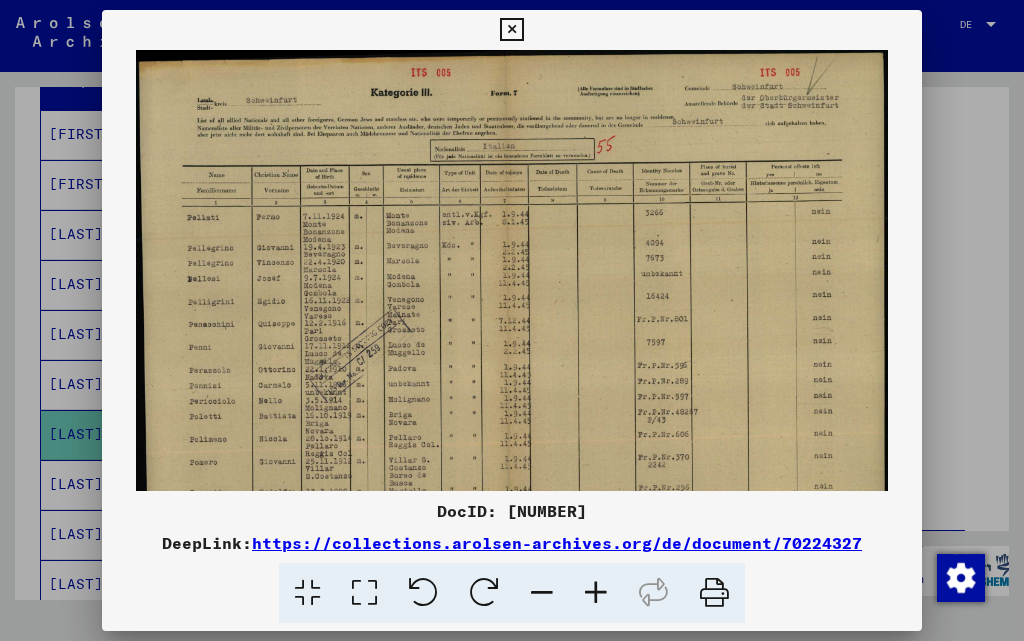 click at bounding box center (596, 593) 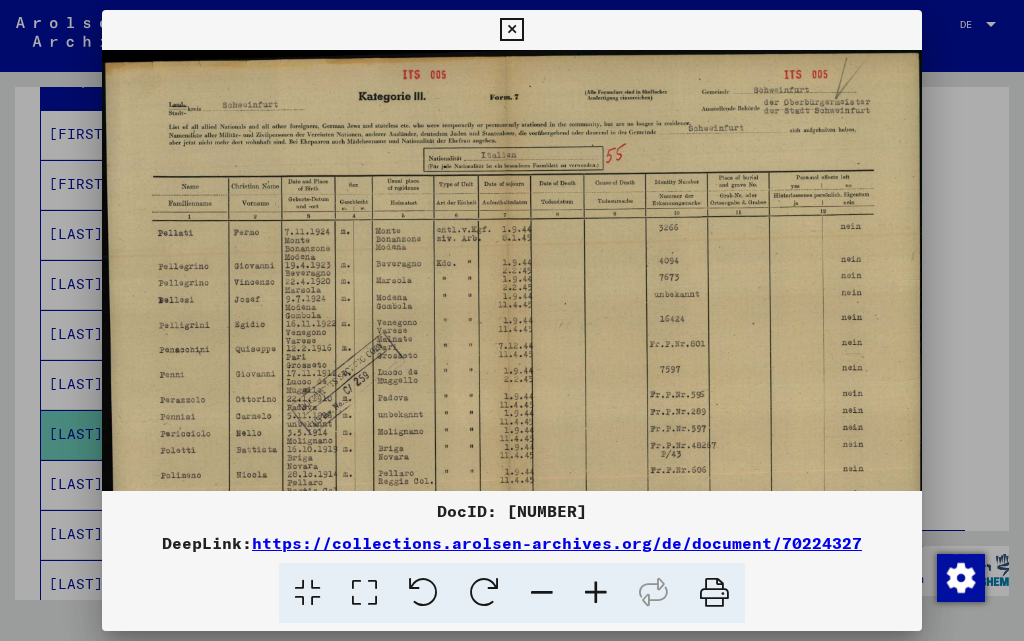 click at bounding box center (596, 593) 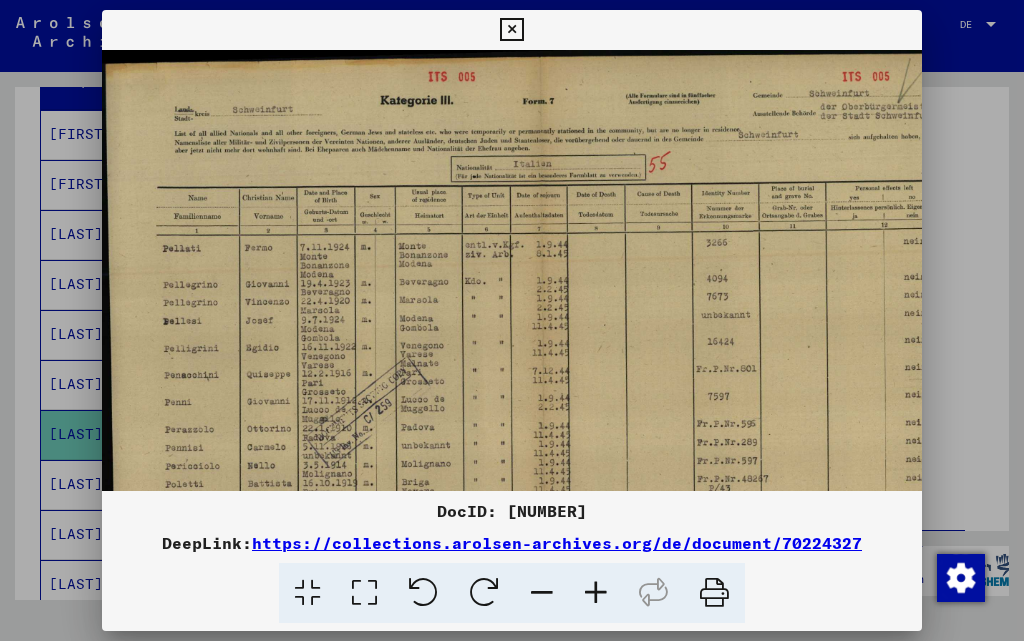 click at bounding box center (596, 593) 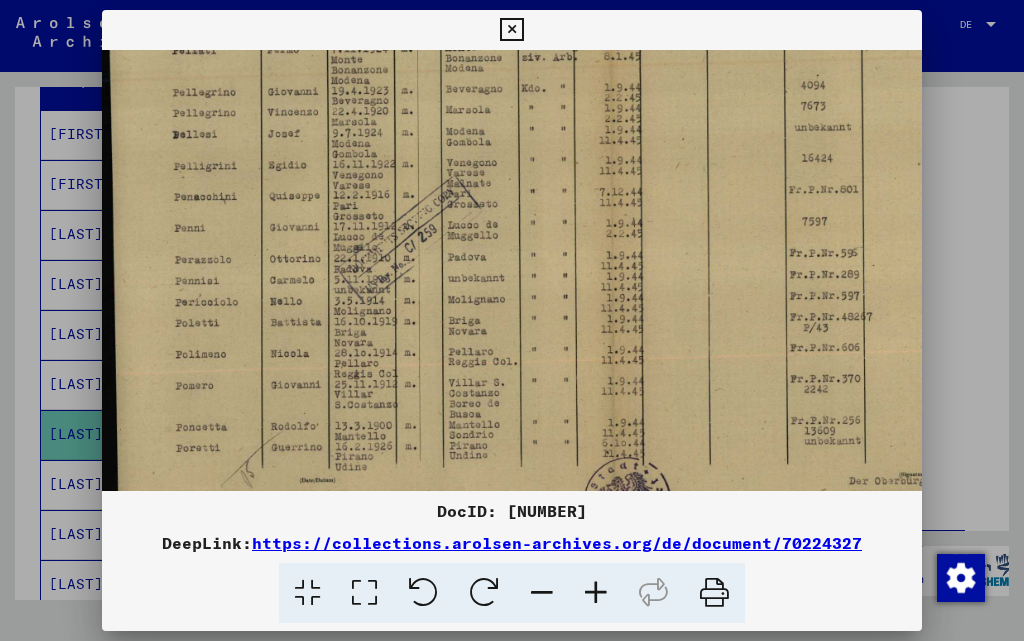 scroll, scrollTop: 230, scrollLeft: 0, axis: vertical 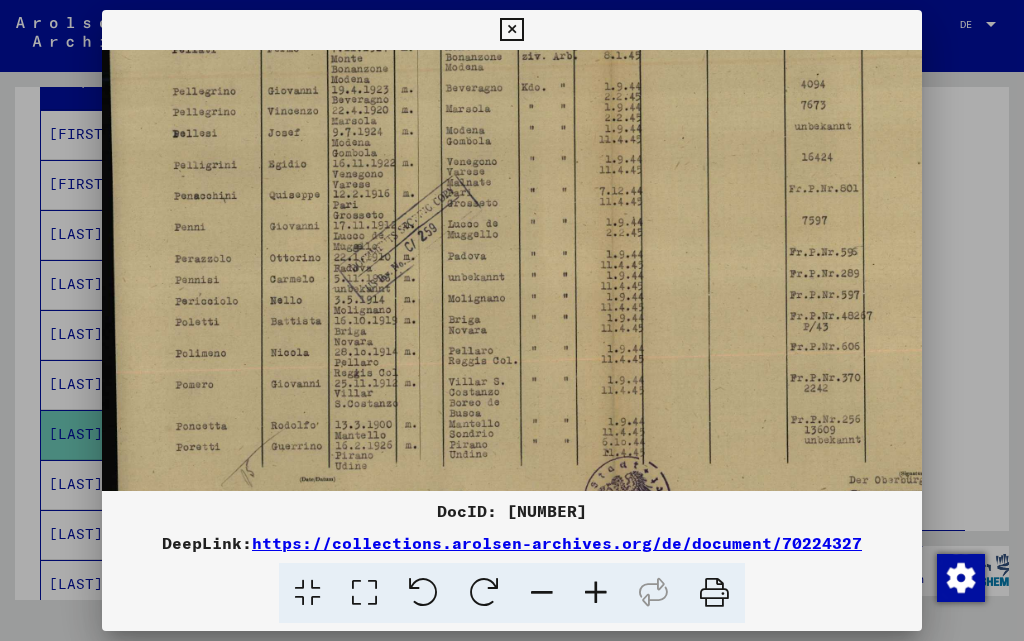 drag, startPoint x: 530, startPoint y: 415, endPoint x: 561, endPoint y: 185, distance: 232.07973 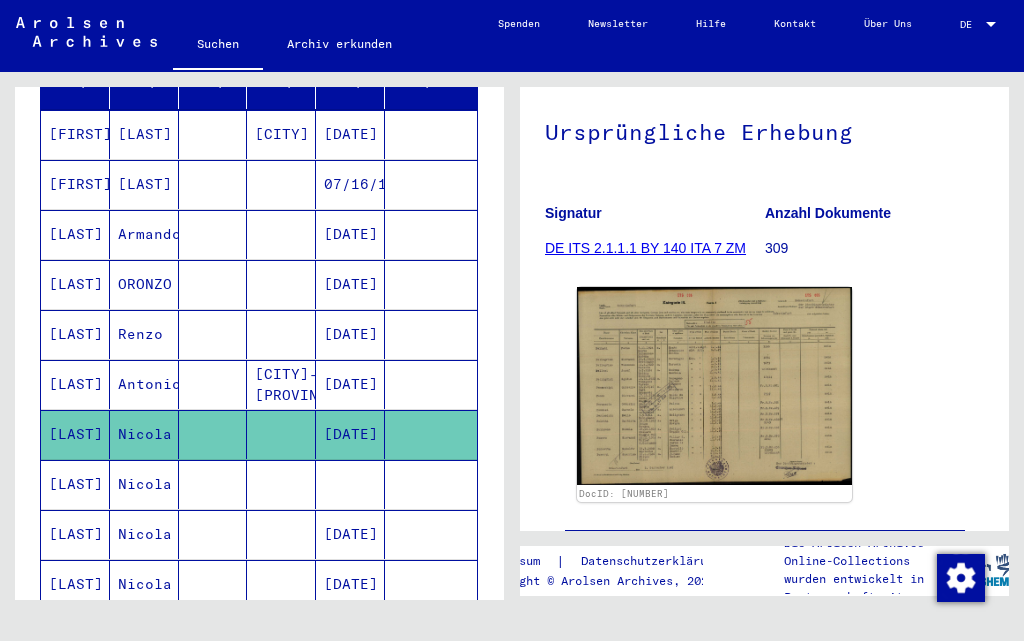 click on "[LAST]" at bounding box center [75, 534] 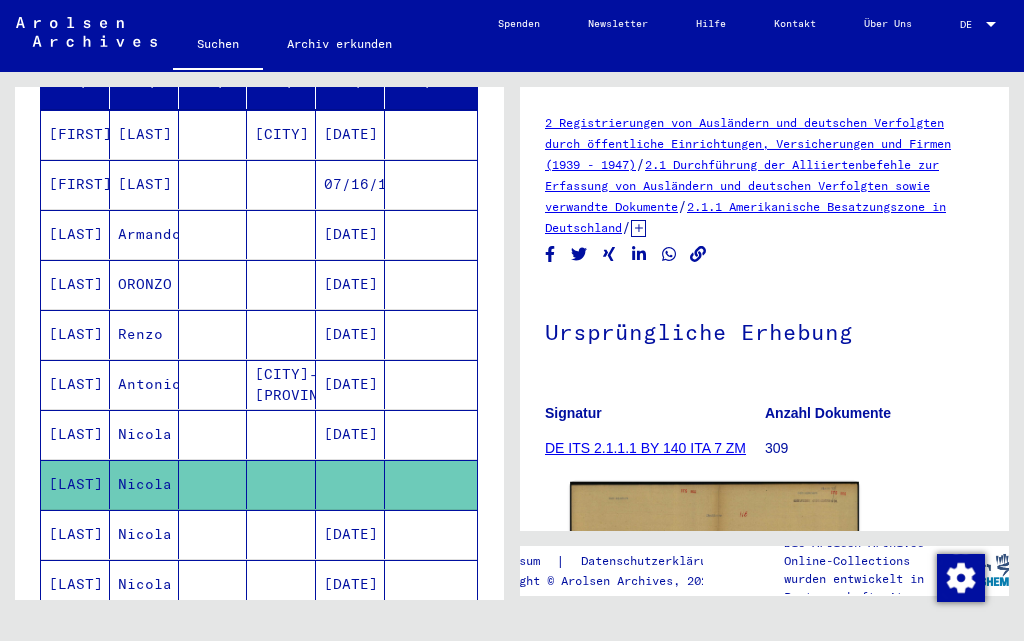 scroll, scrollTop: 300, scrollLeft: 0, axis: vertical 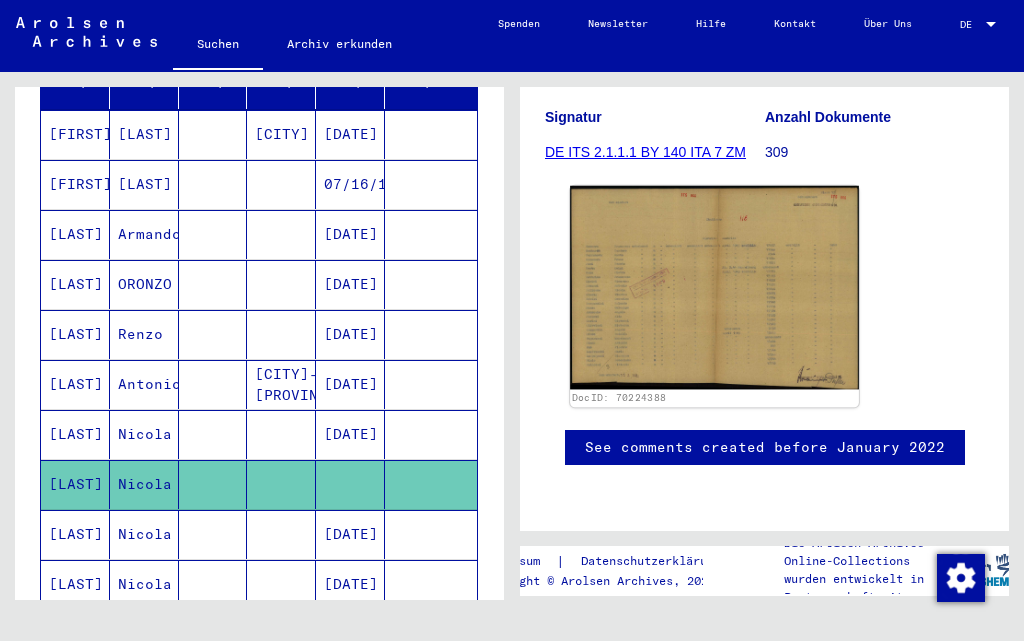 click 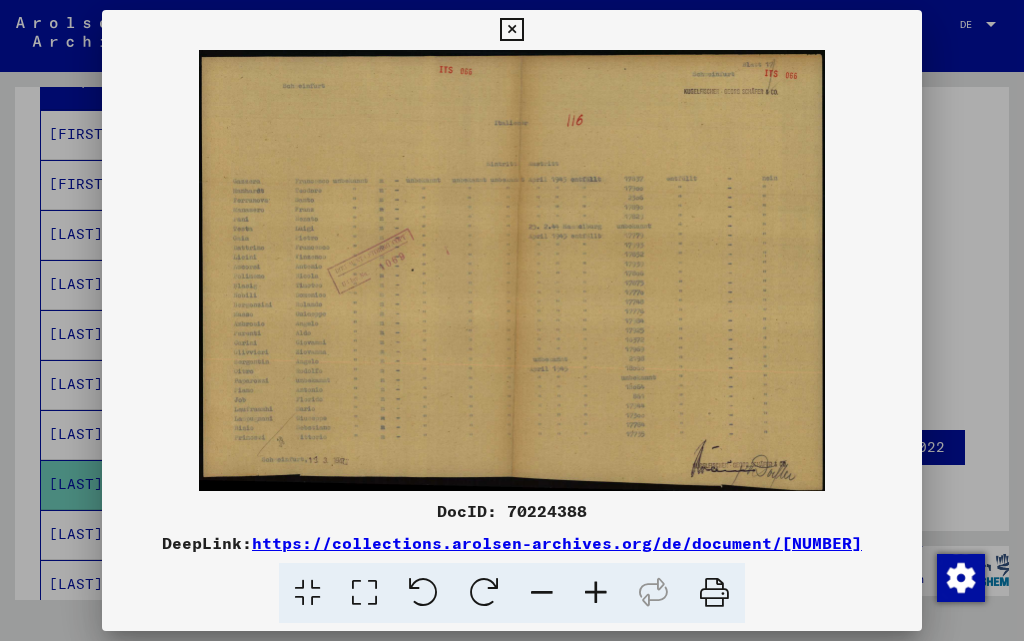 click at bounding box center [511, 30] 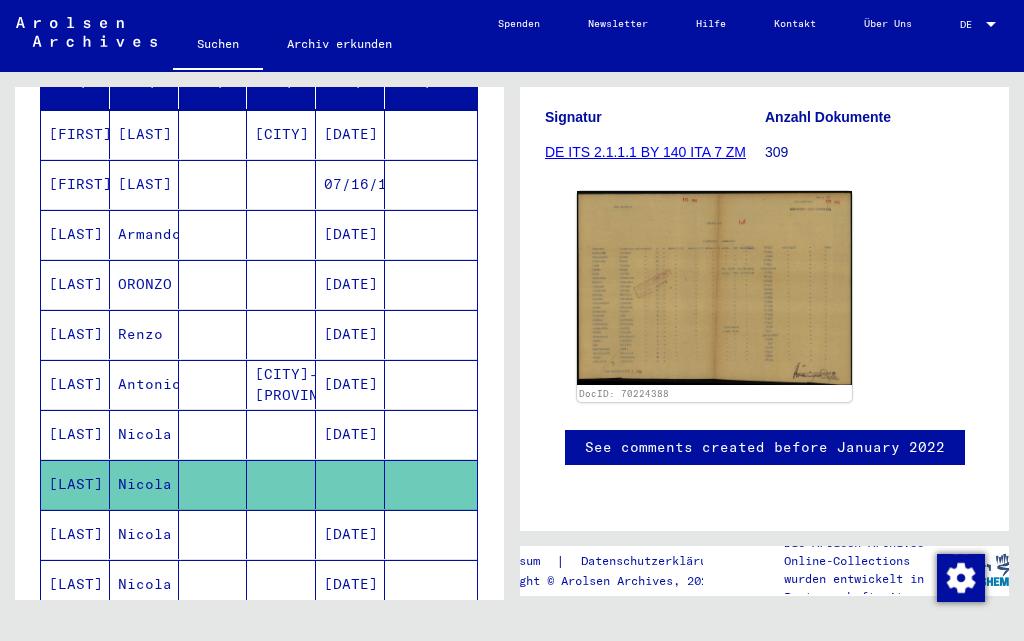 click on "[LAST]" at bounding box center [75, 584] 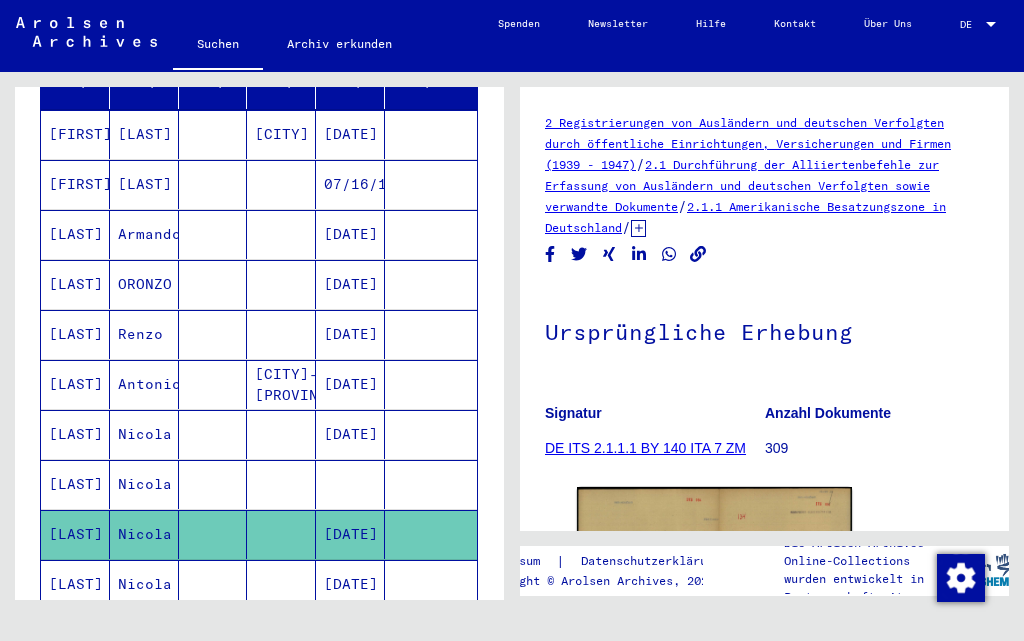 scroll, scrollTop: 156, scrollLeft: 0, axis: vertical 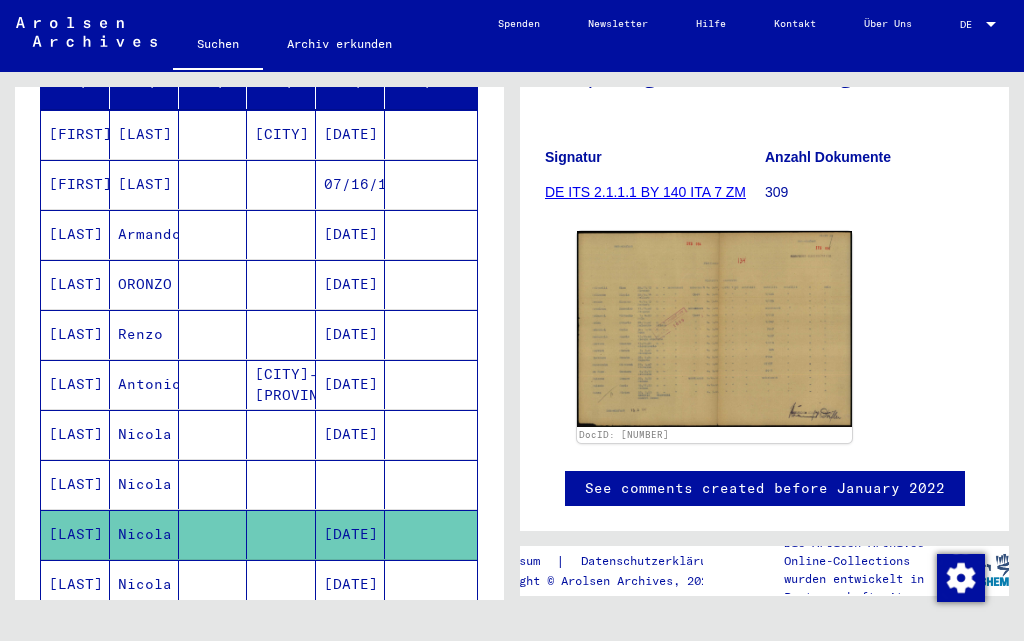 click 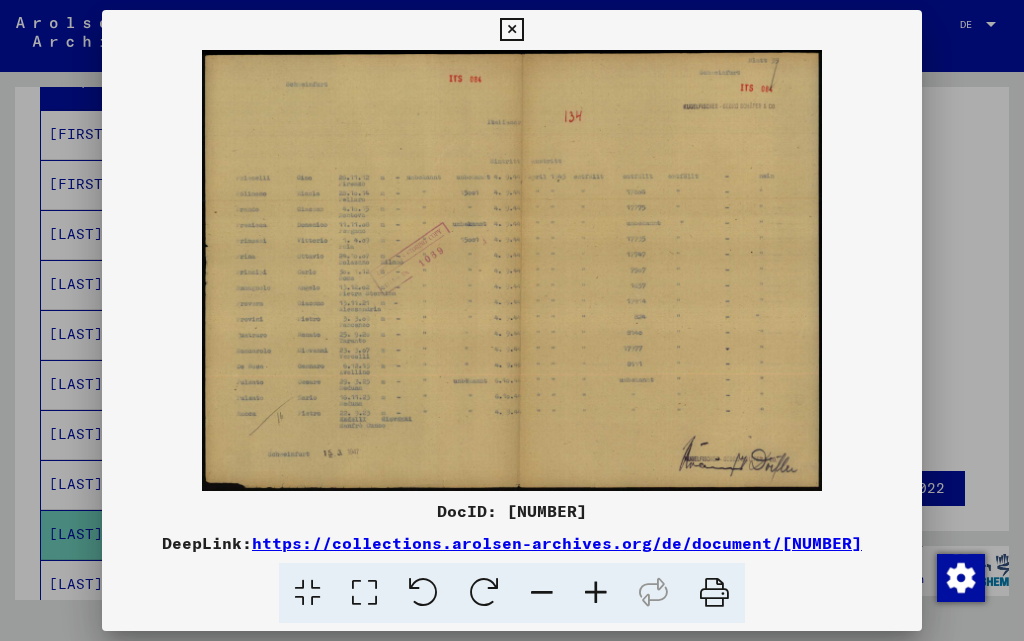 click at bounding box center [511, 30] 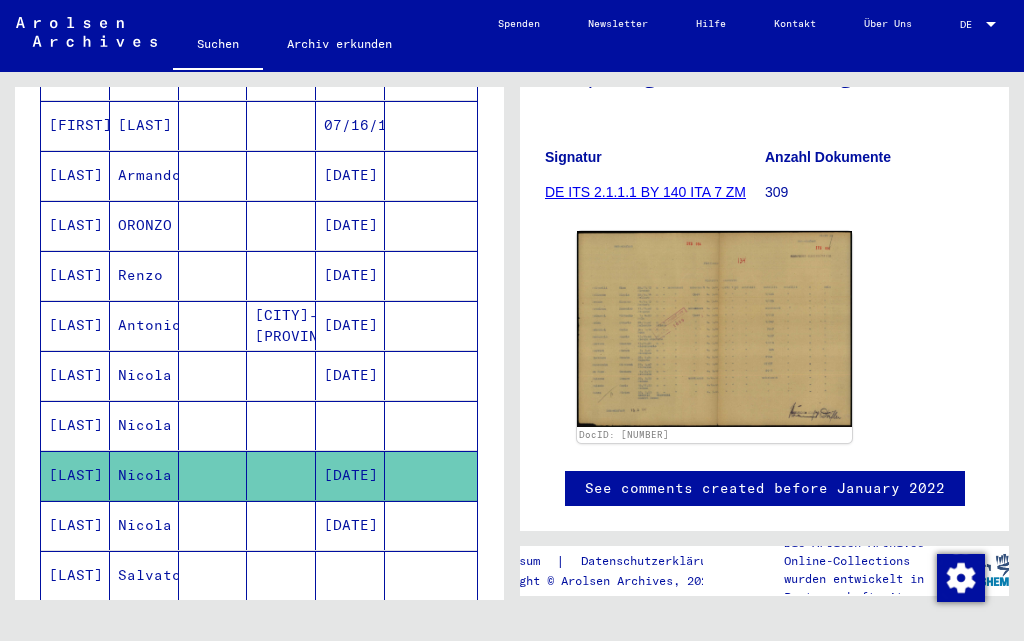 scroll, scrollTop: 400, scrollLeft: 0, axis: vertical 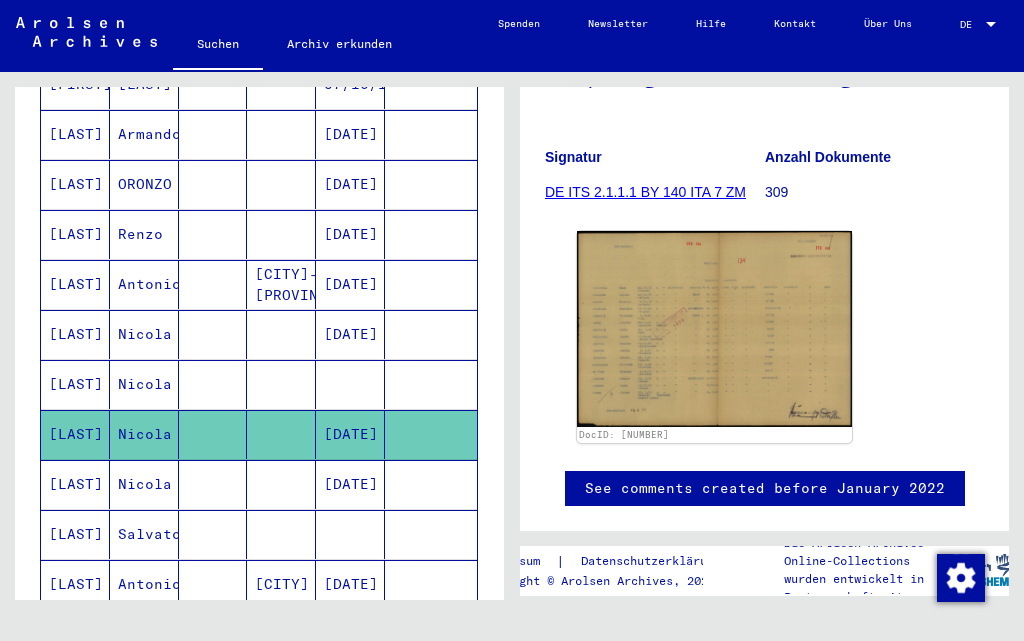 click on "[LAST]" at bounding box center (75, 584) 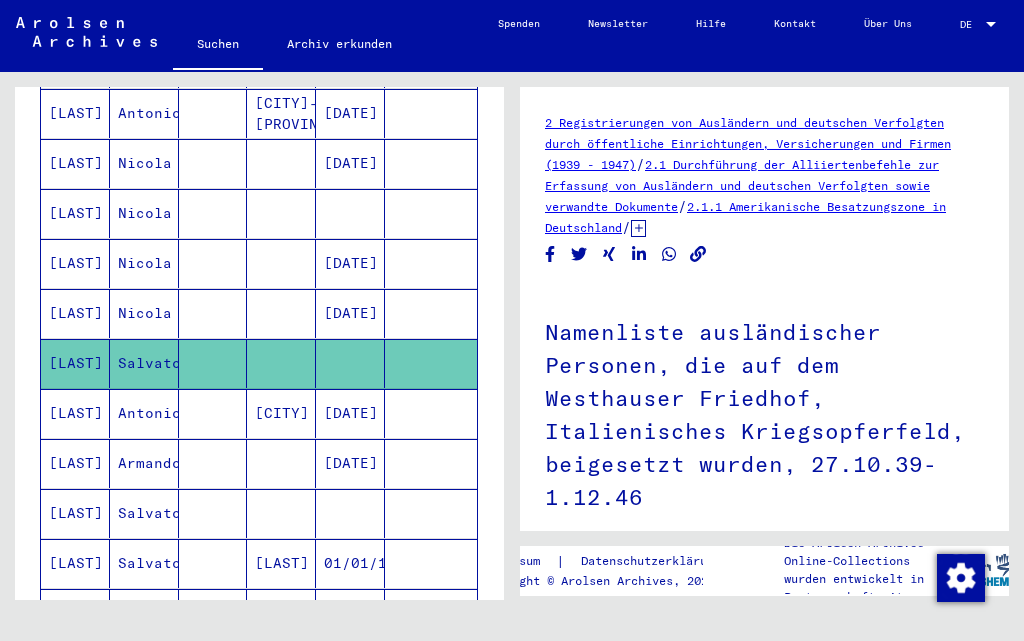 scroll, scrollTop: 600, scrollLeft: 0, axis: vertical 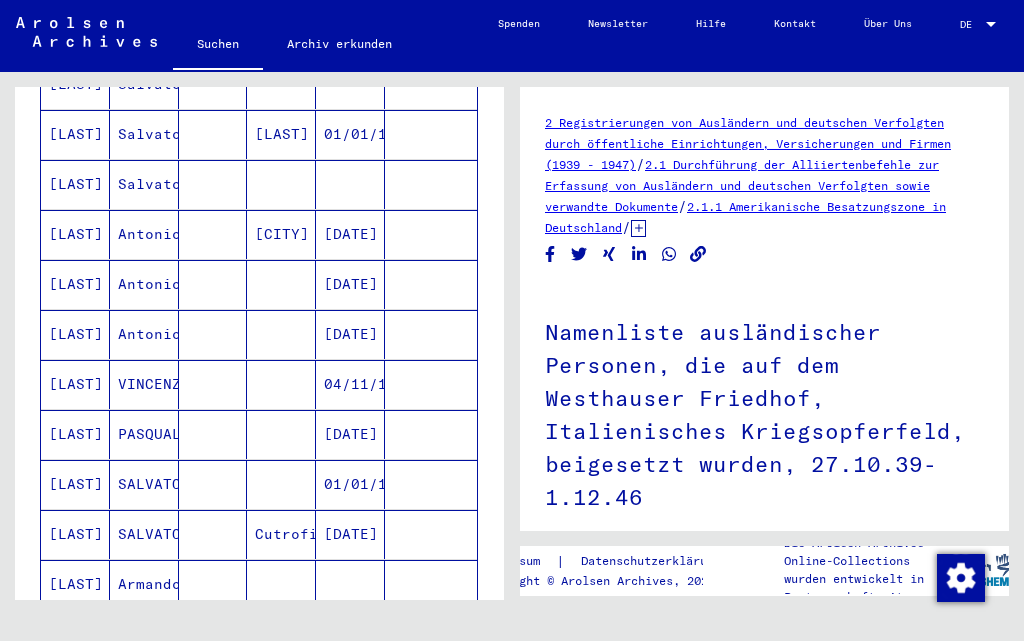 click on "[LAST]" at bounding box center [75, 334] 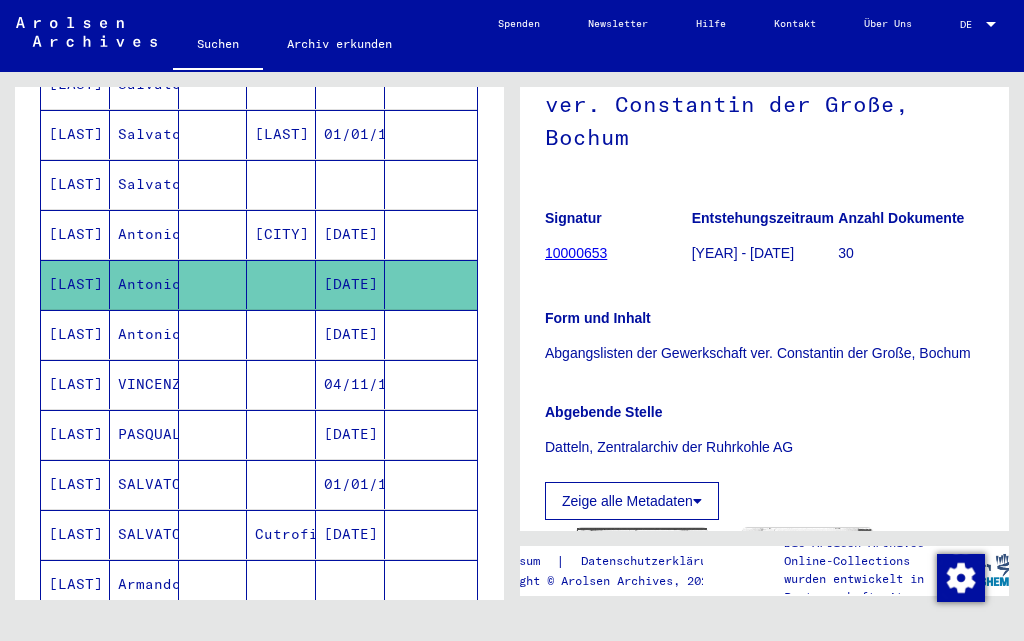 scroll, scrollTop: 0, scrollLeft: 0, axis: both 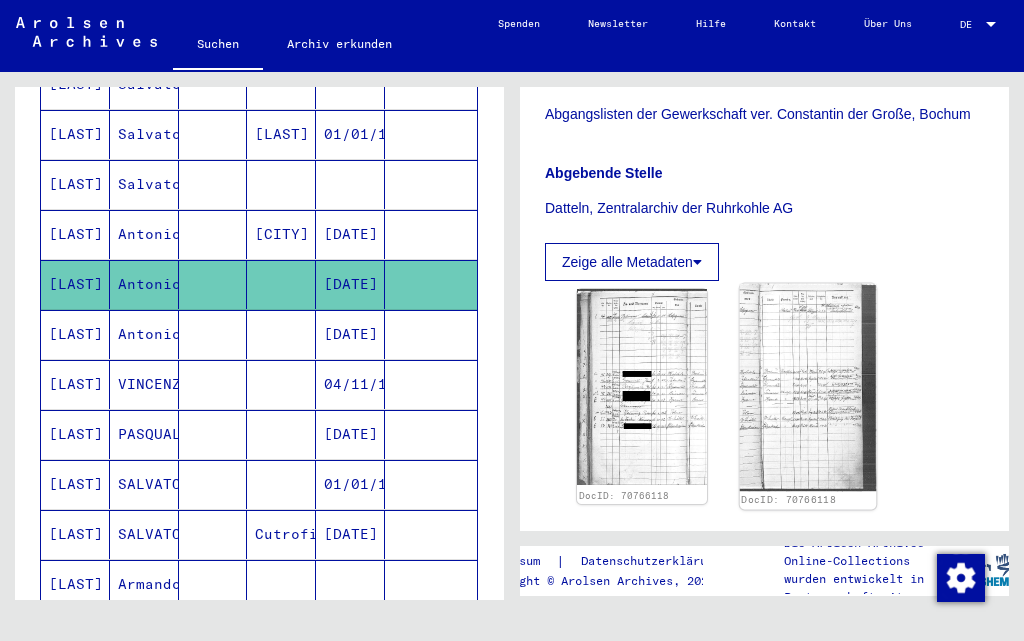 click 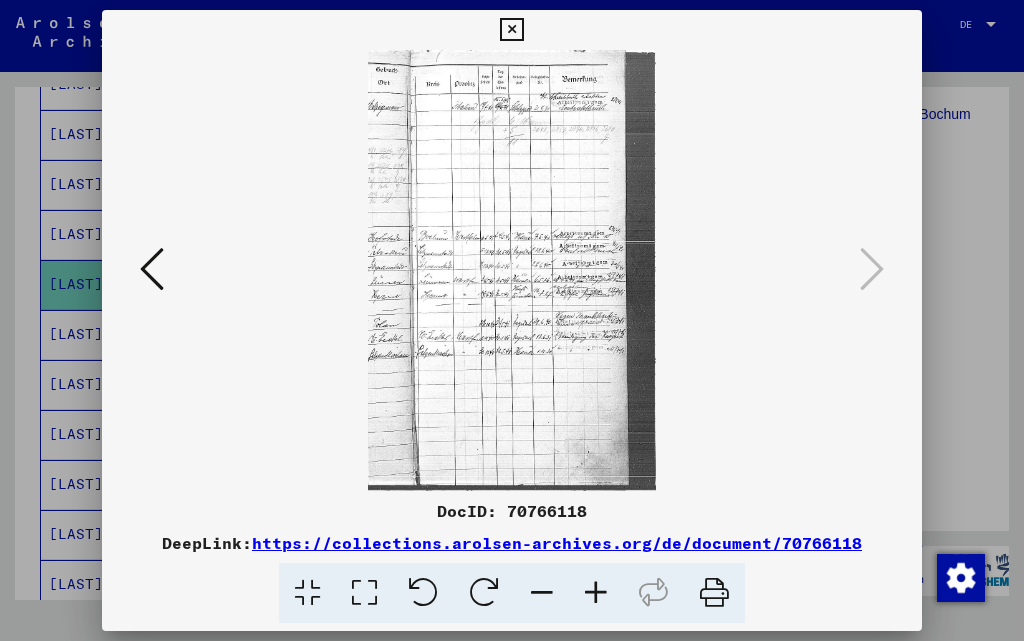 click at bounding box center [152, 269] 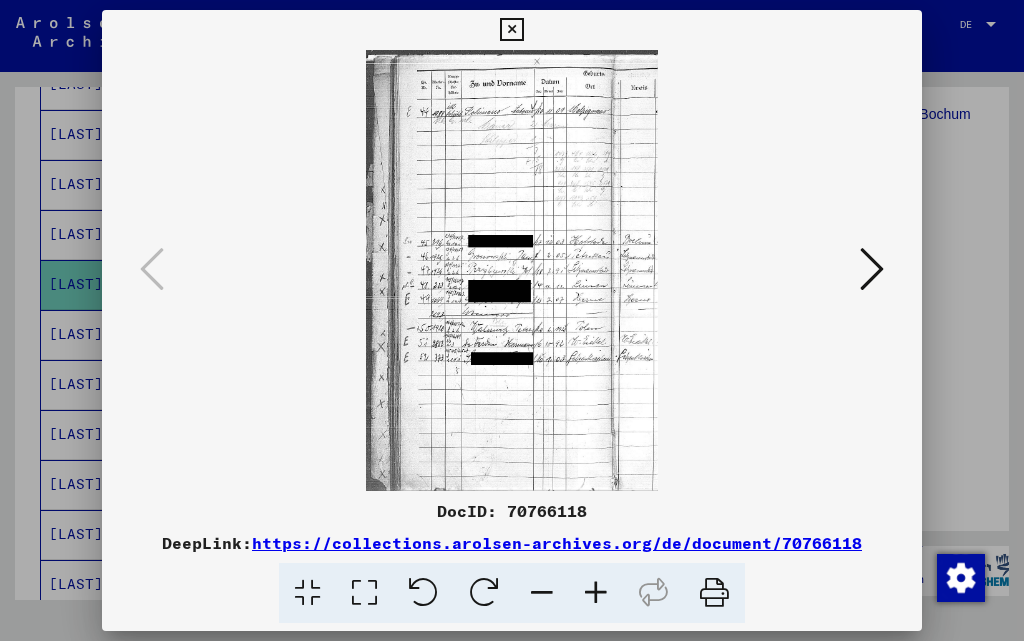 click at bounding box center [596, 593] 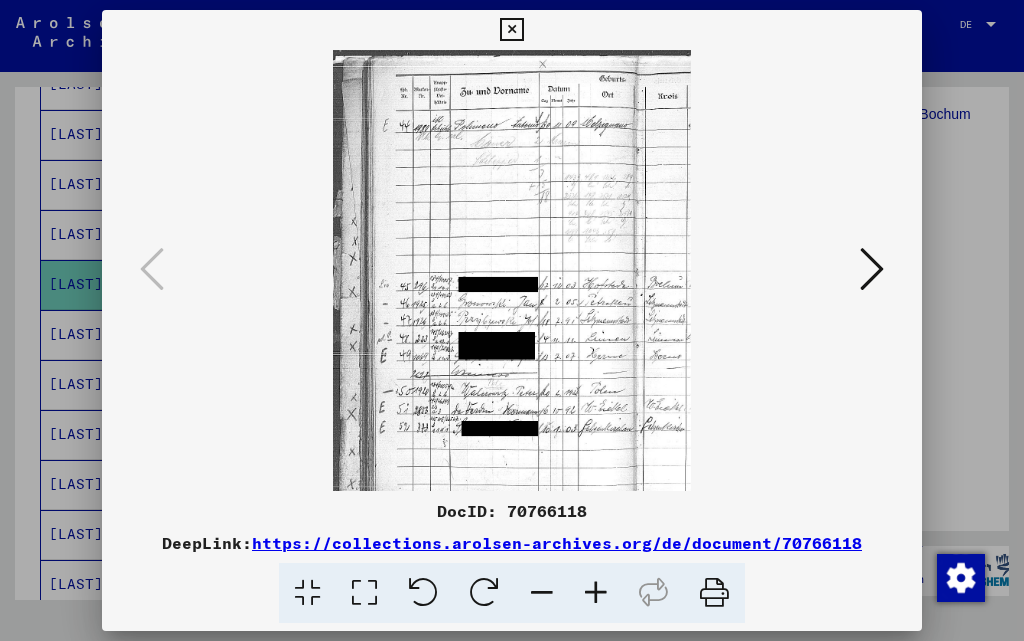 click at bounding box center [596, 593] 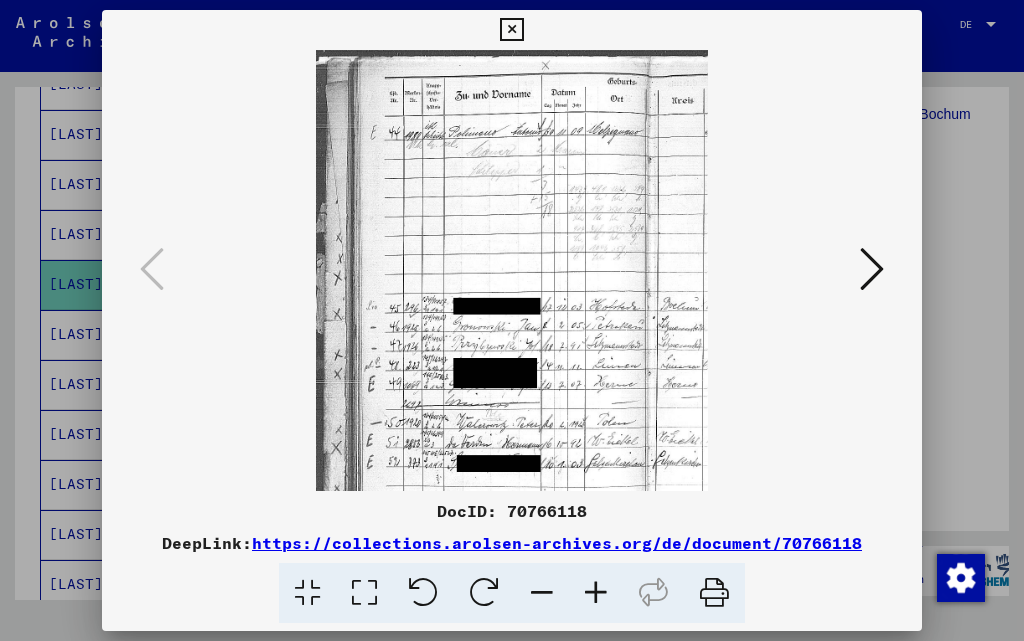 click at bounding box center (596, 593) 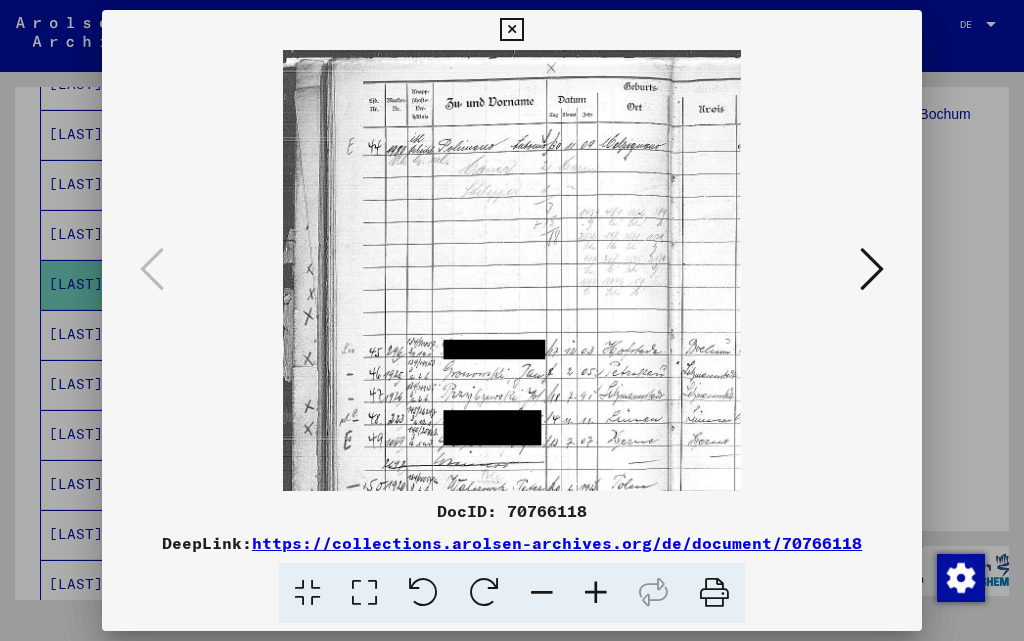 click at bounding box center [596, 593] 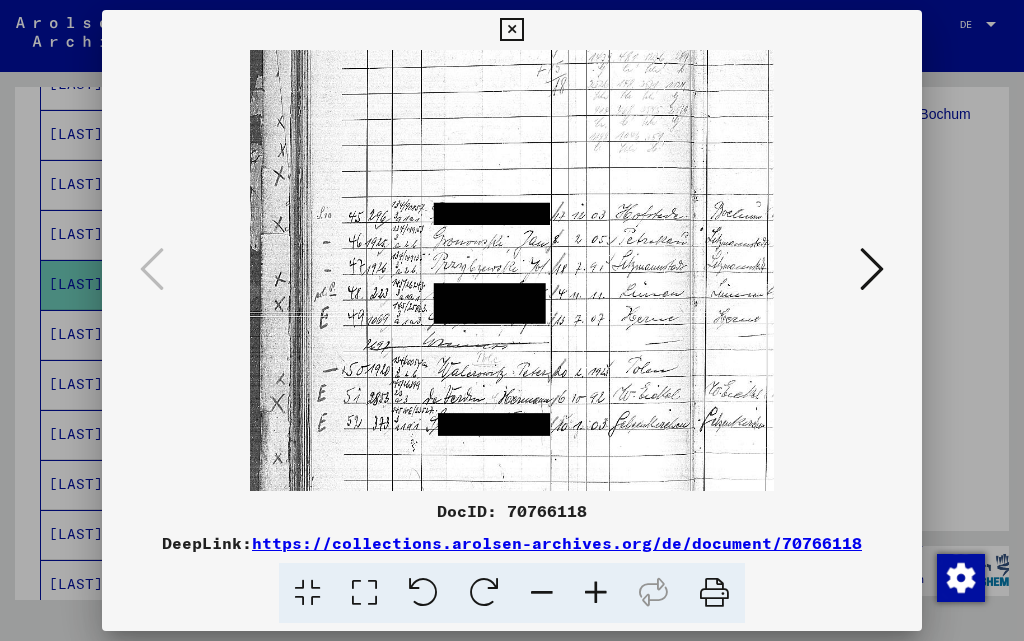 scroll, scrollTop: 182, scrollLeft: 0, axis: vertical 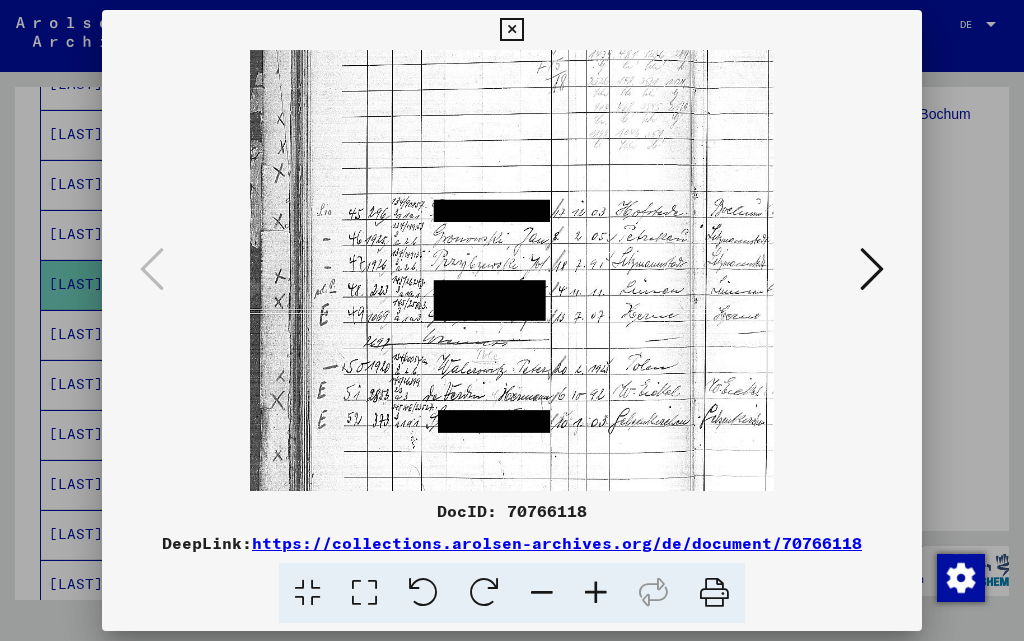 drag, startPoint x: 625, startPoint y: 408, endPoint x: 641, endPoint y: 226, distance: 182.70195 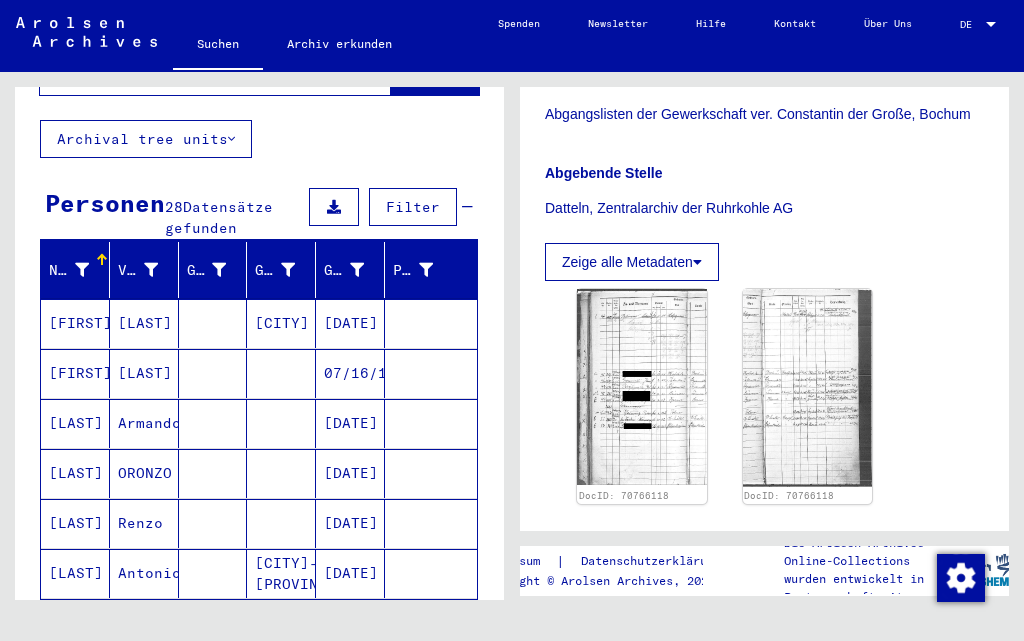 scroll, scrollTop: 0, scrollLeft: 0, axis: both 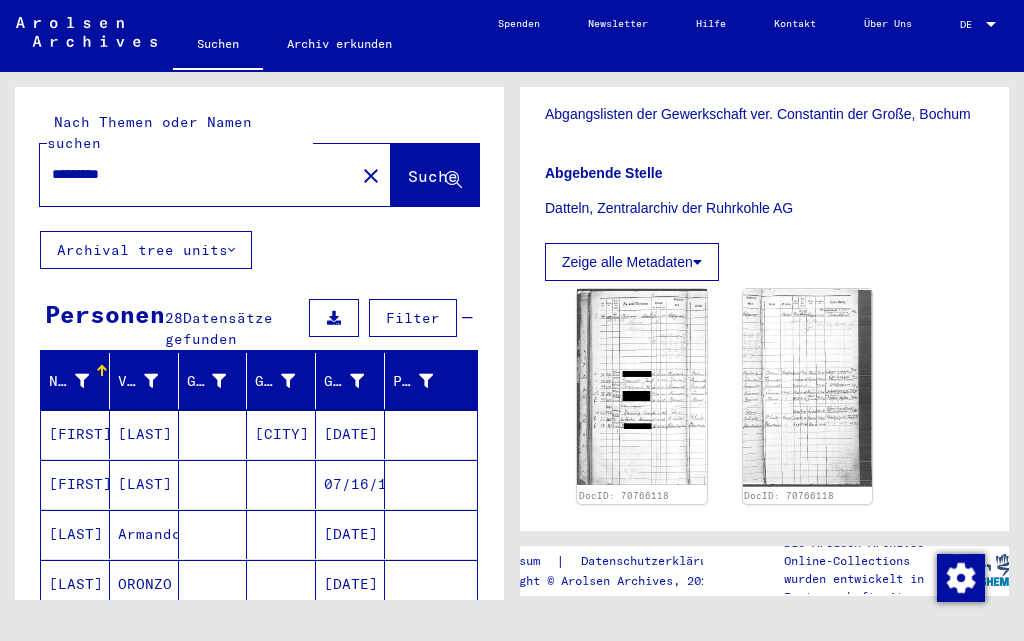 drag, startPoint x: 237, startPoint y: 156, endPoint x: 0, endPoint y: 123, distance: 239.28644 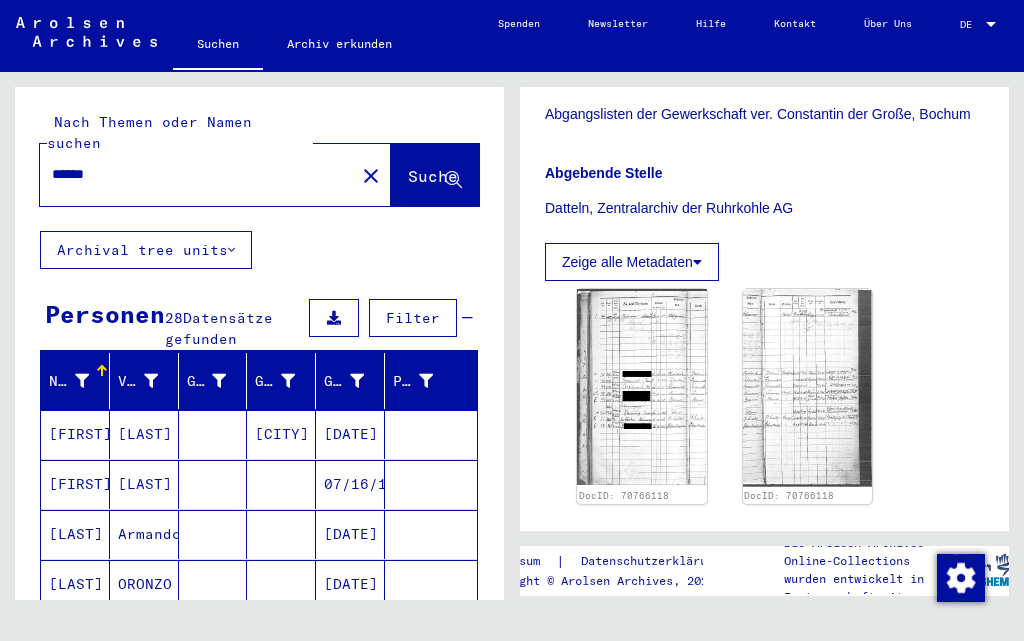 scroll, scrollTop: 0, scrollLeft: 0, axis: both 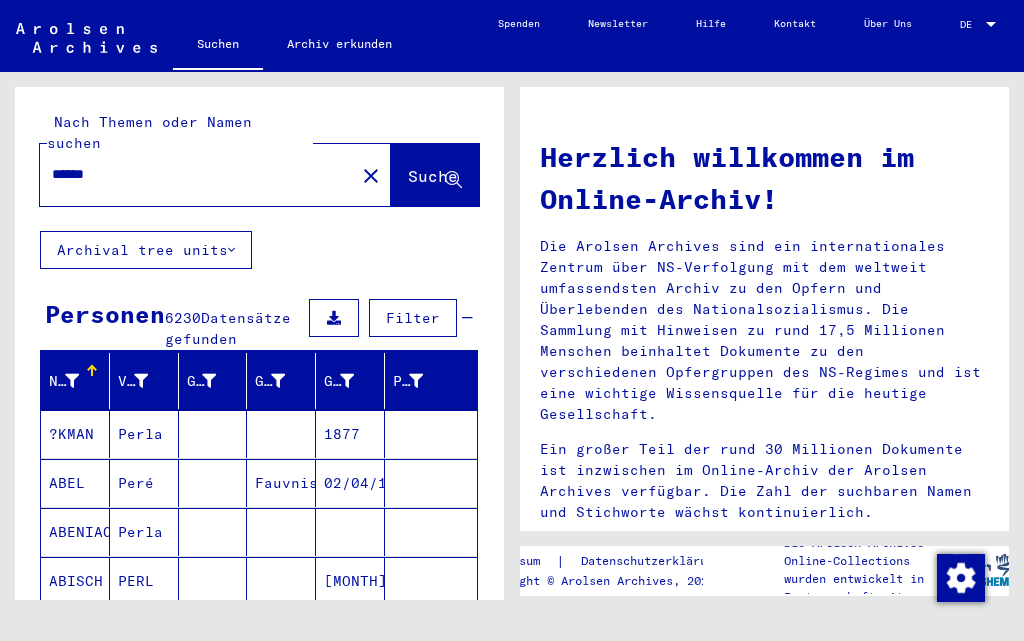 click on "*****" at bounding box center [191, 174] 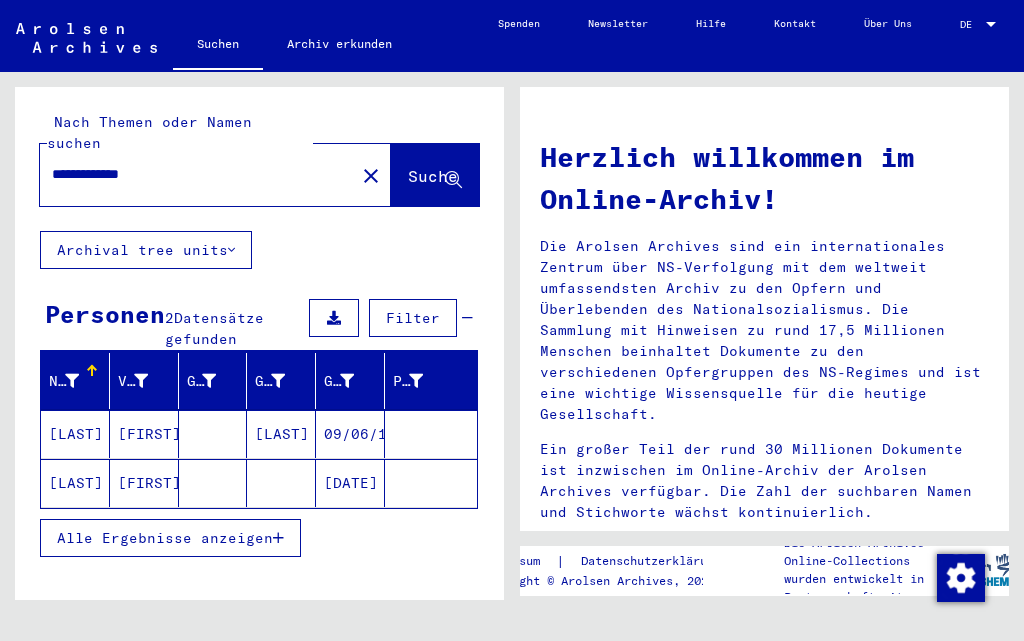 click on "Alle Ergebnisse anzeigen" at bounding box center [165, 538] 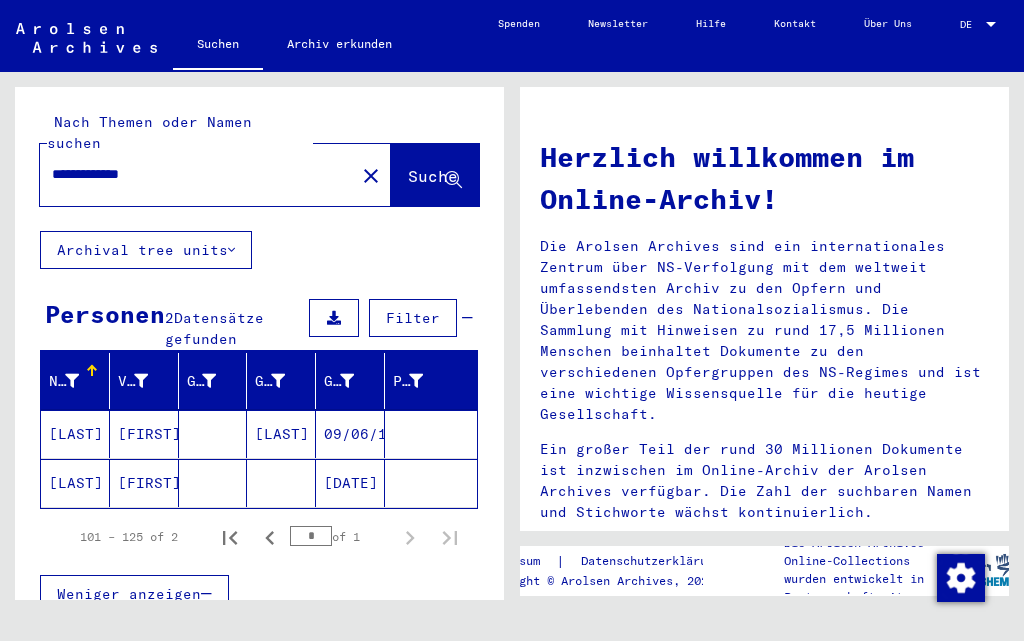 click on "[LAST]" at bounding box center (75, 483) 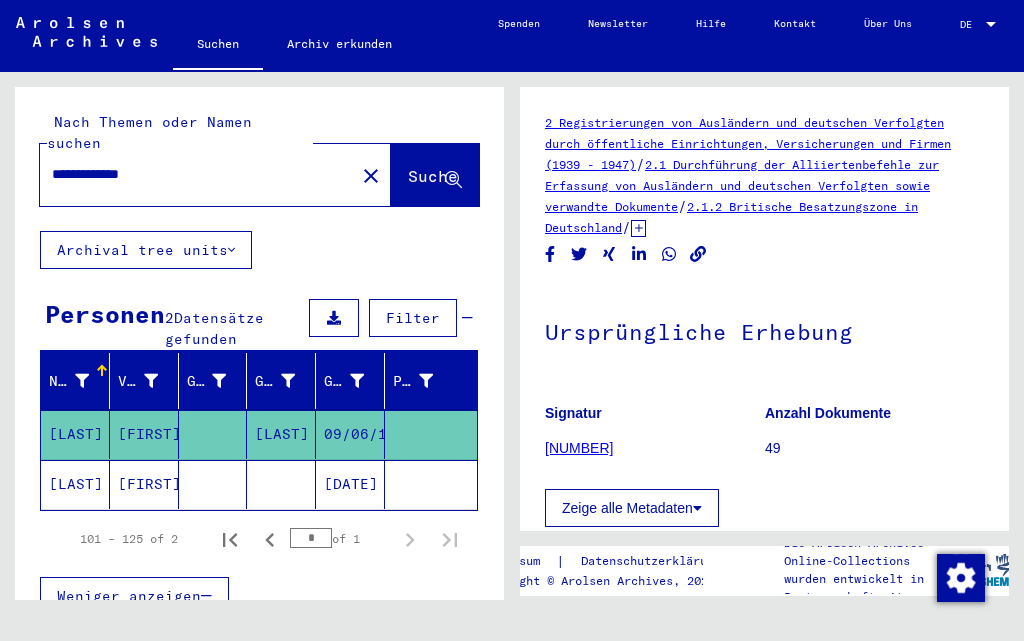 scroll, scrollTop: 400, scrollLeft: 0, axis: vertical 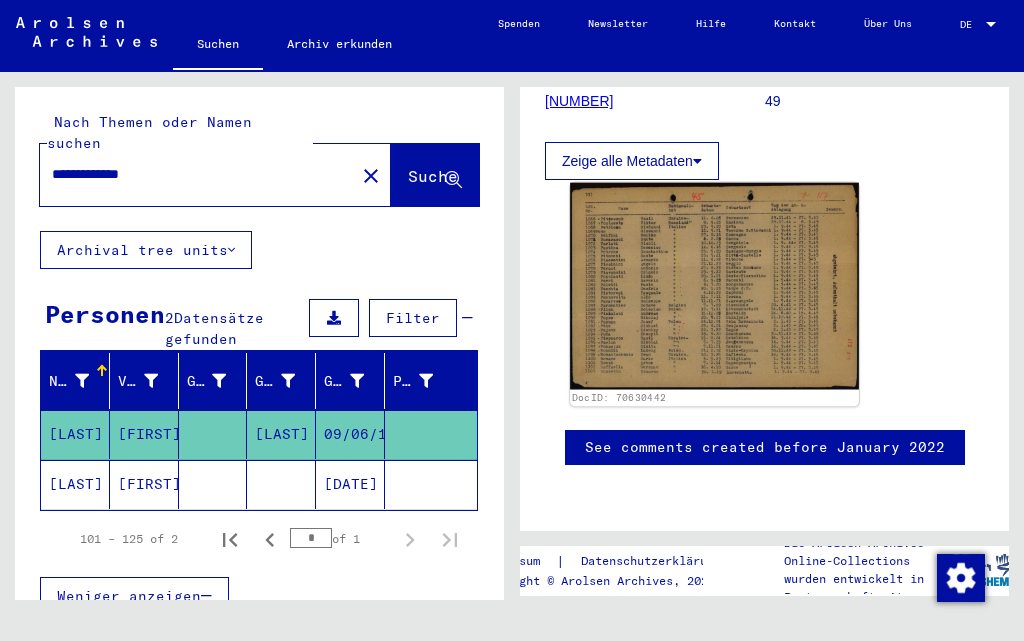 click 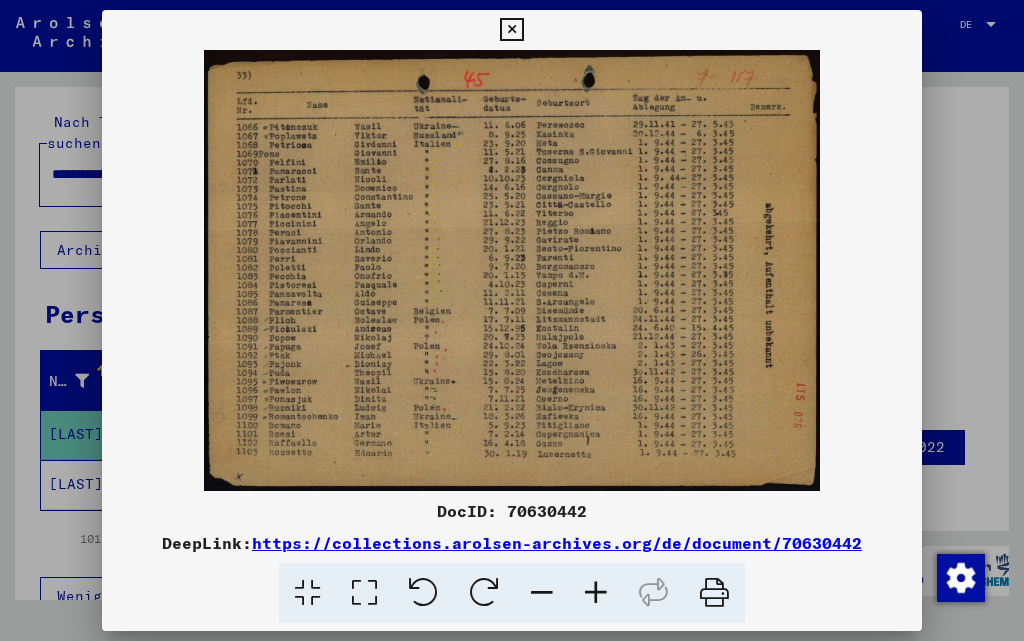 click at bounding box center (596, 593) 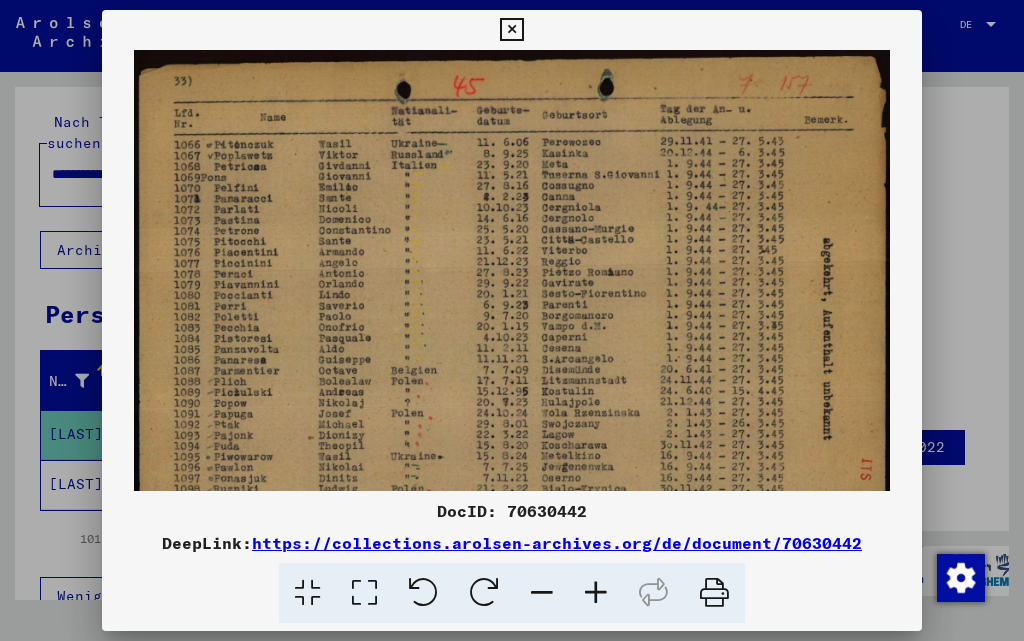 click at bounding box center (596, 593) 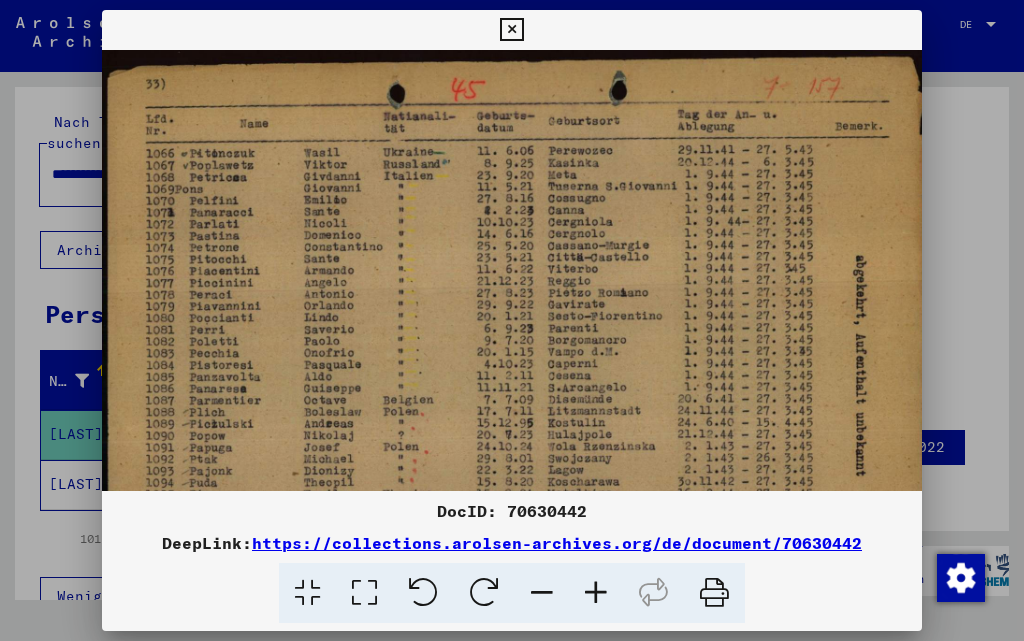 click at bounding box center [596, 593] 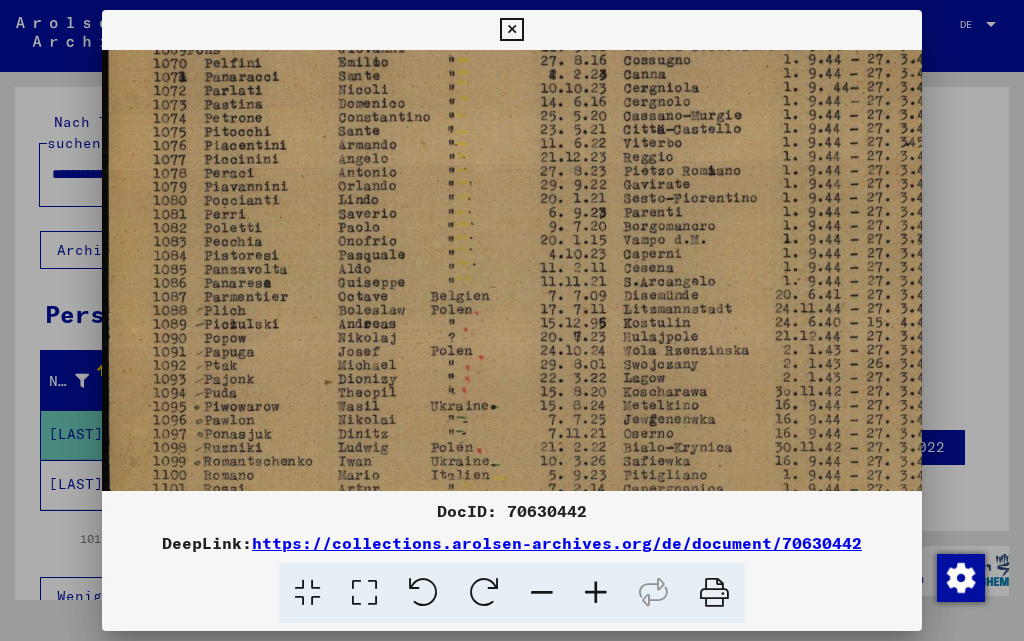scroll, scrollTop: 152, scrollLeft: 0, axis: vertical 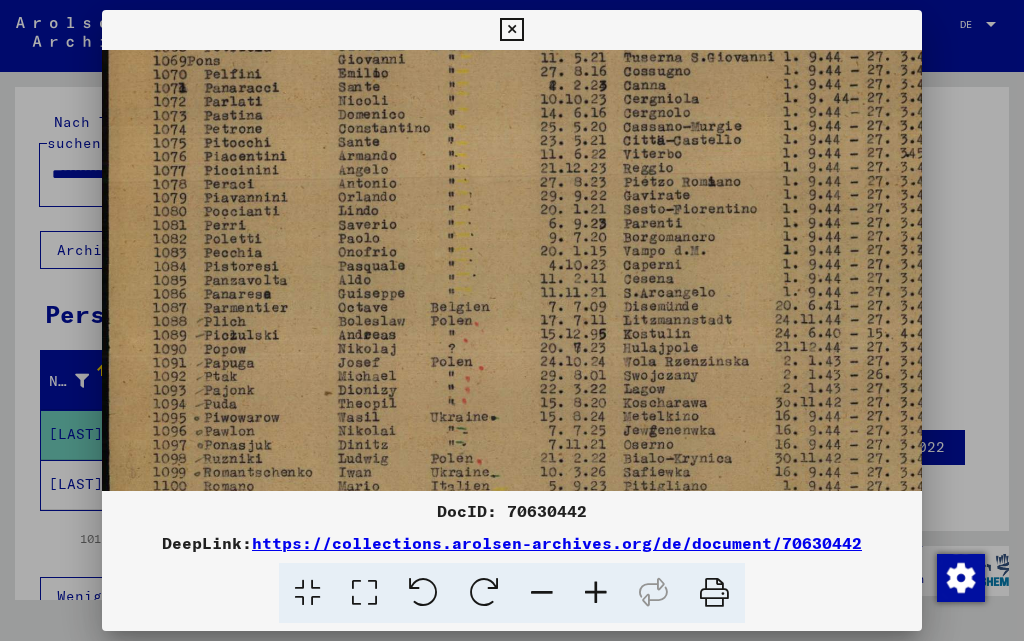 drag, startPoint x: 558, startPoint y: 446, endPoint x: 573, endPoint y: 294, distance: 152.73834 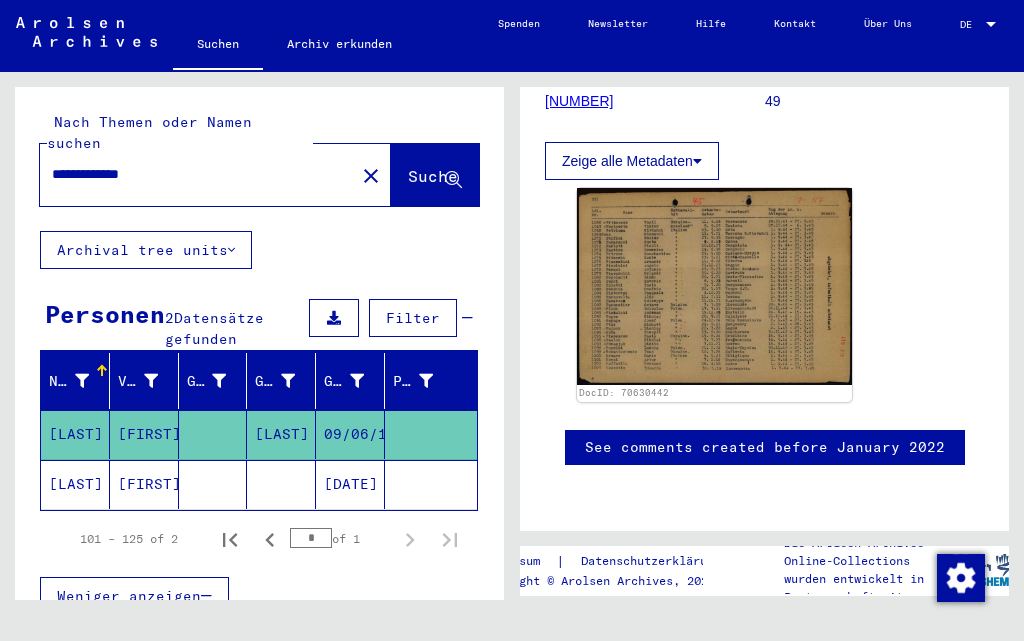 click on "[LAST]" 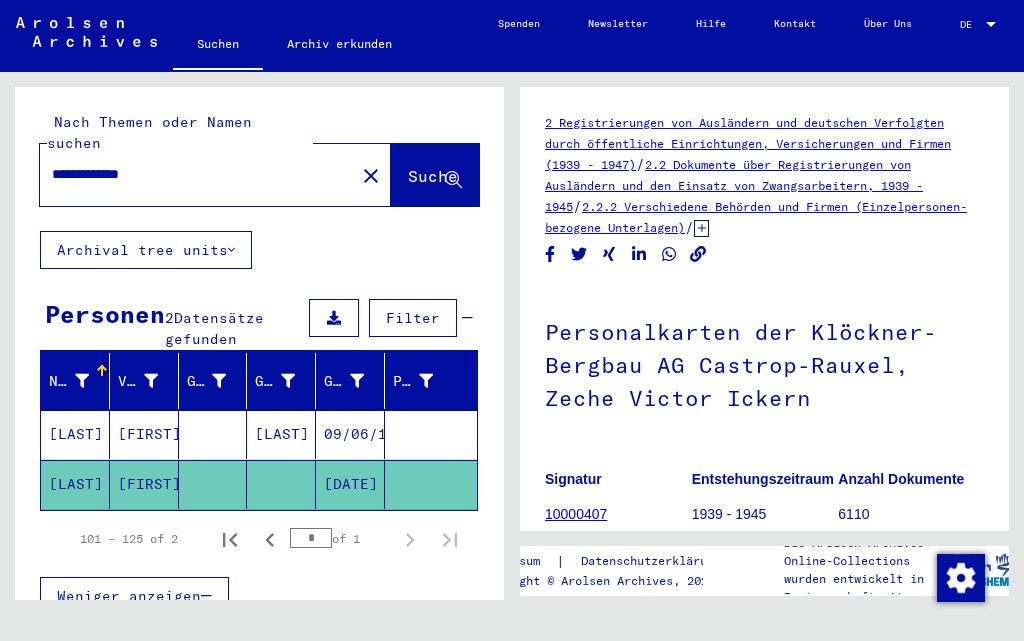 scroll, scrollTop: 254, scrollLeft: 0, axis: vertical 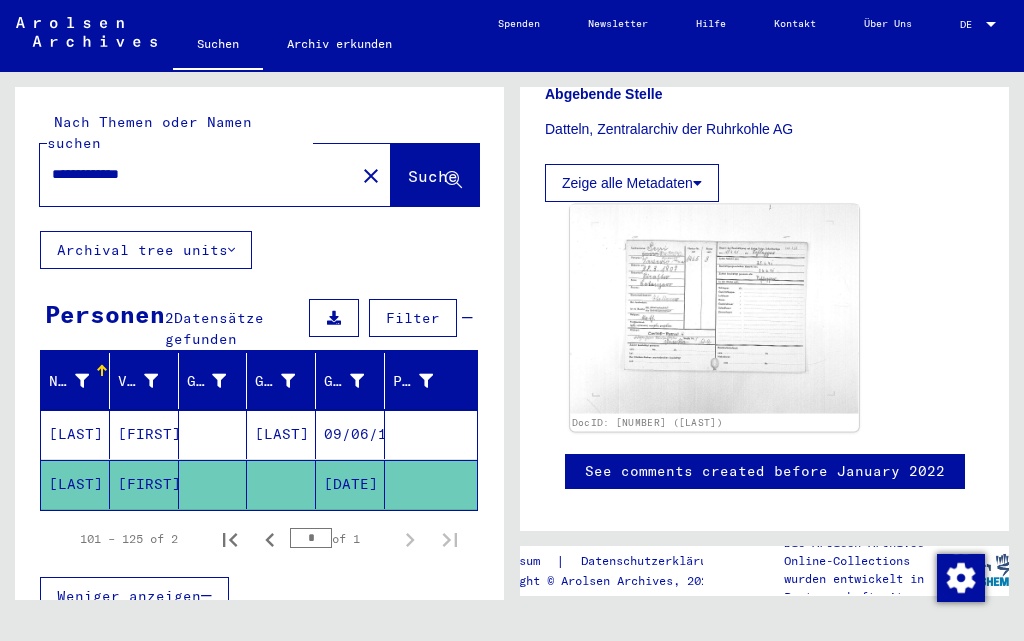 click 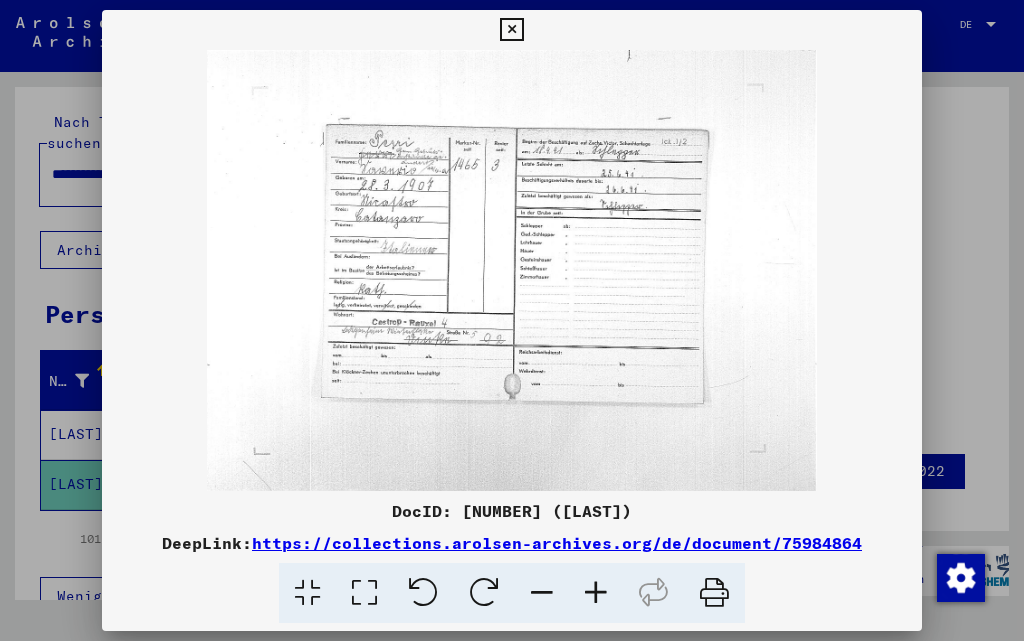 click at bounding box center (596, 593) 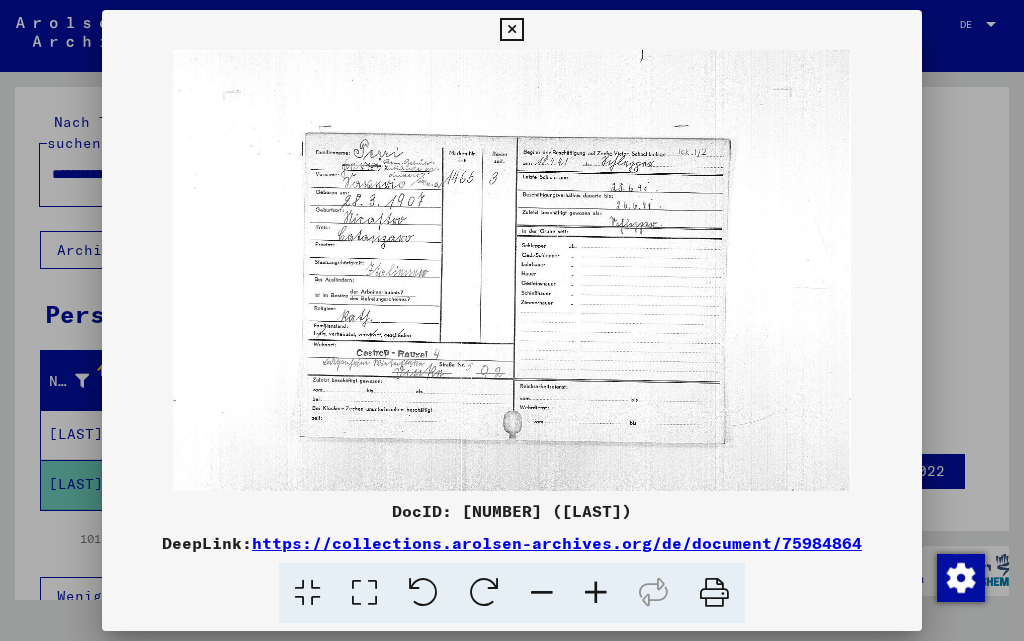click at bounding box center (596, 593) 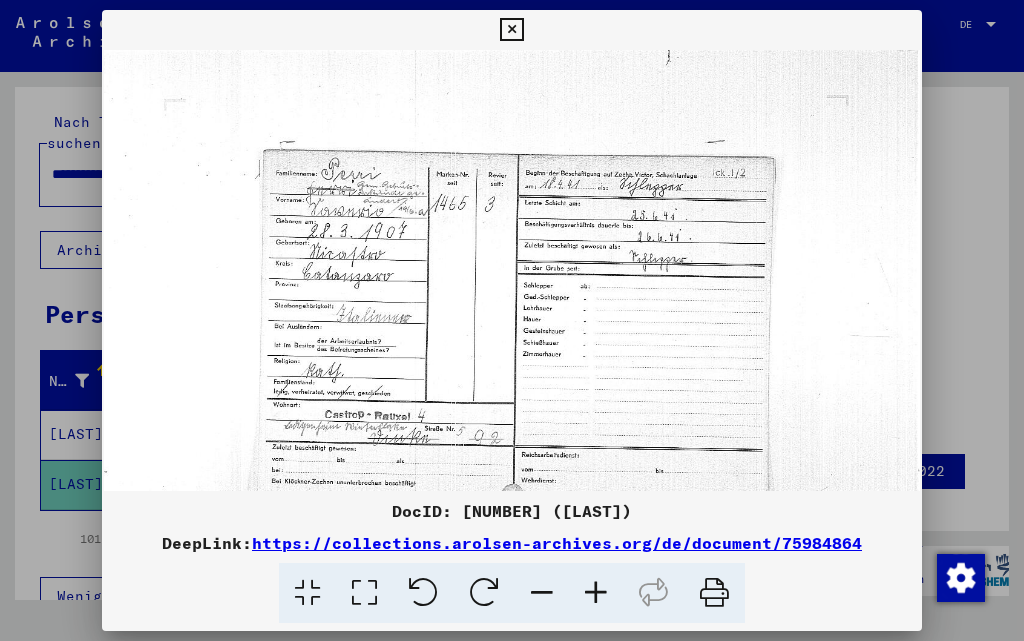 click at bounding box center (596, 593) 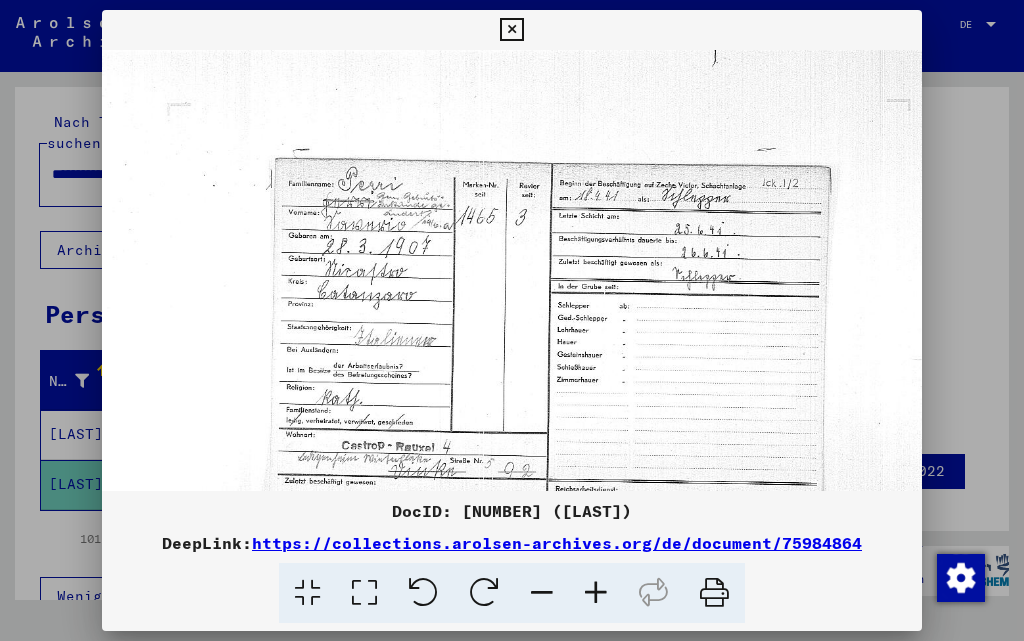 click at bounding box center [596, 593] 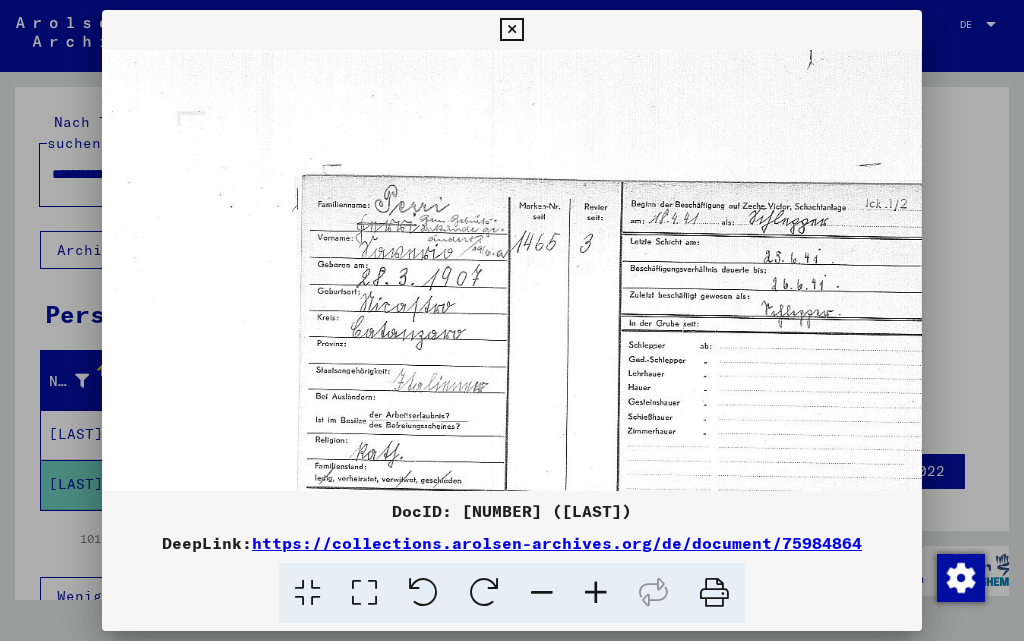 click at bounding box center (511, 30) 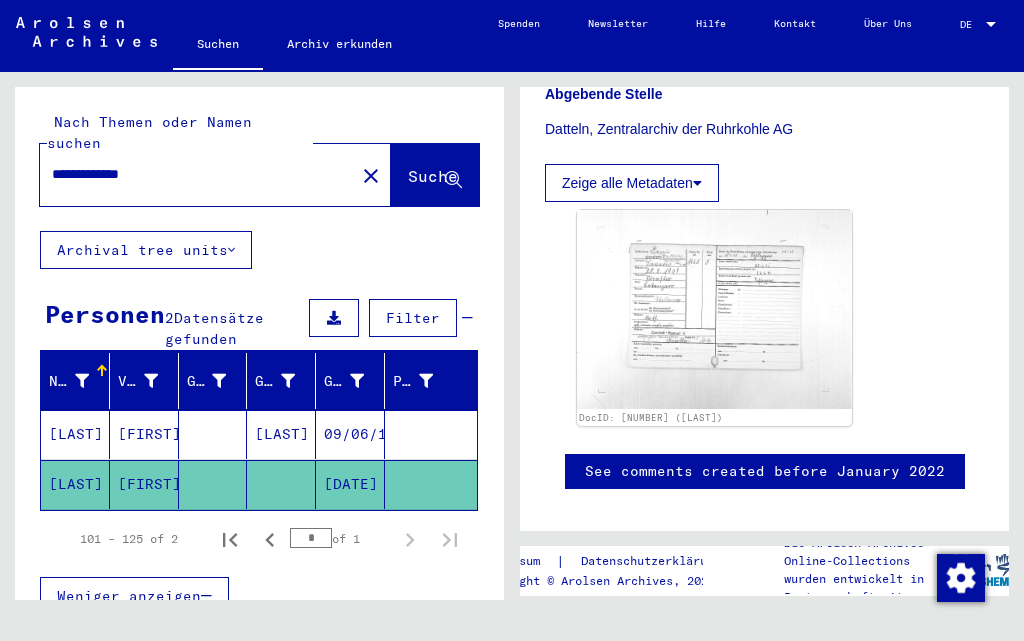 drag, startPoint x: 203, startPoint y: 144, endPoint x: 0, endPoint y: 139, distance: 203.06157 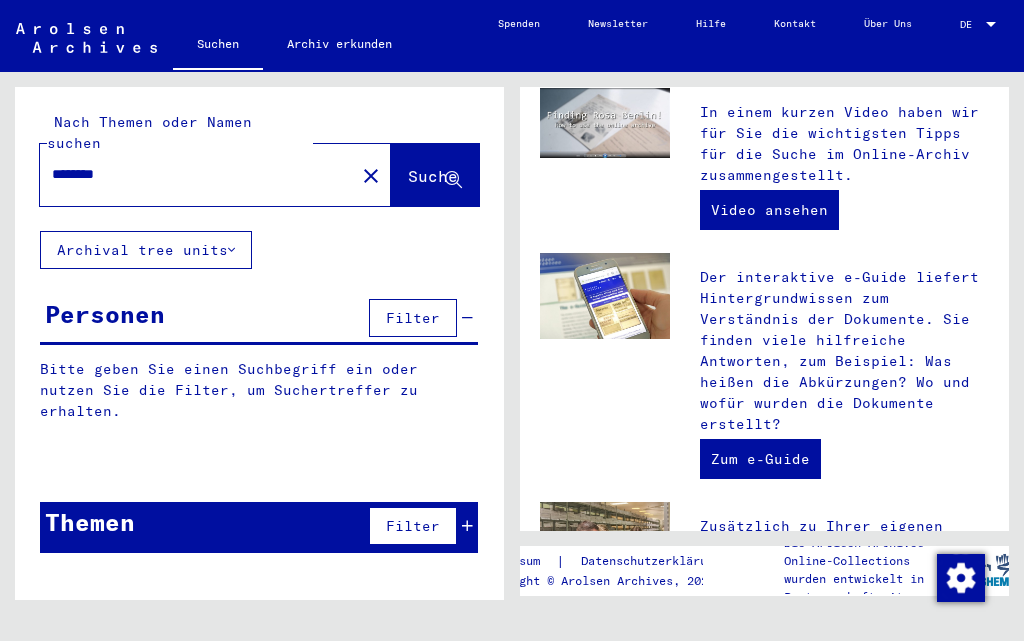 scroll, scrollTop: 0, scrollLeft: 0, axis: both 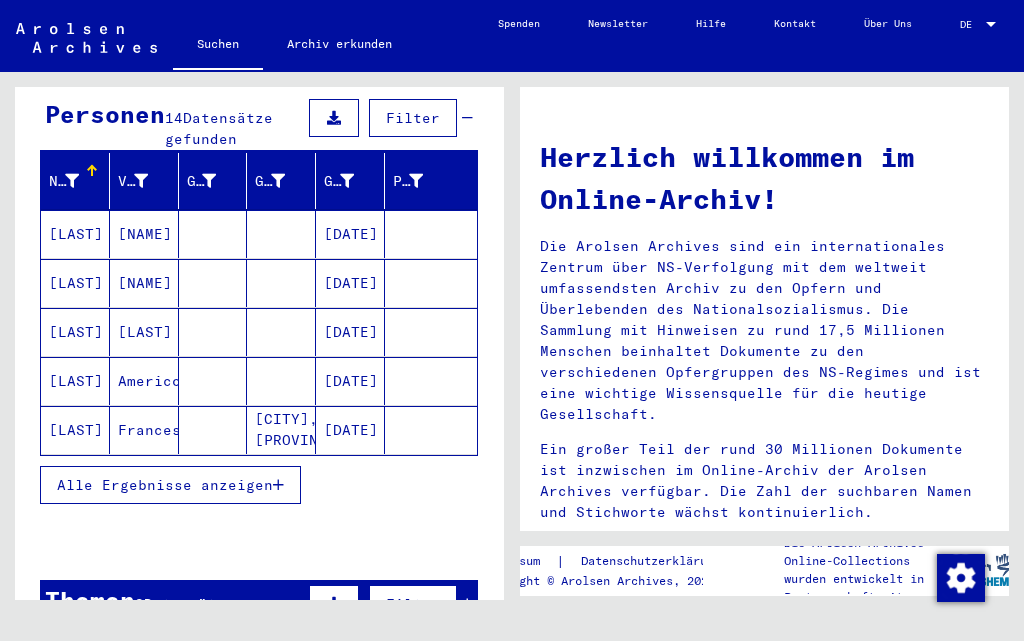click on "Alle Ergebnisse anzeigen" at bounding box center (165, 485) 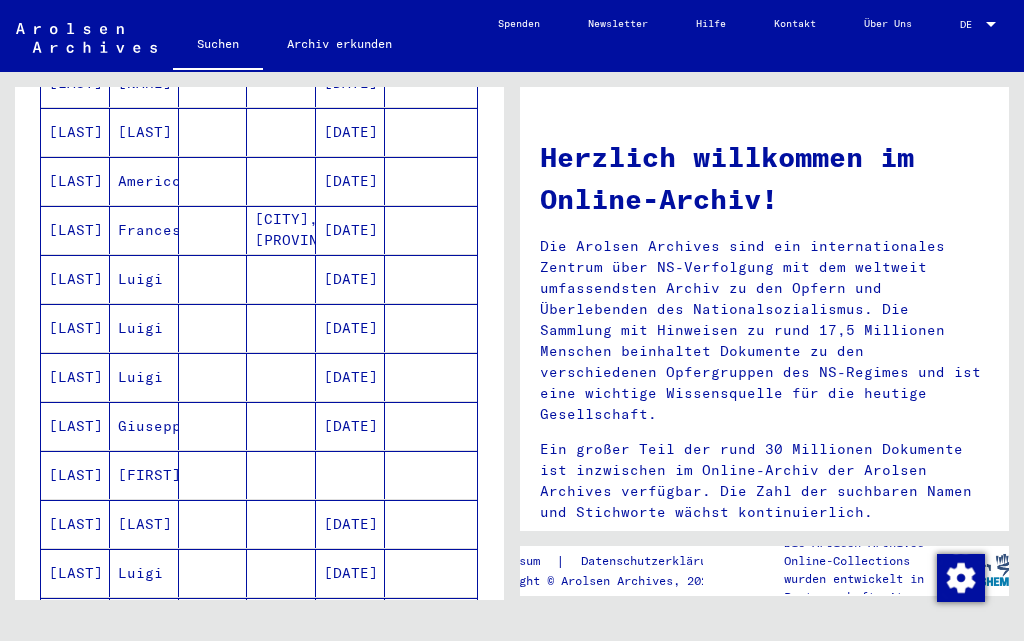 scroll, scrollTop: 500, scrollLeft: 0, axis: vertical 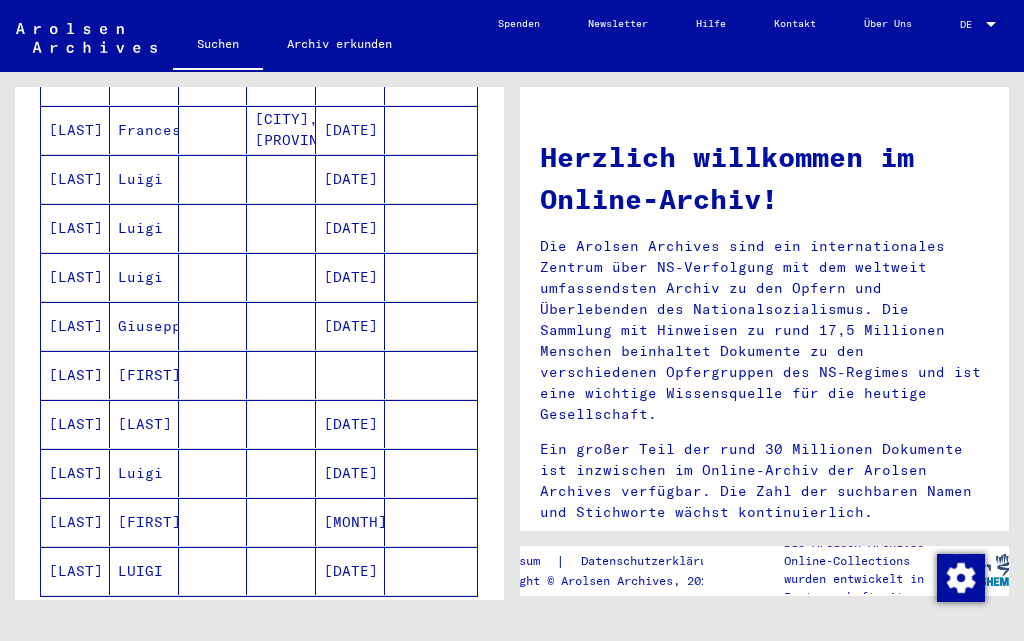 click on "[LAST]" at bounding box center [75, 473] 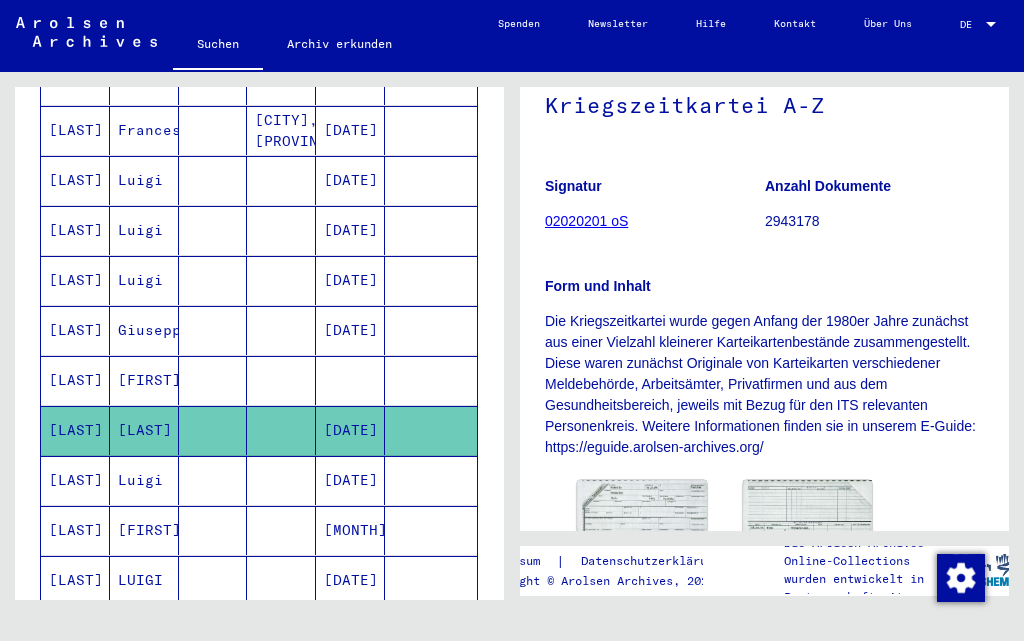 scroll, scrollTop: 300, scrollLeft: 0, axis: vertical 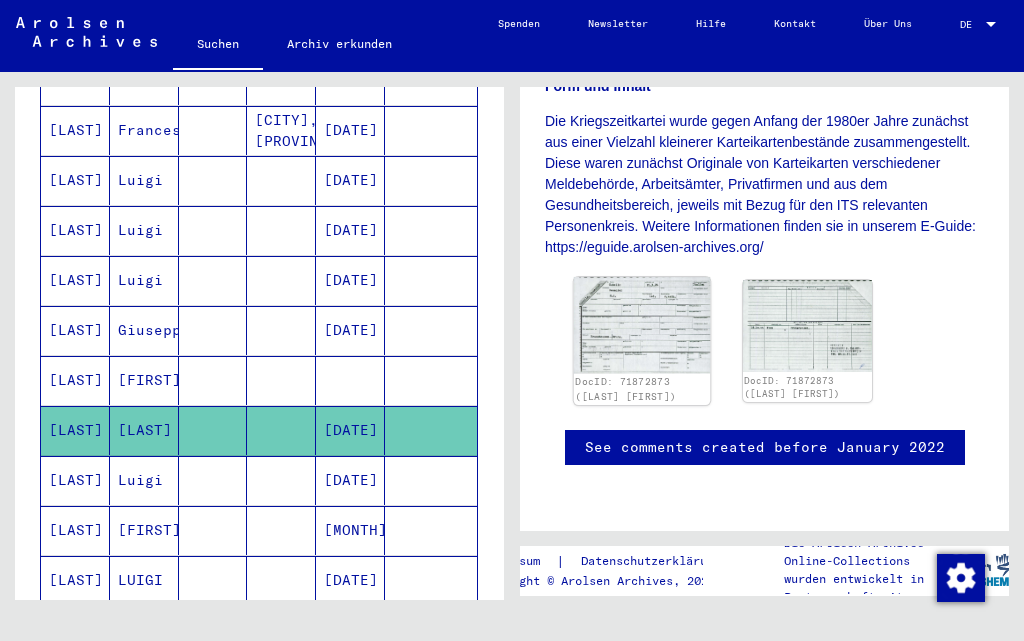 click 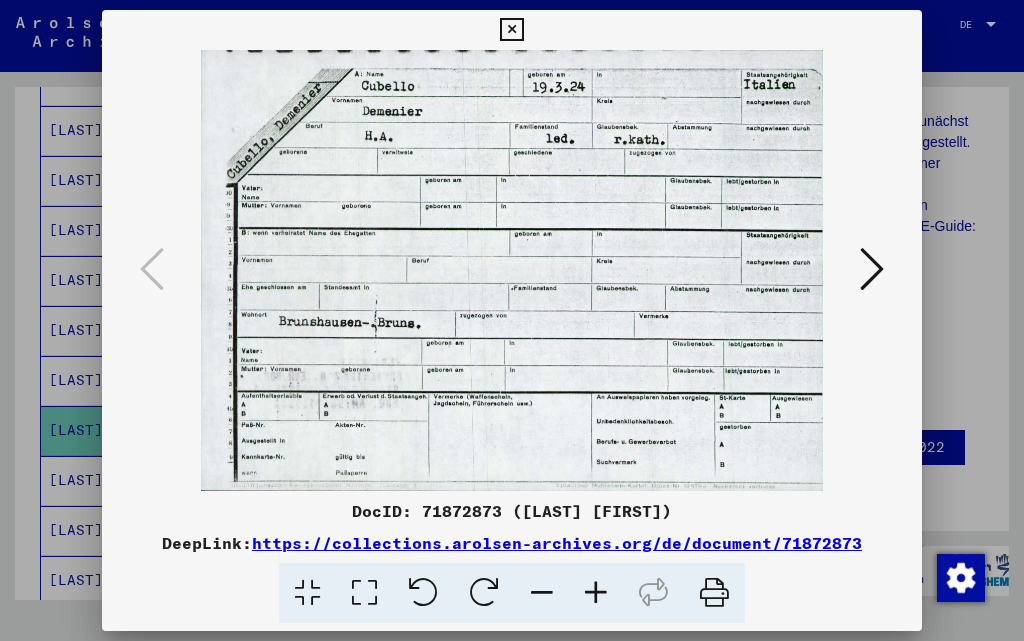 click at bounding box center [872, 269] 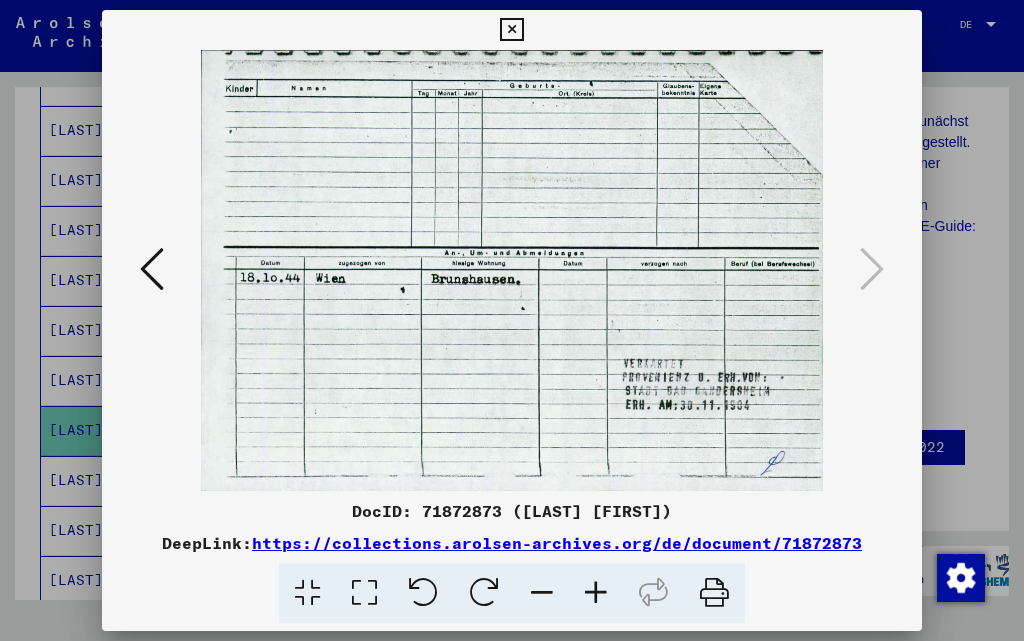 click at bounding box center [511, 30] 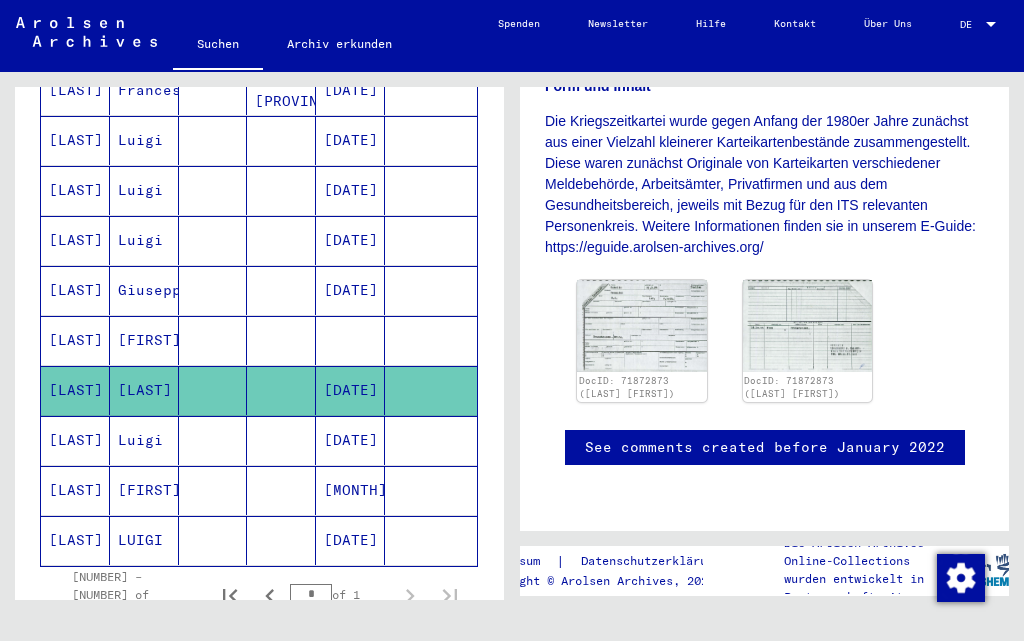 scroll, scrollTop: 504, scrollLeft: 0, axis: vertical 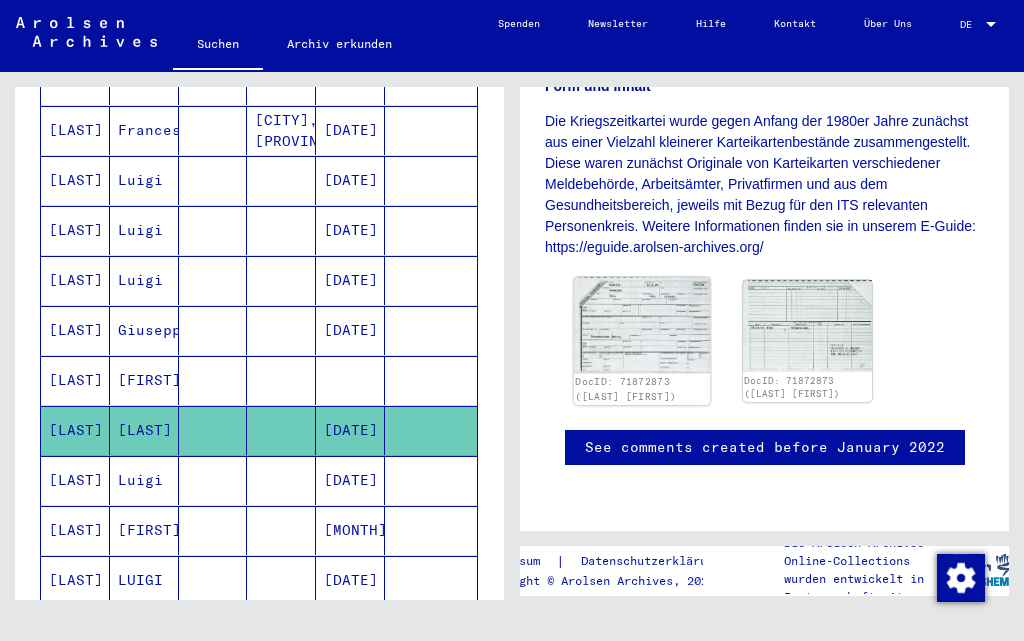 click 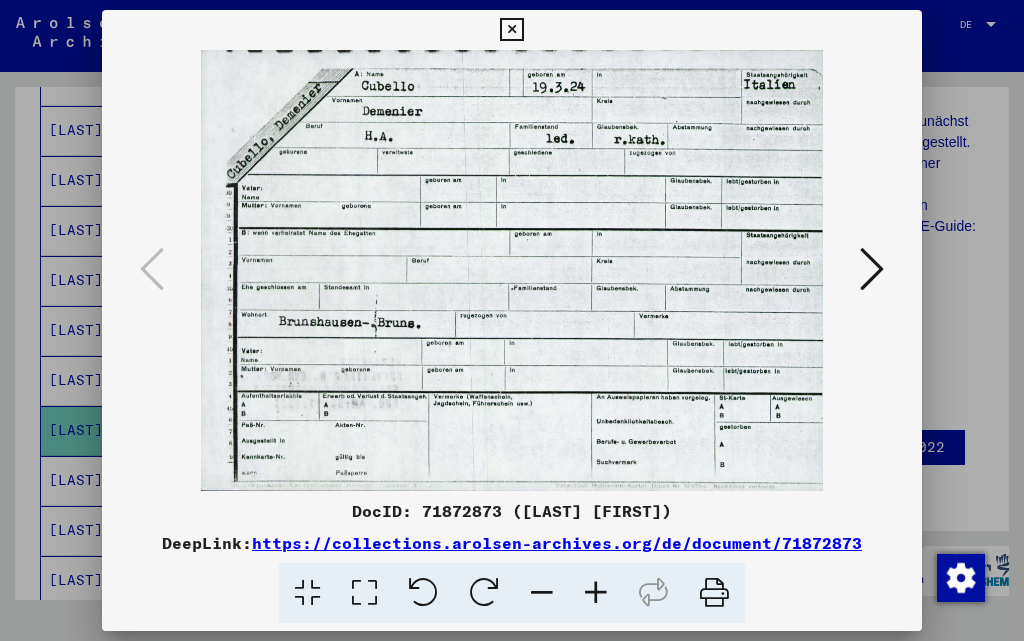 click at bounding box center [511, 30] 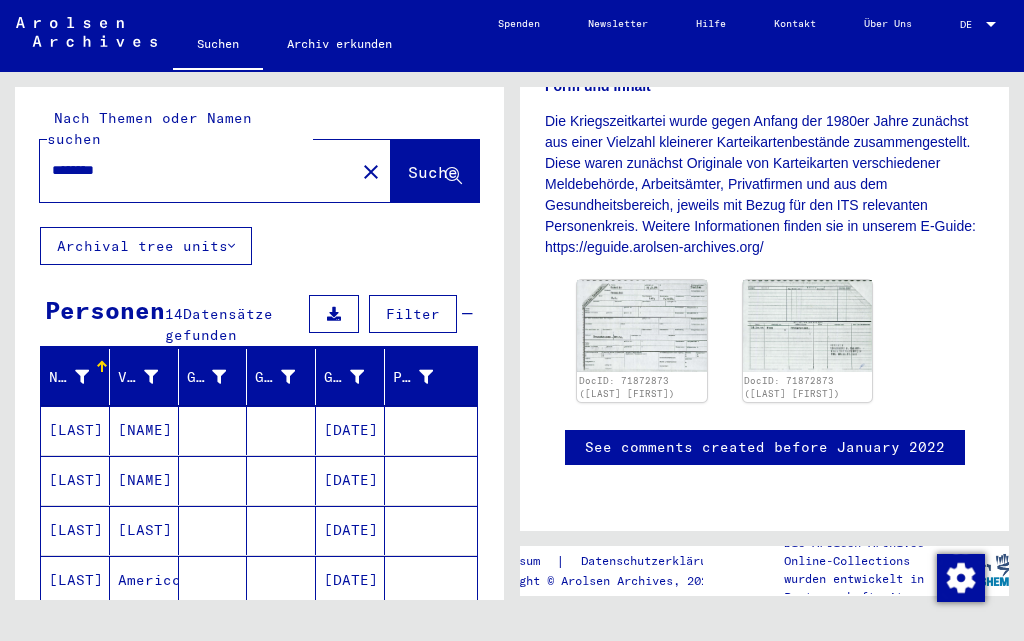 scroll, scrollTop: 0, scrollLeft: 0, axis: both 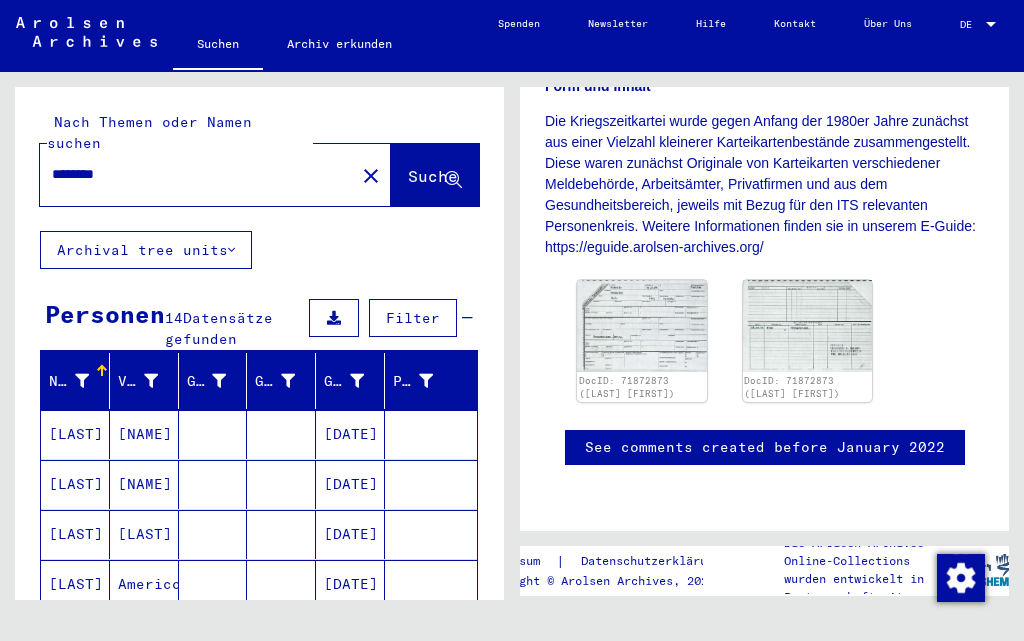 click on "*******" at bounding box center [197, 174] 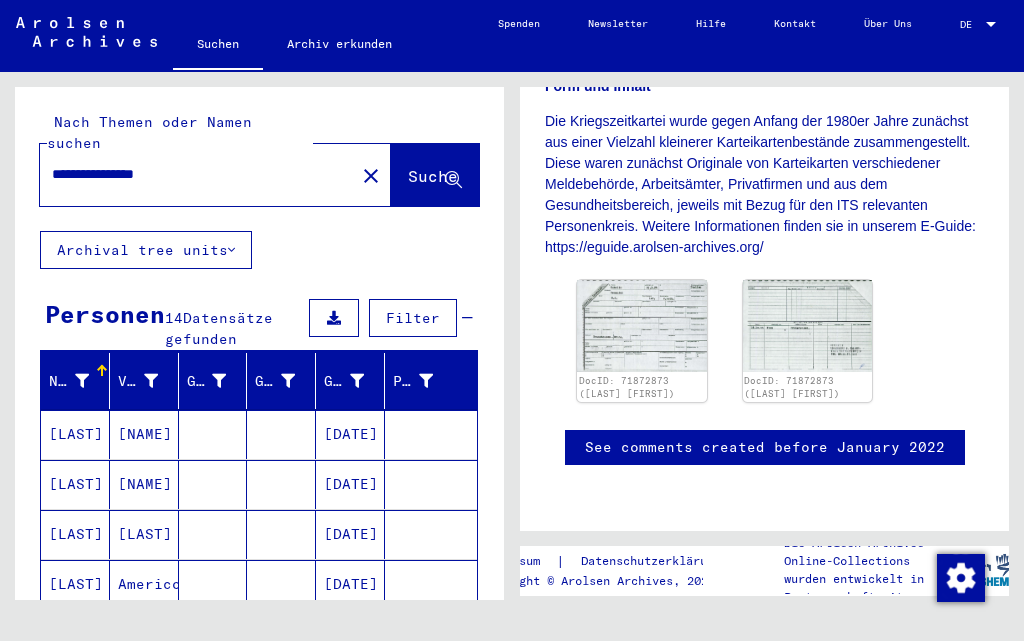 scroll, scrollTop: 0, scrollLeft: 0, axis: both 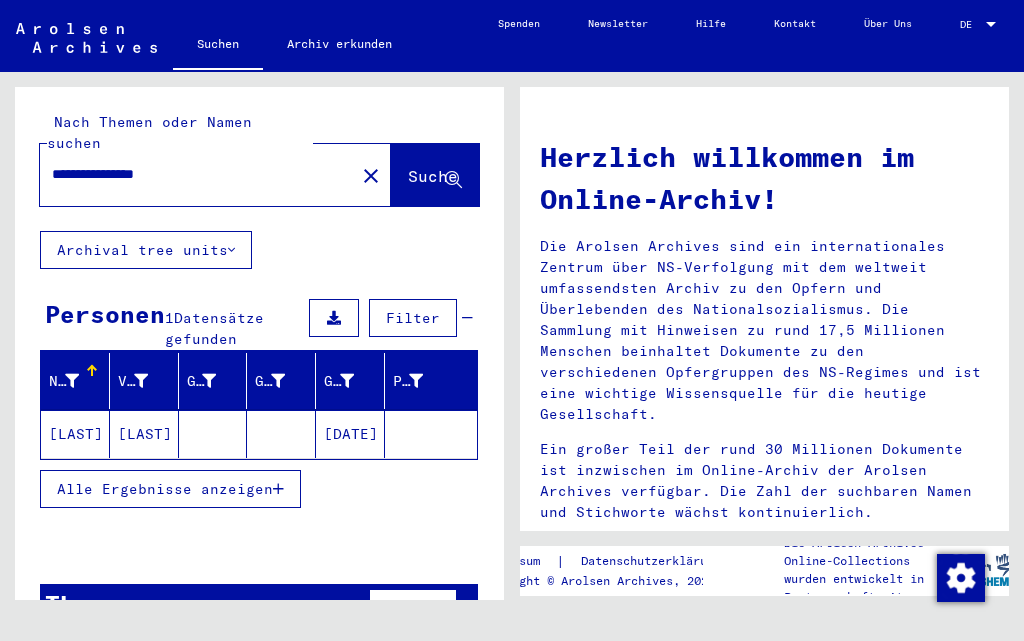 click on "[LAST]" 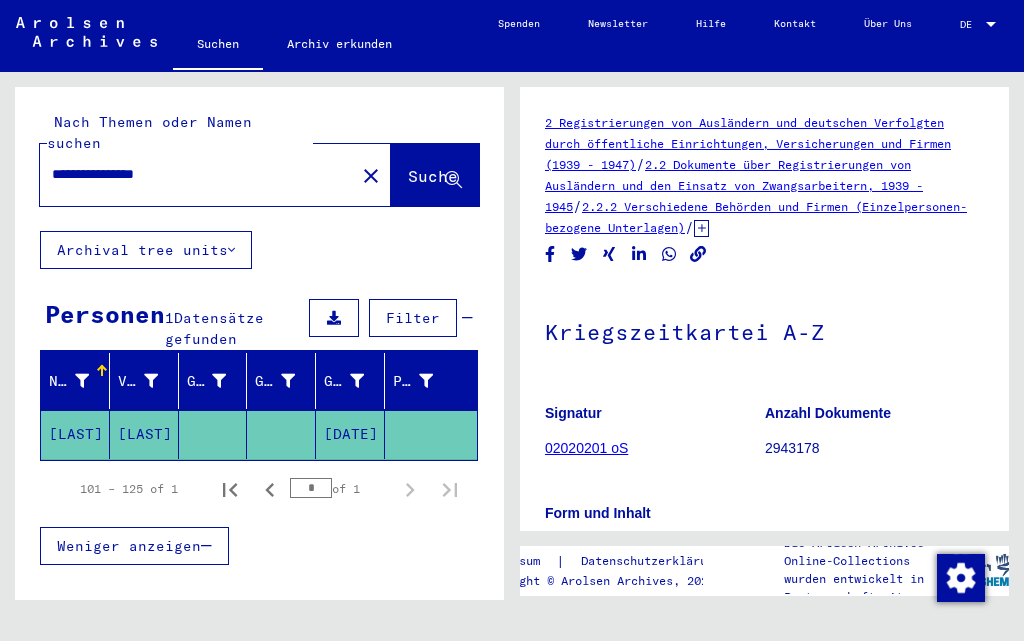 scroll, scrollTop: 0, scrollLeft: 0, axis: both 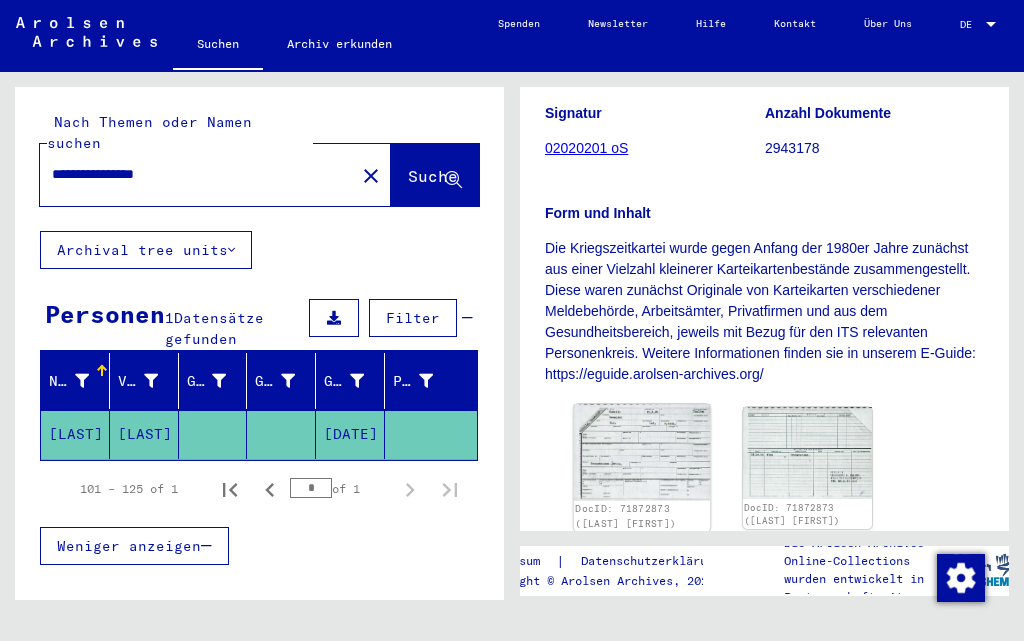 click 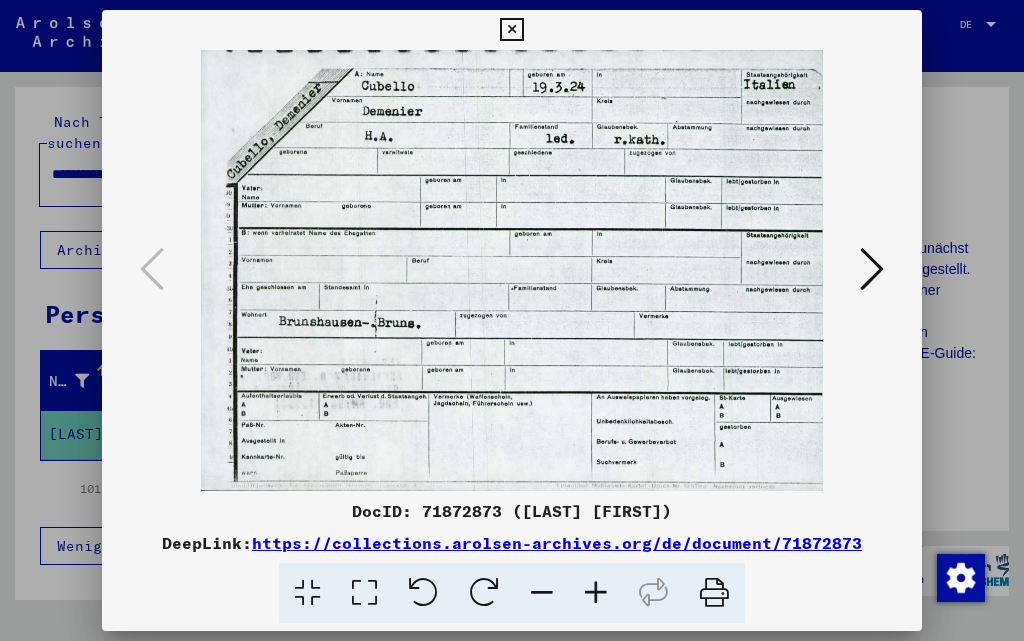 click at bounding box center (511, 30) 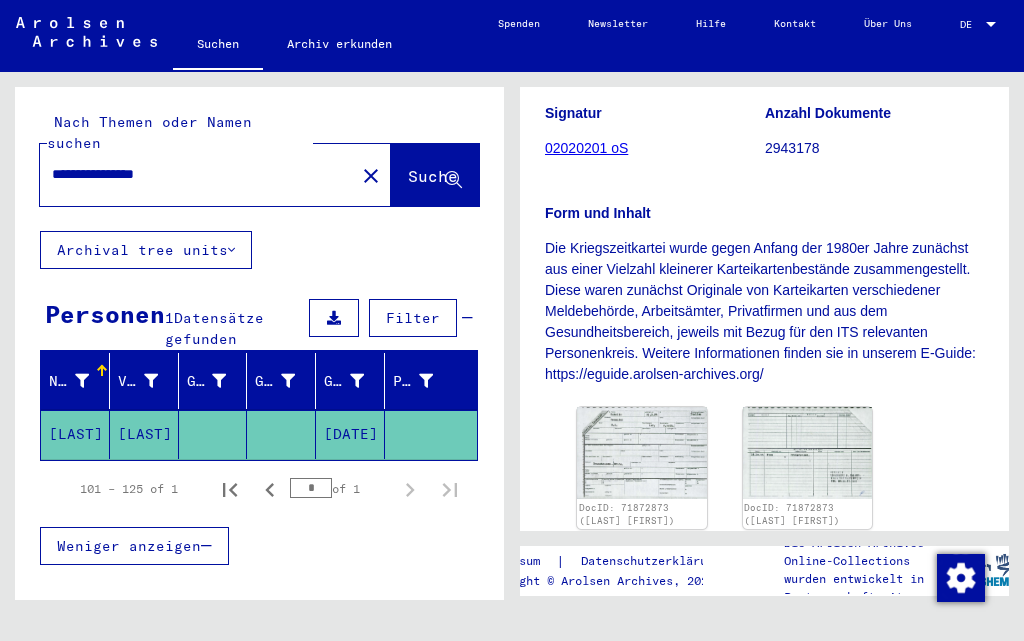 drag, startPoint x: 210, startPoint y: 145, endPoint x: 0, endPoint y: 169, distance: 211.36697 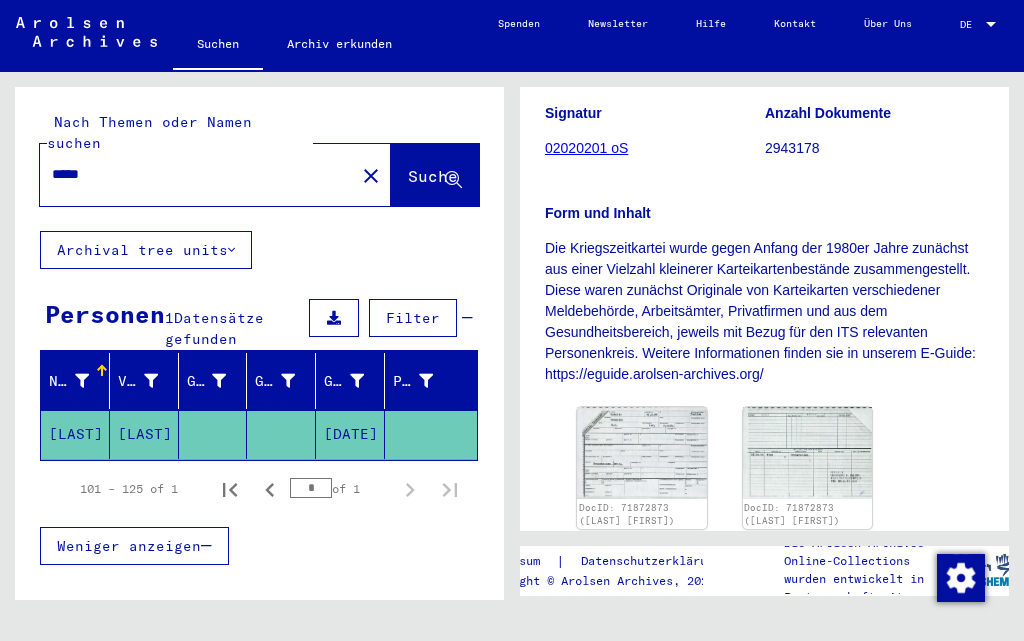 scroll, scrollTop: 0, scrollLeft: 0, axis: both 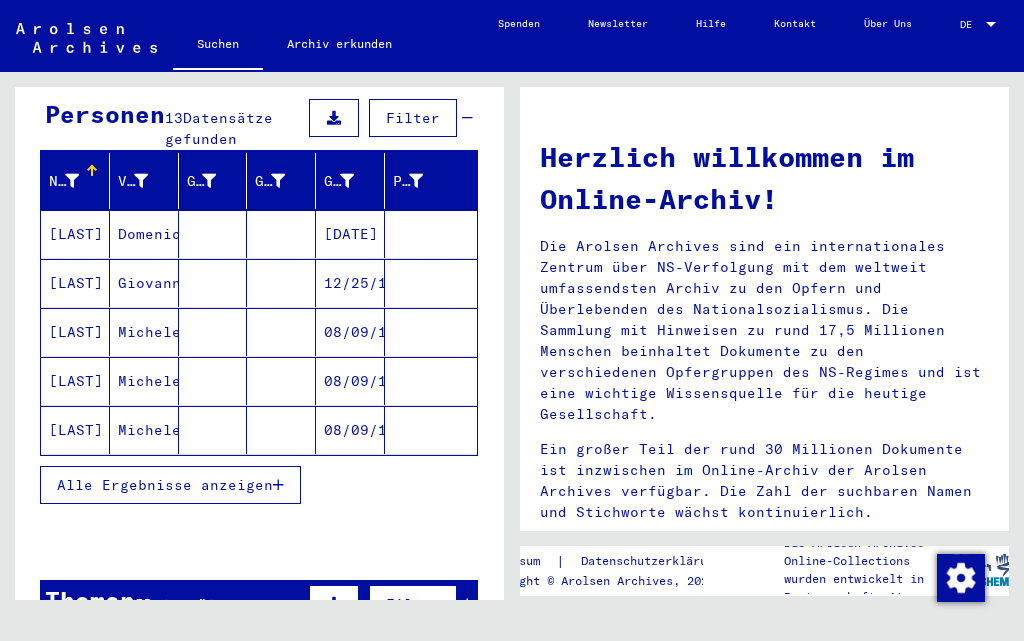 click on "Alle Ergebnisse anzeigen" at bounding box center (165, 485) 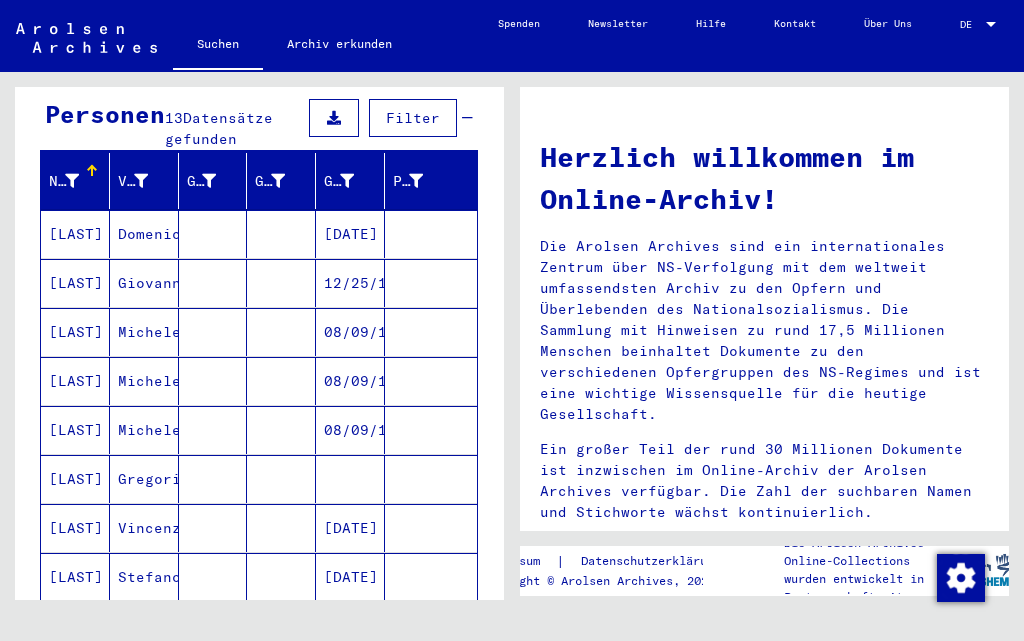 scroll, scrollTop: 300, scrollLeft: 0, axis: vertical 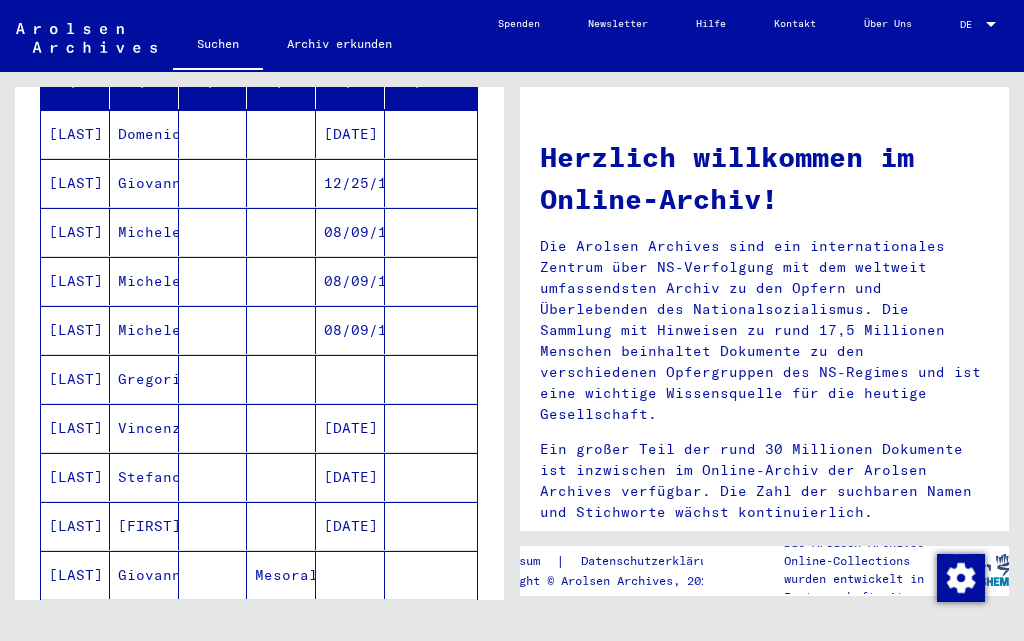 click on "[LAST]" at bounding box center (75, 477) 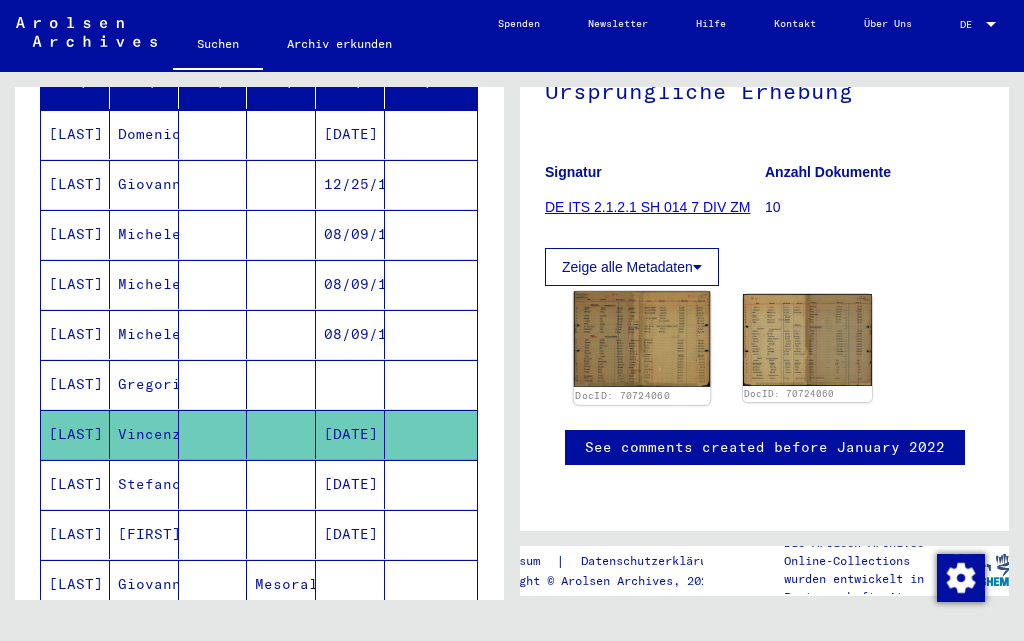 scroll, scrollTop: 290, scrollLeft: 0, axis: vertical 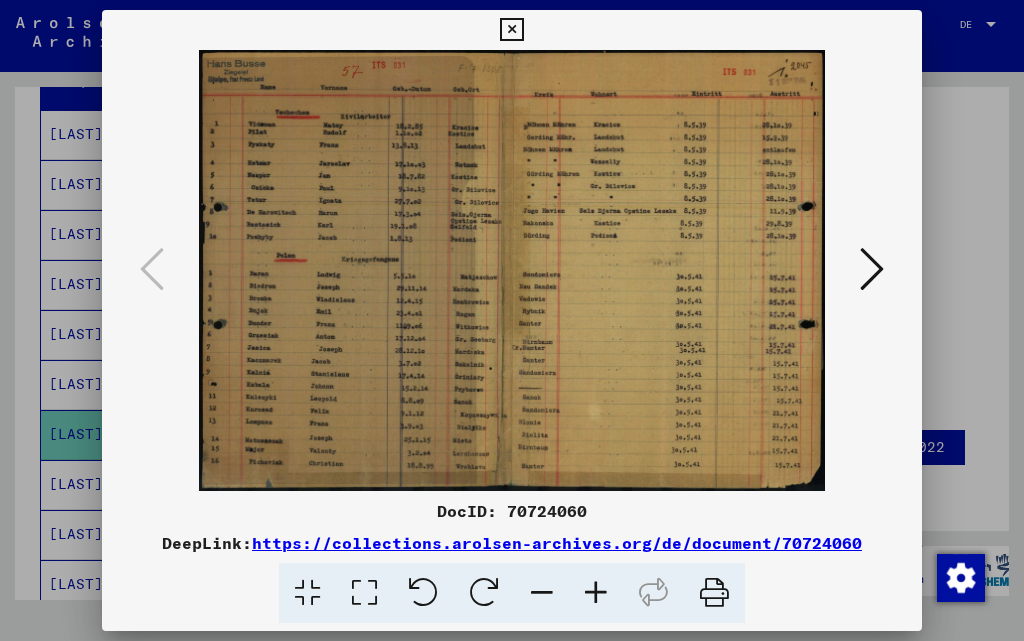 click at bounding box center [596, 593] 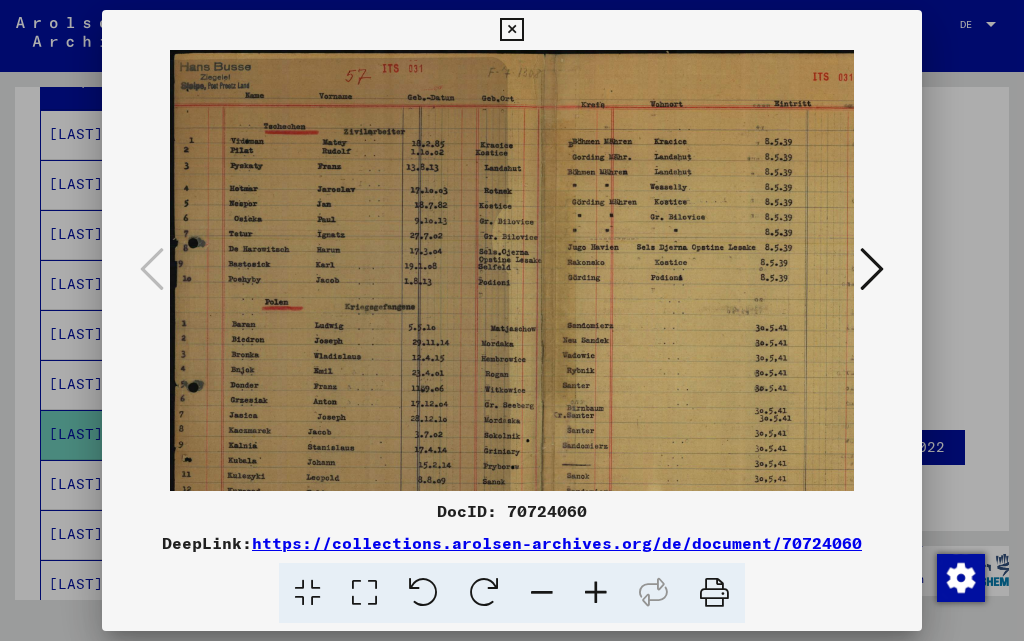 click at bounding box center [596, 593] 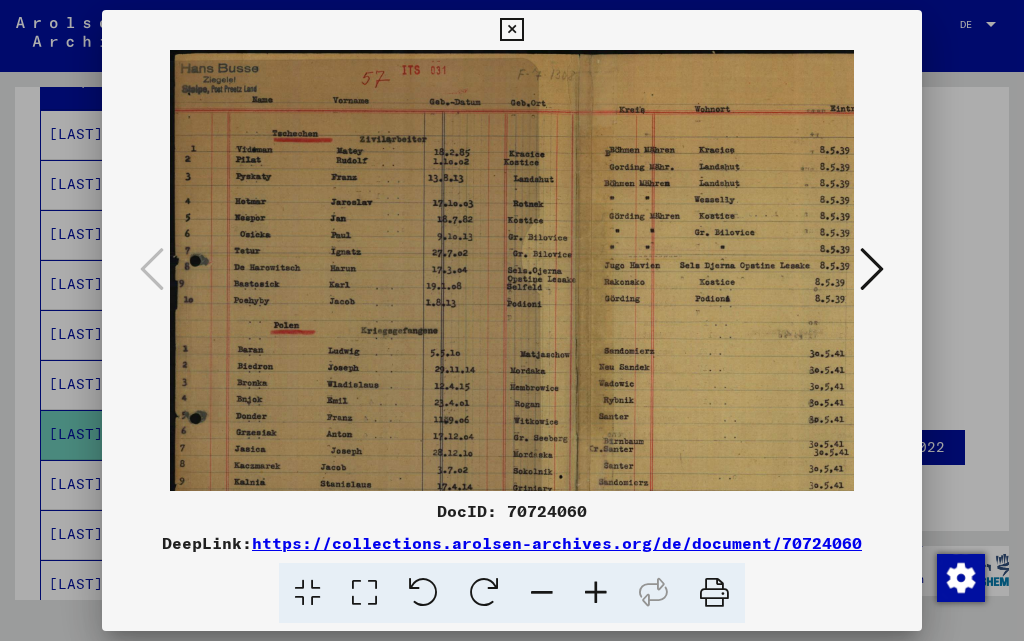 click at bounding box center [596, 593] 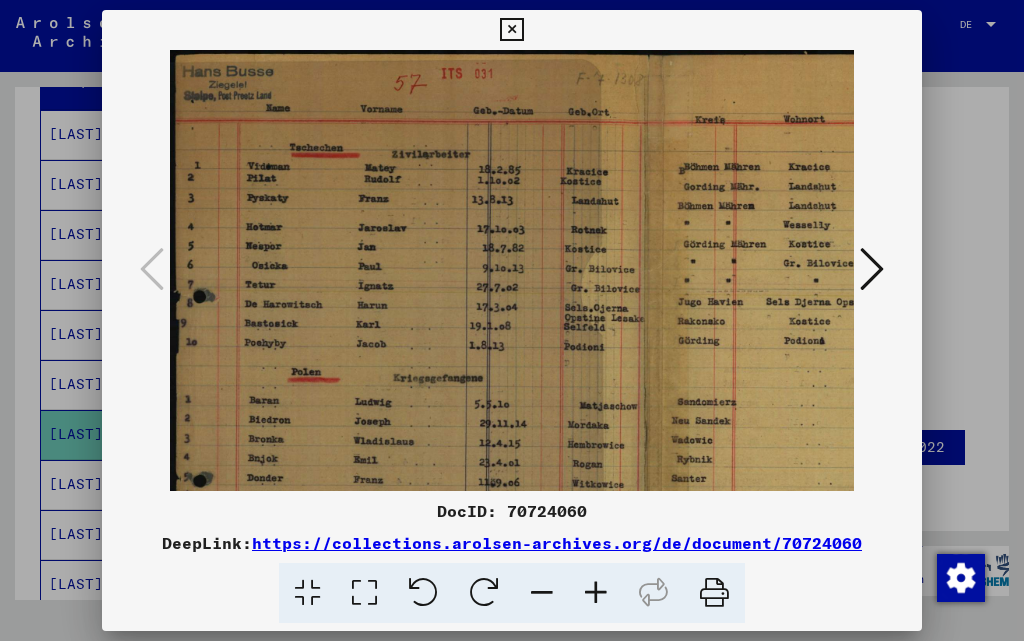 click at bounding box center [596, 593] 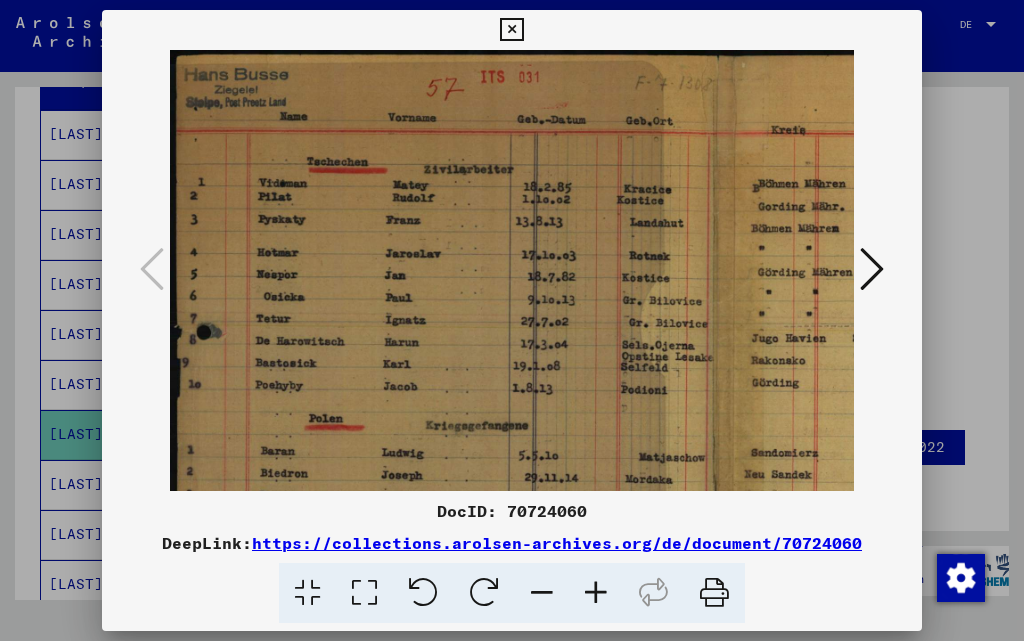 click at bounding box center (596, 593) 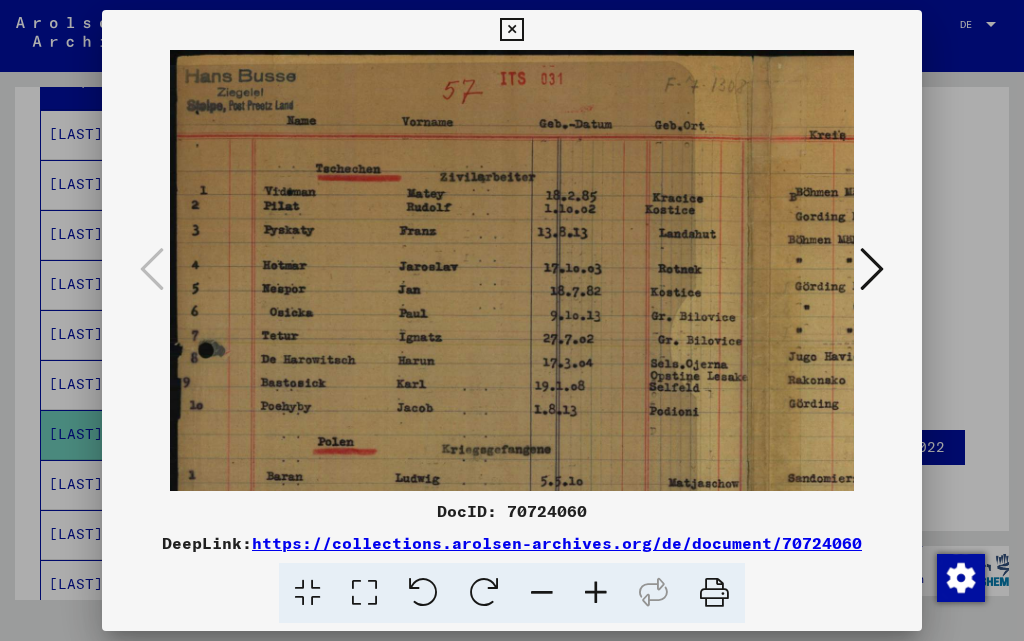 click at bounding box center (596, 593) 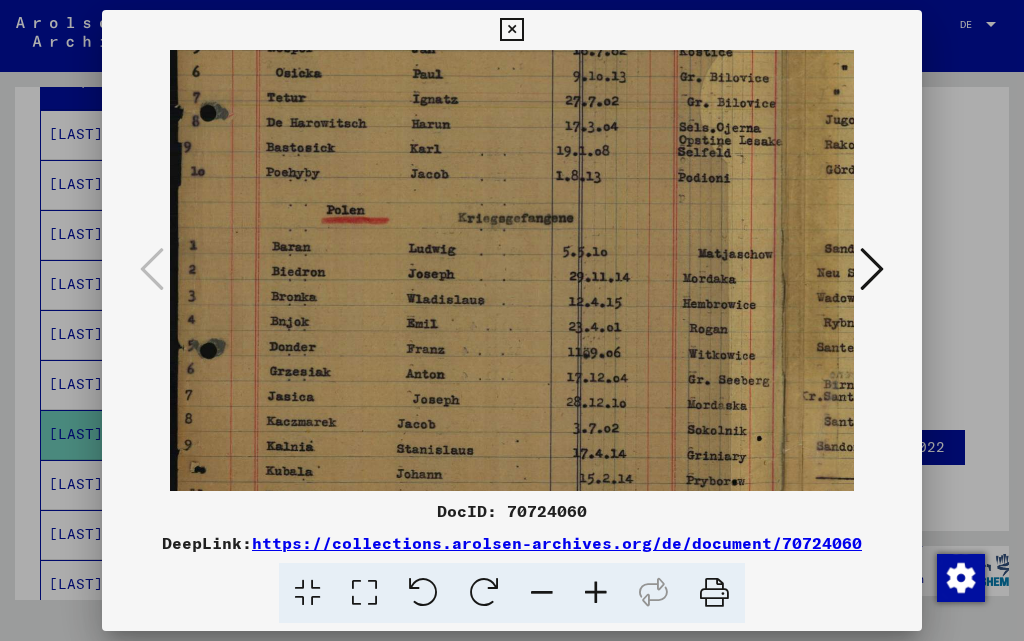 scroll, scrollTop: 266, scrollLeft: 0, axis: vertical 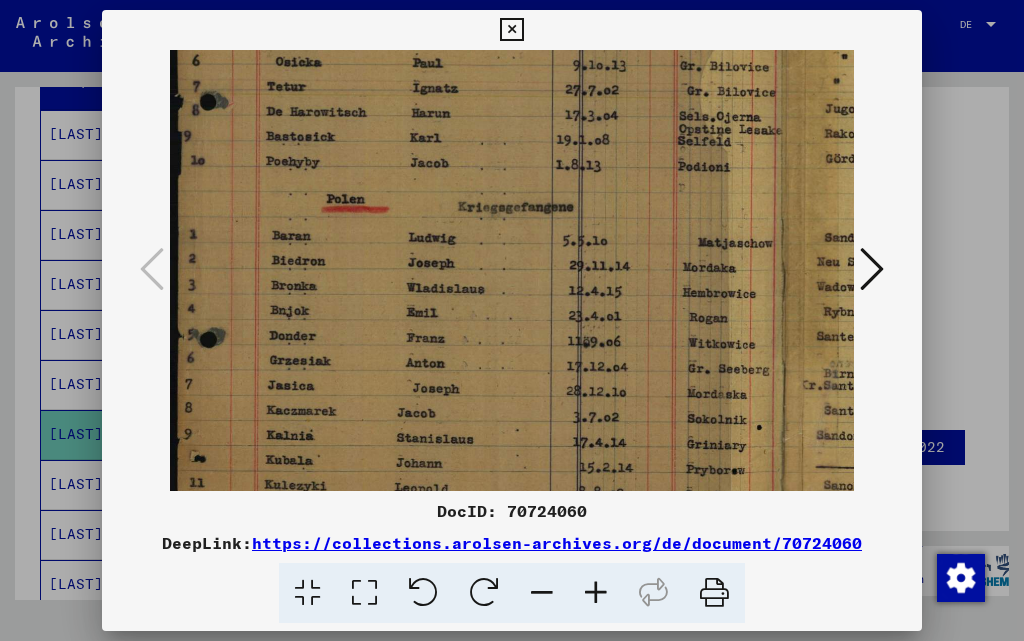 drag, startPoint x: 531, startPoint y: 401, endPoint x: 535, endPoint y: 135, distance: 266.03006 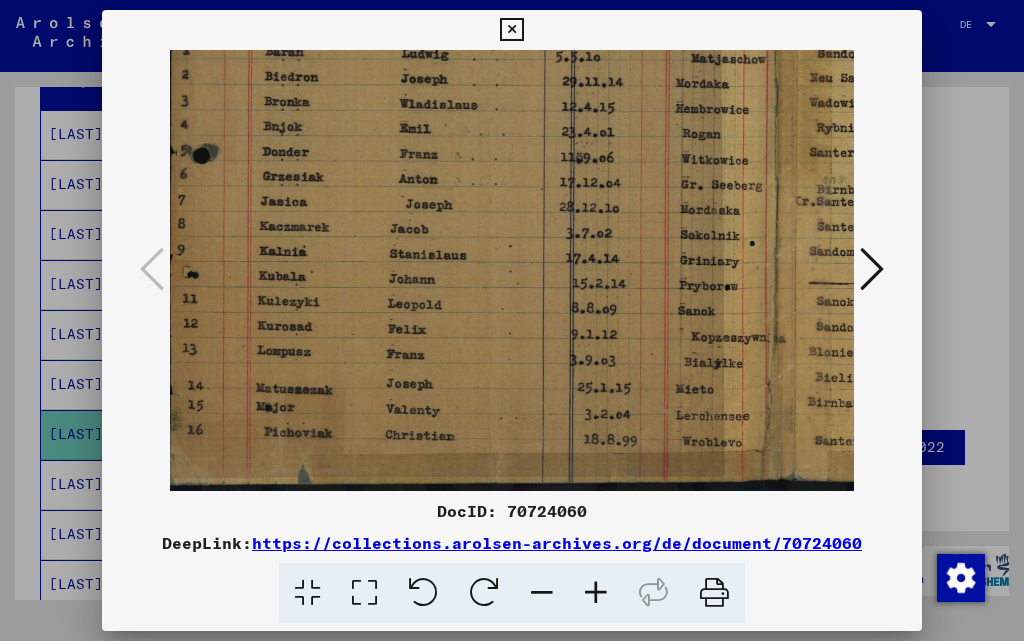 scroll, scrollTop: 450, scrollLeft: 9, axis: both 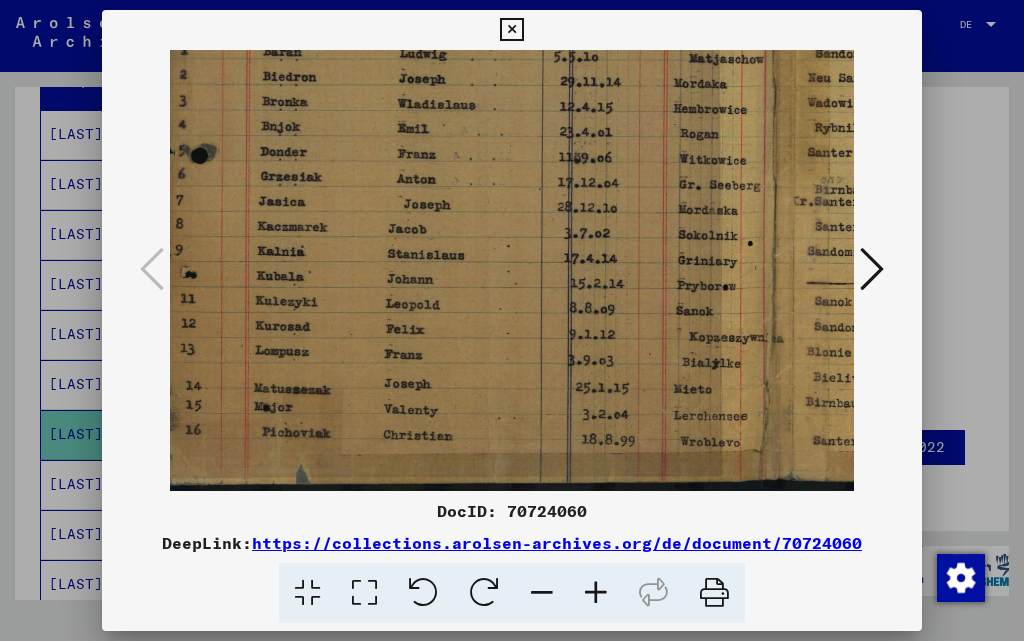 drag, startPoint x: 500, startPoint y: 440, endPoint x: 491, endPoint y: 183, distance: 257.15753 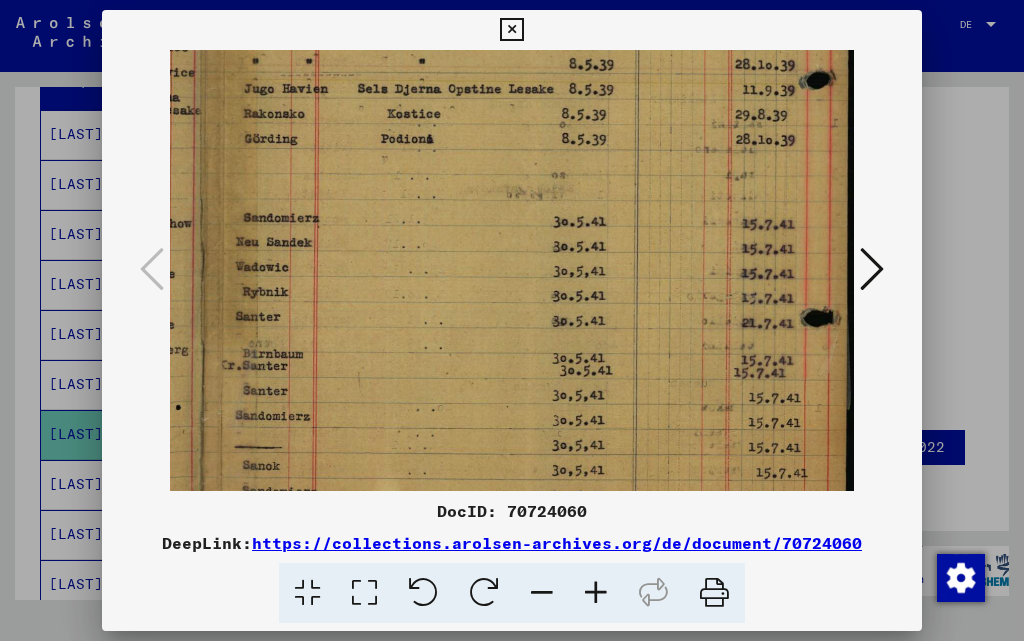 drag, startPoint x: 713, startPoint y: 239, endPoint x: 98, endPoint y: 403, distance: 636.49115 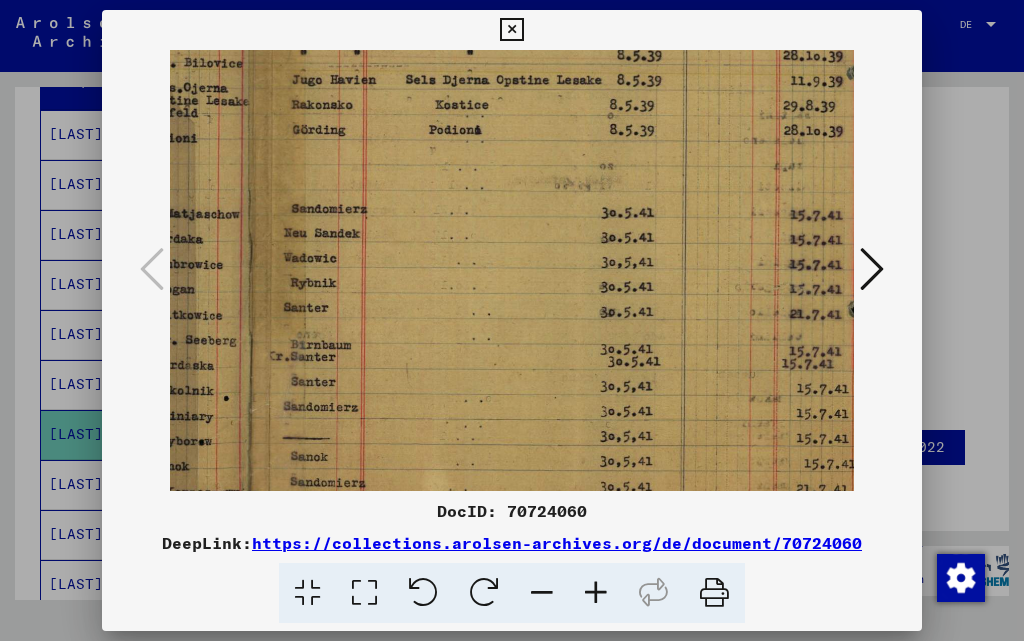 scroll, scrollTop: 299, scrollLeft: 533, axis: both 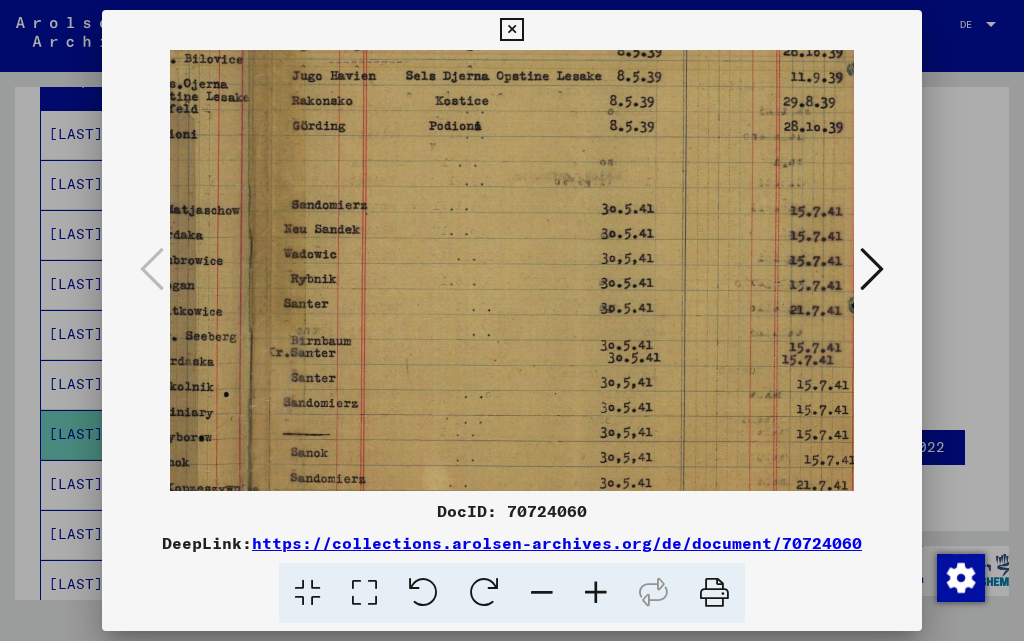 drag, startPoint x: 375, startPoint y: 188, endPoint x: 267, endPoint y: 175, distance: 108.779594 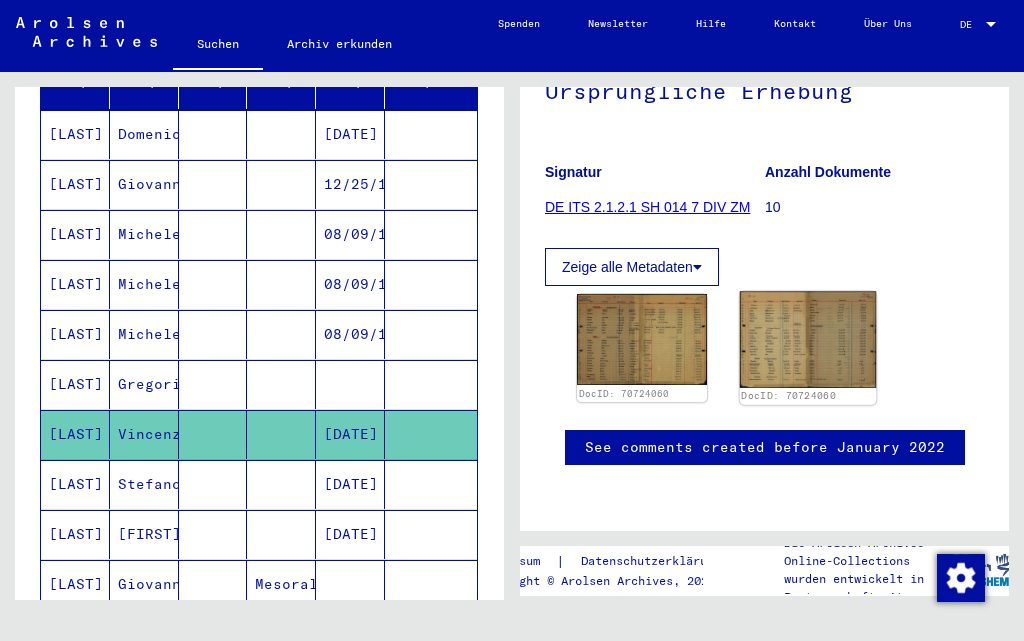 click 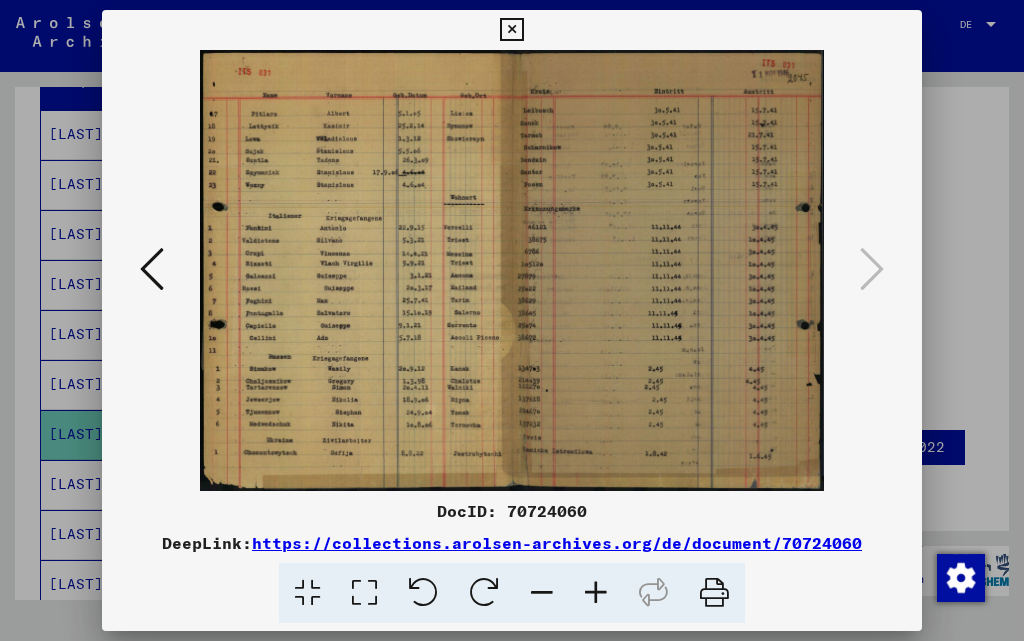 click at bounding box center [596, 593] 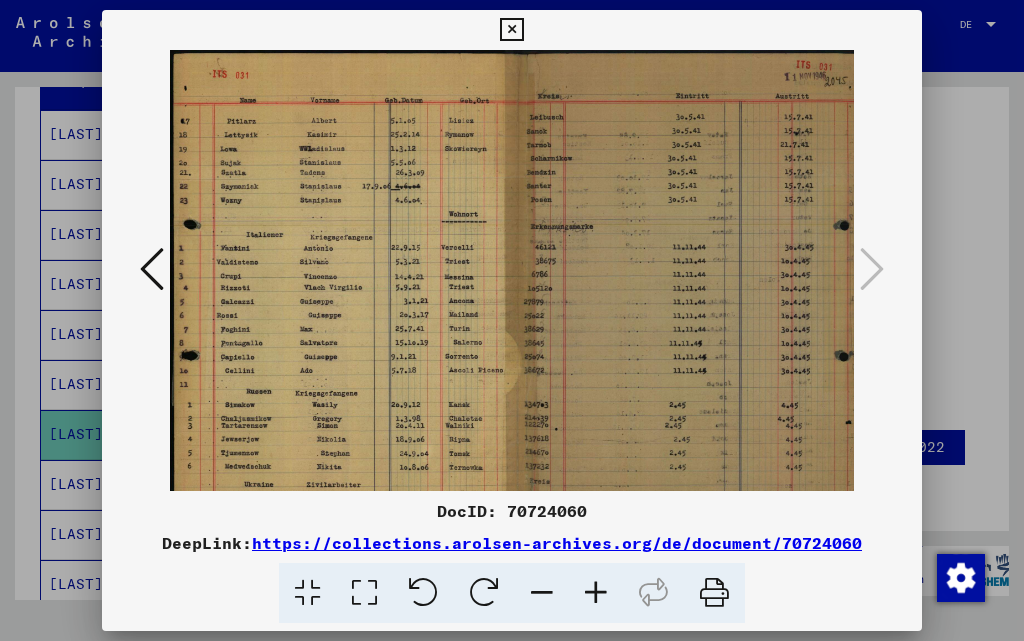 click at bounding box center [596, 593] 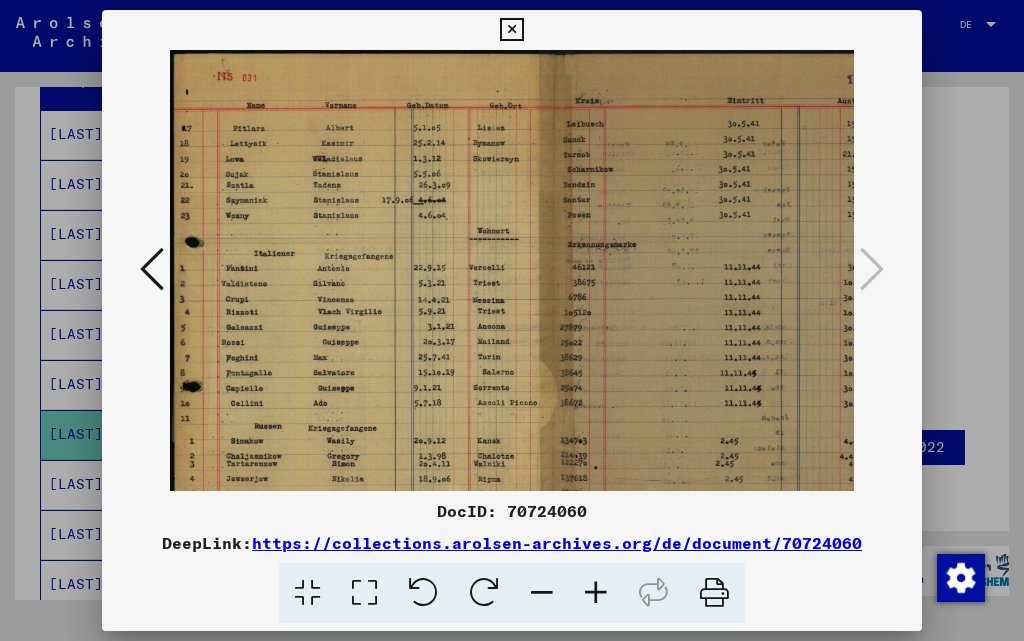 click at bounding box center (596, 593) 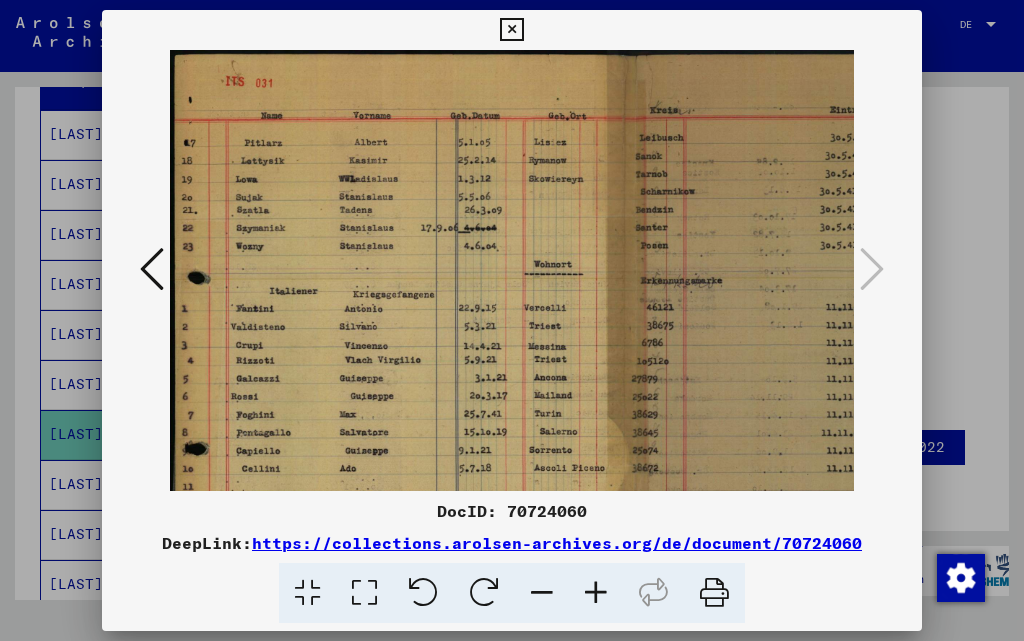 click at bounding box center [596, 593] 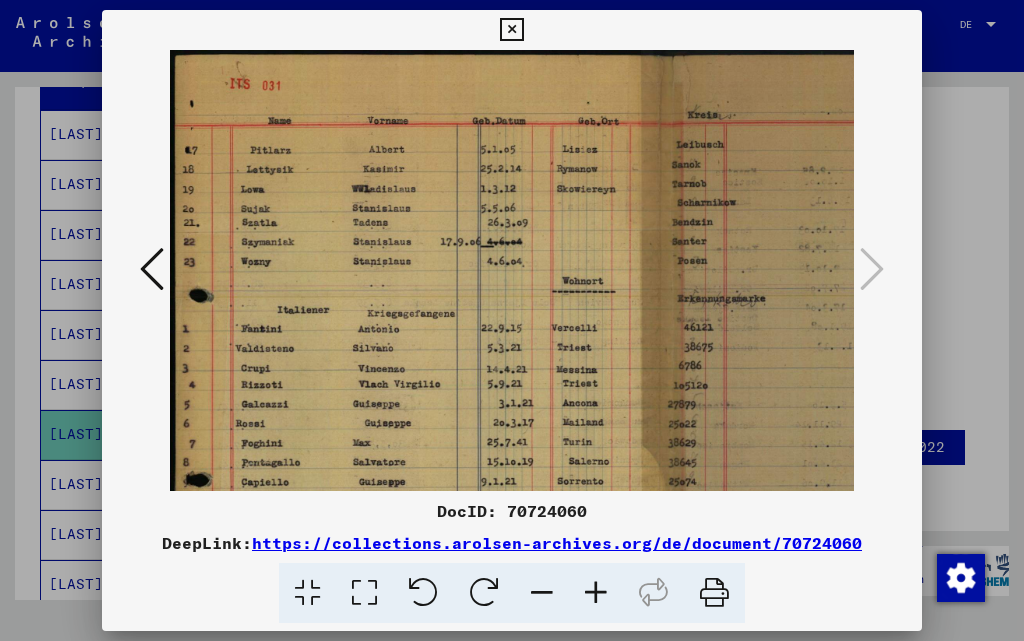 click at bounding box center [596, 593] 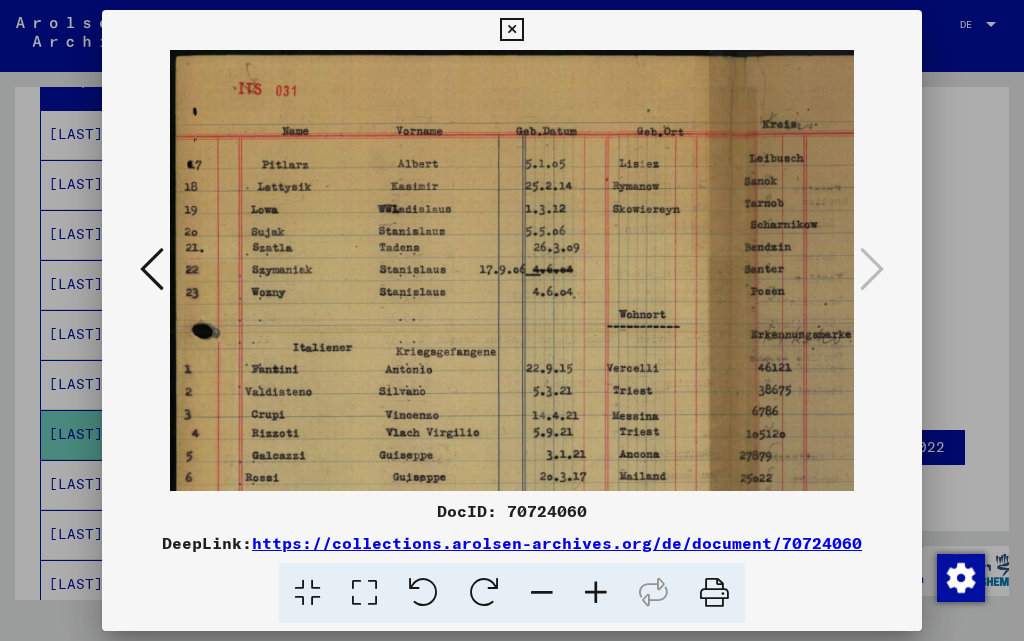 click at bounding box center [596, 593] 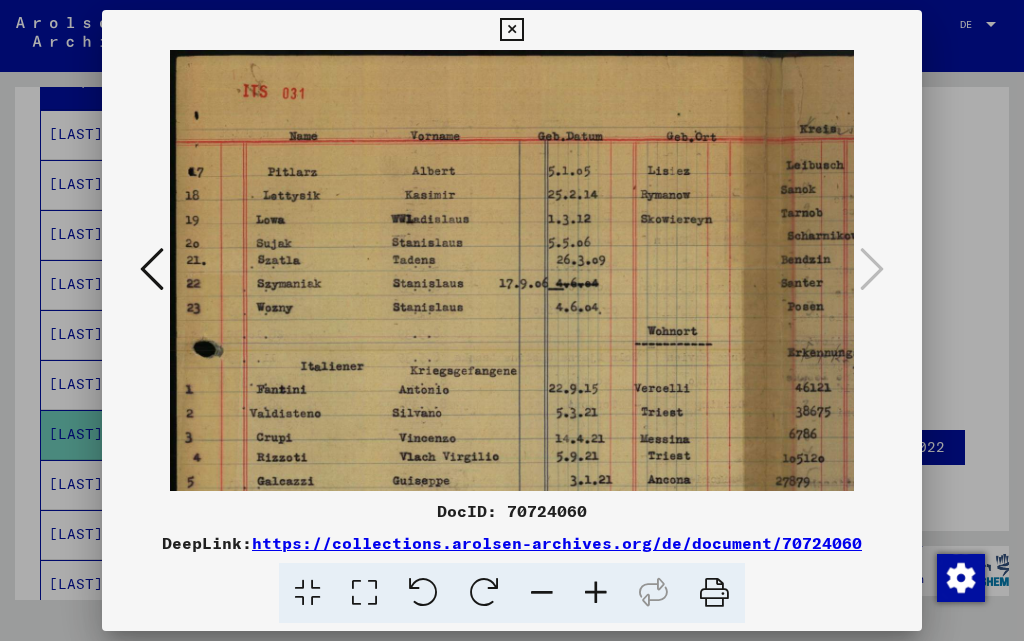 click at bounding box center (596, 593) 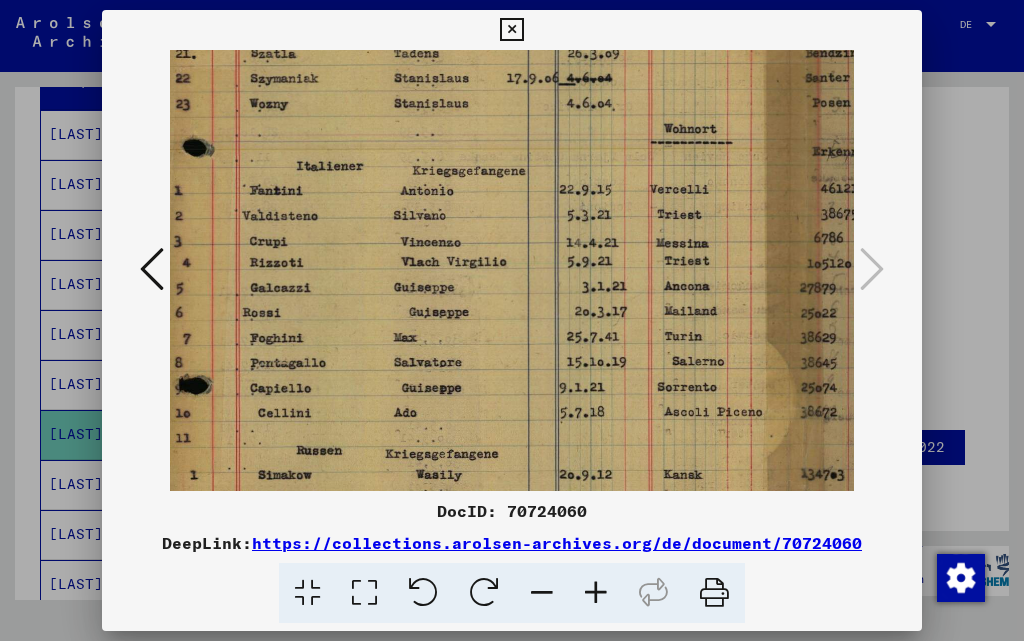 scroll, scrollTop: 220, scrollLeft: 12, axis: both 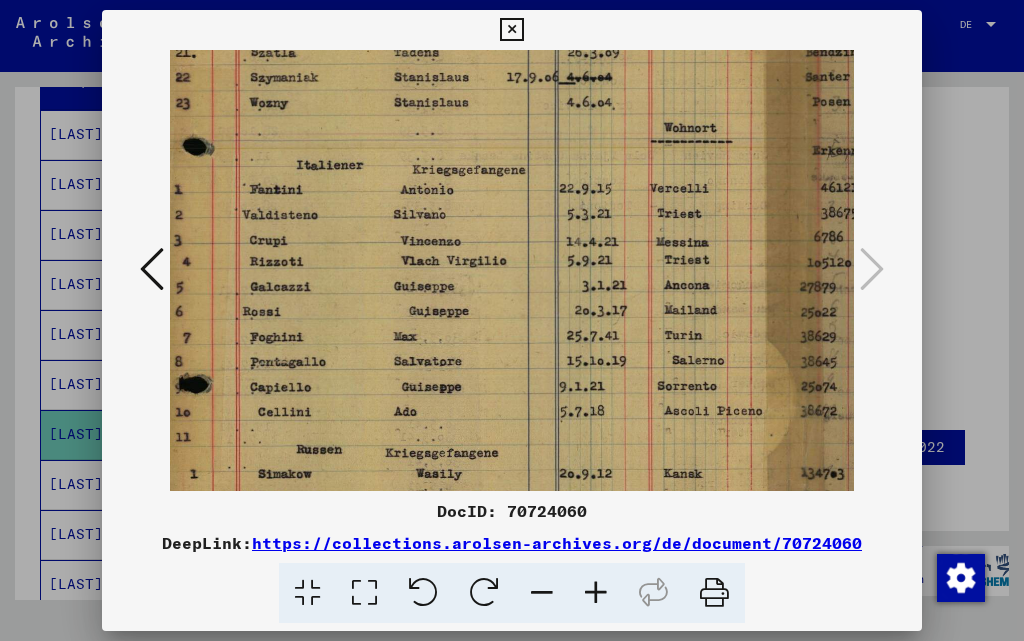 drag, startPoint x: 500, startPoint y: 421, endPoint x: 488, endPoint y: 201, distance: 220.32703 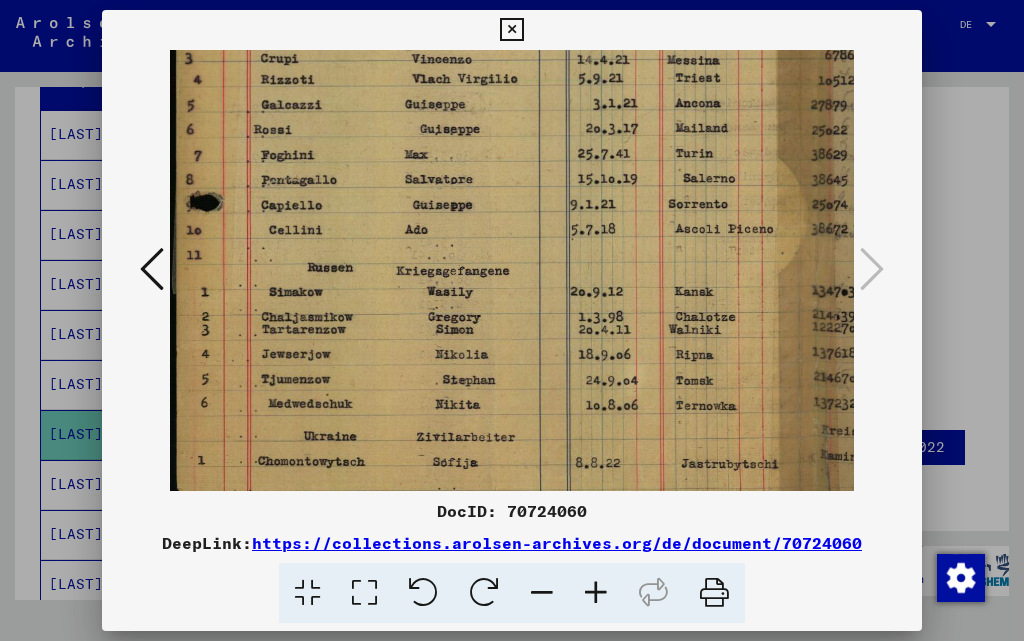 scroll, scrollTop: 450, scrollLeft: 0, axis: vertical 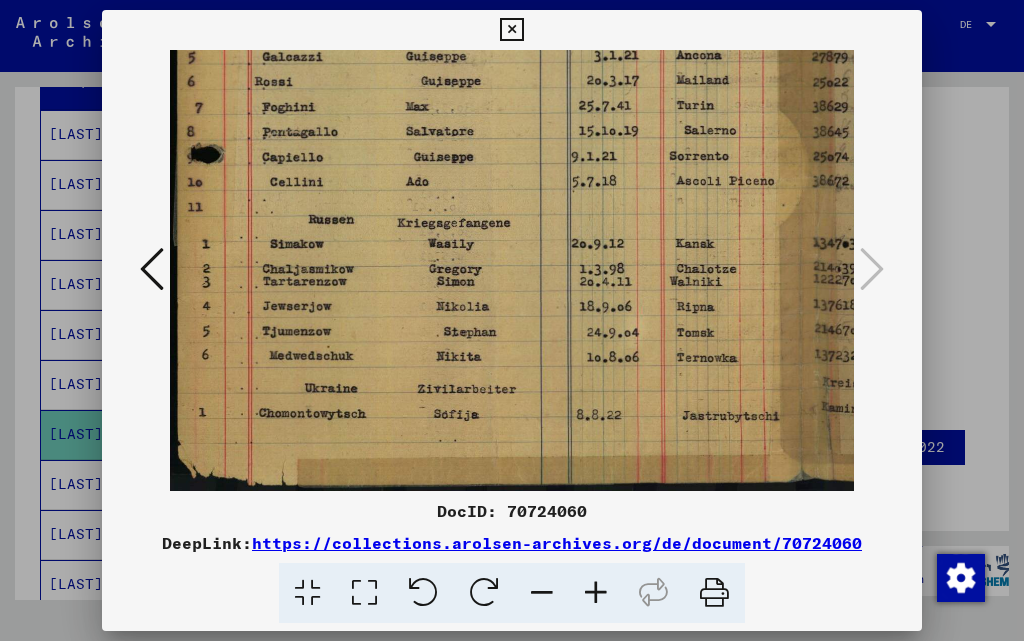 drag, startPoint x: 470, startPoint y: 378, endPoint x: 489, endPoint y: 145, distance: 233.77339 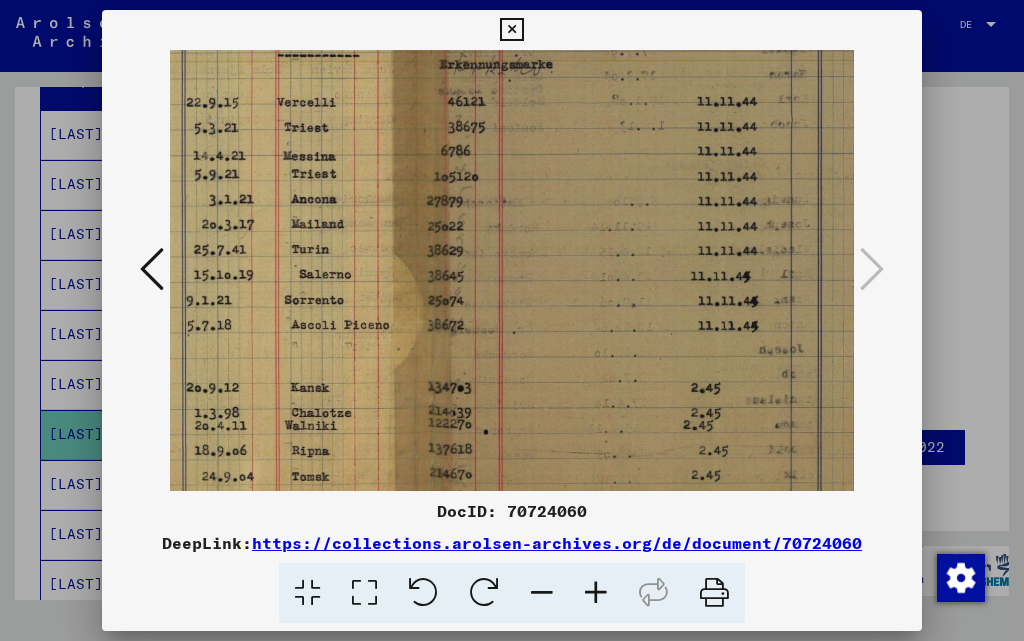 scroll, scrollTop: 301, scrollLeft: 406, axis: both 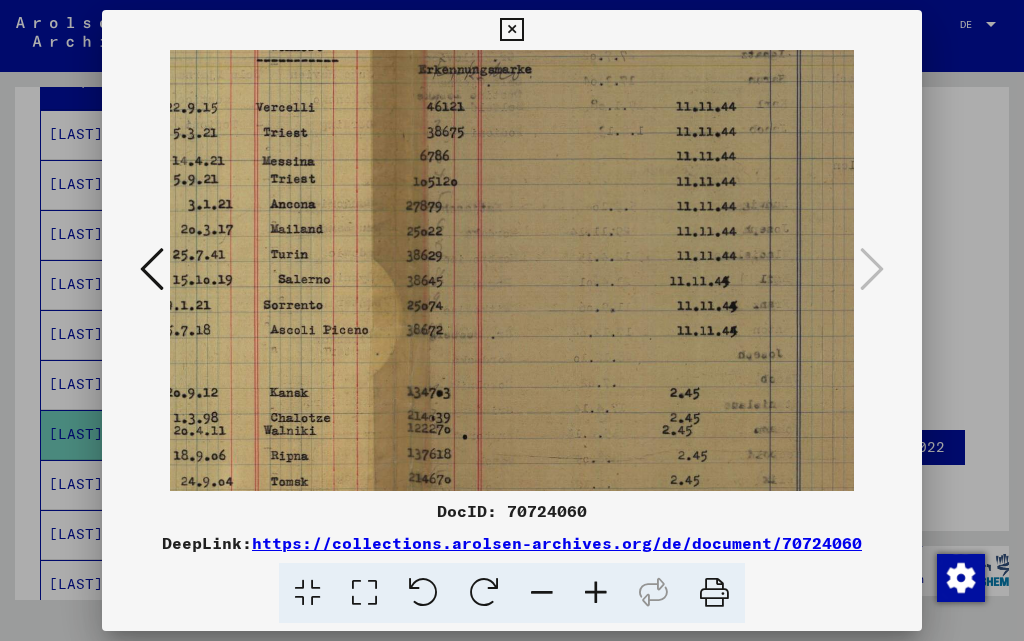 drag, startPoint x: 792, startPoint y: 342, endPoint x: 386, endPoint y: 490, distance: 432.13425 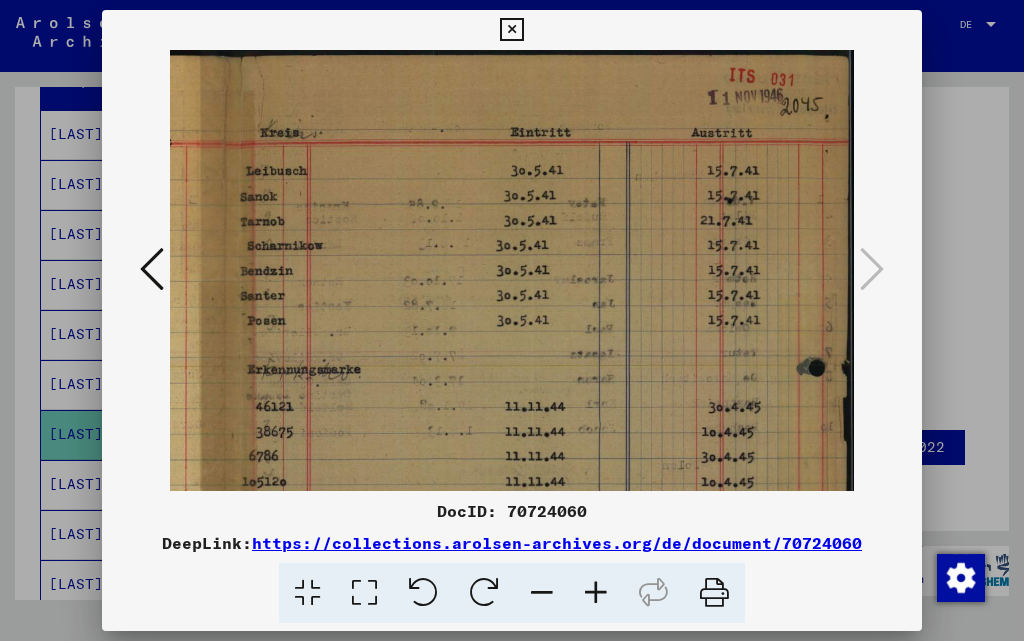 scroll, scrollTop: 0, scrollLeft: 577, axis: horizontal 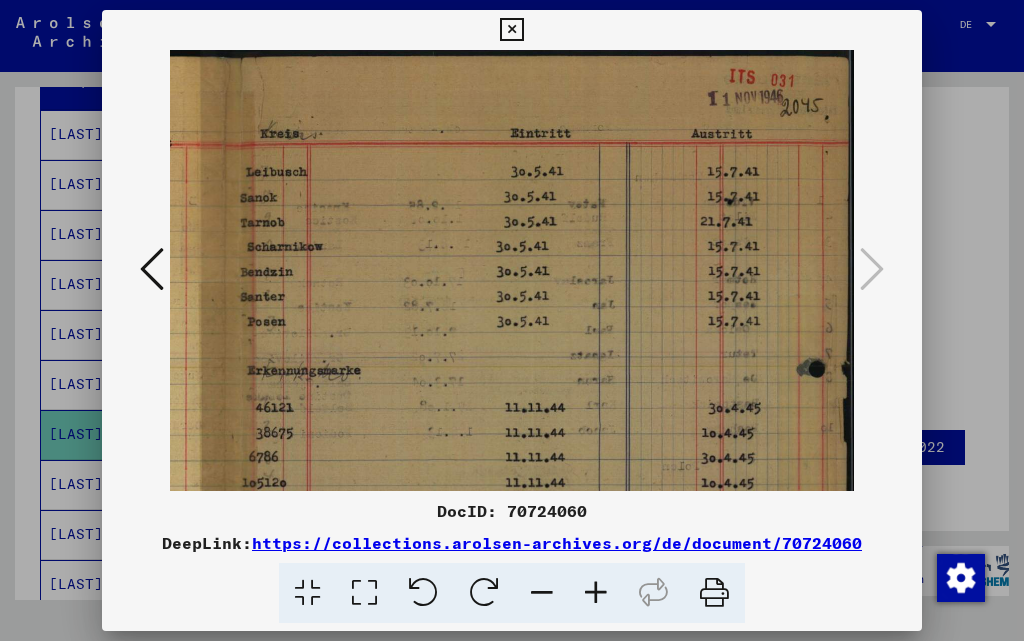 drag, startPoint x: 624, startPoint y: 185, endPoint x: 362, endPoint y: 498, distance: 408.18256 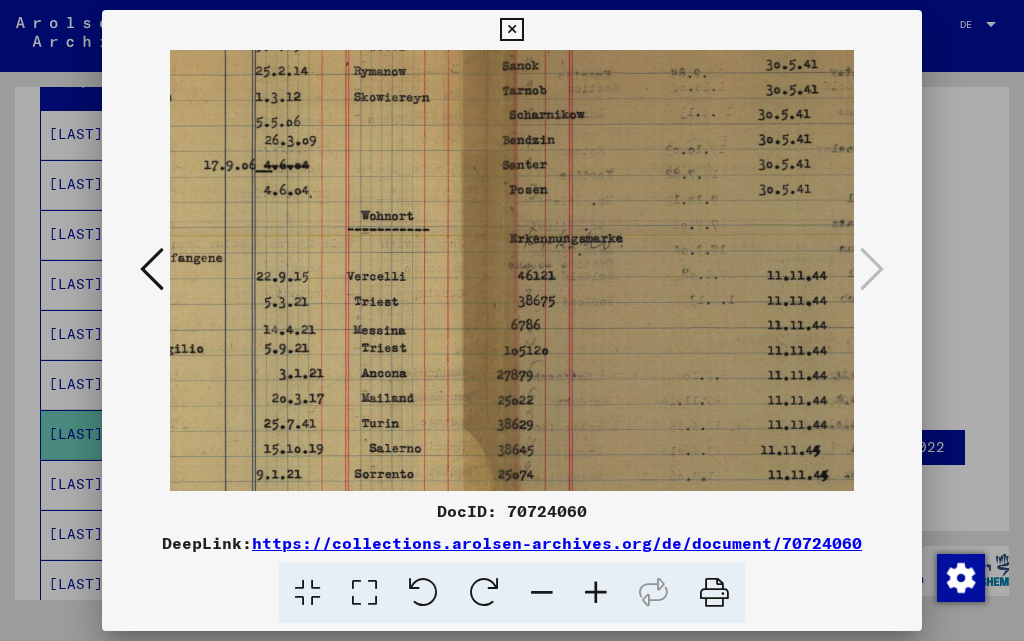 scroll, scrollTop: 138, scrollLeft: 278, axis: both 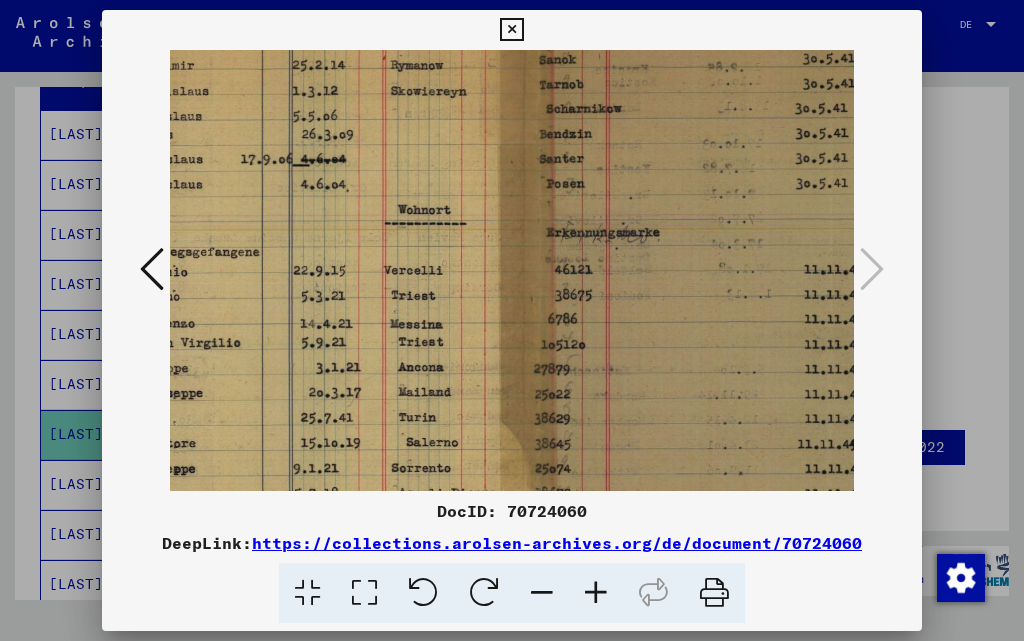 drag, startPoint x: 391, startPoint y: 420, endPoint x: 690, endPoint y: 282, distance: 329.30988 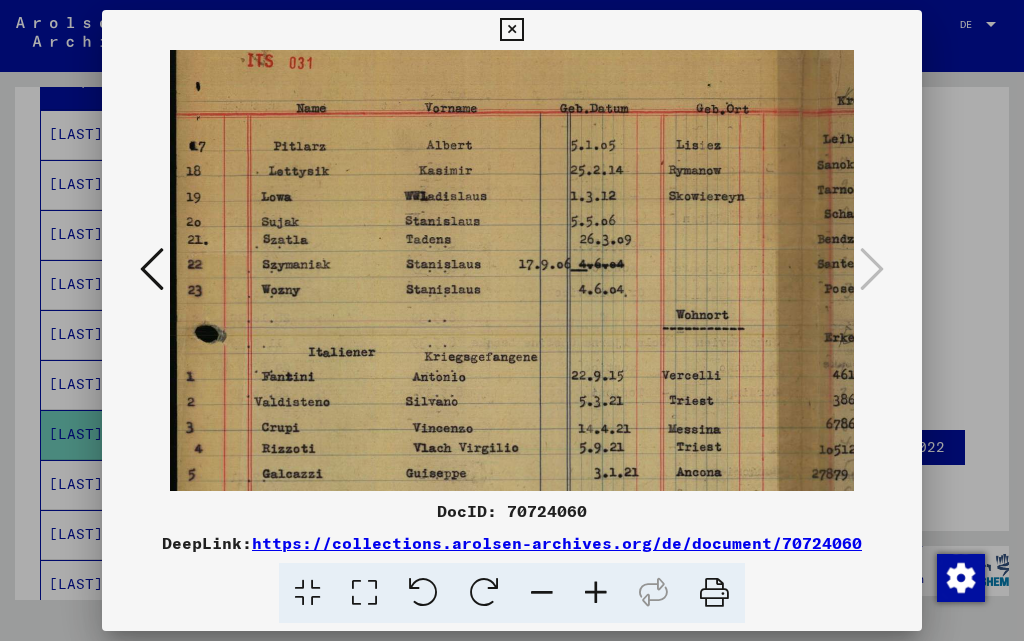 scroll, scrollTop: 24, scrollLeft: 0, axis: vertical 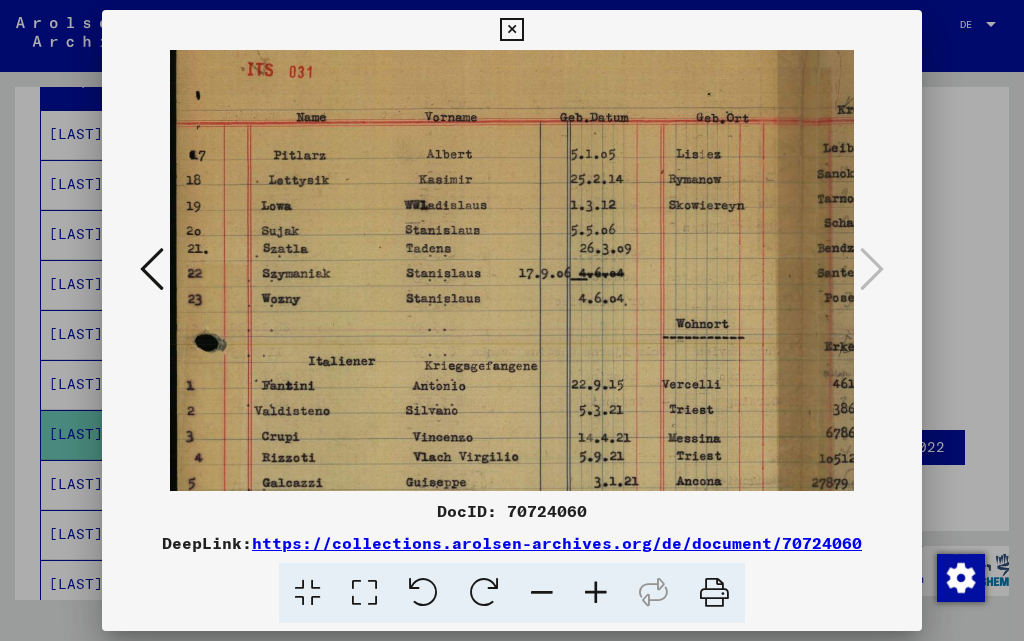 drag, startPoint x: 427, startPoint y: 307, endPoint x: 728, endPoint y: 421, distance: 321.86487 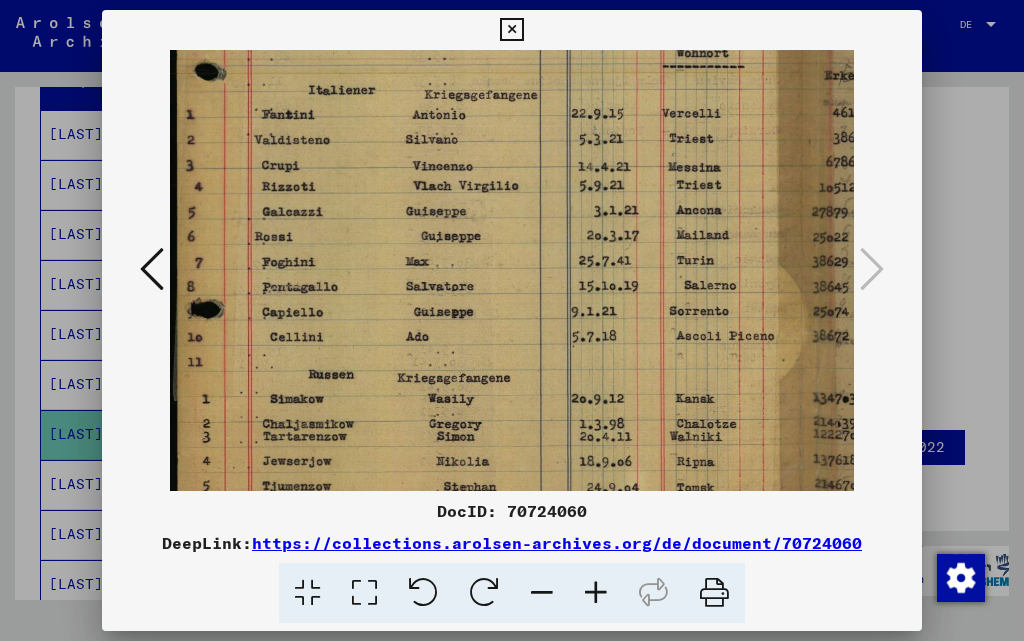 scroll, scrollTop: 297, scrollLeft: 0, axis: vertical 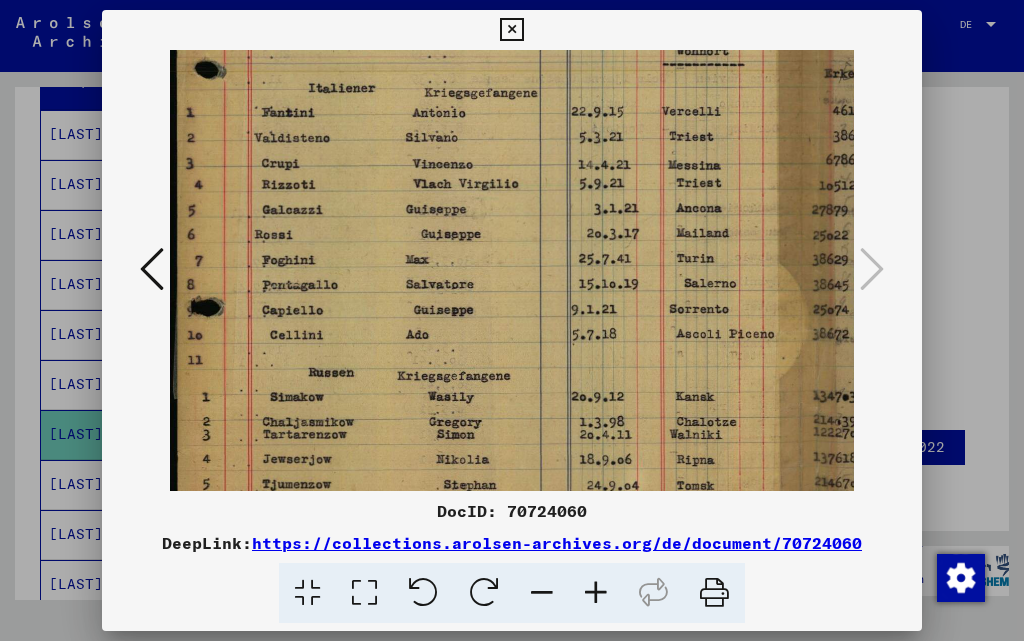drag, startPoint x: 419, startPoint y: 433, endPoint x: 440, endPoint y: 160, distance: 273.8065 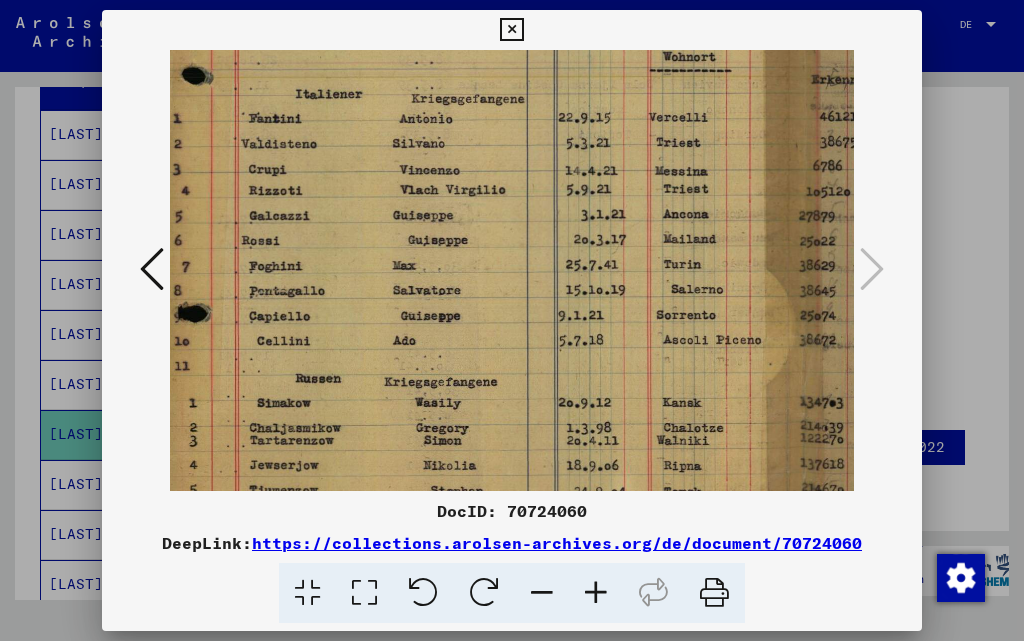 scroll, scrollTop: 286, scrollLeft: 14, axis: both 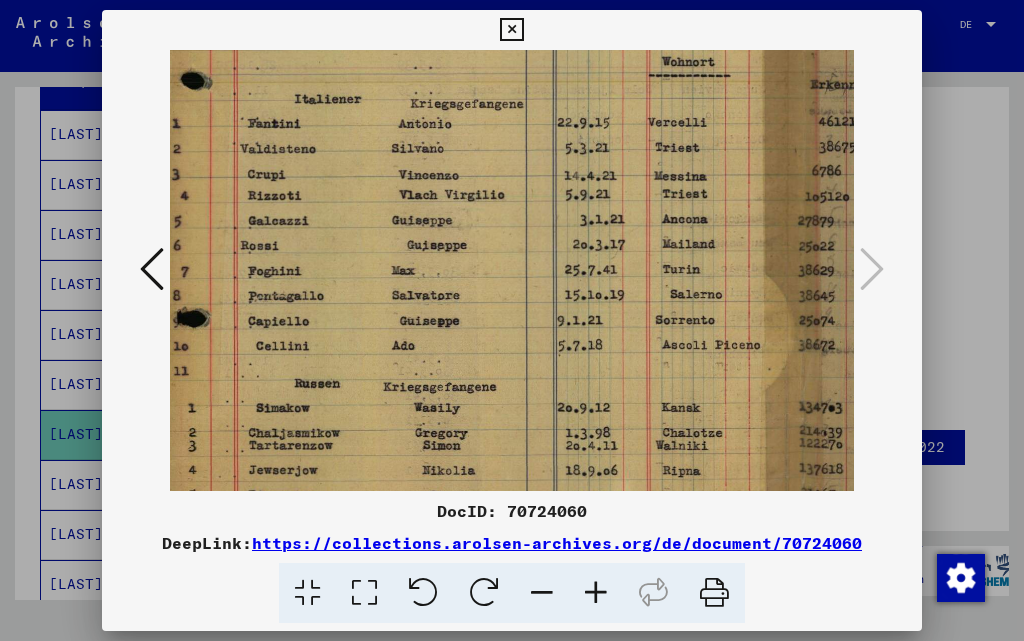 drag, startPoint x: 356, startPoint y: 461, endPoint x: 372, endPoint y: 453, distance: 17.888544 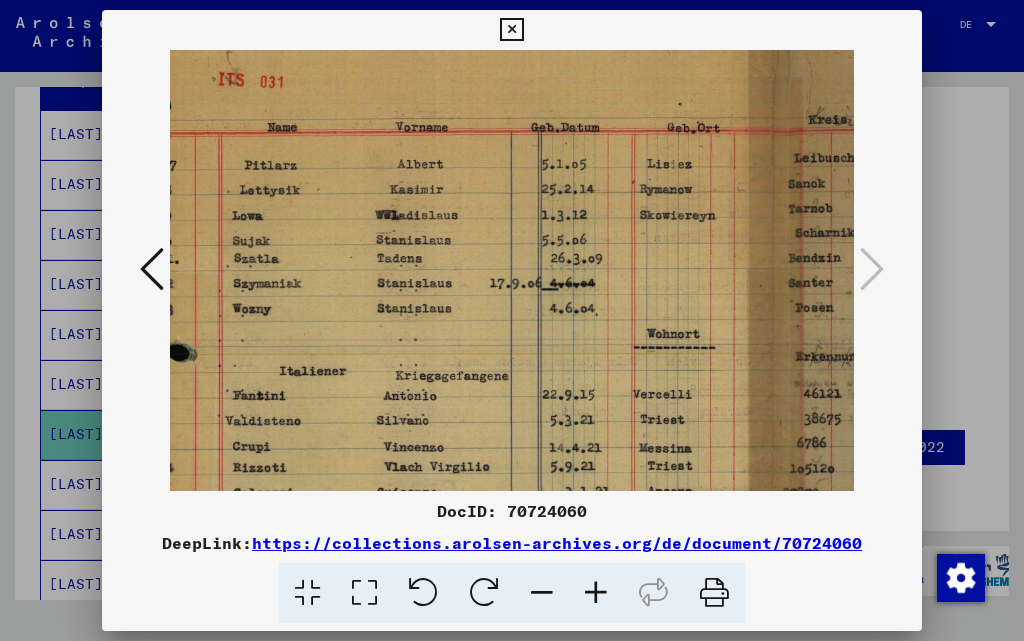 scroll, scrollTop: 0, scrollLeft: 32, axis: horizontal 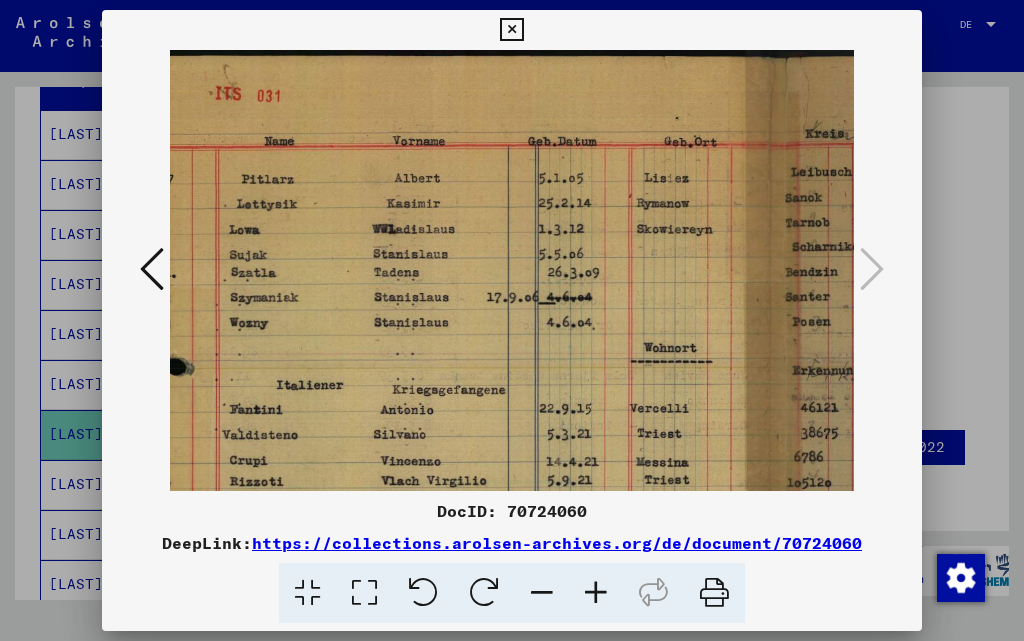 drag, startPoint x: 370, startPoint y: 182, endPoint x: 352, endPoint y: 470, distance: 288.56195 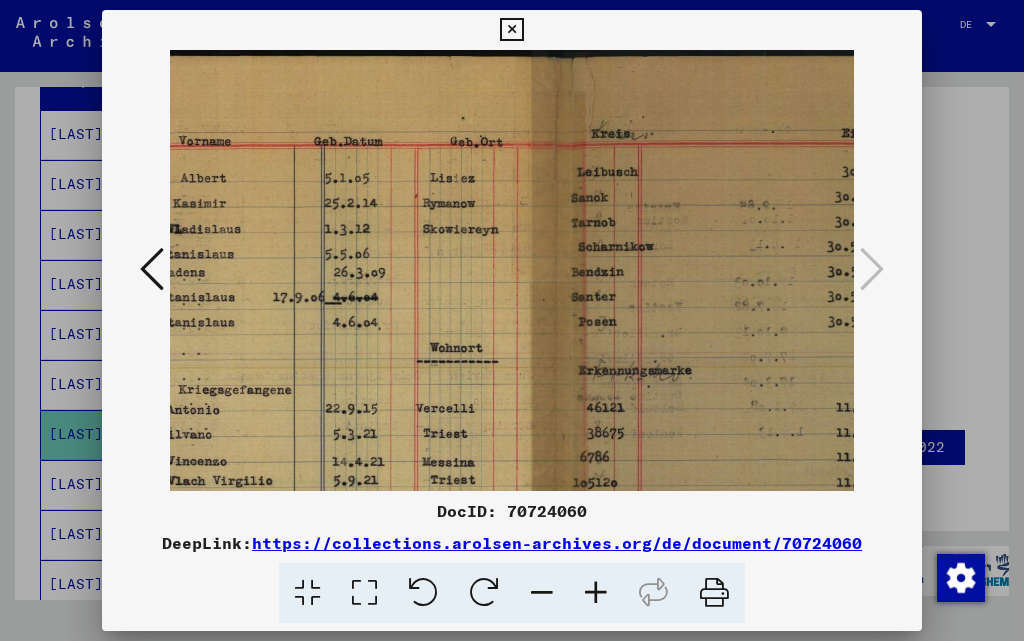 scroll, scrollTop: 0, scrollLeft: 247, axis: horizontal 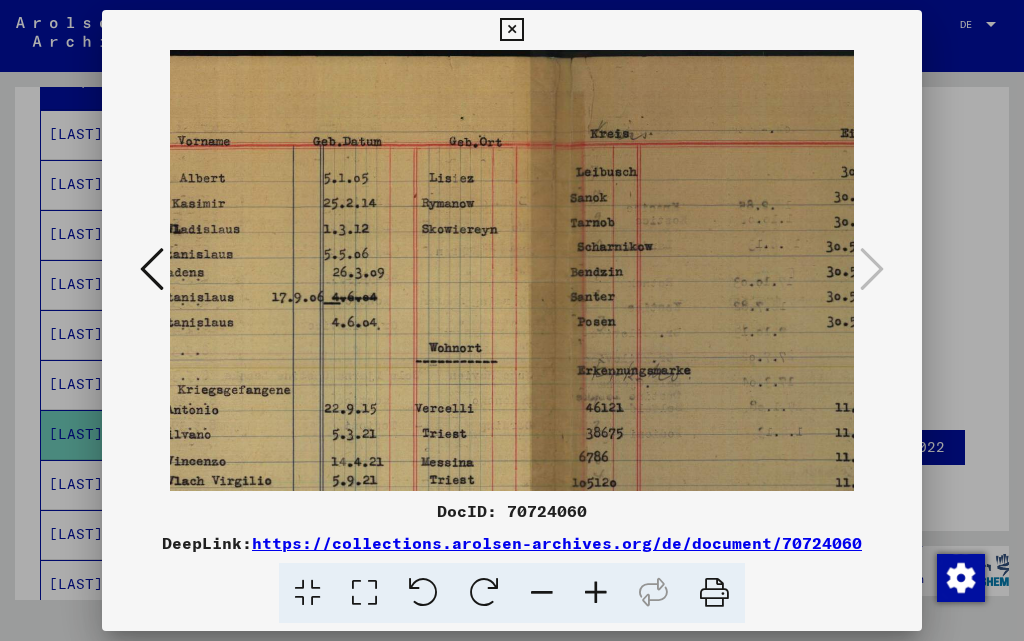 drag, startPoint x: 626, startPoint y: 273, endPoint x: 411, endPoint y: 341, distance: 225.49722 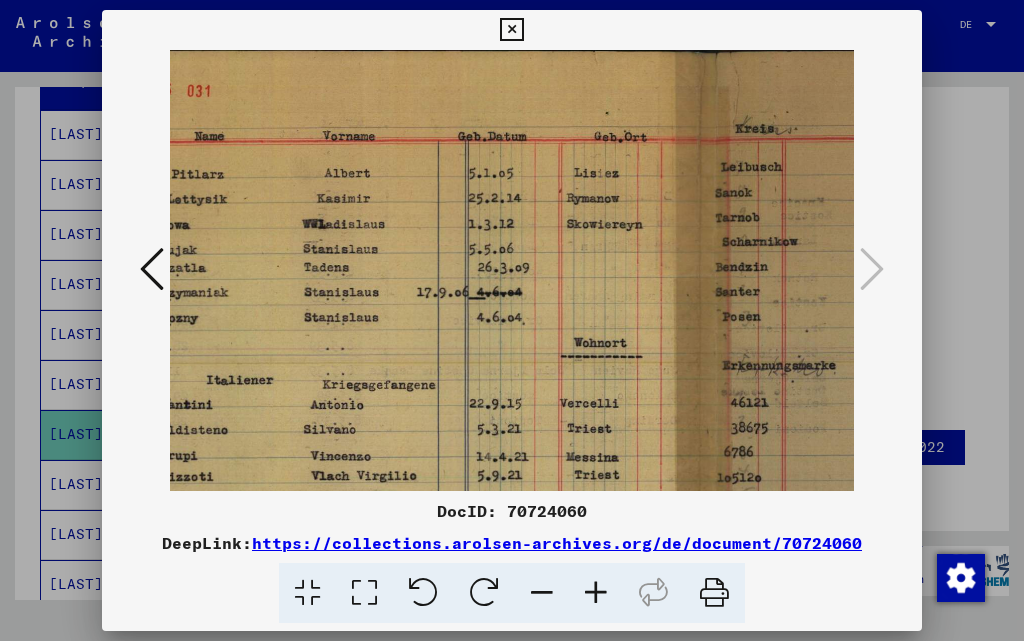 scroll, scrollTop: 5, scrollLeft: 101, axis: both 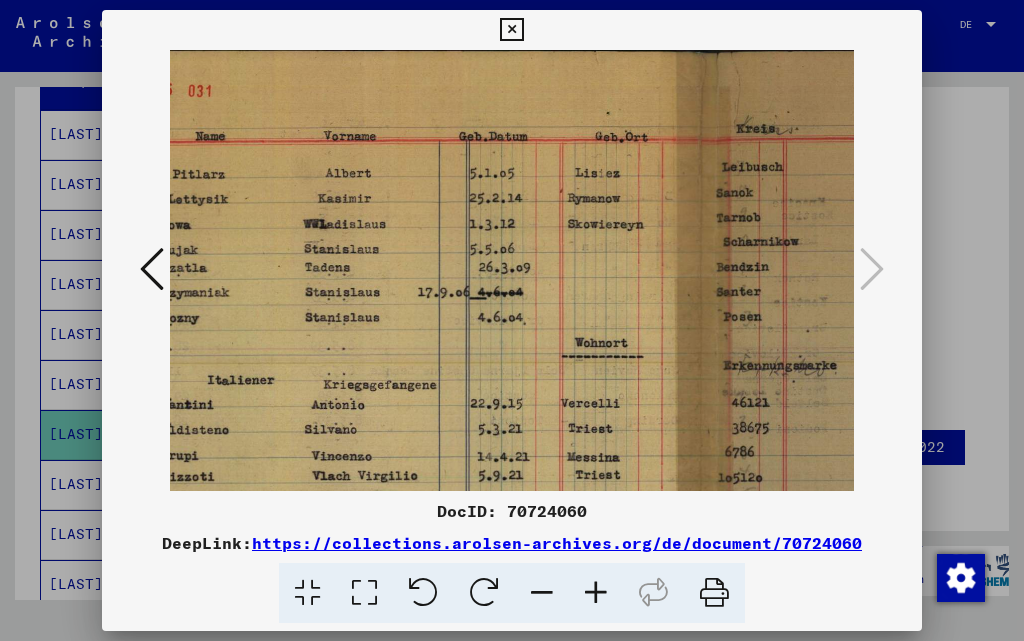 drag, startPoint x: 400, startPoint y: 407, endPoint x: 546, endPoint y: 402, distance: 146.08559 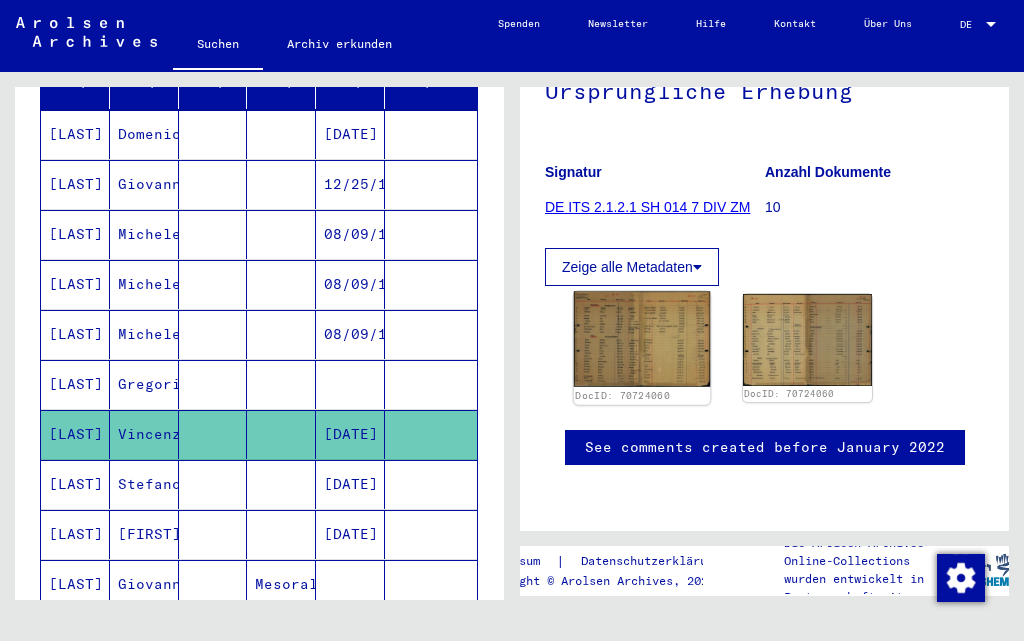 click 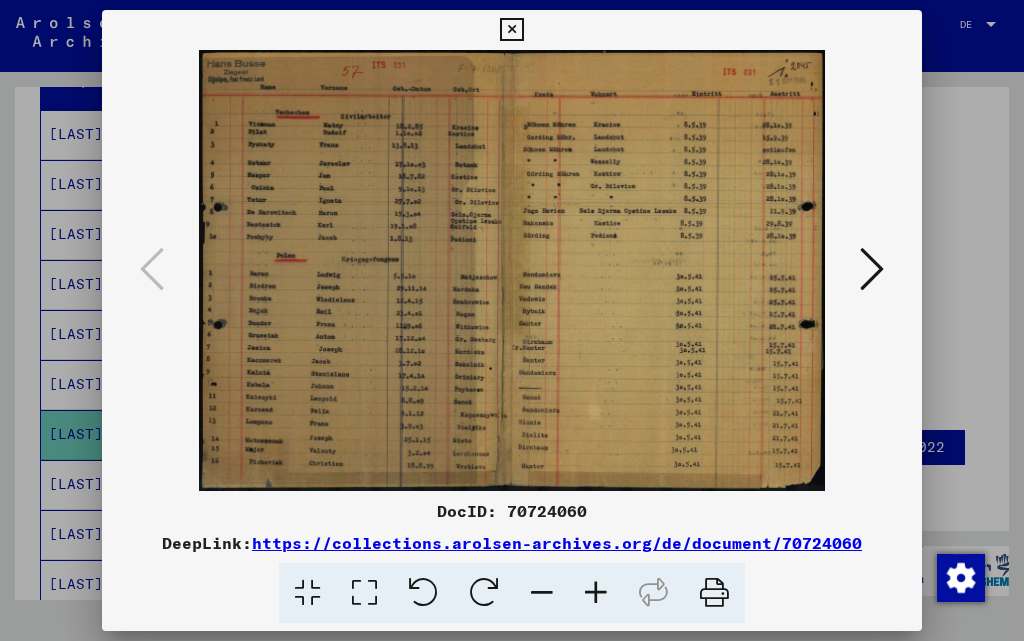 click at bounding box center [596, 593] 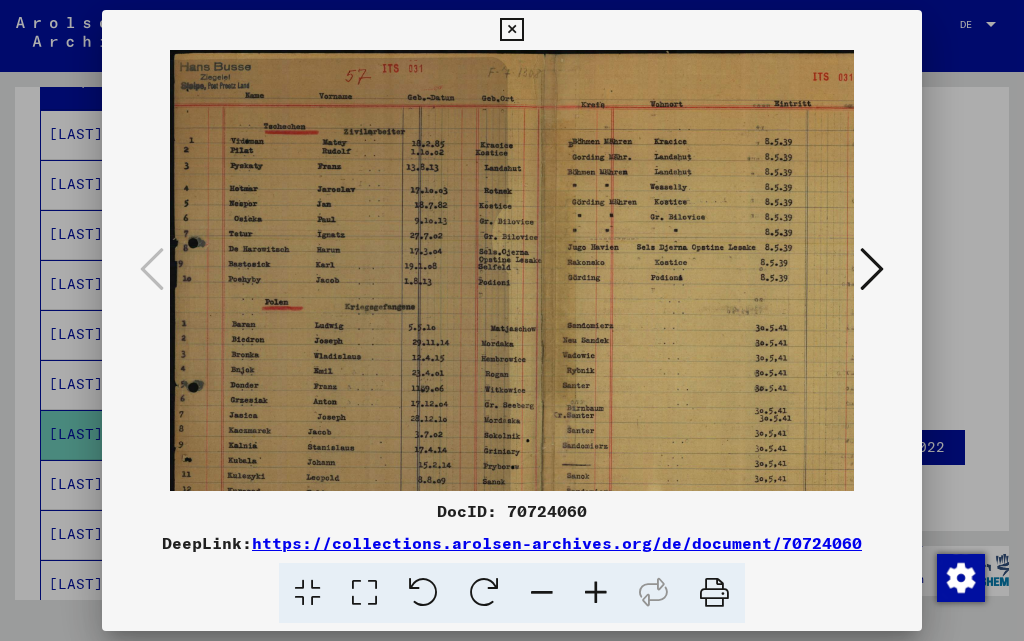 click at bounding box center [596, 593] 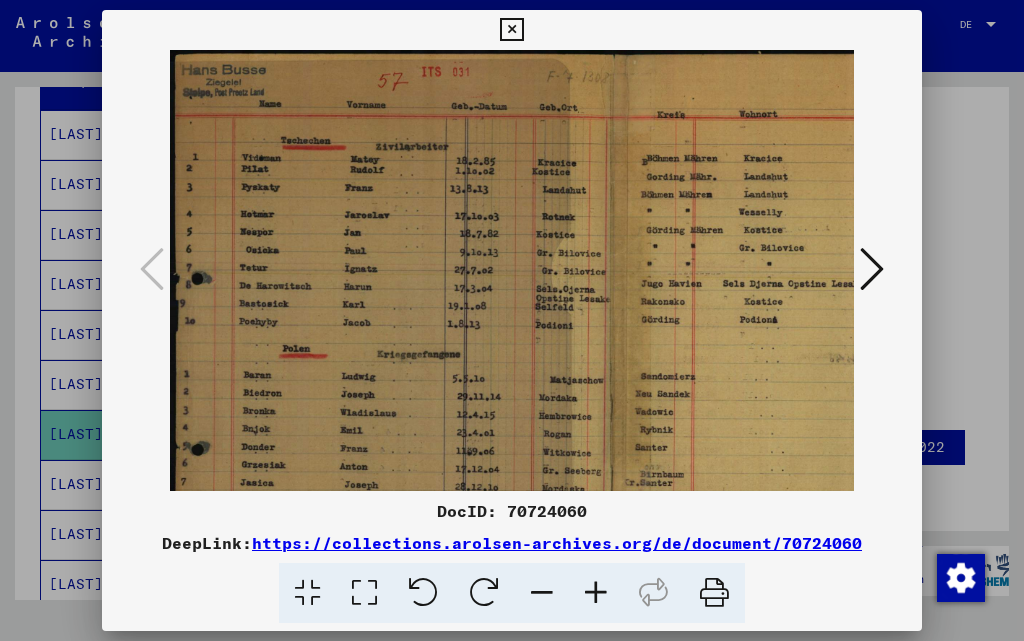 click at bounding box center (596, 593) 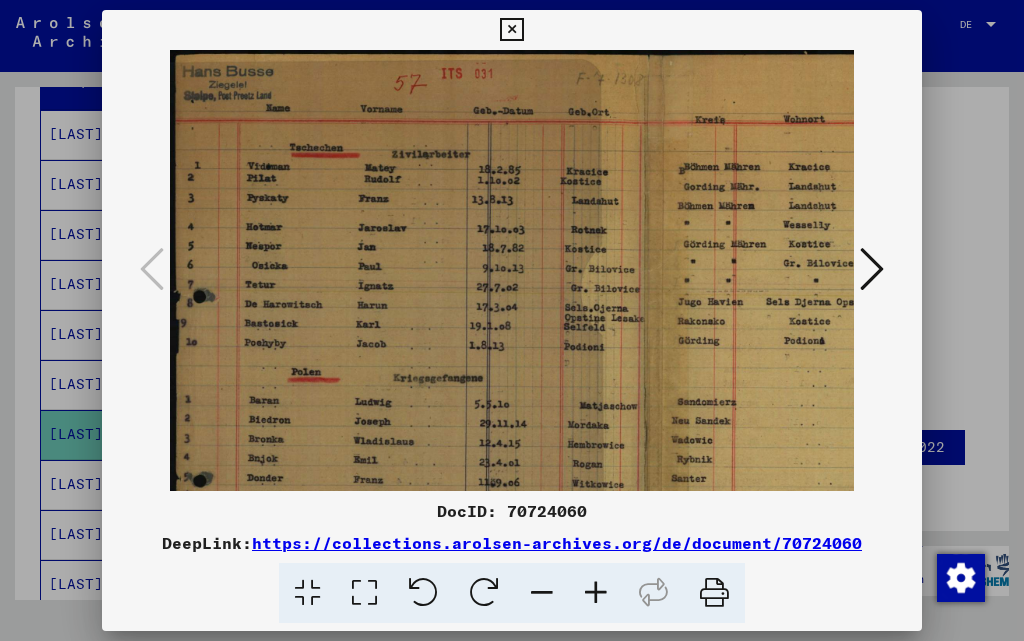 click at bounding box center [596, 593] 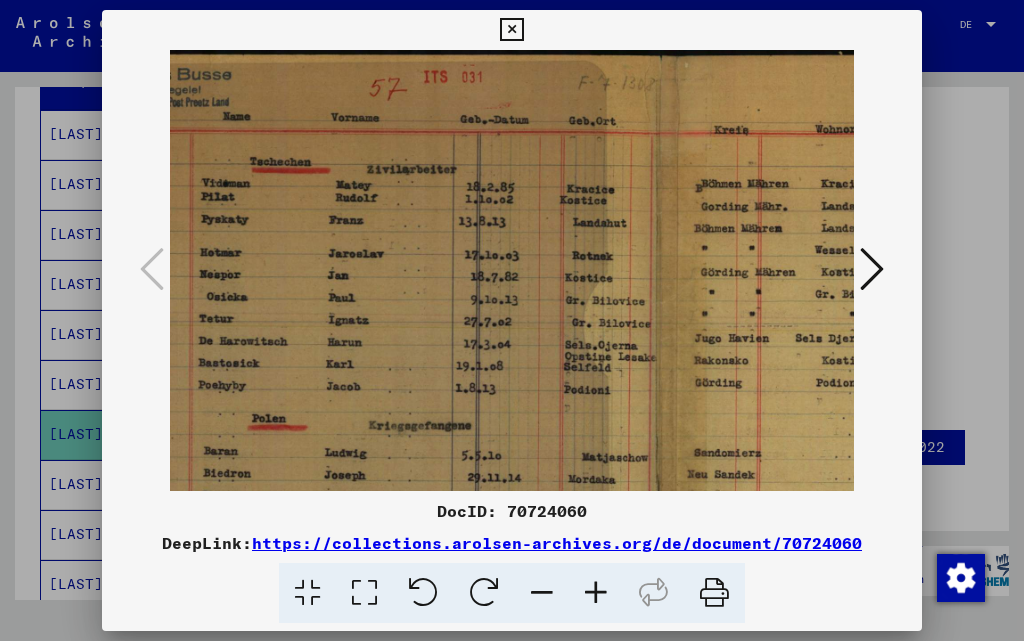 scroll, scrollTop: 10, scrollLeft: 11, axis: both 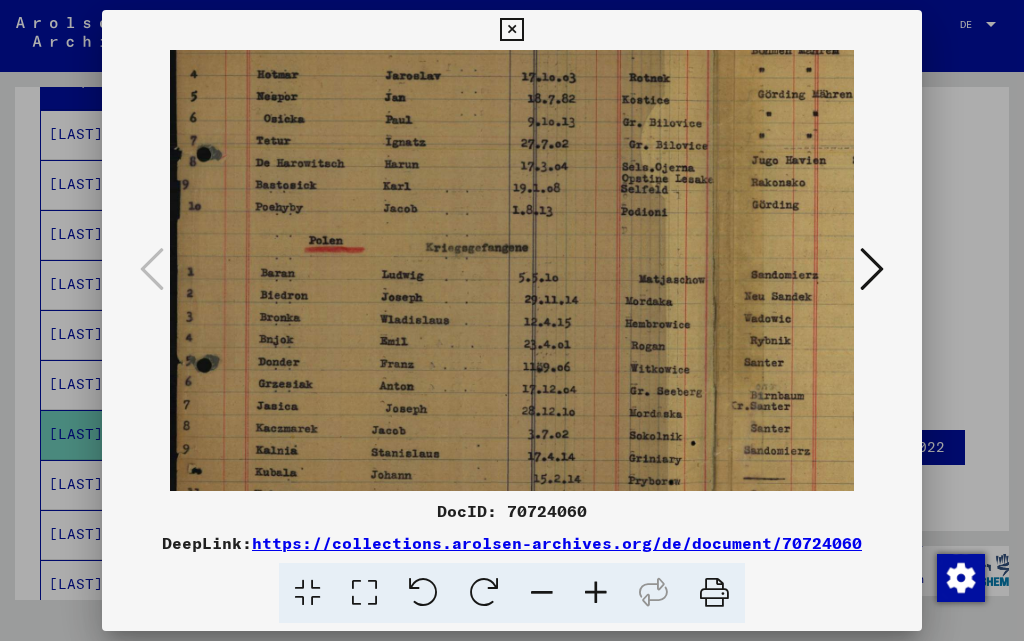 drag, startPoint x: 634, startPoint y: 407, endPoint x: 693, endPoint y: 255, distance: 163.04907 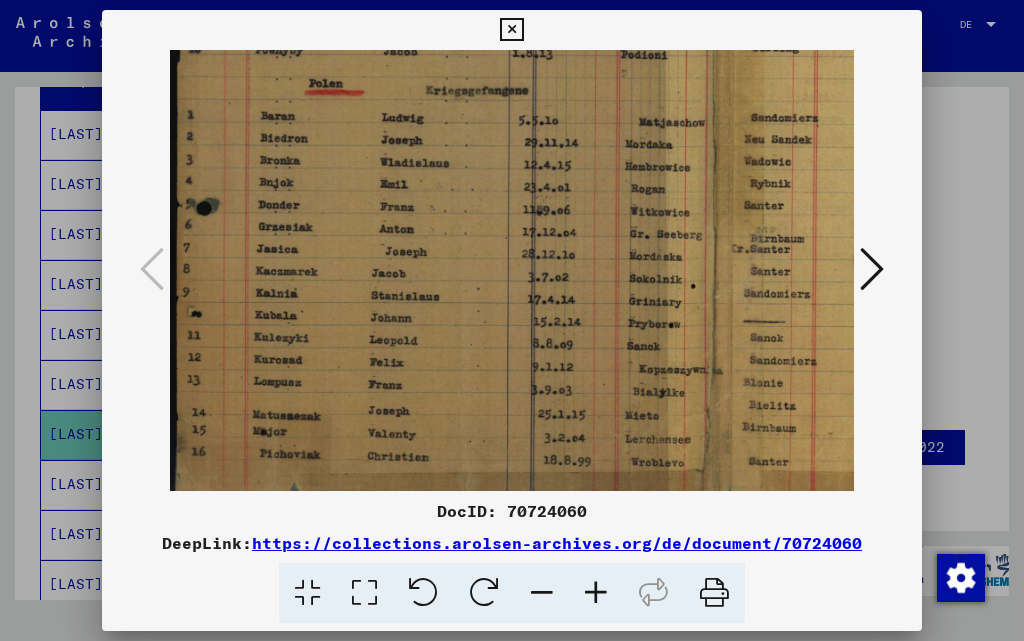 scroll, scrollTop: 344, scrollLeft: 0, axis: vertical 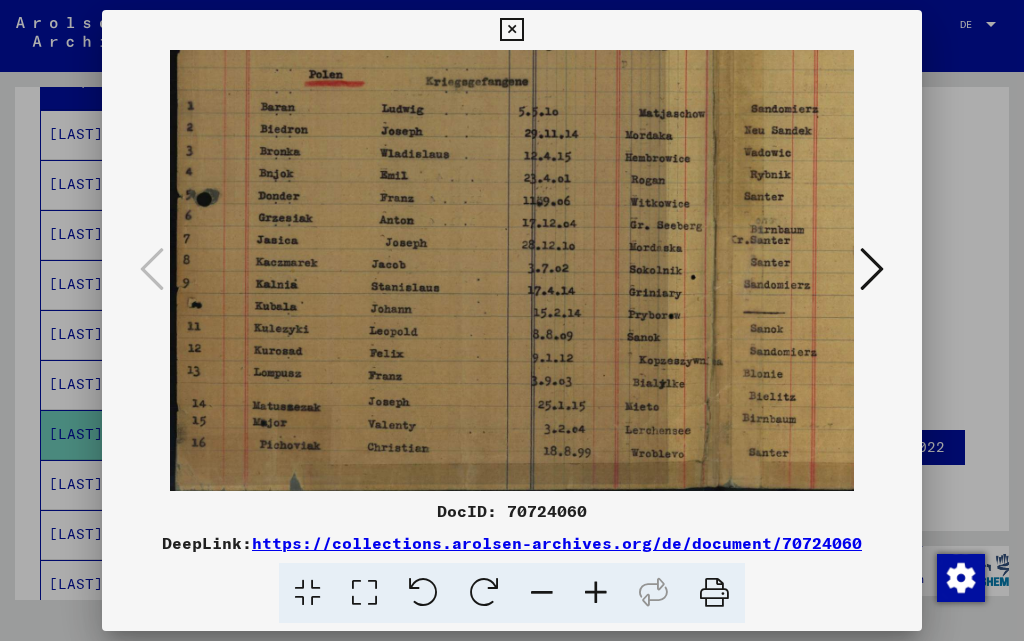 drag, startPoint x: 618, startPoint y: 433, endPoint x: 624, endPoint y: 267, distance: 166.1084 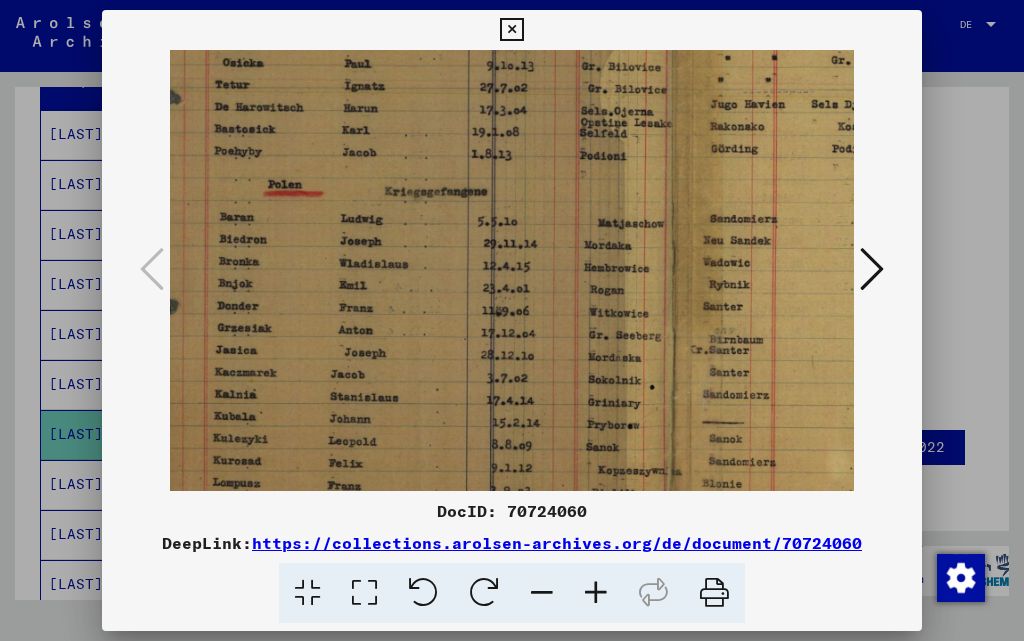 scroll, scrollTop: 231, scrollLeft: 47, axis: both 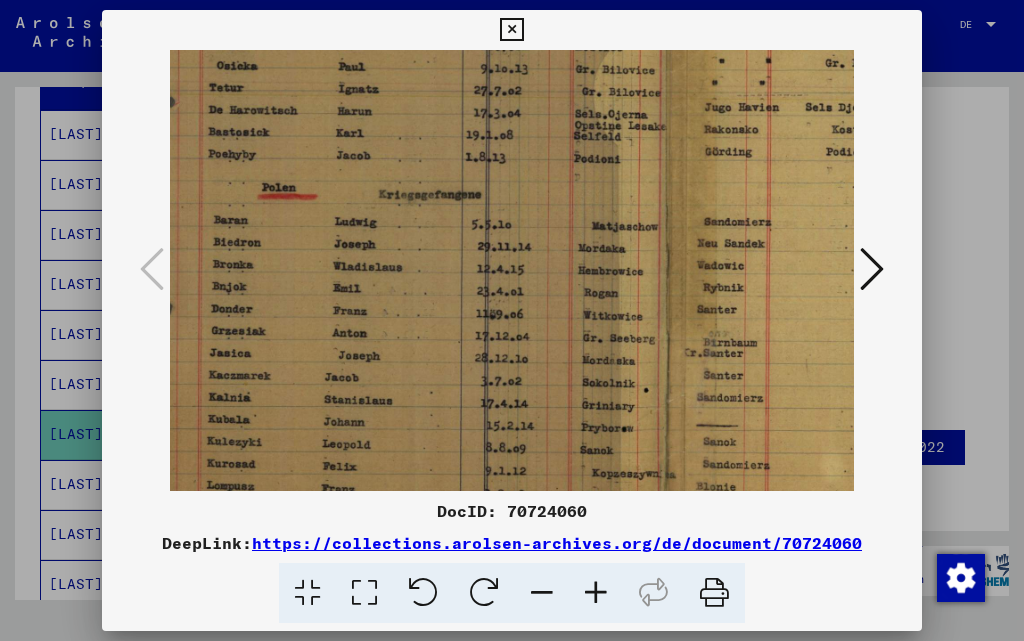drag, startPoint x: 516, startPoint y: 424, endPoint x: 485, endPoint y: 387, distance: 48.270073 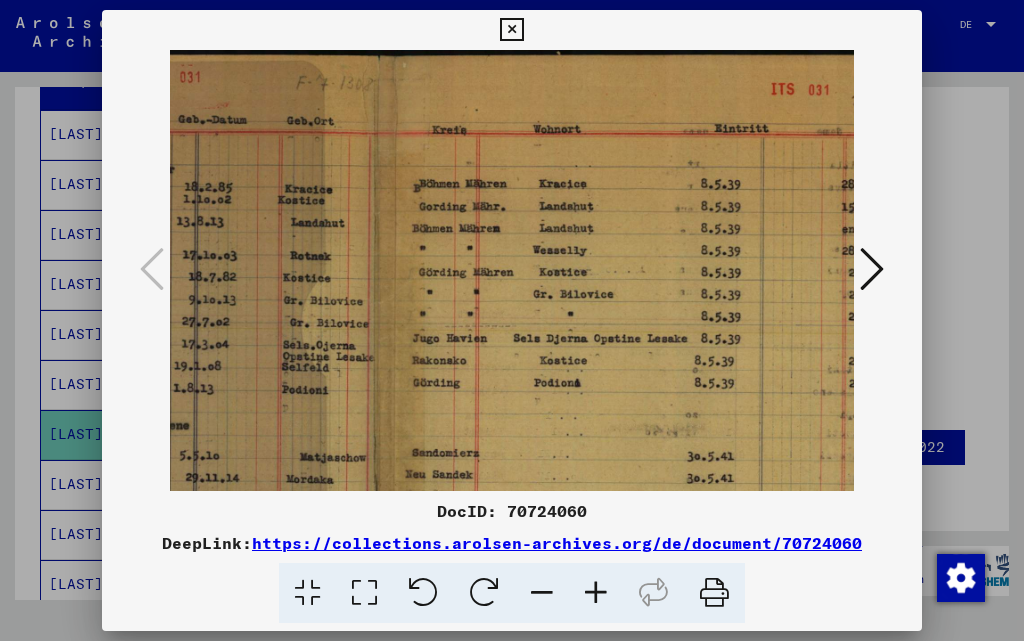 scroll, scrollTop: 0, scrollLeft: 346, axis: horizontal 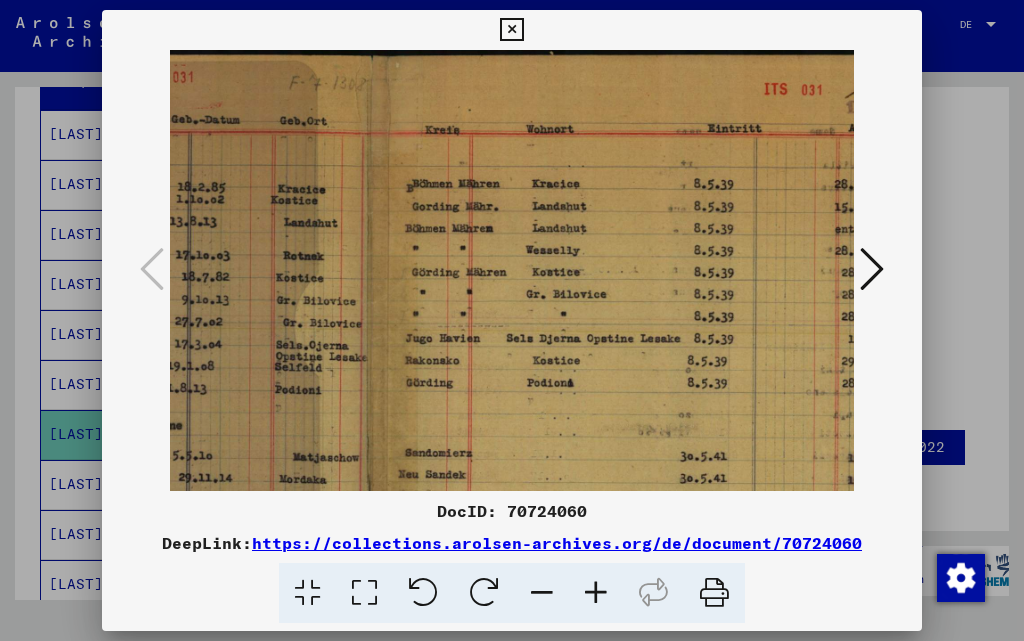 drag, startPoint x: 700, startPoint y: 213, endPoint x: 401, endPoint y: 498, distance: 413.069 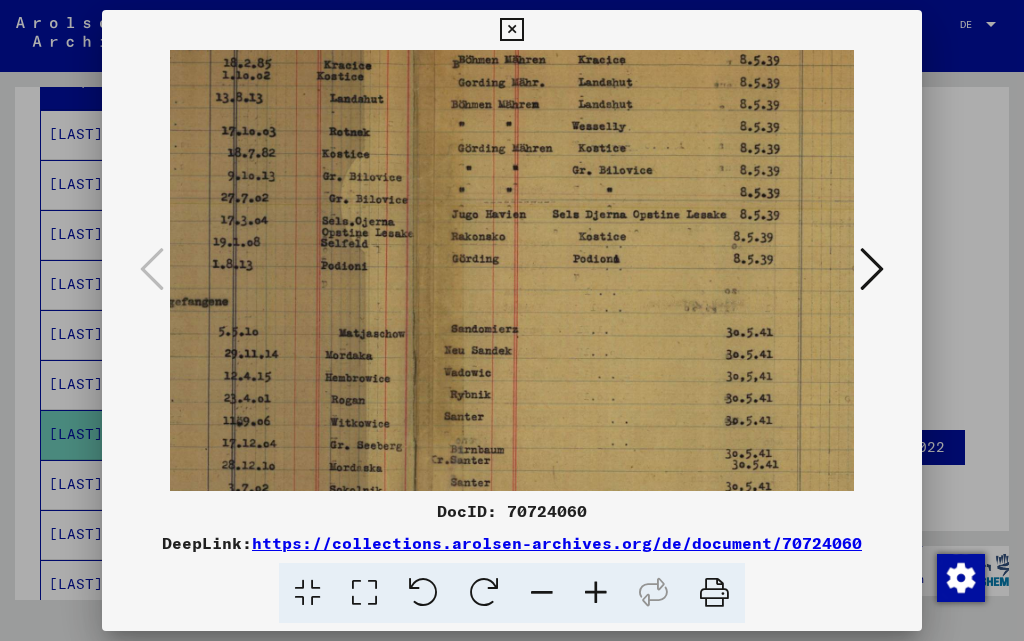 drag, startPoint x: 439, startPoint y: 414, endPoint x: 485, endPoint y: 290, distance: 132.25732 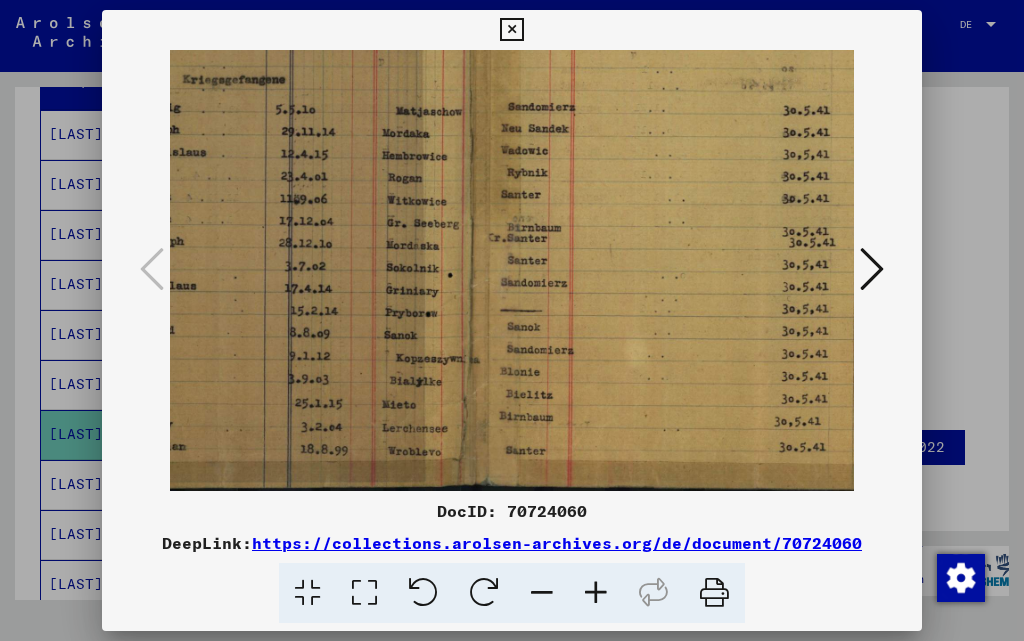 drag, startPoint x: 474, startPoint y: 432, endPoint x: 531, endPoint y: 210, distance: 229.20079 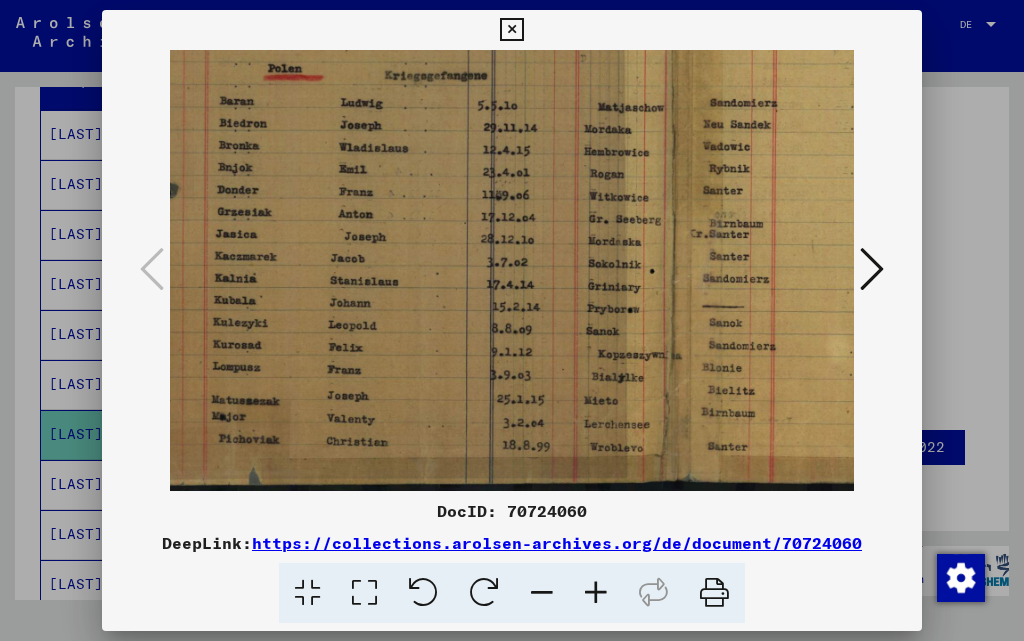 scroll, scrollTop: 350, scrollLeft: 0, axis: vertical 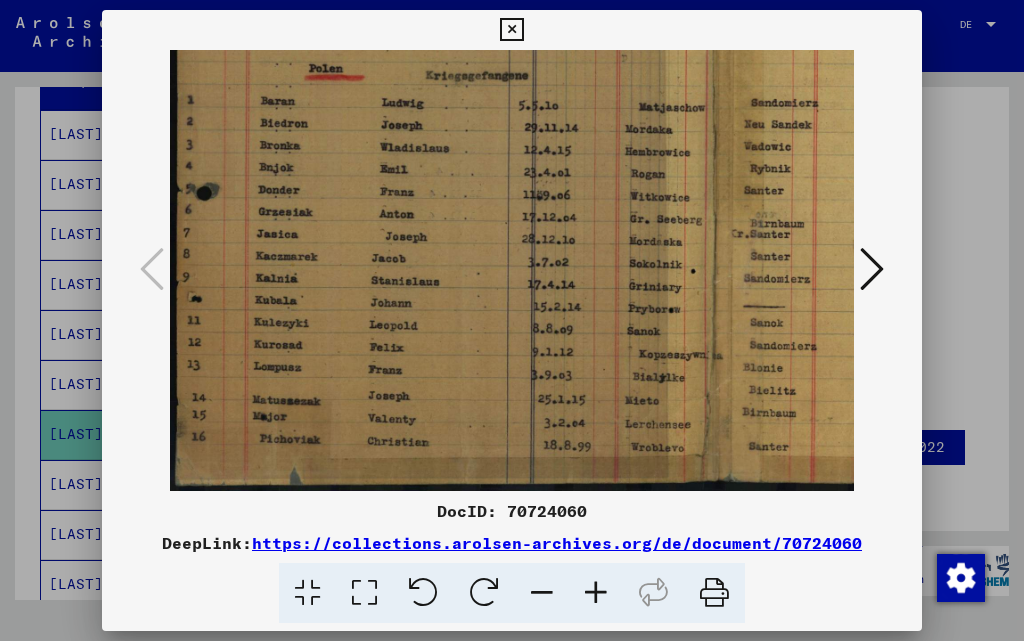 drag, startPoint x: 442, startPoint y: 385, endPoint x: 749, endPoint y: 359, distance: 308.099 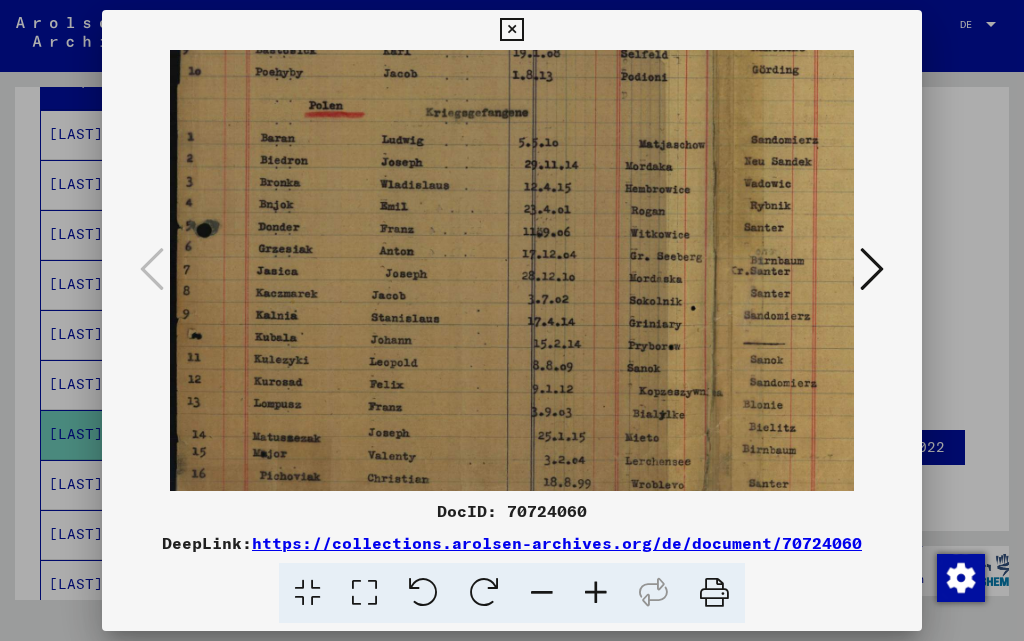 scroll, scrollTop: 271, scrollLeft: 0, axis: vertical 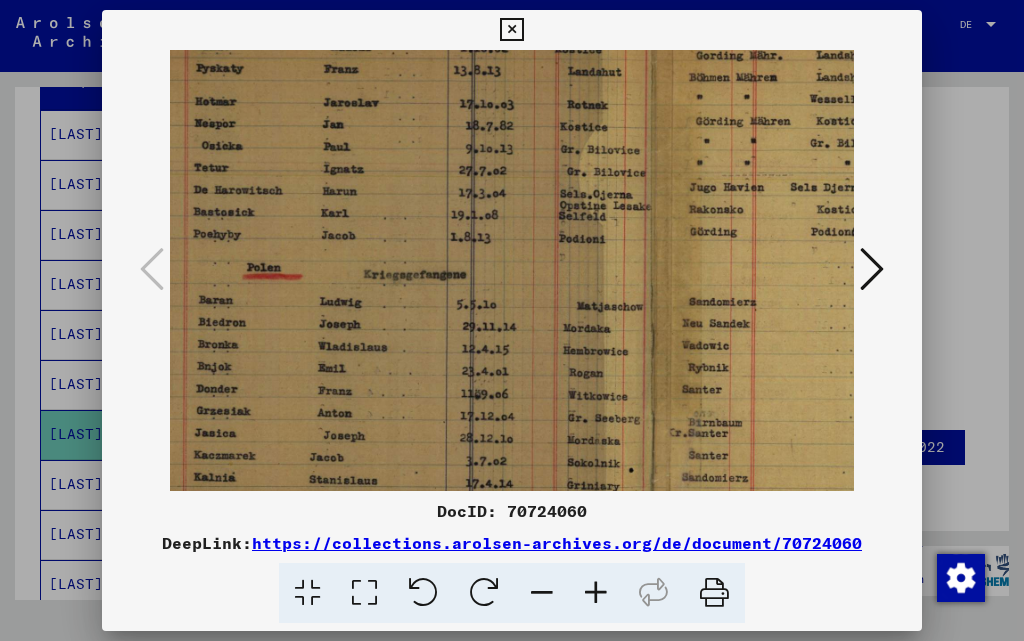 drag, startPoint x: 428, startPoint y: 205, endPoint x: 366, endPoint y: 394, distance: 198.90953 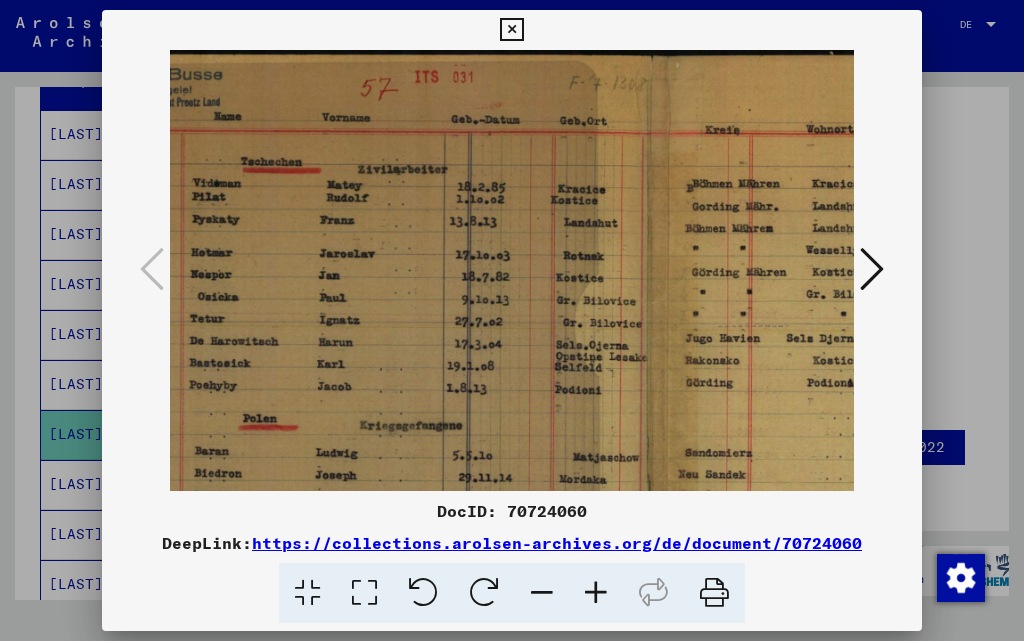 scroll, scrollTop: 0, scrollLeft: 67, axis: horizontal 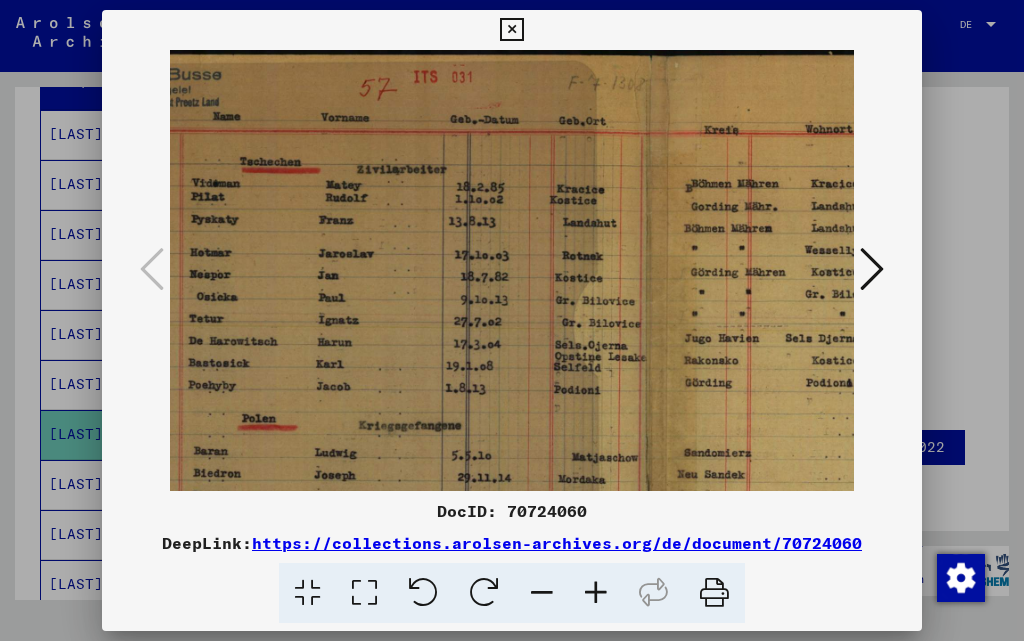 drag, startPoint x: 495, startPoint y: 209, endPoint x: 490, endPoint y: 391, distance: 182.06866 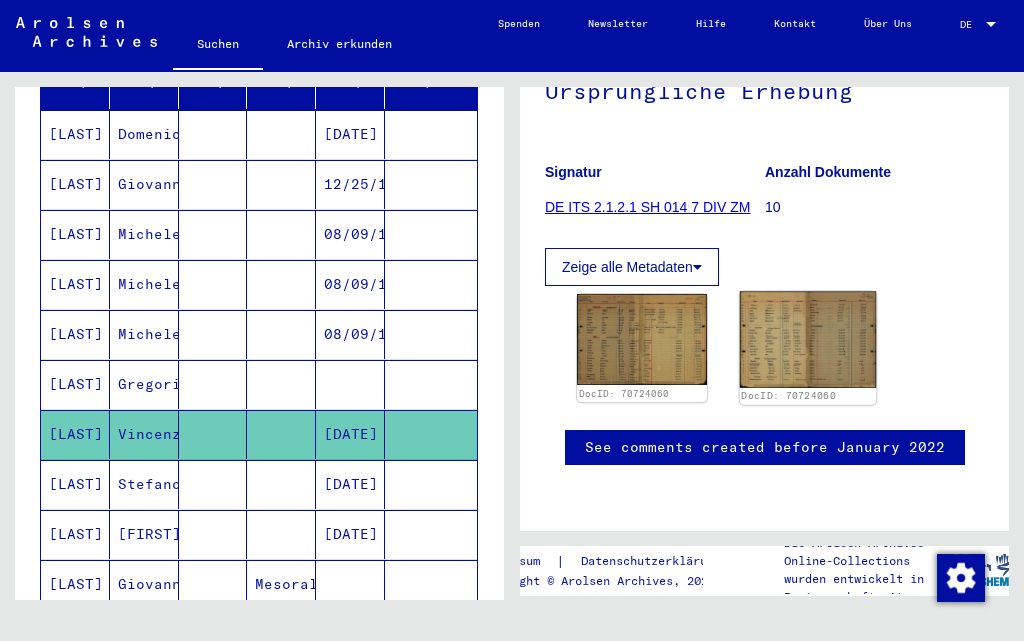 click 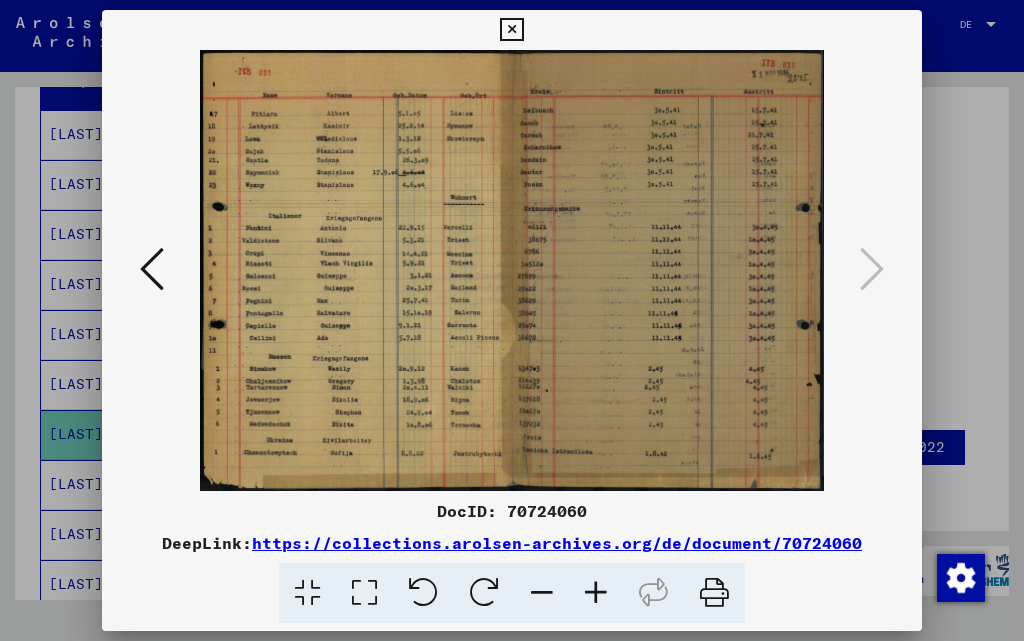 click at bounding box center (596, 593) 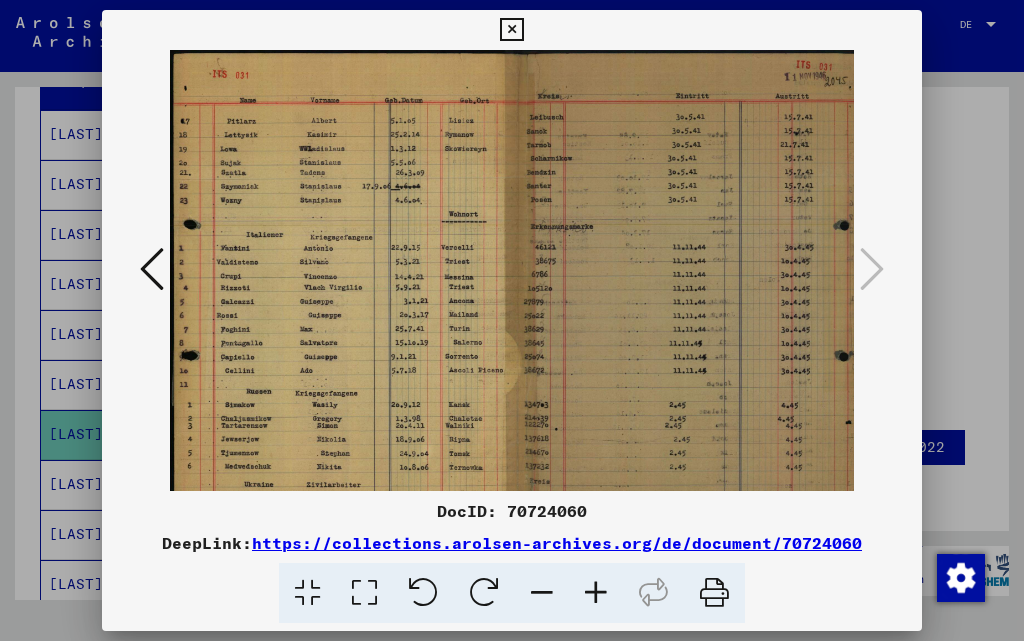 click at bounding box center [596, 593] 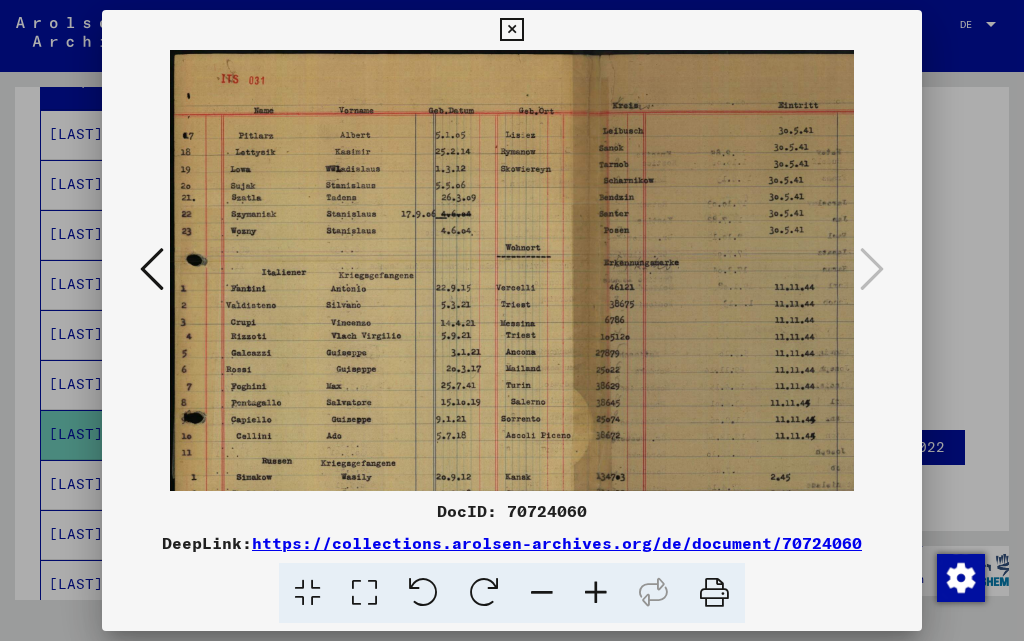 click at bounding box center (596, 593) 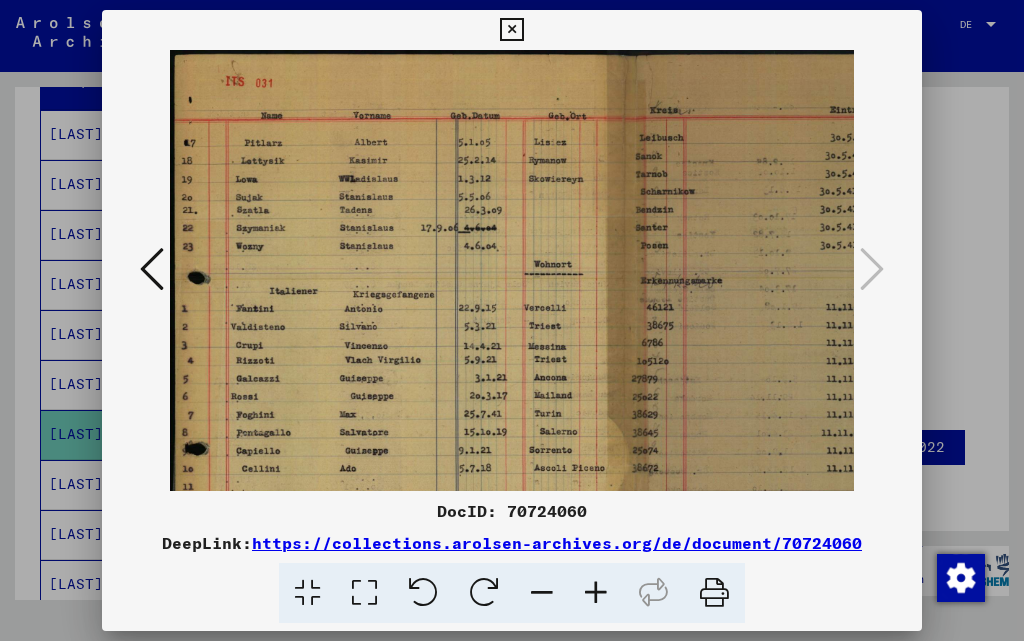 click at bounding box center [596, 593] 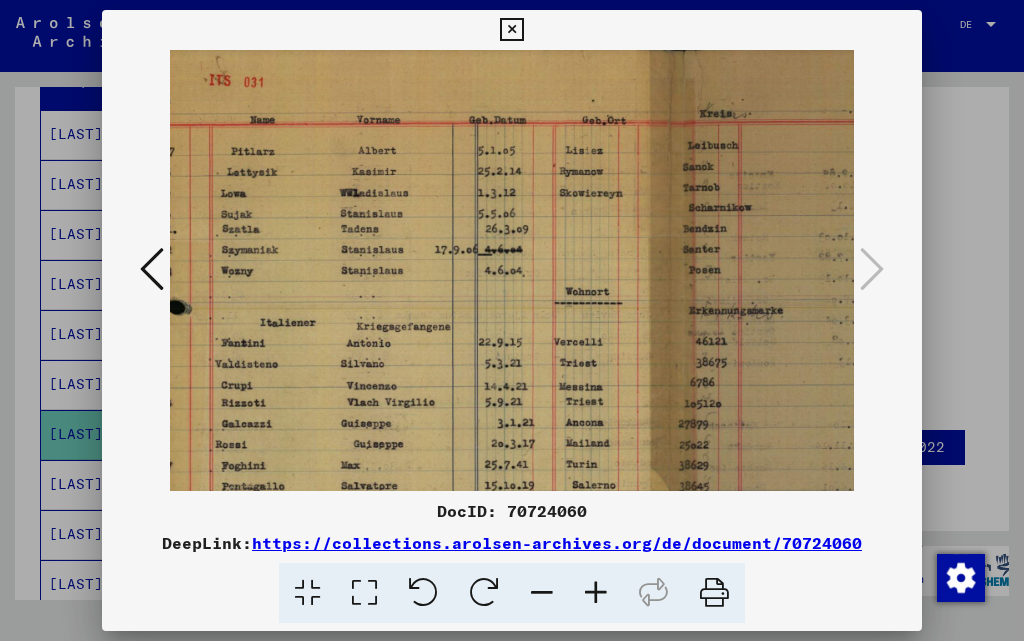 scroll, scrollTop: 6, scrollLeft: 27, axis: both 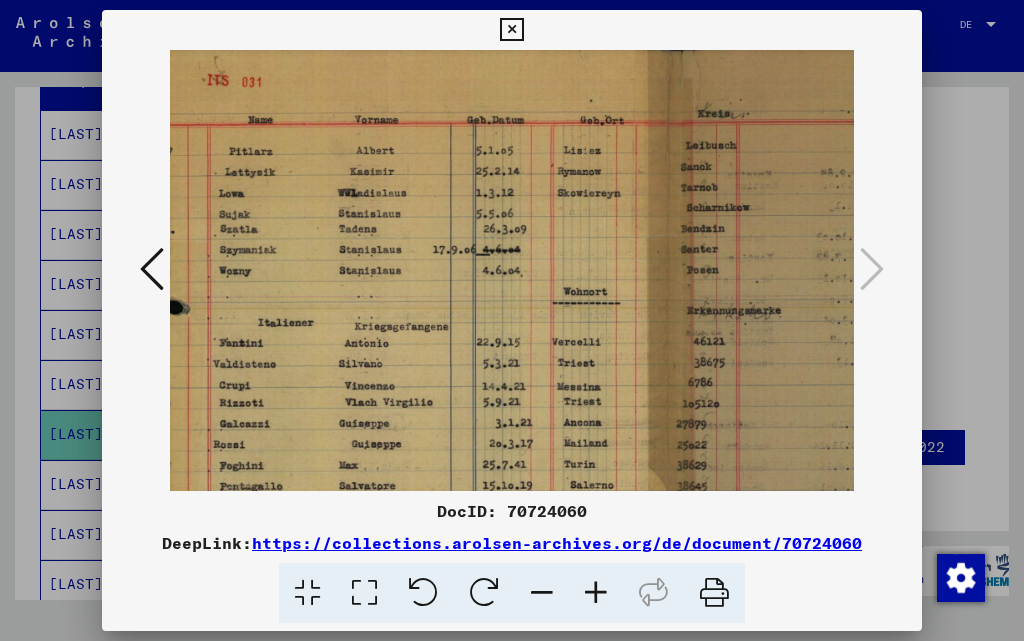 drag, startPoint x: 598, startPoint y: 398, endPoint x: 571, endPoint y: 392, distance: 27.658634 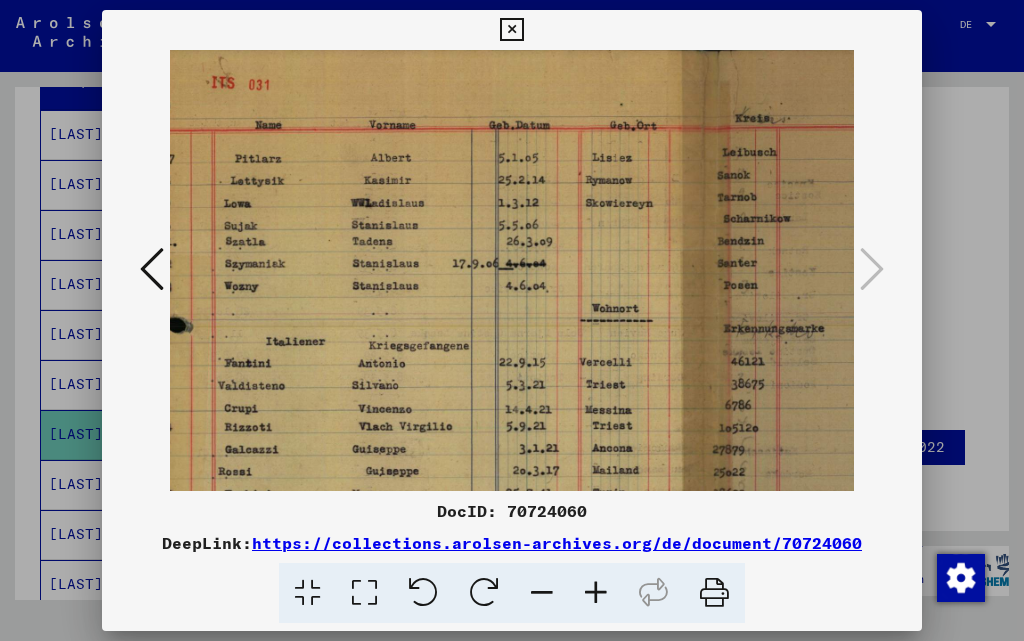 click at bounding box center (596, 593) 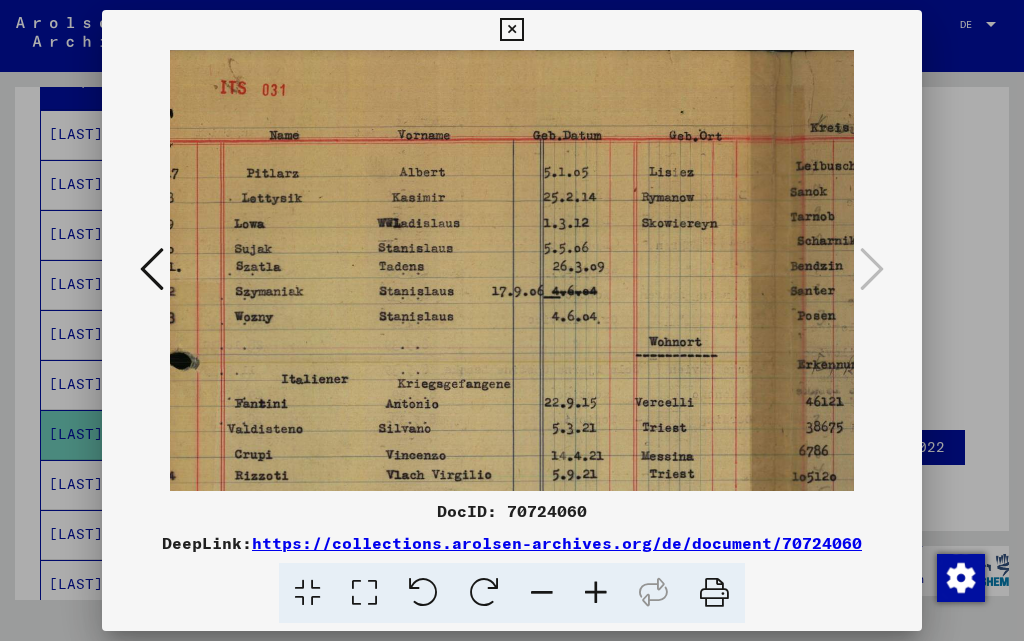 click at bounding box center (596, 593) 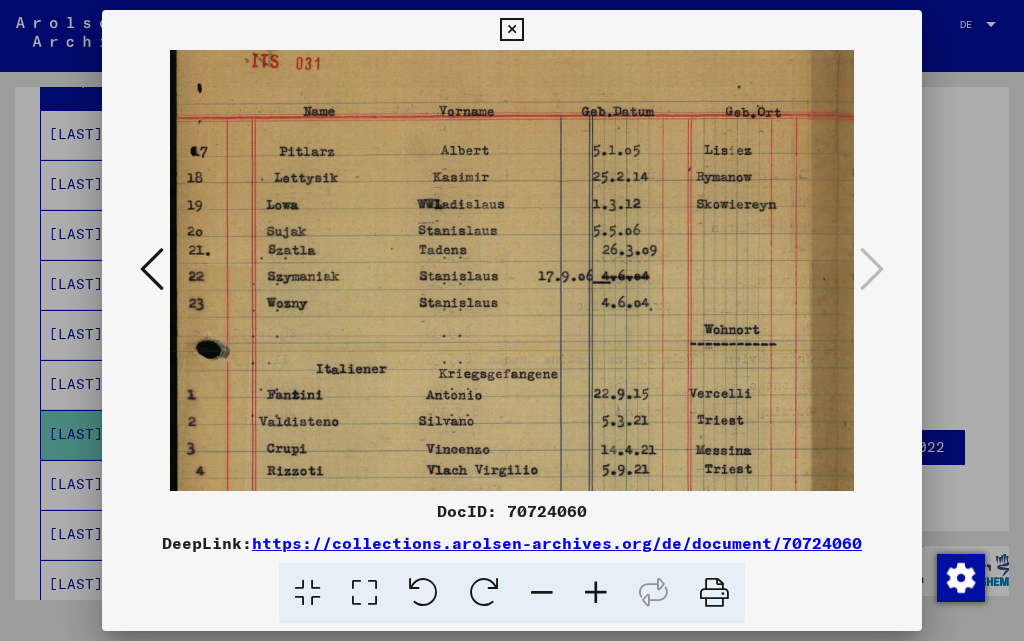 scroll, scrollTop: 43, scrollLeft: 0, axis: vertical 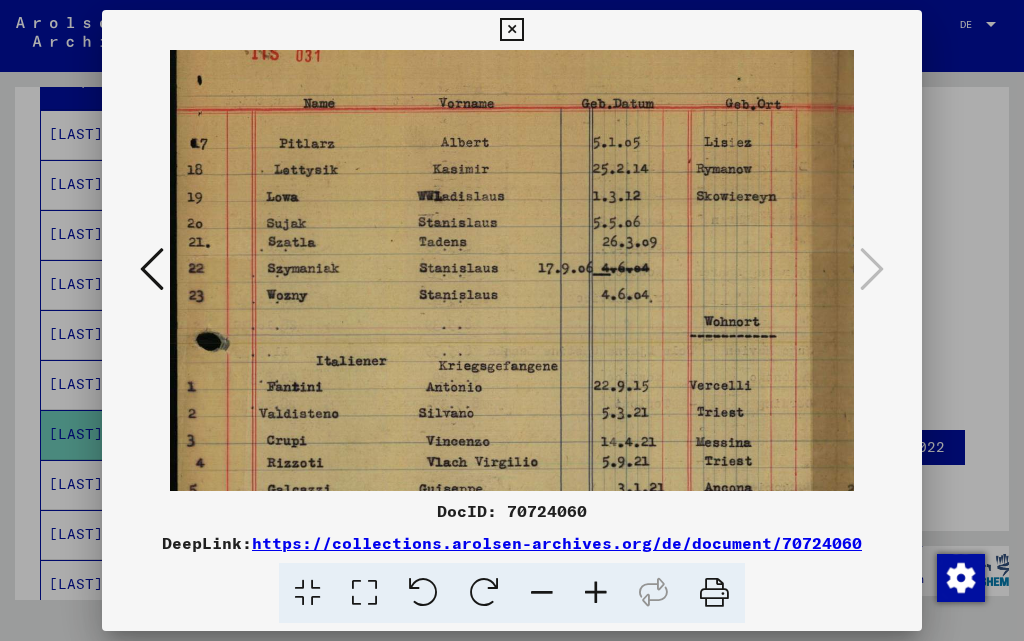 drag, startPoint x: 623, startPoint y: 402, endPoint x: 812, endPoint y: 365, distance: 192.58765 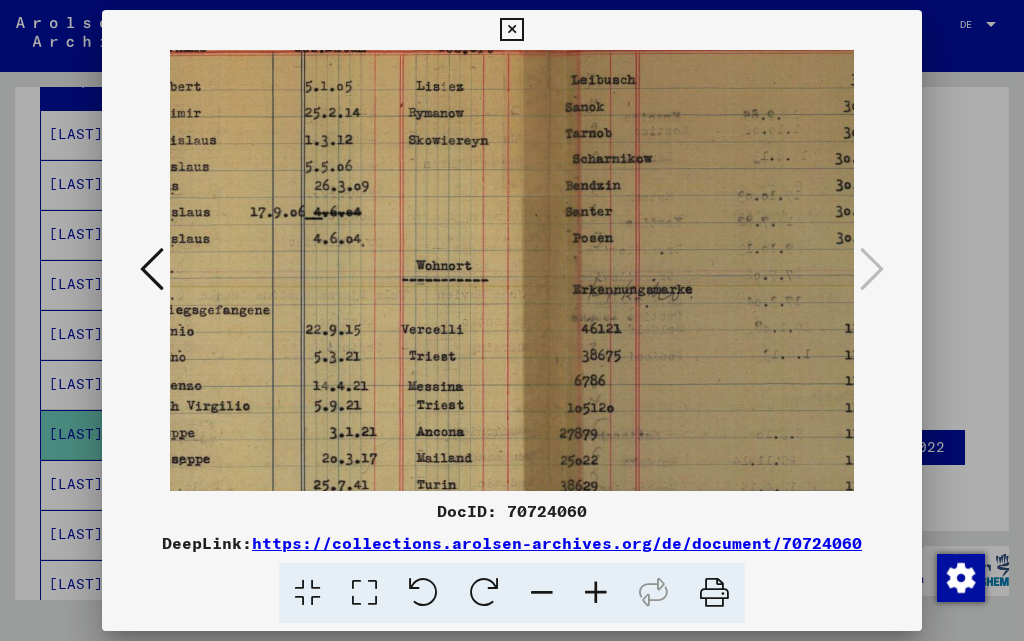 scroll, scrollTop: 99, scrollLeft: 299, axis: both 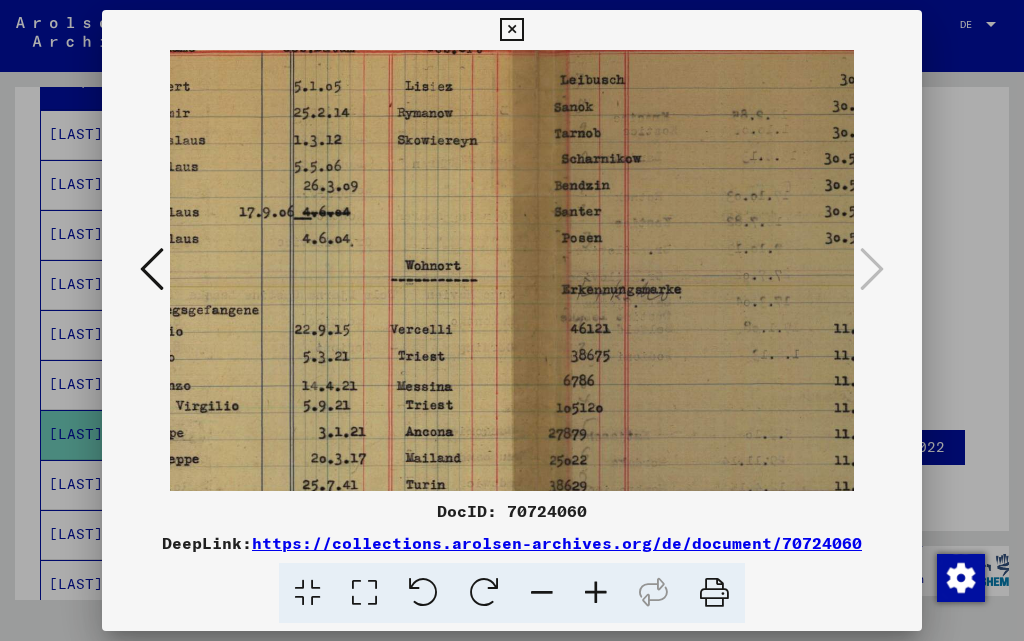 drag, startPoint x: 634, startPoint y: 448, endPoint x: 335, endPoint y: 392, distance: 304.19894 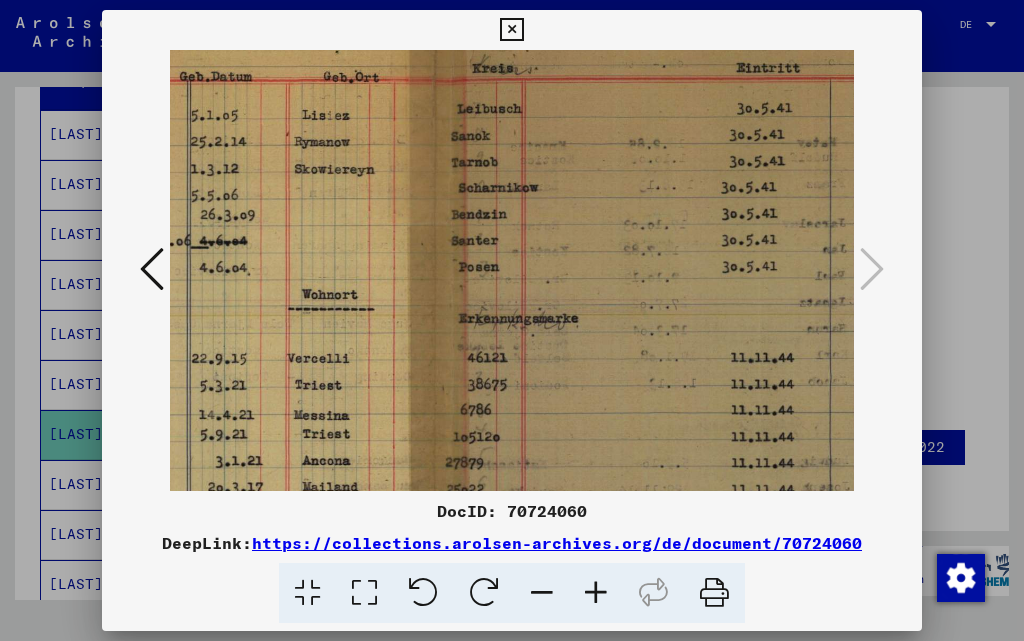 scroll, scrollTop: 64, scrollLeft: 359, axis: both 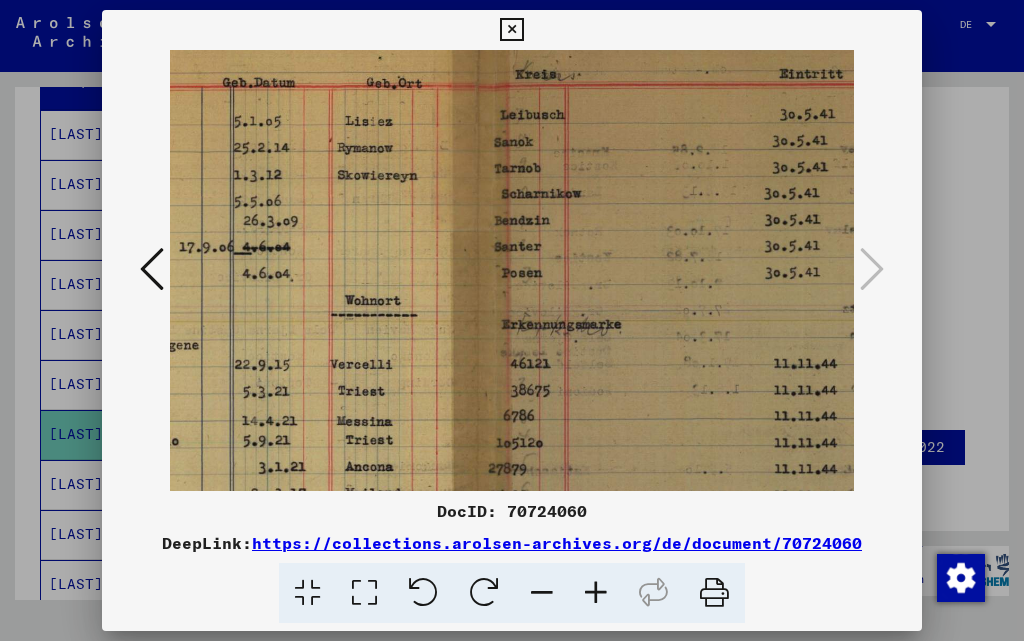 drag, startPoint x: 624, startPoint y: 356, endPoint x: 458, endPoint y: 390, distance: 169.44615 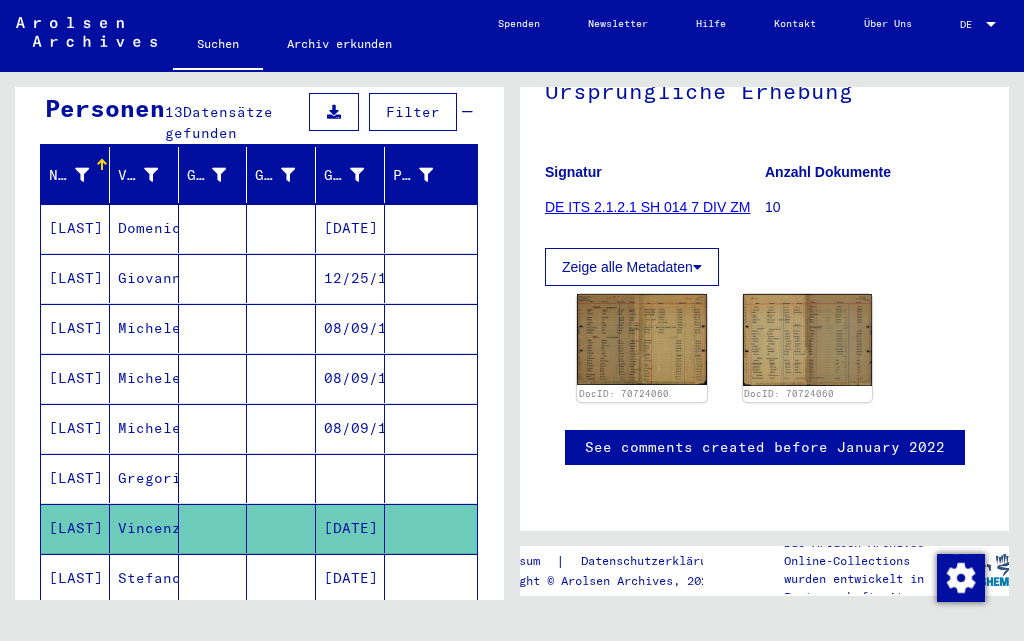 scroll, scrollTop: 0, scrollLeft: 0, axis: both 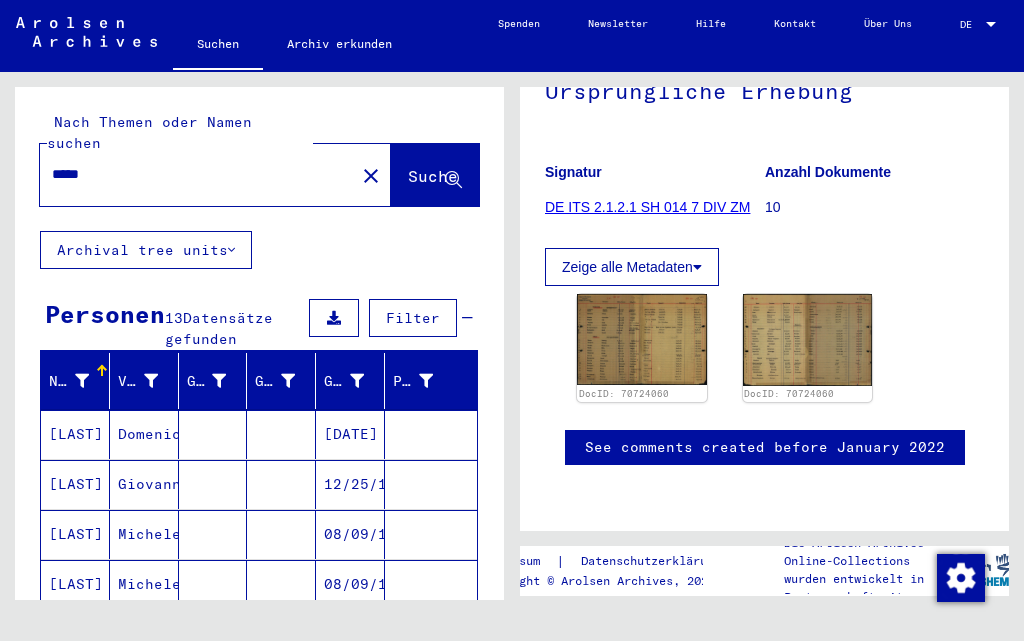 drag, startPoint x: 203, startPoint y: 144, endPoint x: 0, endPoint y: 145, distance: 203.00246 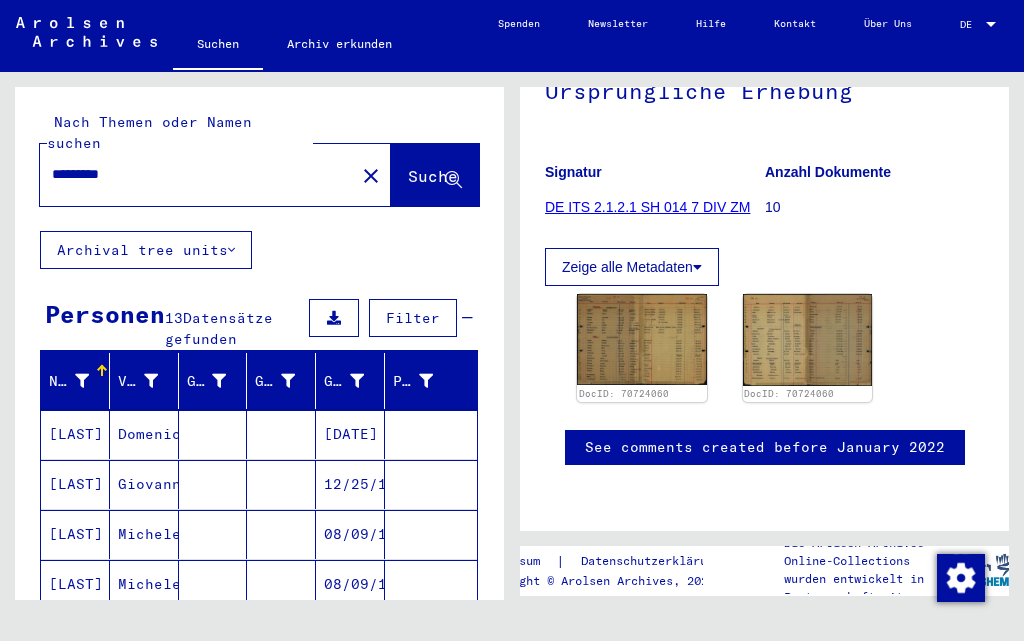 scroll, scrollTop: 0, scrollLeft: 0, axis: both 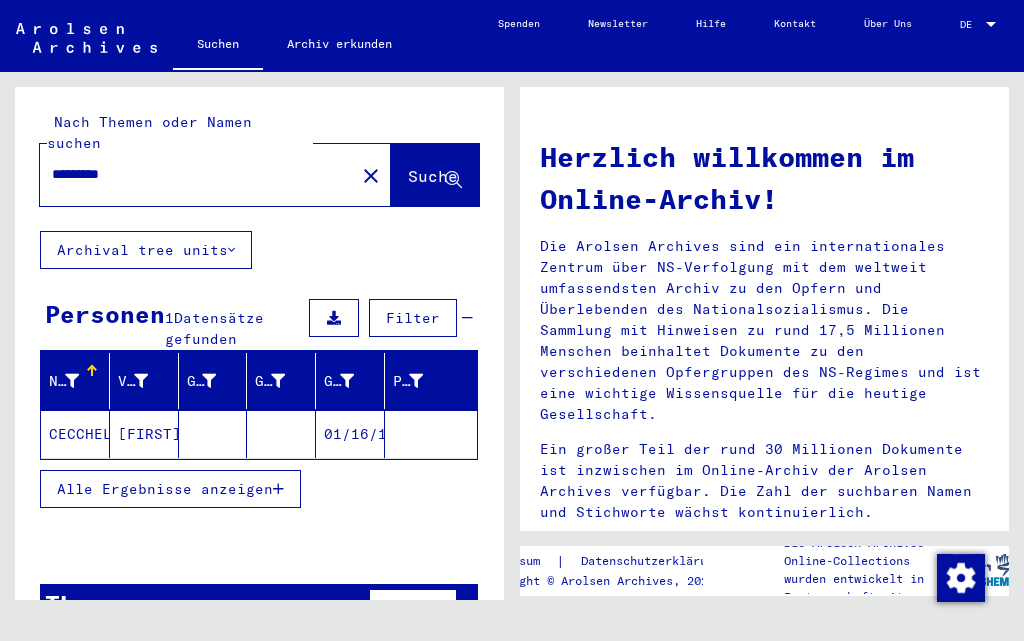 click on "CECCHELLO" 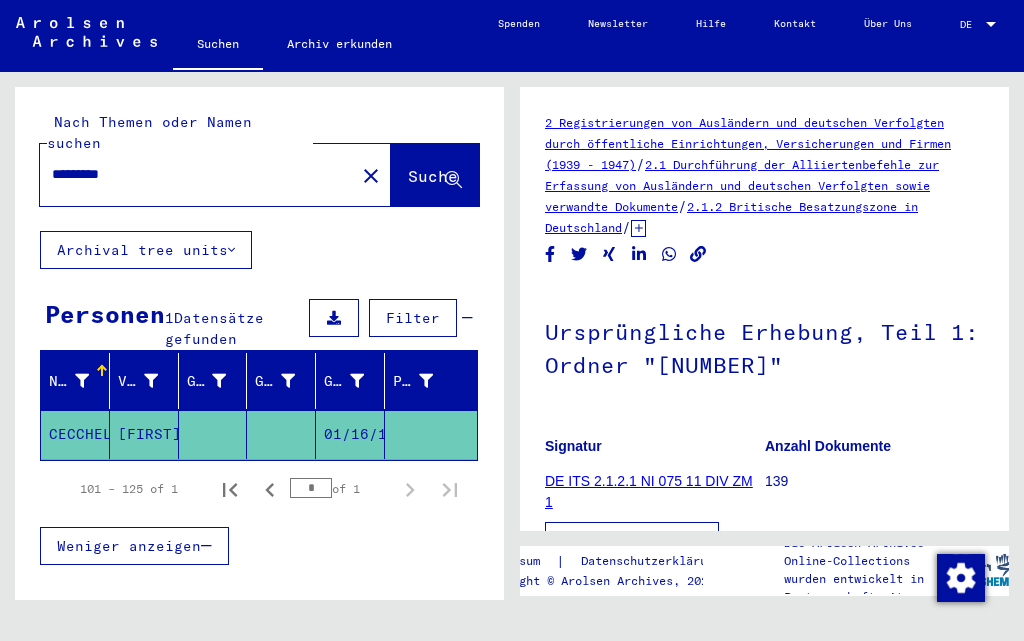 scroll, scrollTop: 0, scrollLeft: 0, axis: both 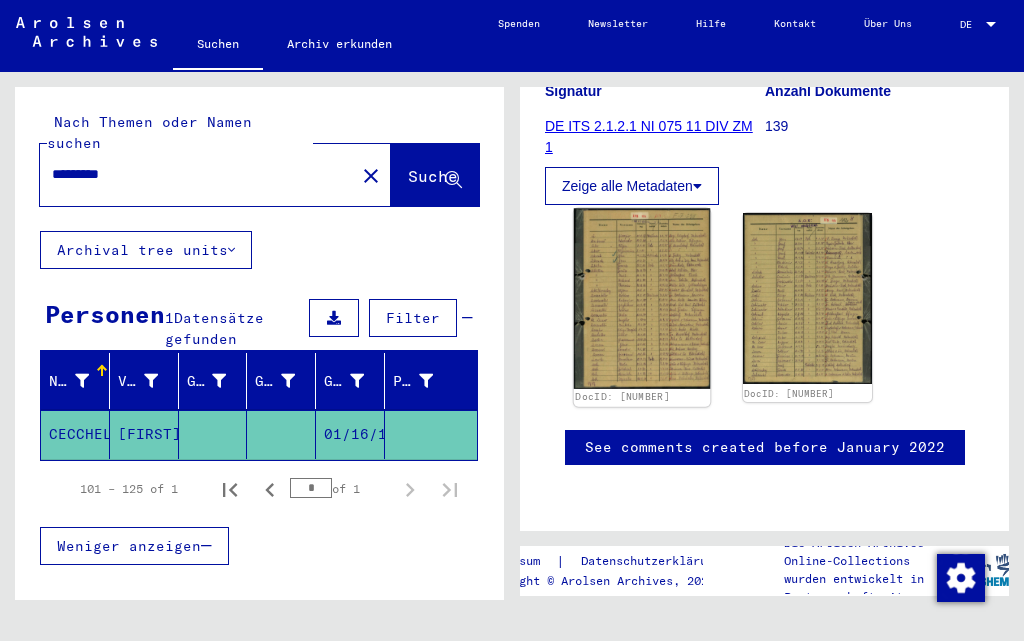 click 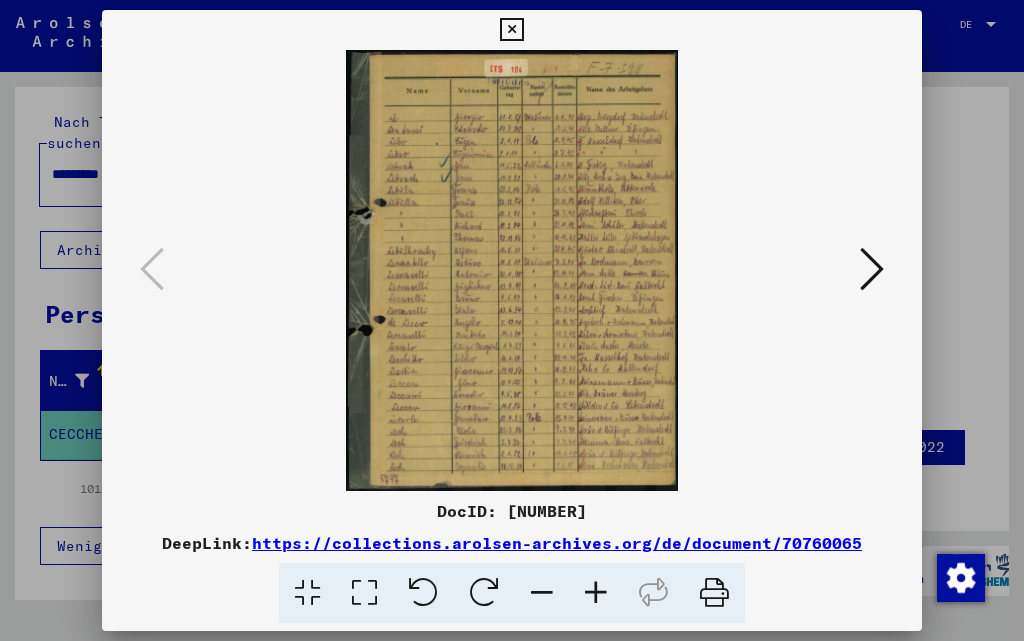 click at bounding box center (596, 593) 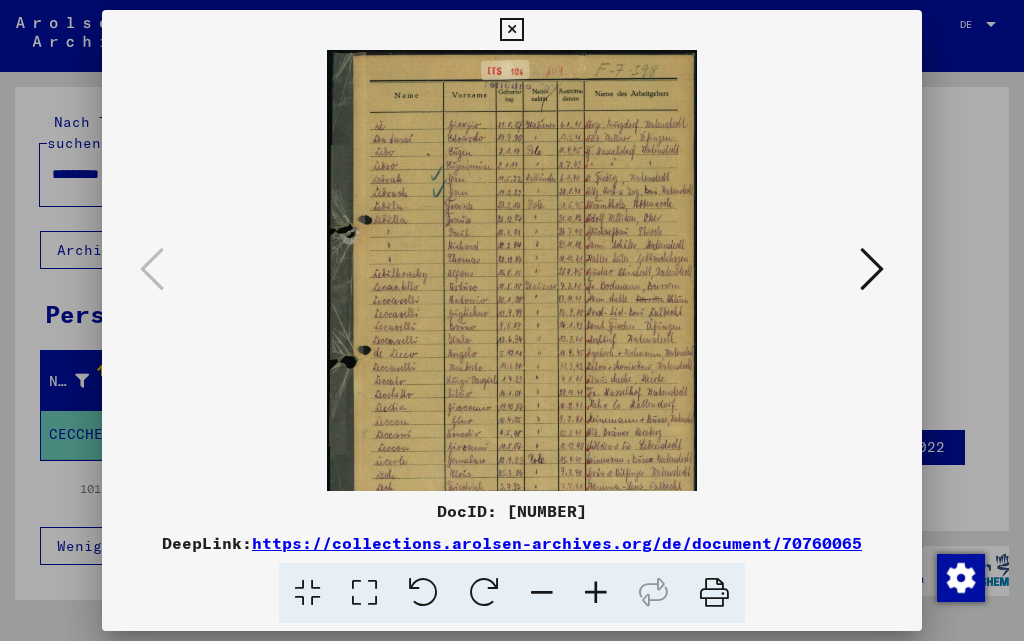 click at bounding box center (596, 593) 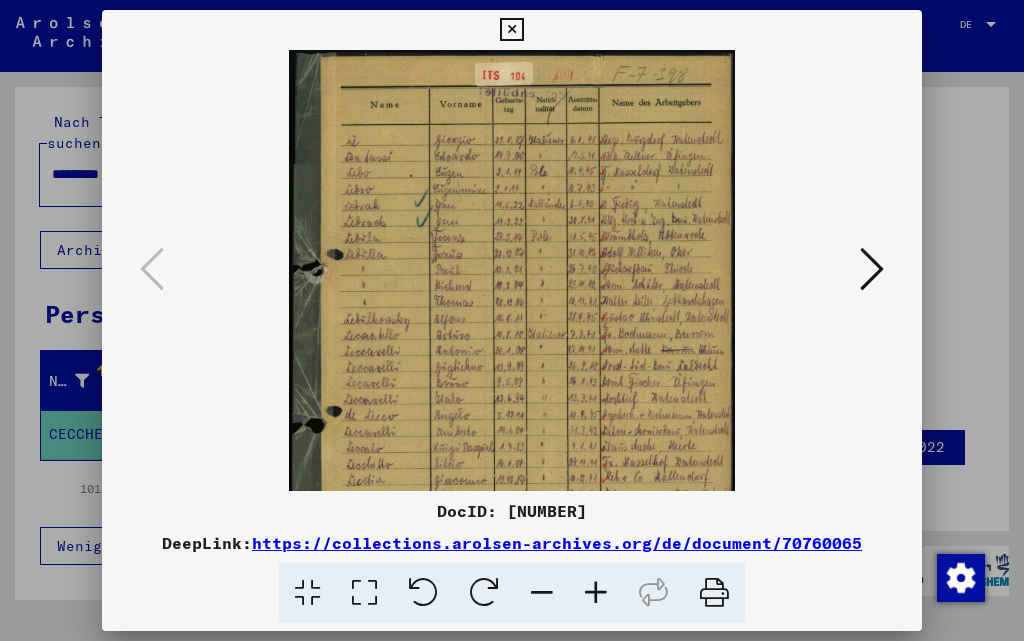 click at bounding box center (596, 593) 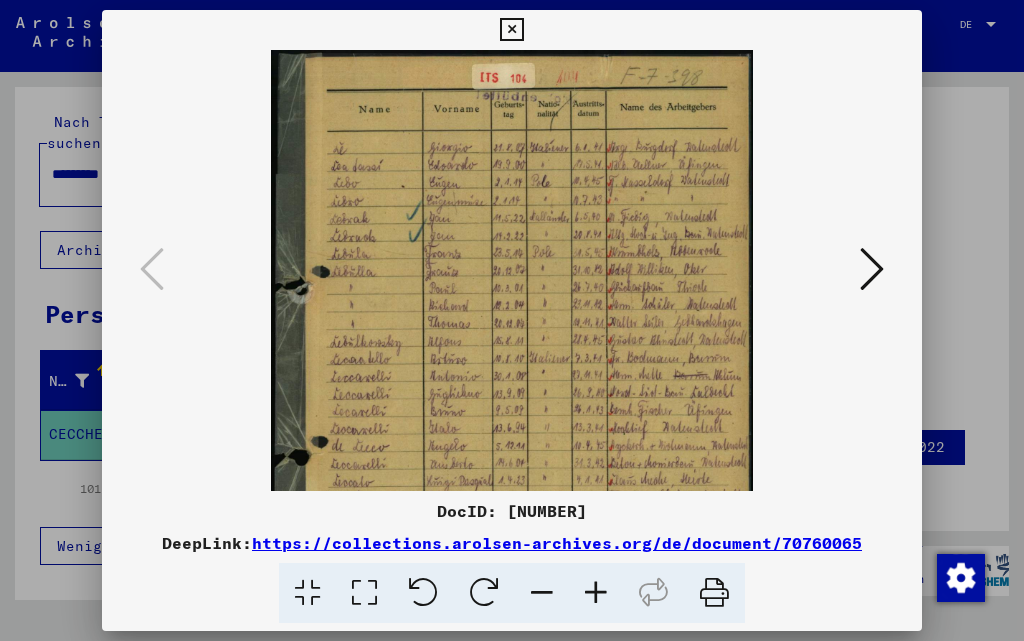 click at bounding box center [596, 593] 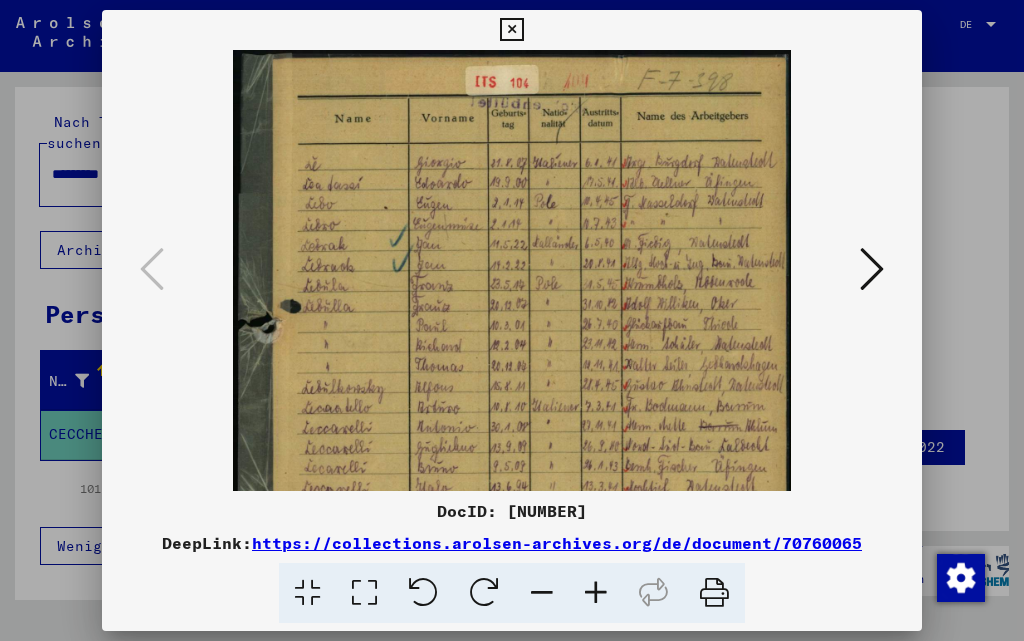 click at bounding box center (596, 593) 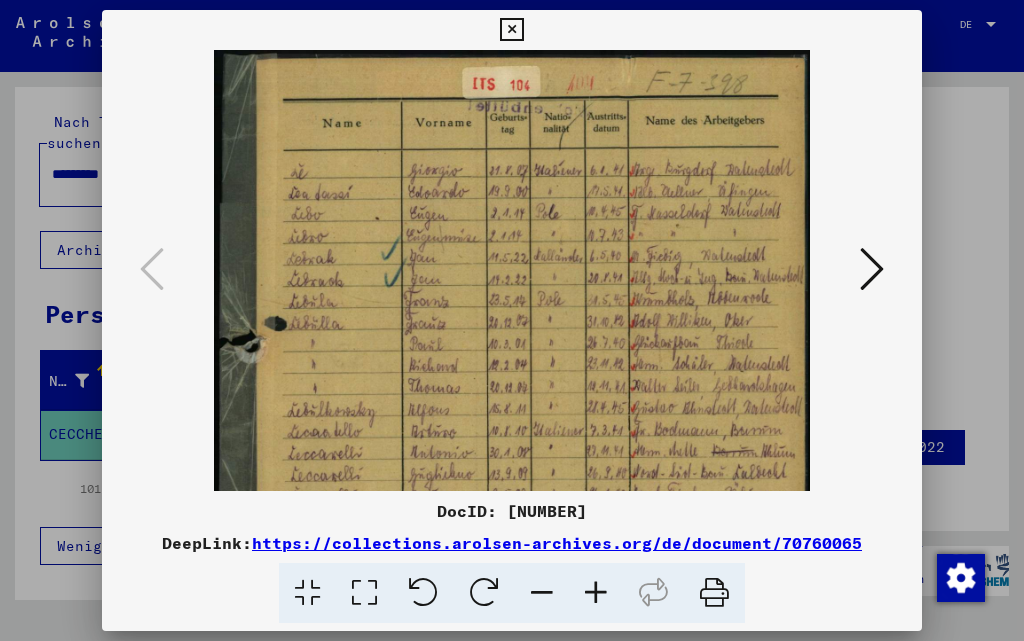 click at bounding box center [596, 593] 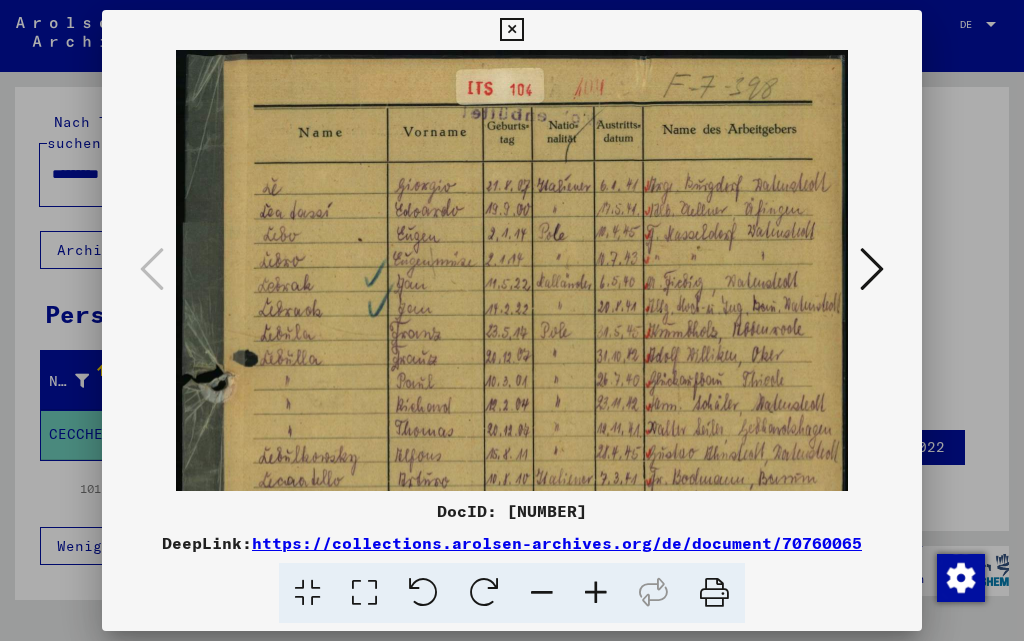 click at bounding box center (596, 593) 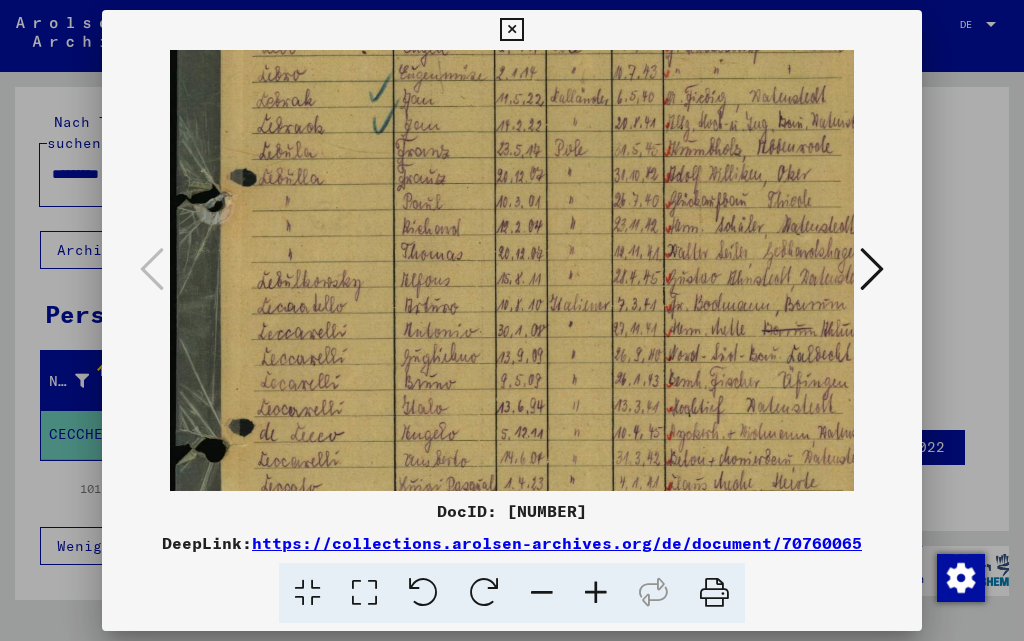 scroll, scrollTop: 202, scrollLeft: 0, axis: vertical 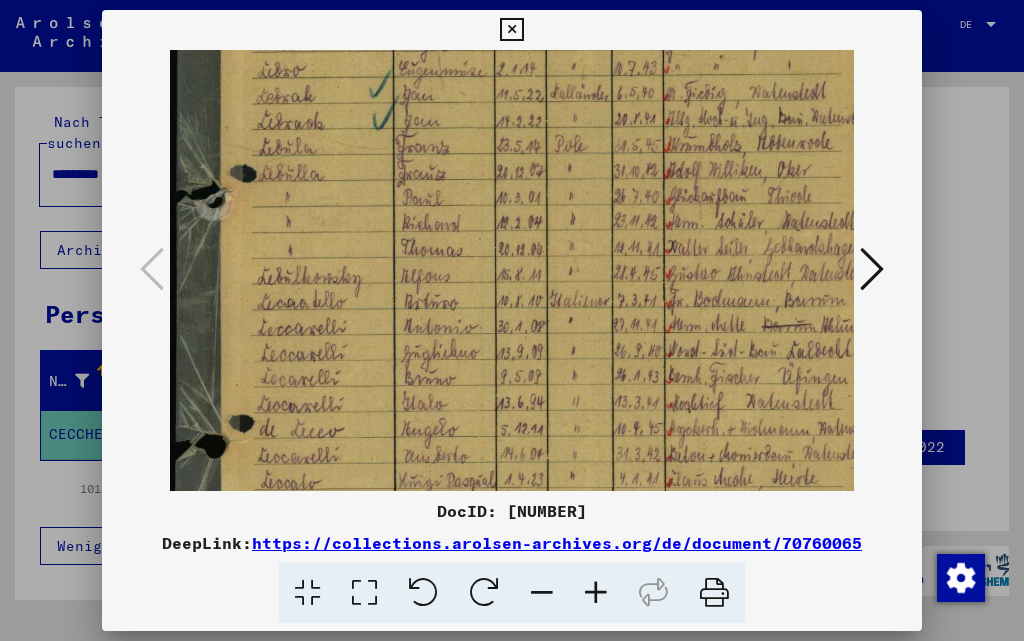 drag, startPoint x: 682, startPoint y: 451, endPoint x: 696, endPoint y: 249, distance: 202.48457 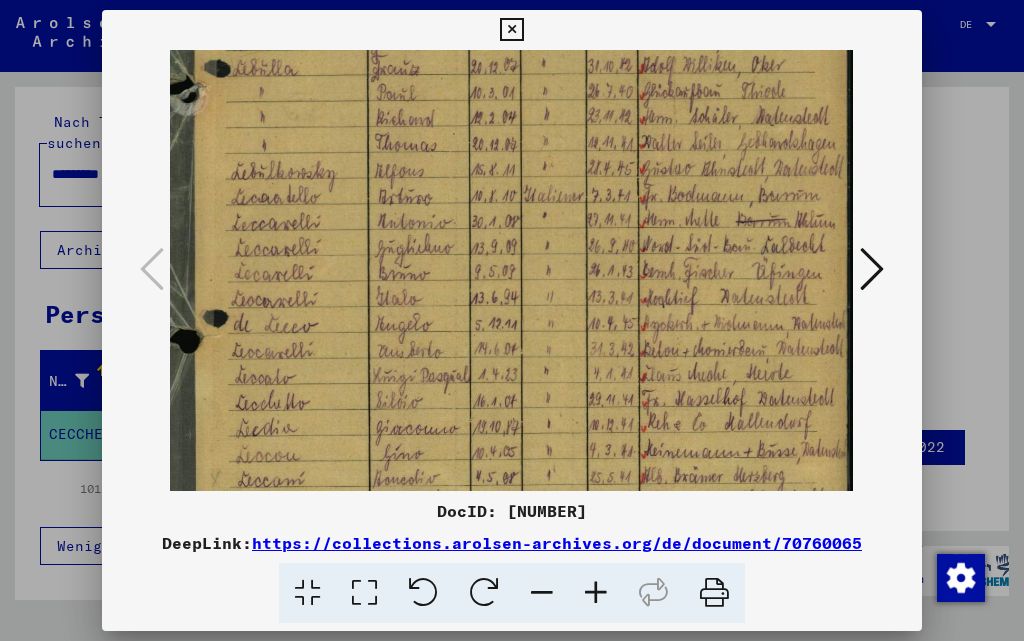 scroll, scrollTop: 308, scrollLeft: 26, axis: both 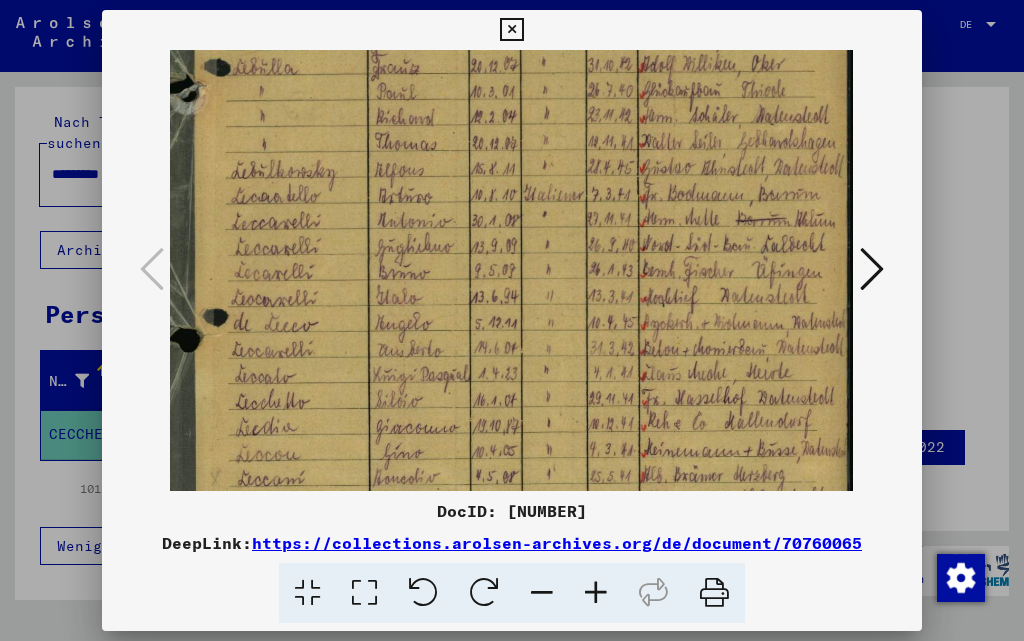 drag, startPoint x: 621, startPoint y: 449, endPoint x: 567, endPoint y: 343, distance: 118.96218 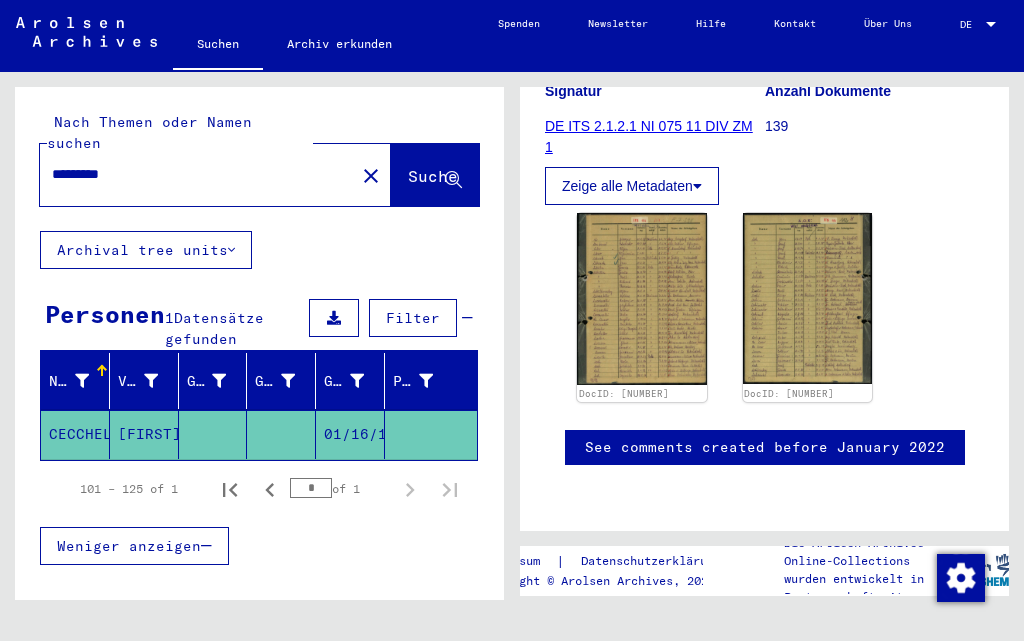 drag, startPoint x: 234, startPoint y: 162, endPoint x: 50, endPoint y: 174, distance: 184.39088 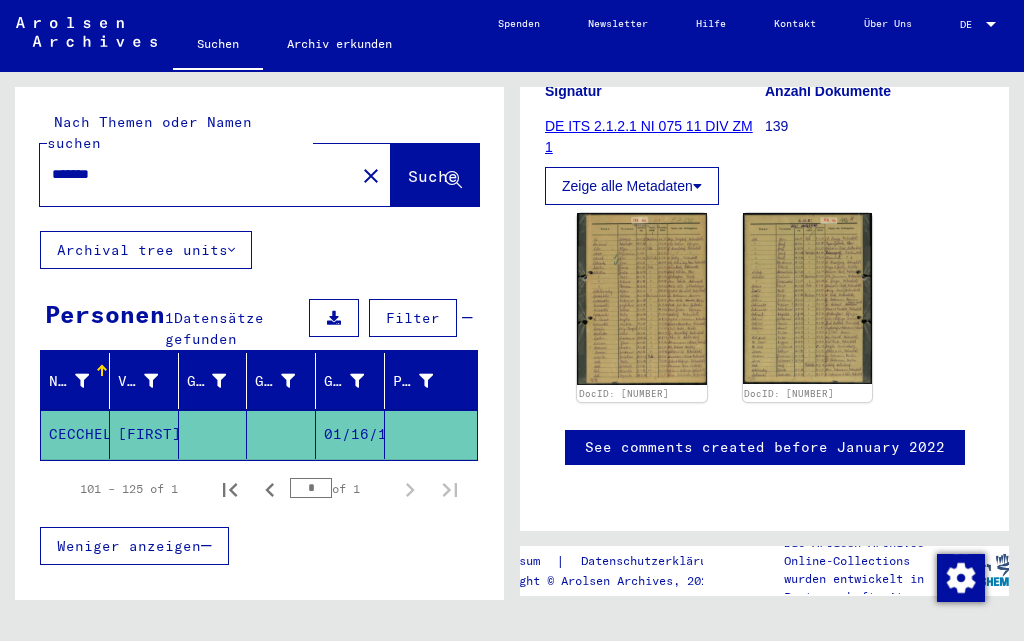 scroll, scrollTop: 0, scrollLeft: 0, axis: both 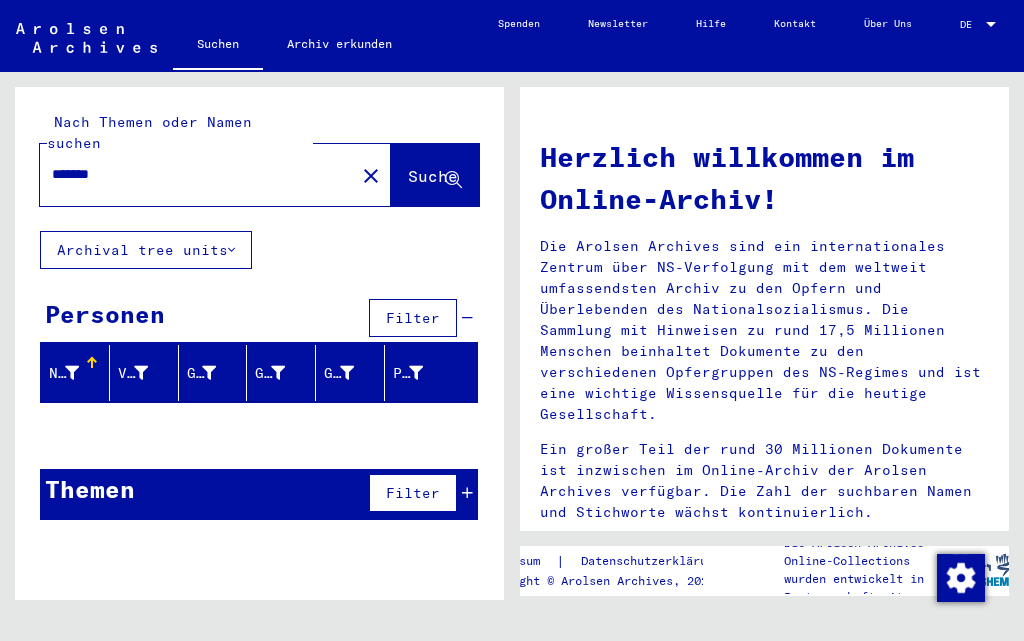click on "Nach Themen oder Namen suchen ******* close  Suche     Archival tree units  Personen  Filter   Nachname   Vorname   Geburtsname   Geburt‏   Geburtsdatum   Prisoner #  Signature Nachname Vorname Geburtsname Geburt‏ Geburtsdatum Prisoner # Vater (Adoptivvater) Mutter (Adoptivmutter) Religion Nationalität Beruf Haftstätte Sterbedatum Letzter Wohnort Letzter Wohnort (Land) Haftstätte Letzter Wohnort (Provinz) Letzter Wohnort (Ort) Letzter Wohnort (Stadtteil) Letzter Wohnort (Straße) Letzter Wohnort (Hausnummer) Signature Nachname Vorname Geburtsname Geburt‏ Geburtsdatum Prisoner # Themen  Filter   Signature   Titel  Signatur Signature Titel hierarchy list" 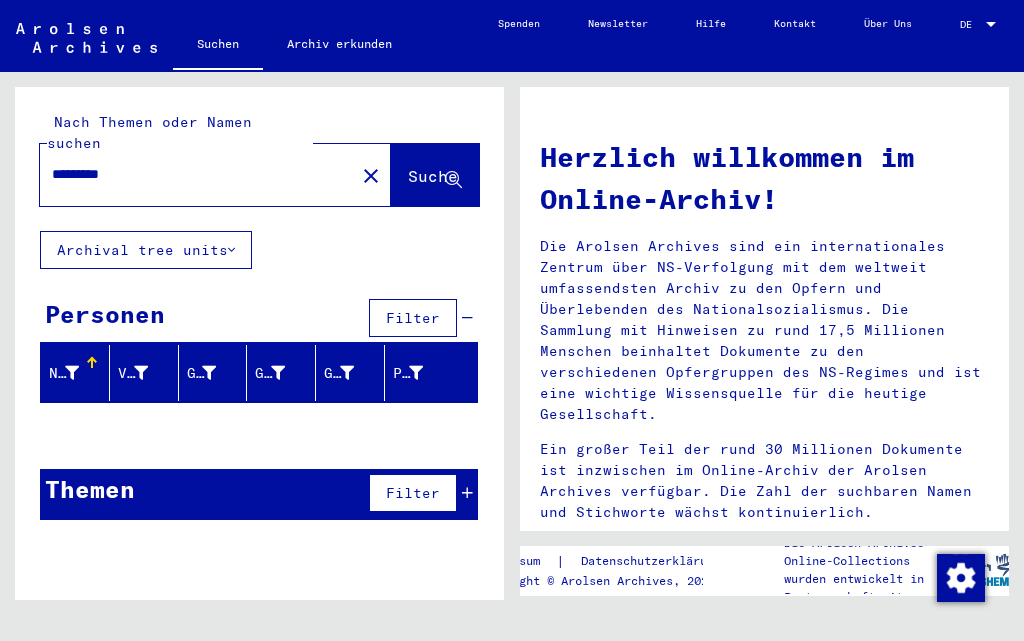 drag, startPoint x: 251, startPoint y: 150, endPoint x: 0, endPoint y: 174, distance: 252.1448 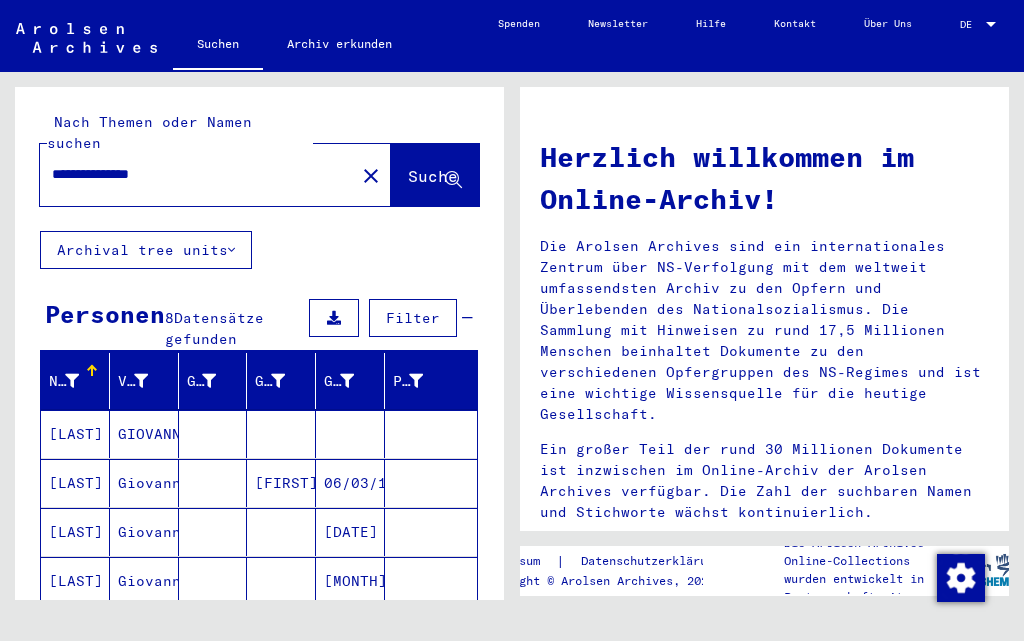 scroll, scrollTop: 100, scrollLeft: 0, axis: vertical 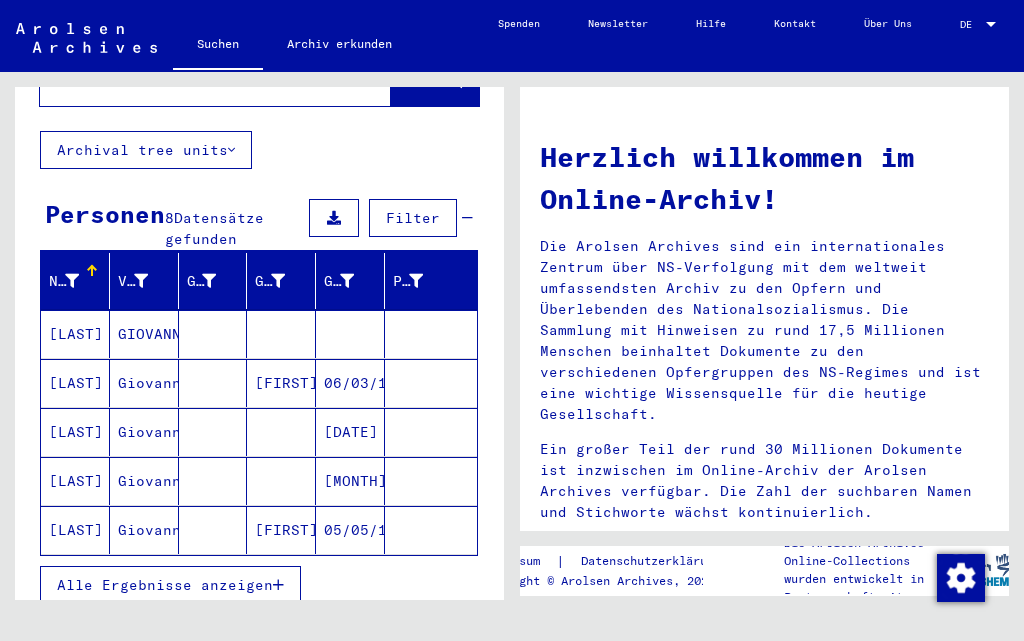click on "Alle Ergebnisse anzeigen" at bounding box center (170, 585) 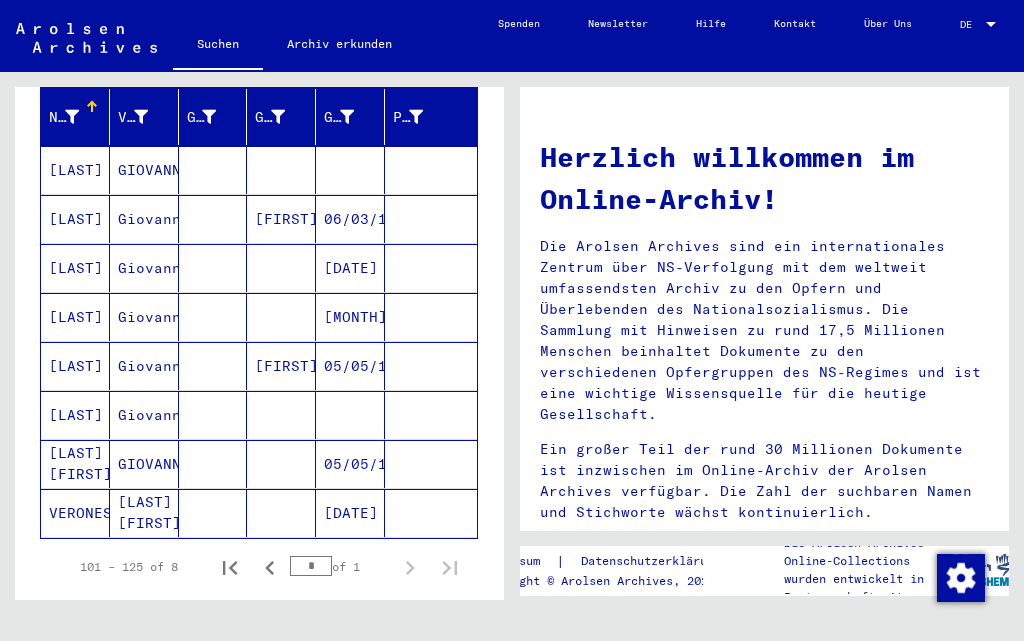 scroll, scrollTop: 300, scrollLeft: 0, axis: vertical 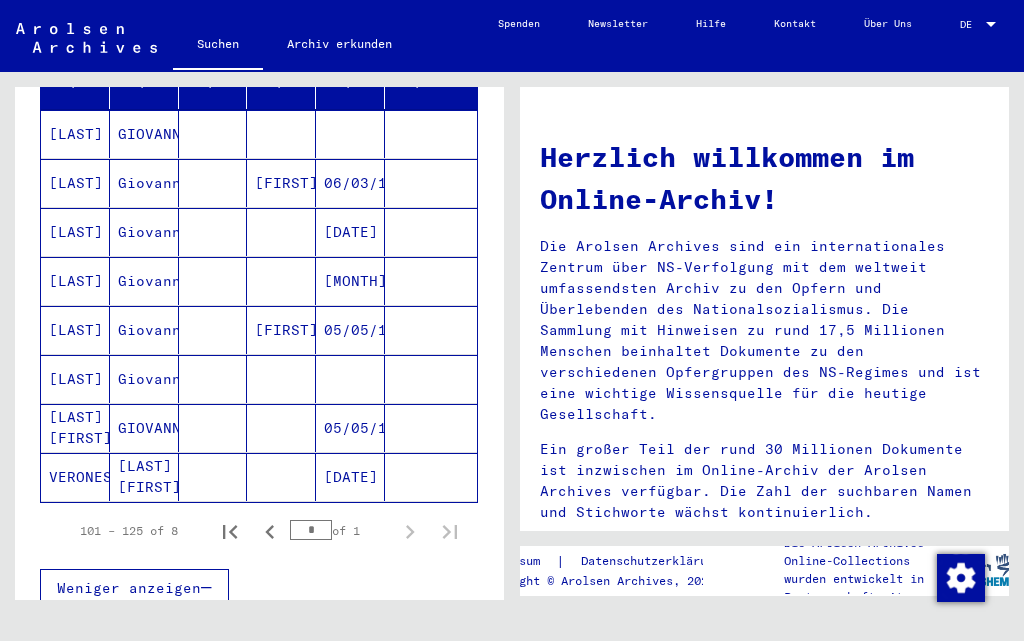 click on "[LAST]" at bounding box center [75, 428] 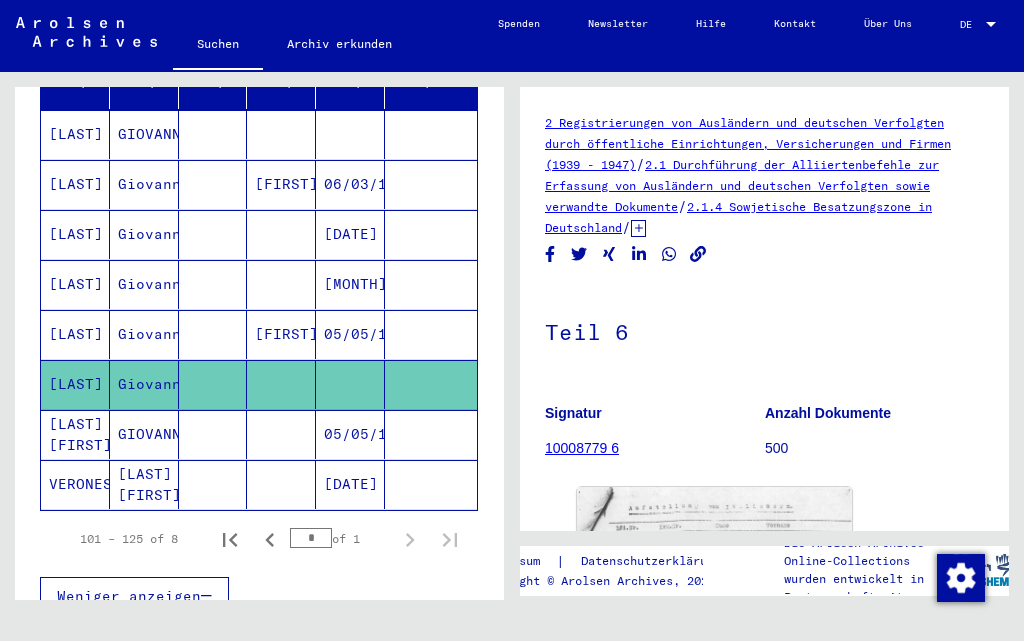 scroll, scrollTop: 156, scrollLeft: 0, axis: vertical 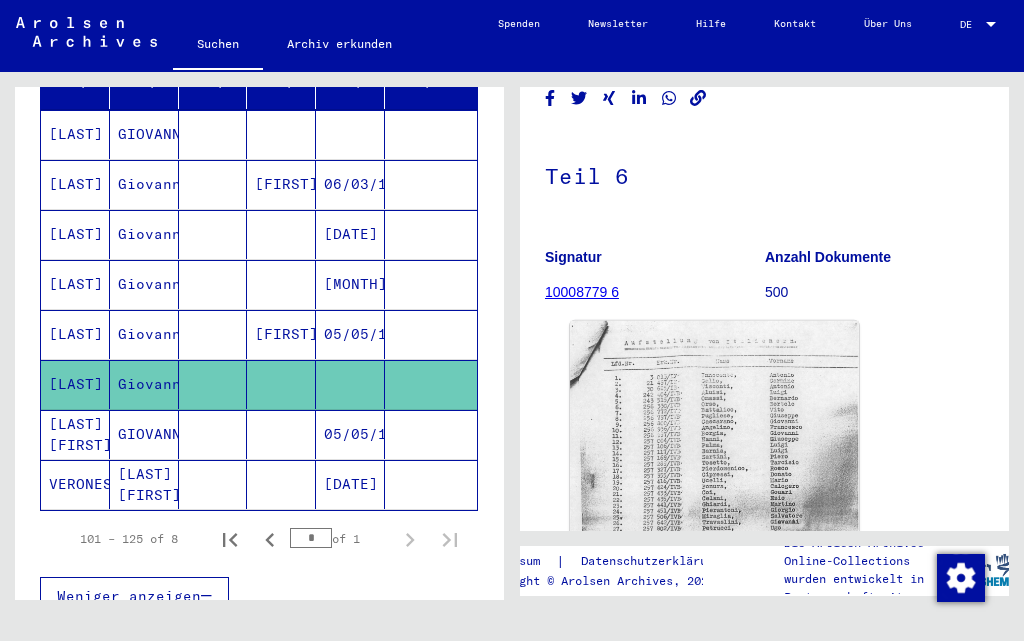 click 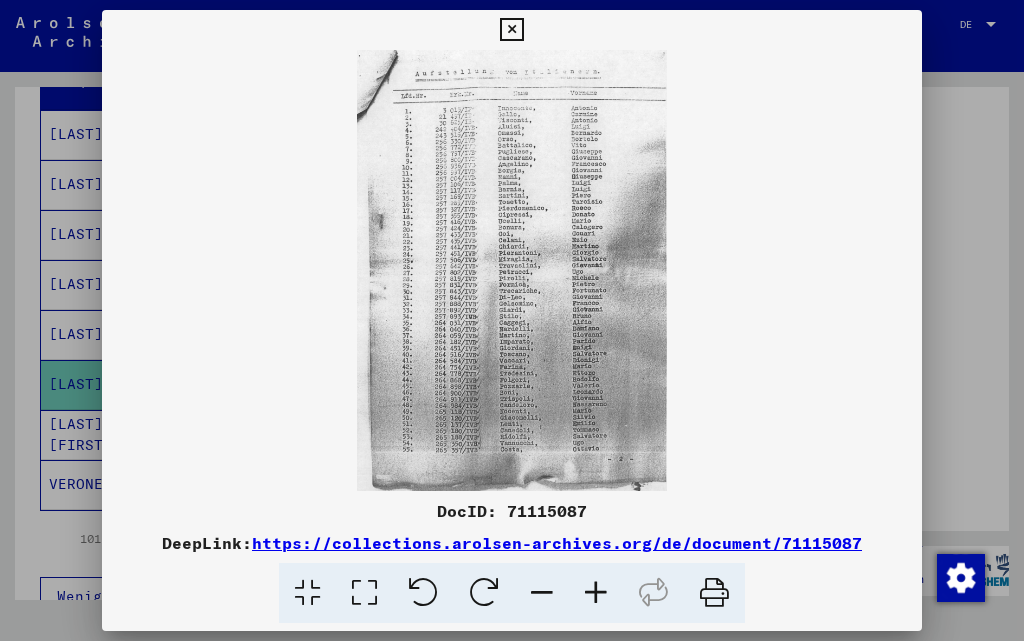 click at bounding box center [596, 593] 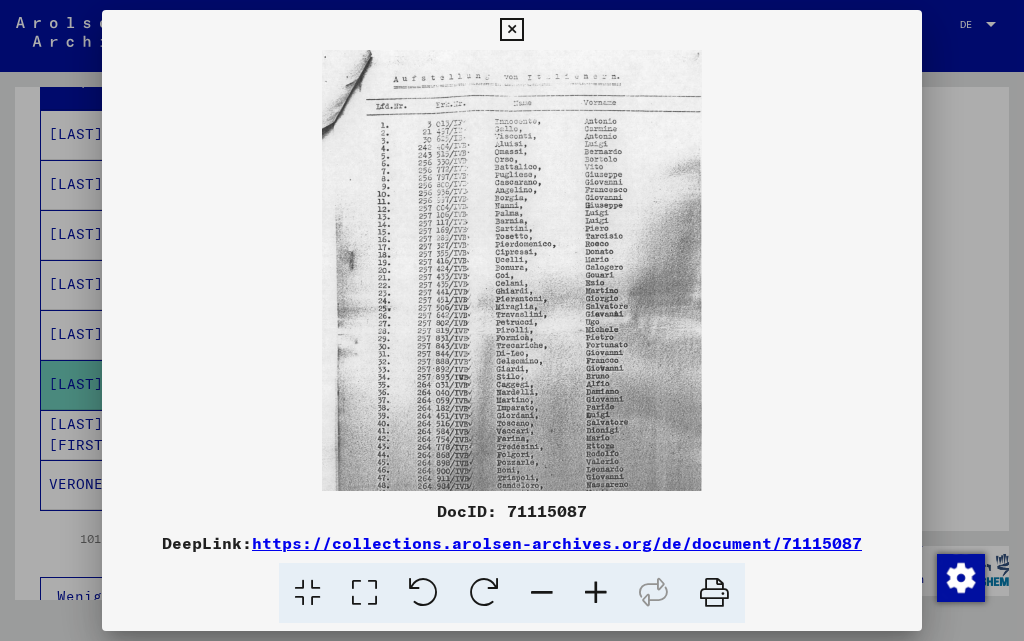 click at bounding box center [596, 593] 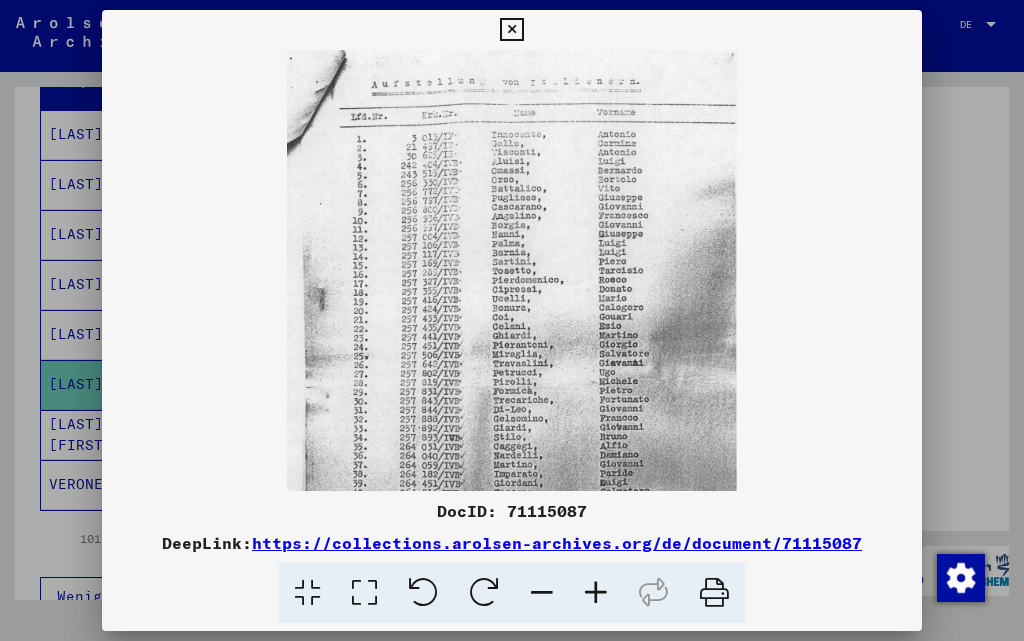 click at bounding box center [596, 593] 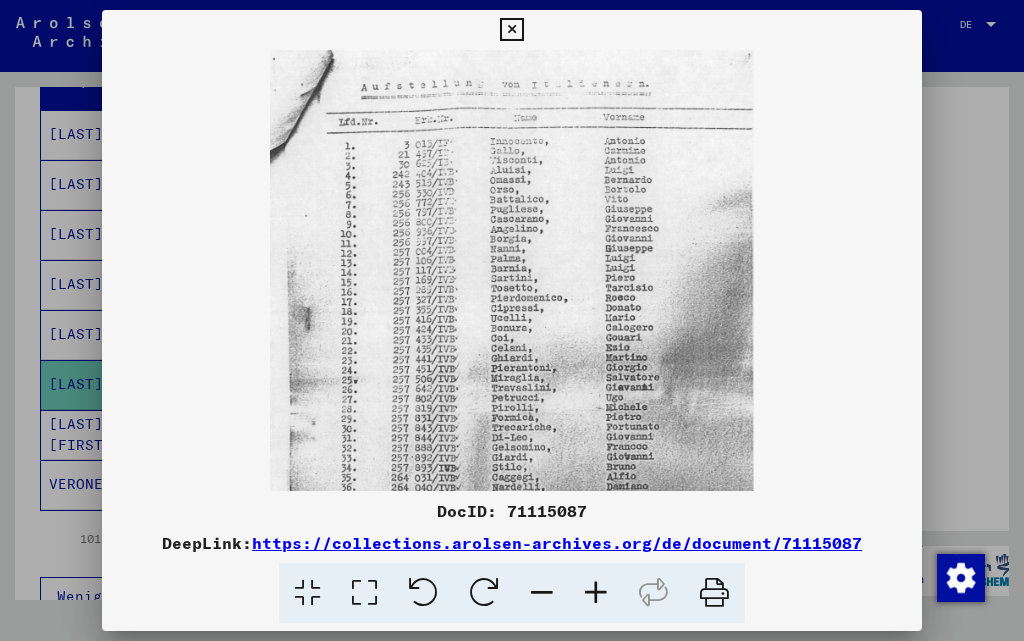 click at bounding box center (596, 593) 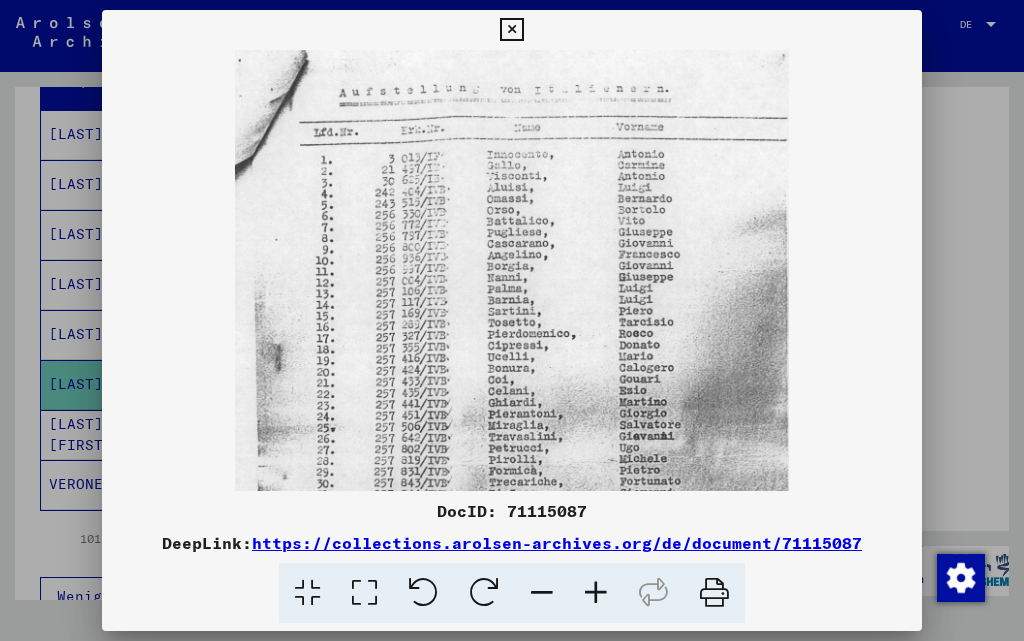 click at bounding box center [596, 593] 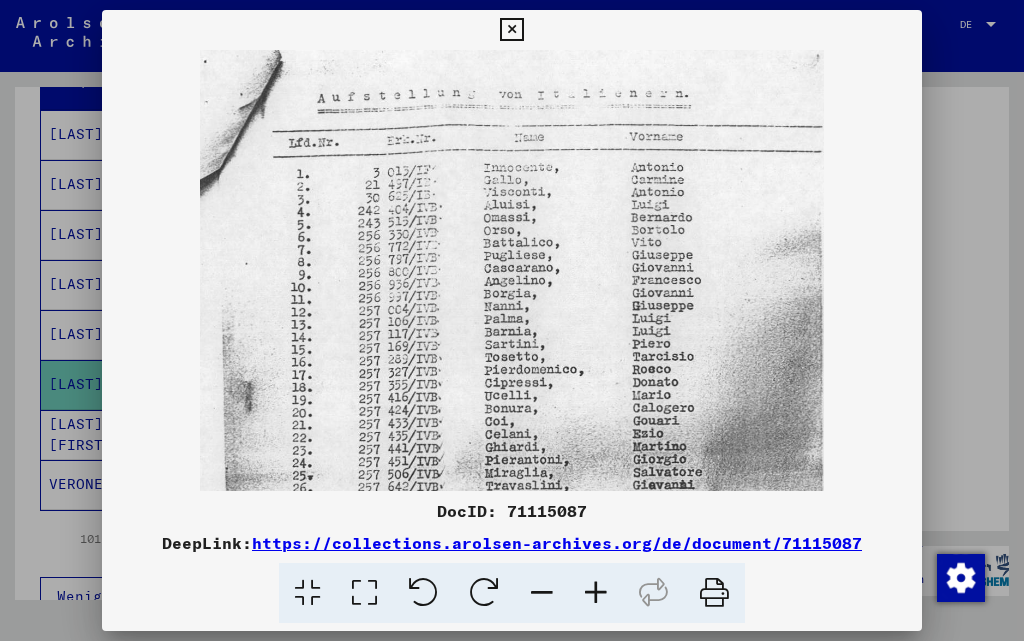 click at bounding box center (596, 593) 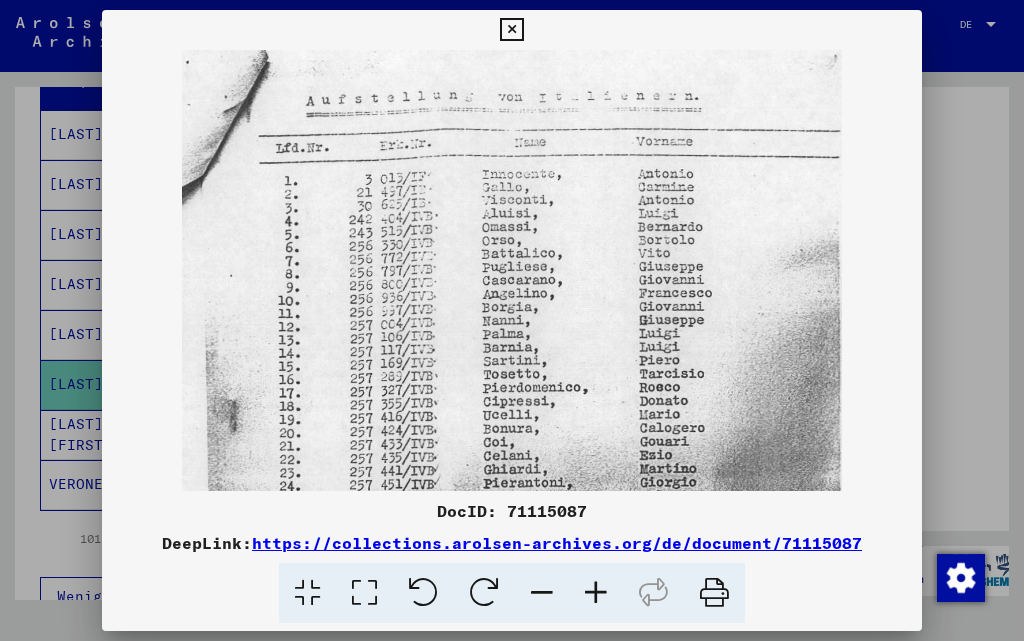 click at bounding box center (596, 593) 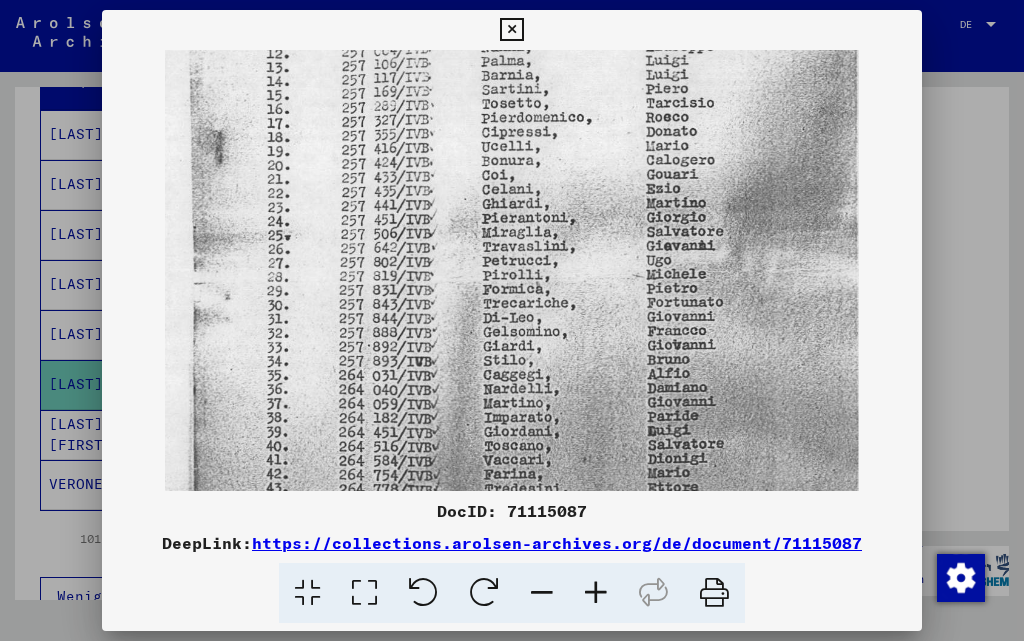 scroll, scrollTop: 297, scrollLeft: 0, axis: vertical 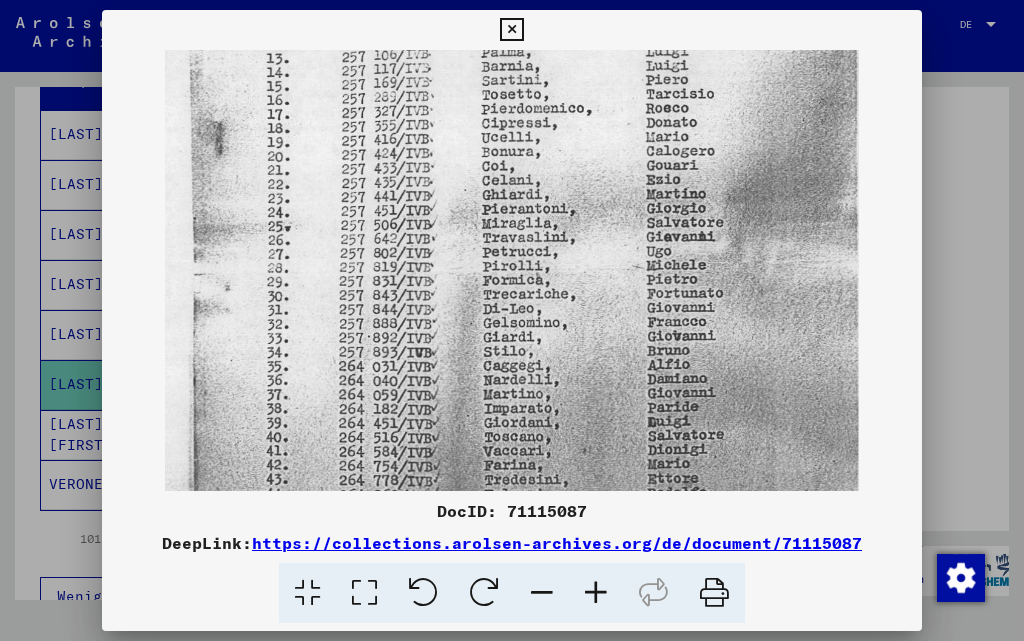 drag, startPoint x: 716, startPoint y: 435, endPoint x: 729, endPoint y: 138, distance: 297.28436 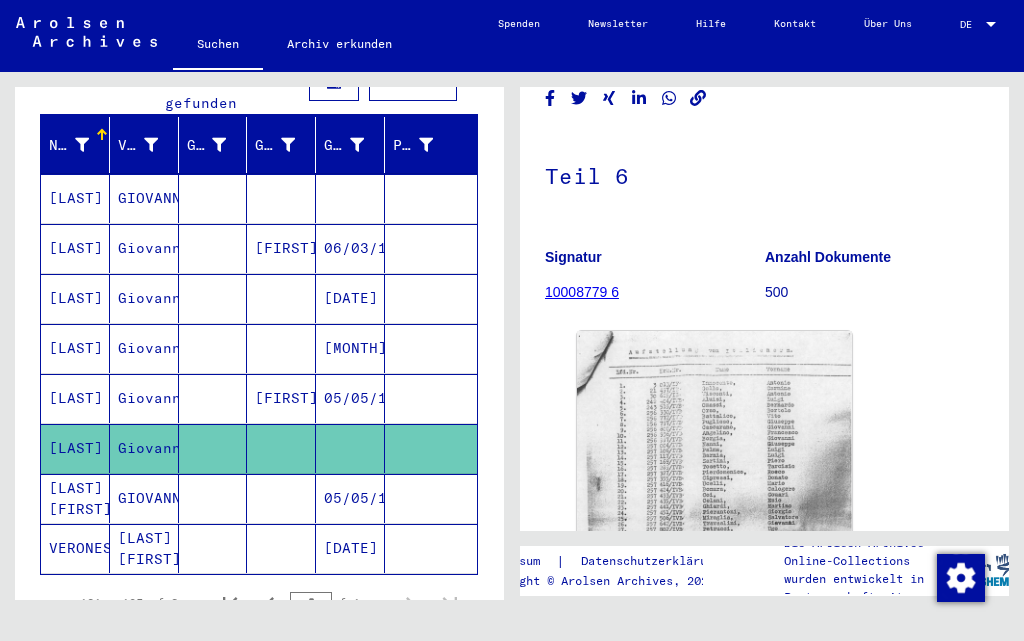scroll, scrollTop: 200, scrollLeft: 0, axis: vertical 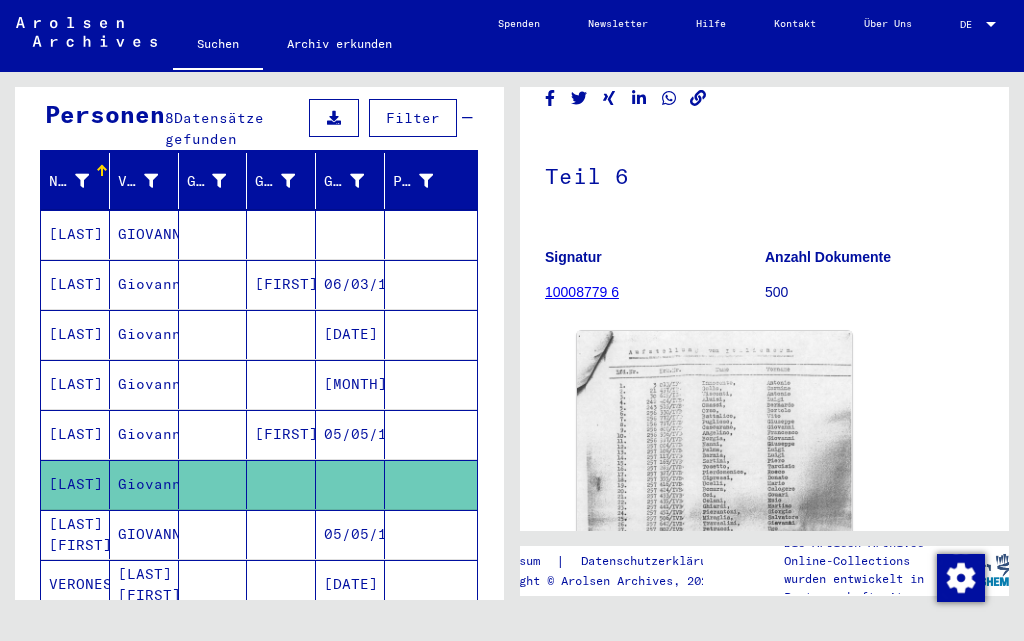 click on "[LAST]" at bounding box center (75, 334) 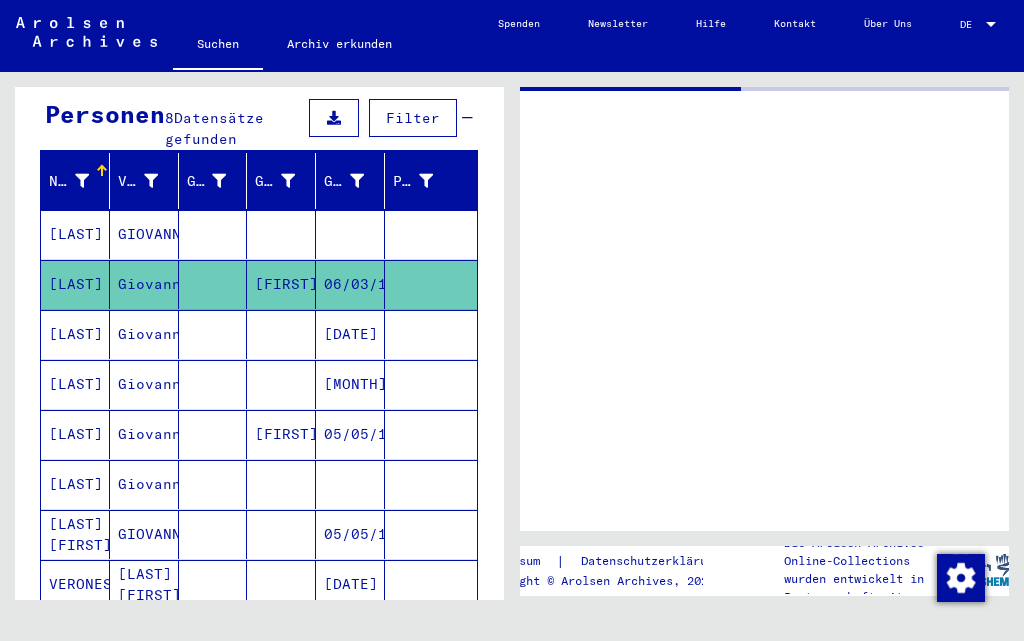 scroll, scrollTop: 0, scrollLeft: 0, axis: both 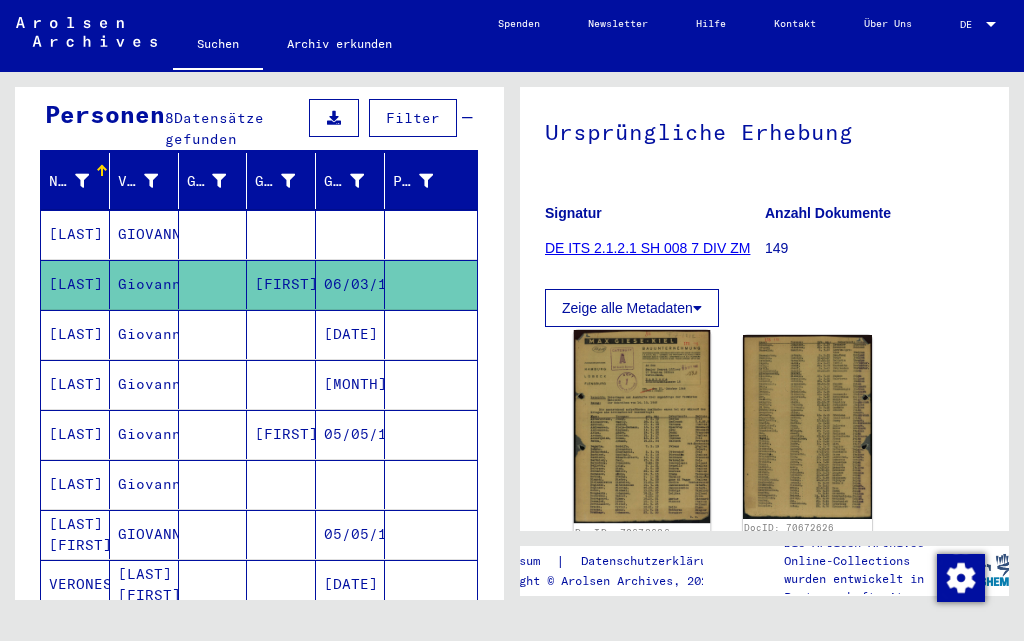 click 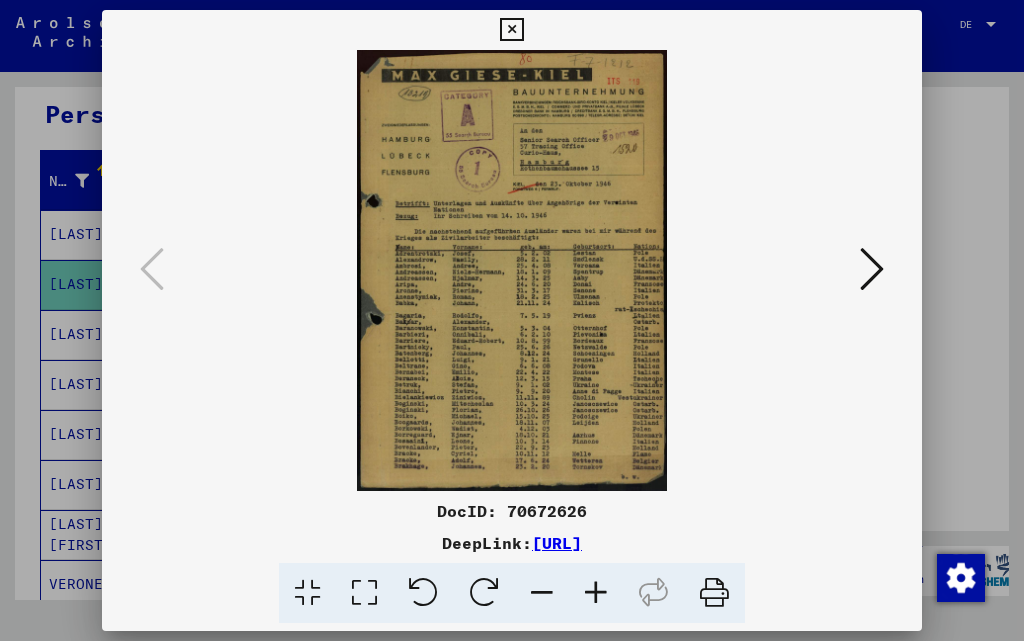 click at bounding box center (596, 593) 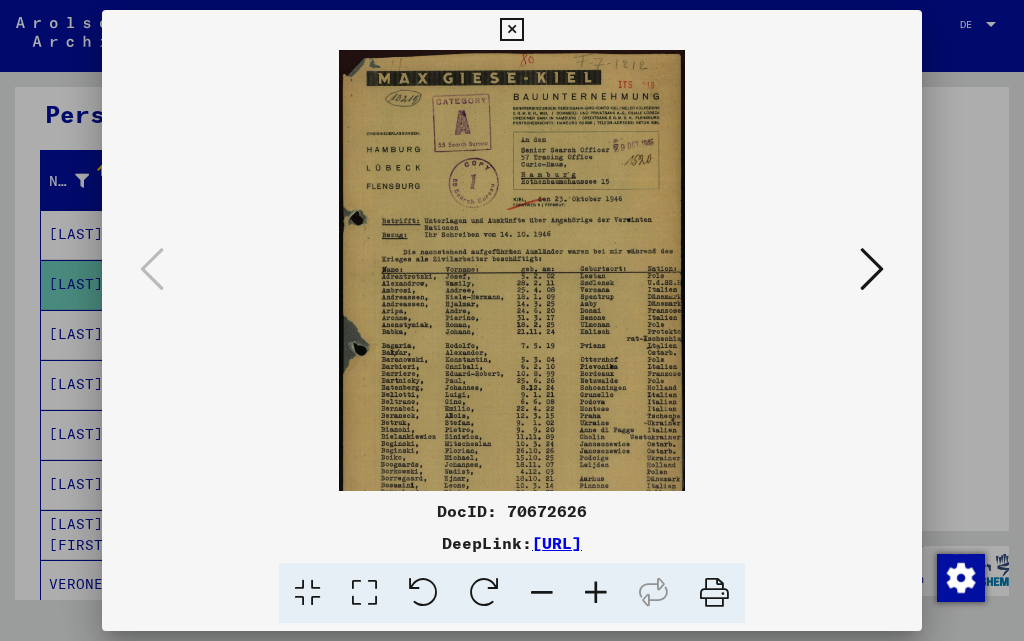 click at bounding box center [596, 593] 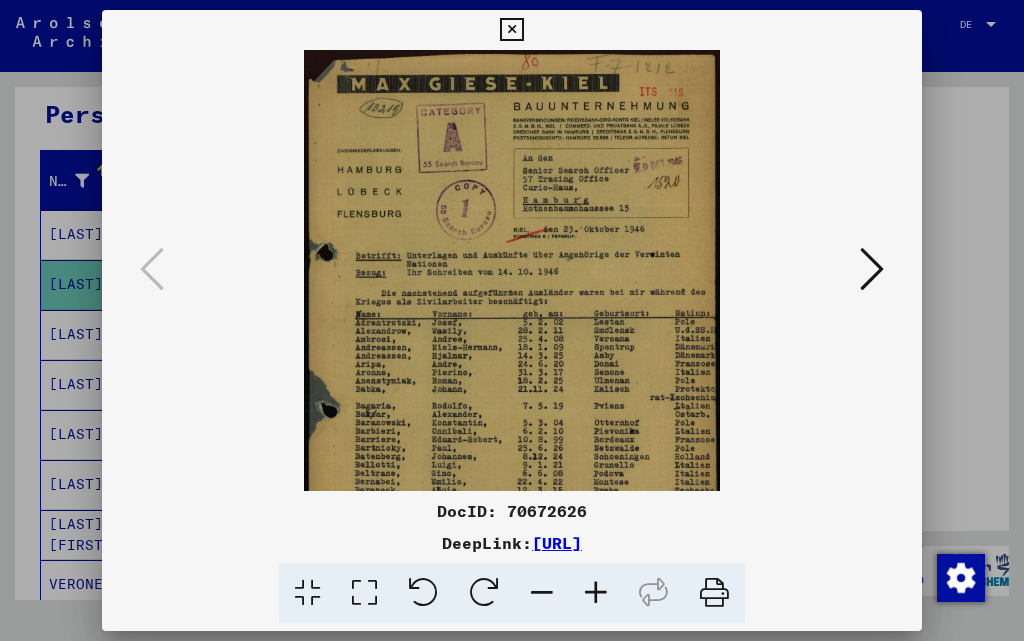 click at bounding box center [596, 593] 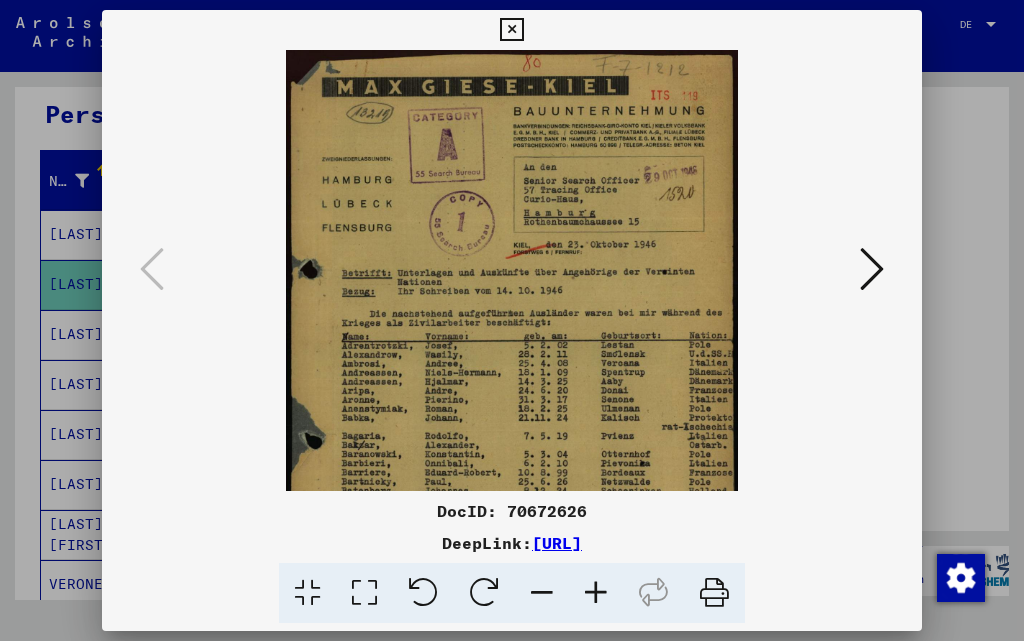 click at bounding box center (596, 593) 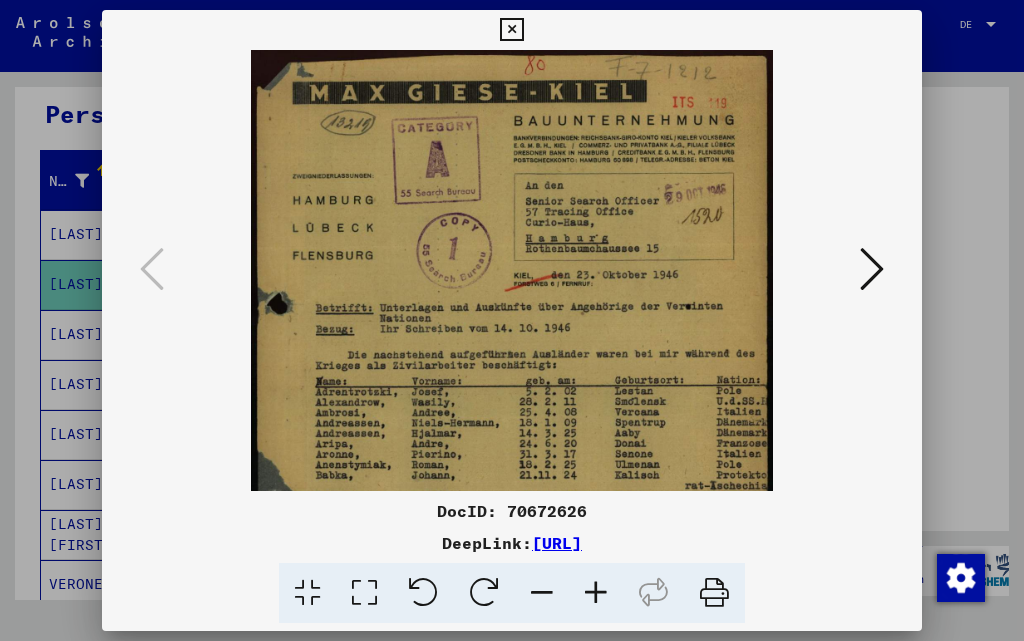 click at bounding box center [596, 593] 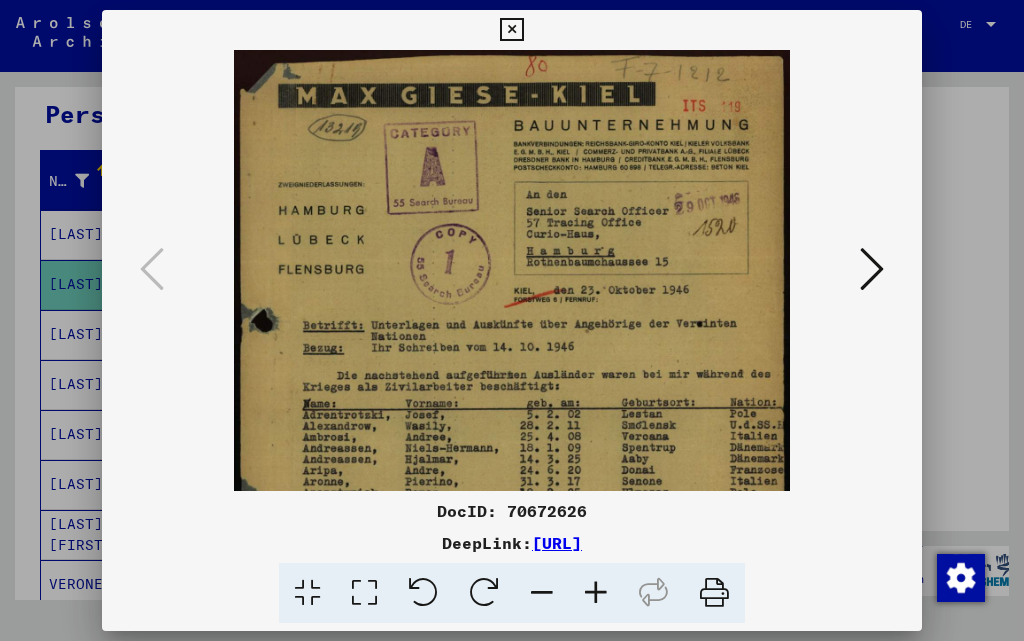 click at bounding box center [596, 593] 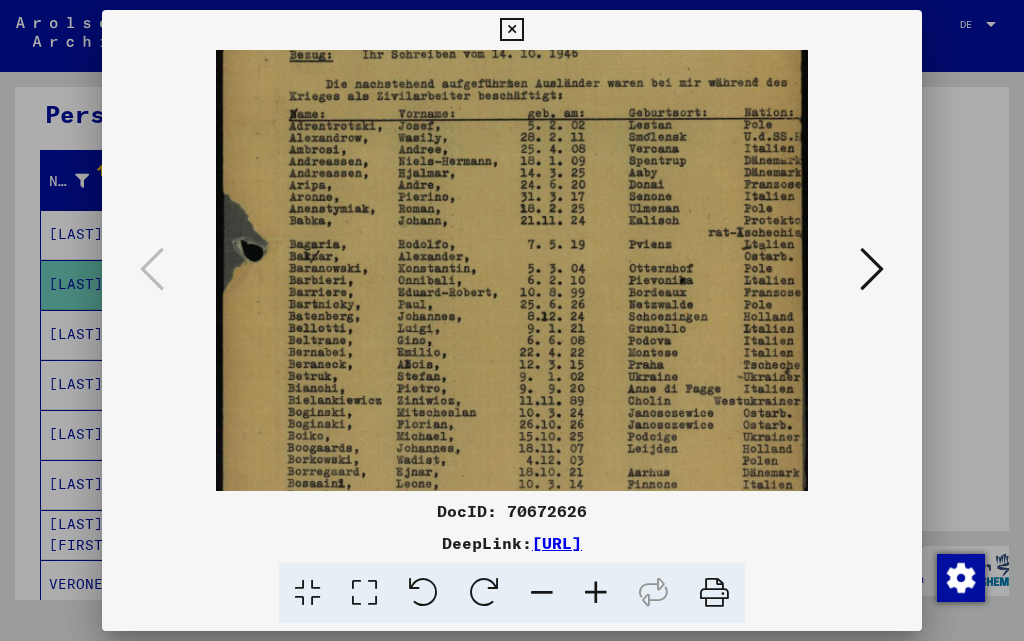 drag, startPoint x: 576, startPoint y: 440, endPoint x: 558, endPoint y: 128, distance: 312.5188 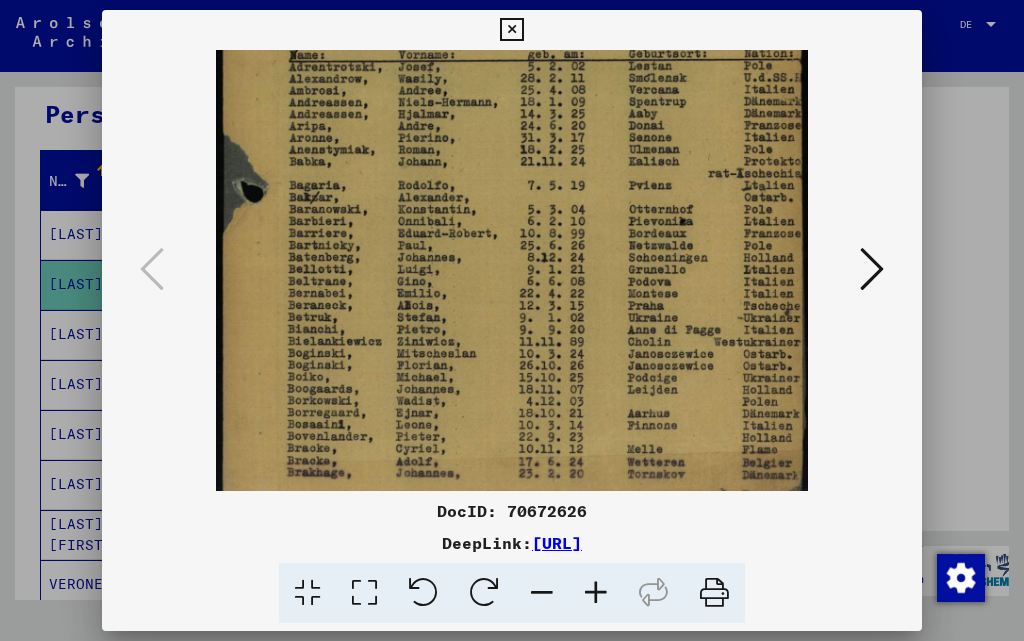 scroll, scrollTop: 400, scrollLeft: 0, axis: vertical 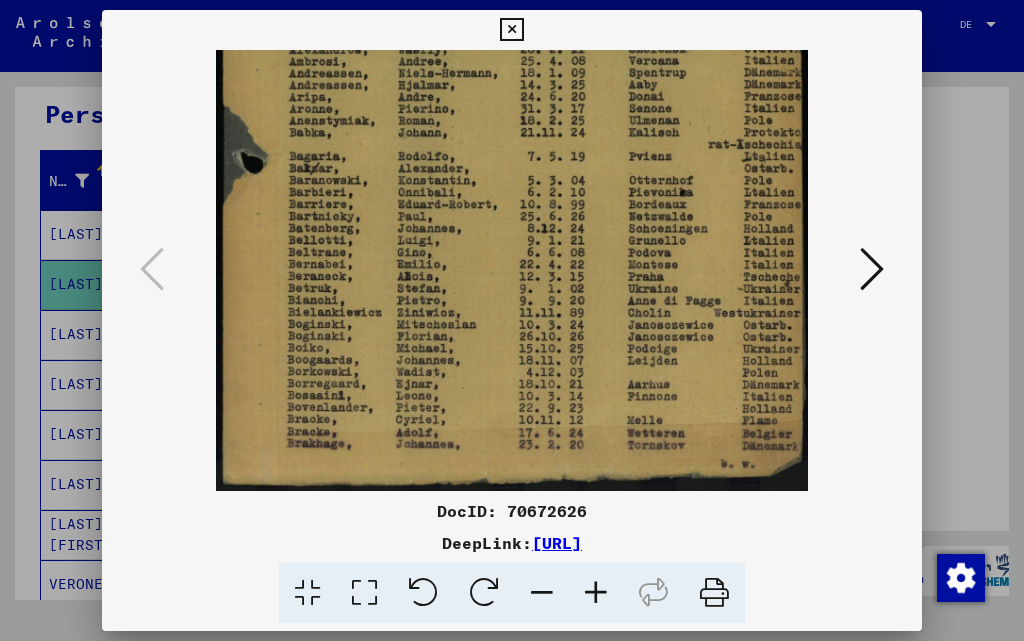 drag, startPoint x: 472, startPoint y: 462, endPoint x: 472, endPoint y: 176, distance: 286 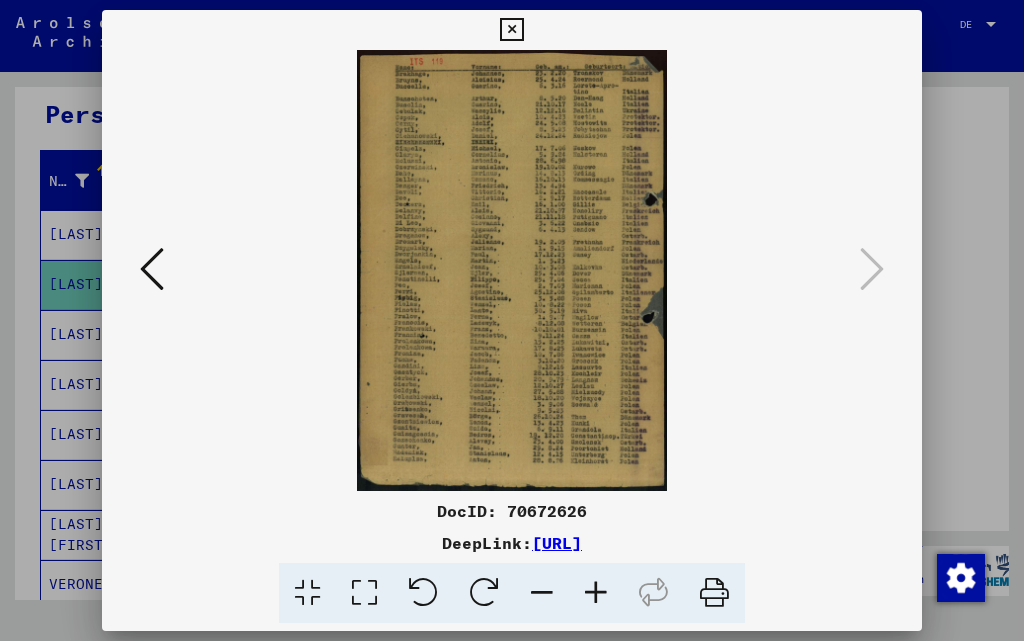 click at bounding box center (596, 593) 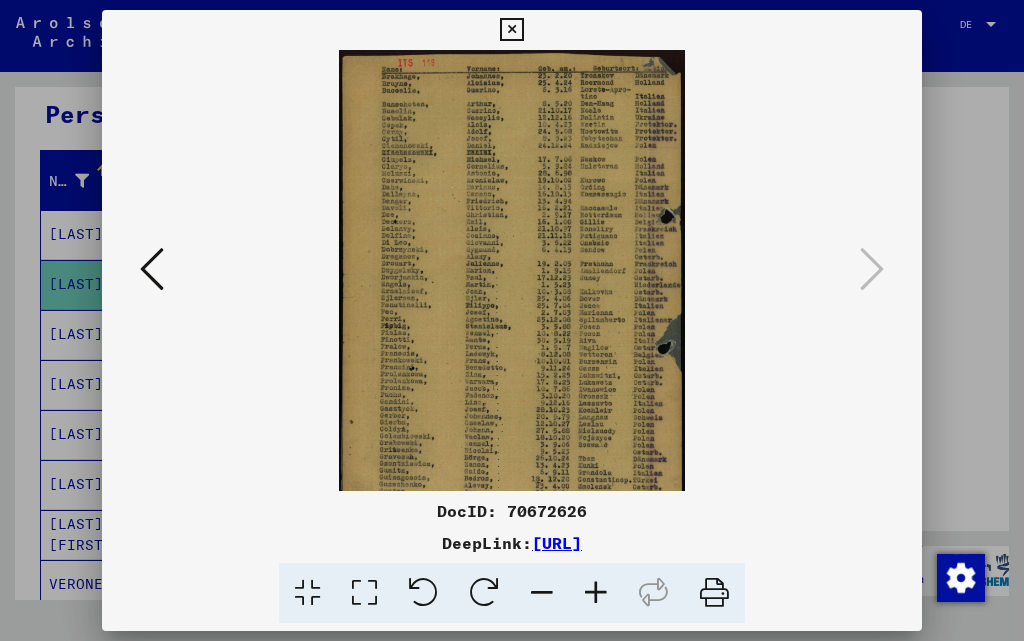 click at bounding box center (596, 593) 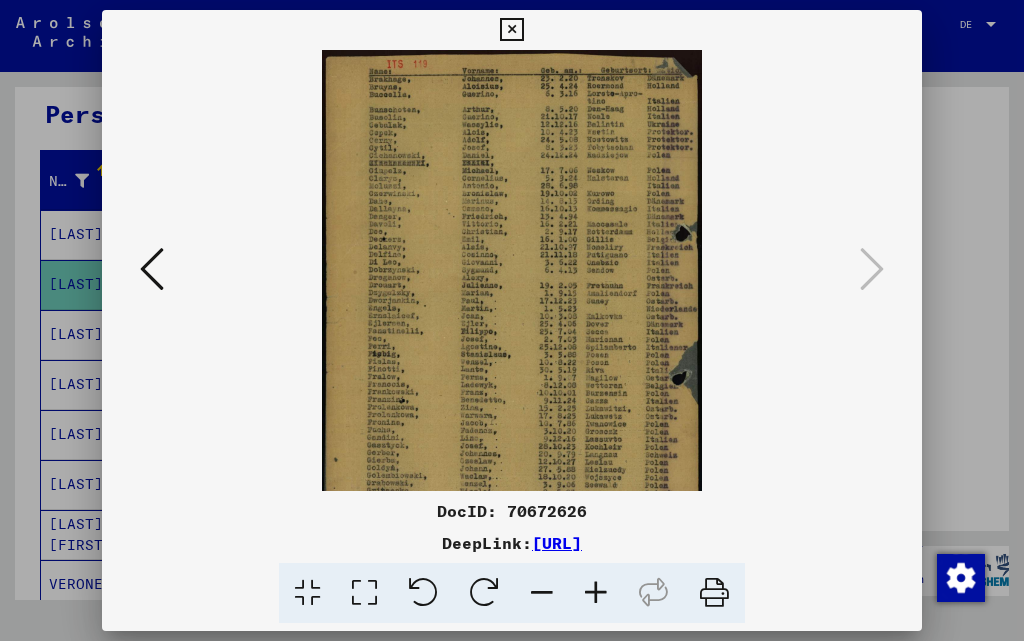 click at bounding box center [596, 593] 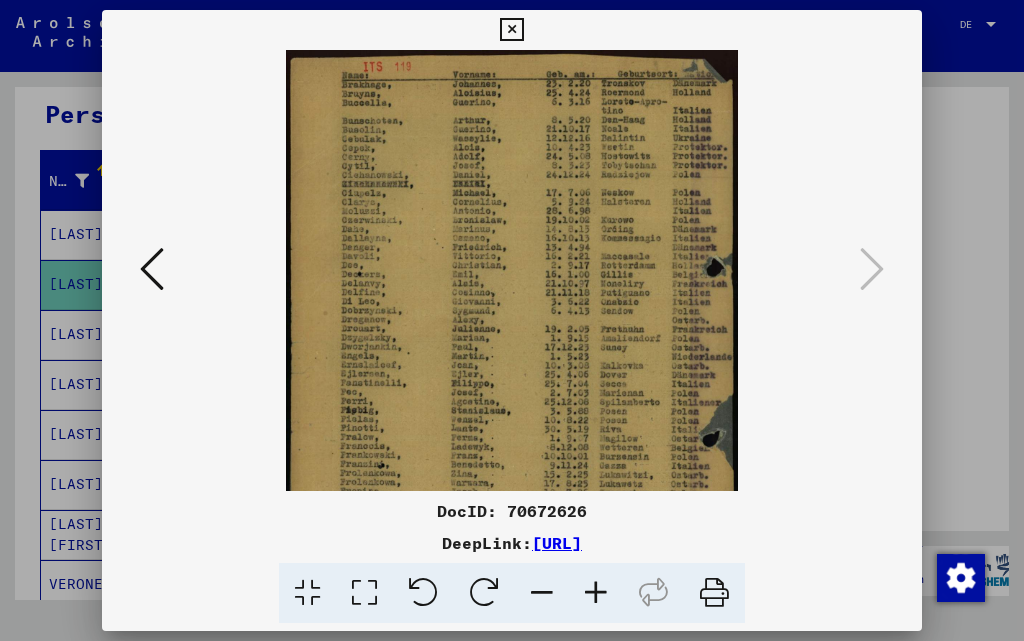 click at bounding box center (596, 593) 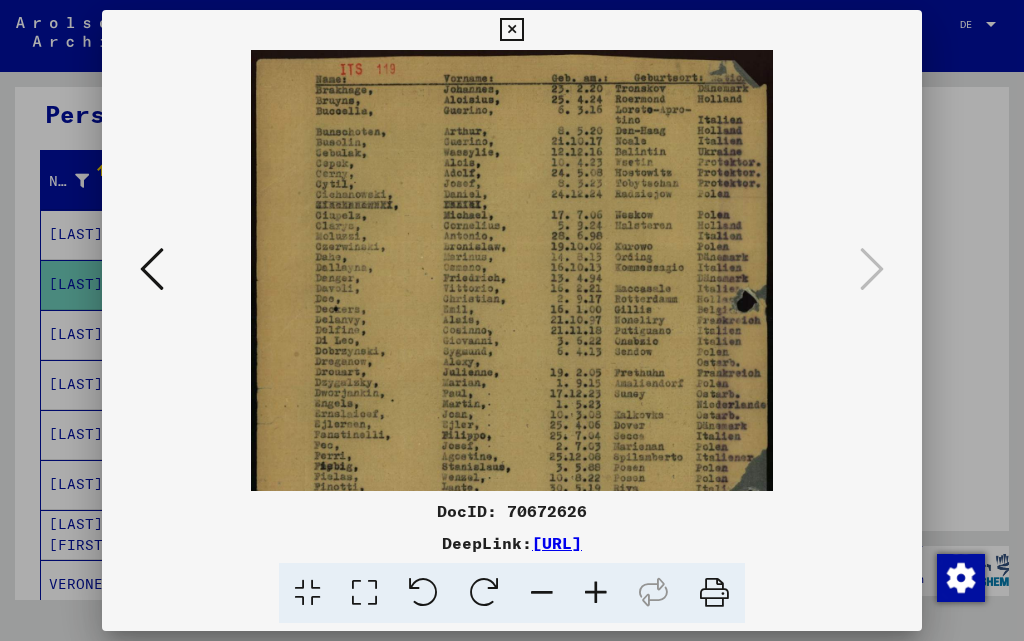 click at bounding box center (596, 593) 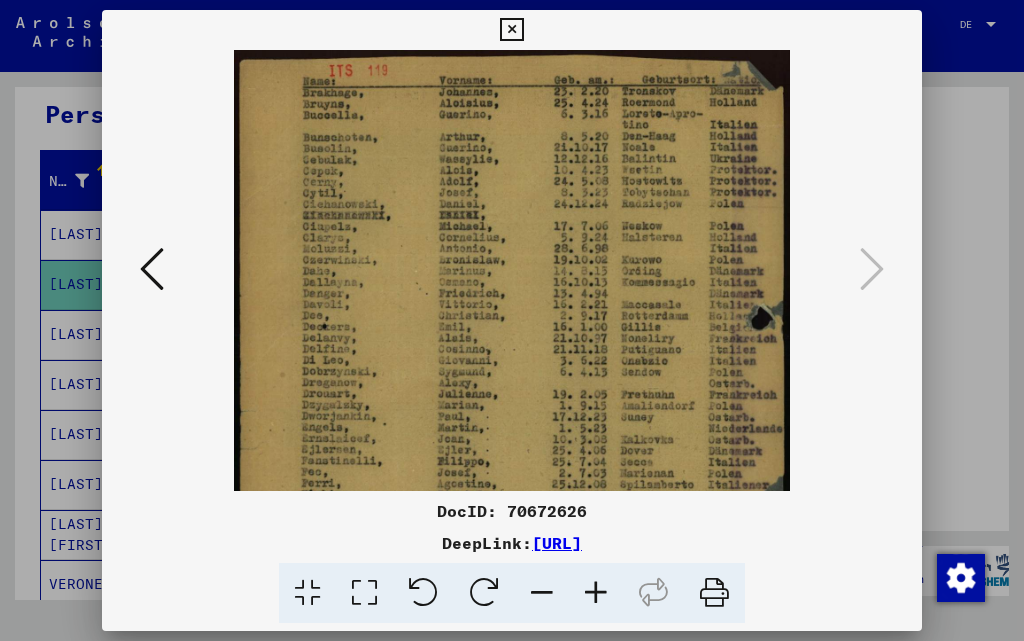 click at bounding box center [596, 593] 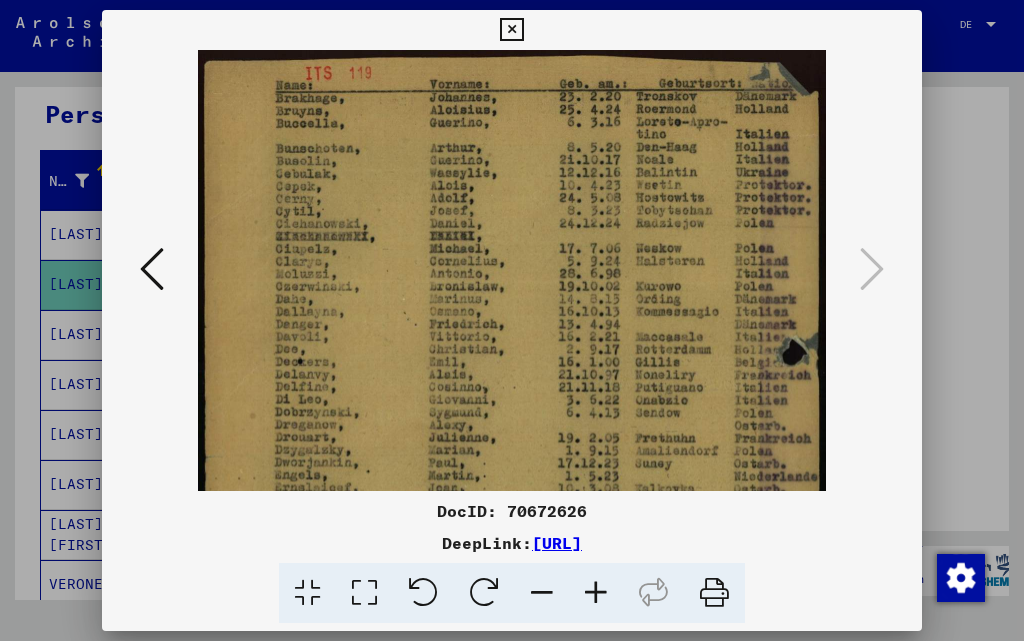 click at bounding box center (596, 593) 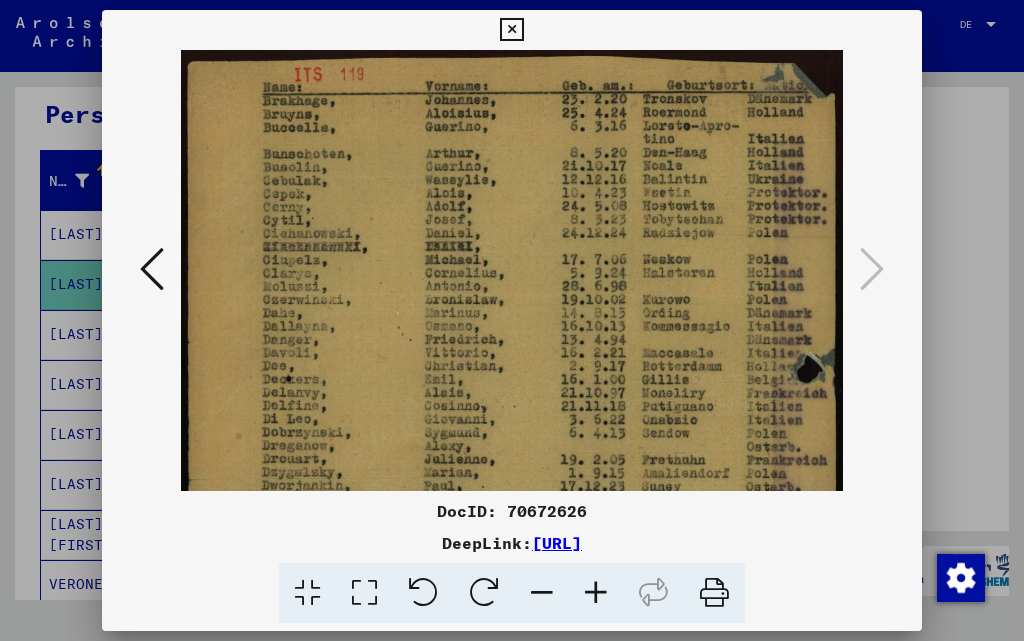 drag, startPoint x: 625, startPoint y: 423, endPoint x: 586, endPoint y: 426, distance: 39.115215 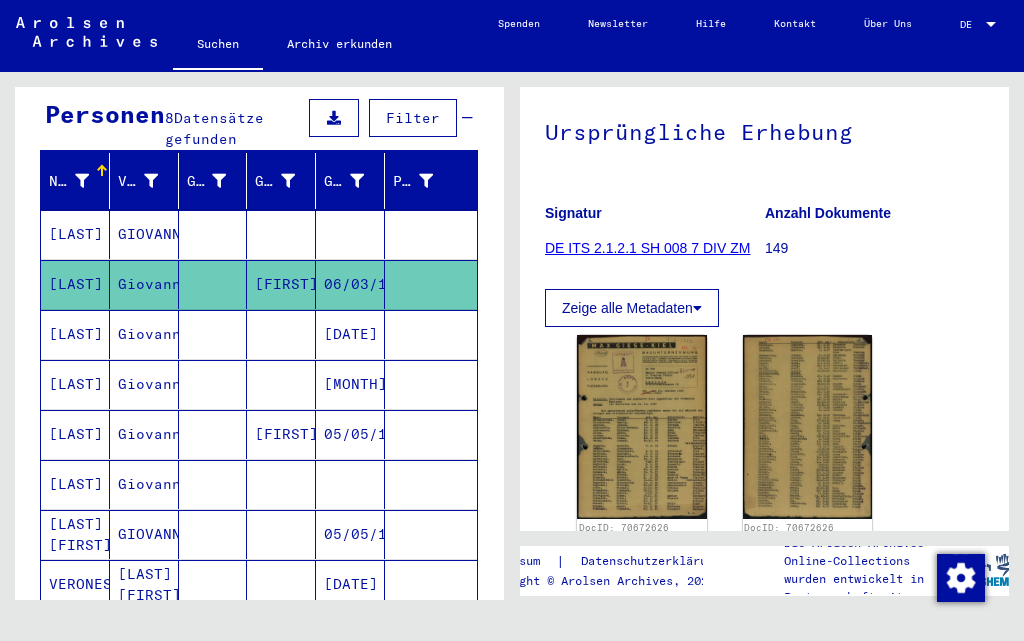 scroll, scrollTop: 0, scrollLeft: 0, axis: both 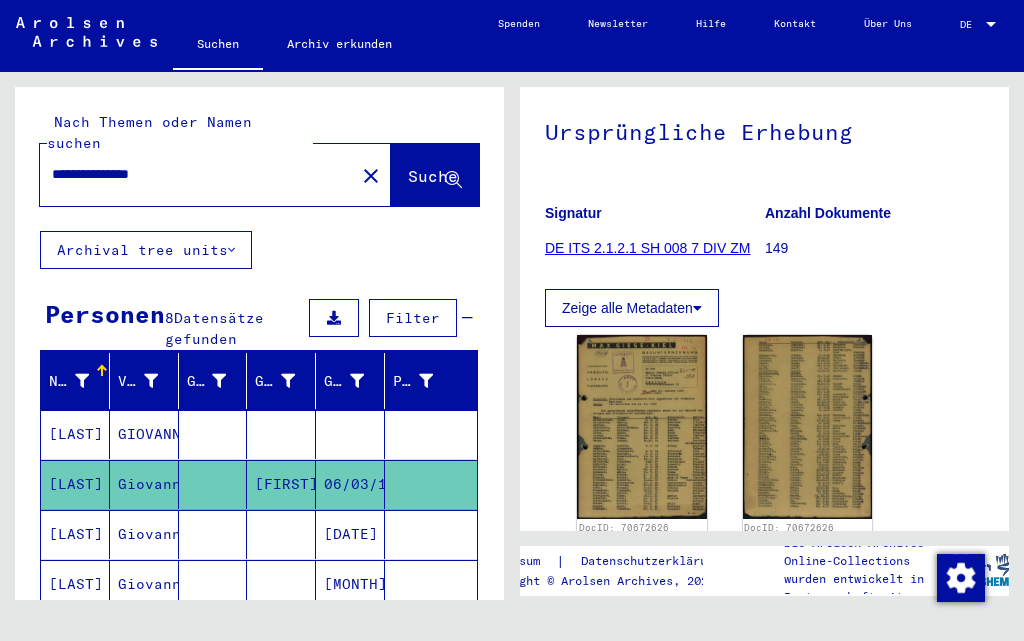 drag, startPoint x: 226, startPoint y: 152, endPoint x: 0, endPoint y: 165, distance: 226.37358 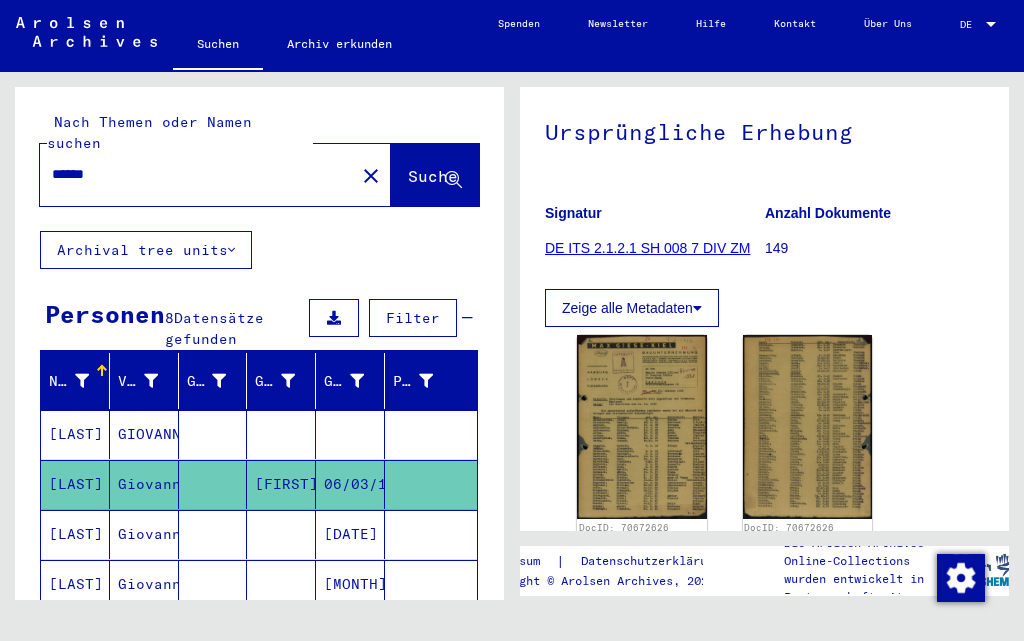 scroll, scrollTop: 0, scrollLeft: 0, axis: both 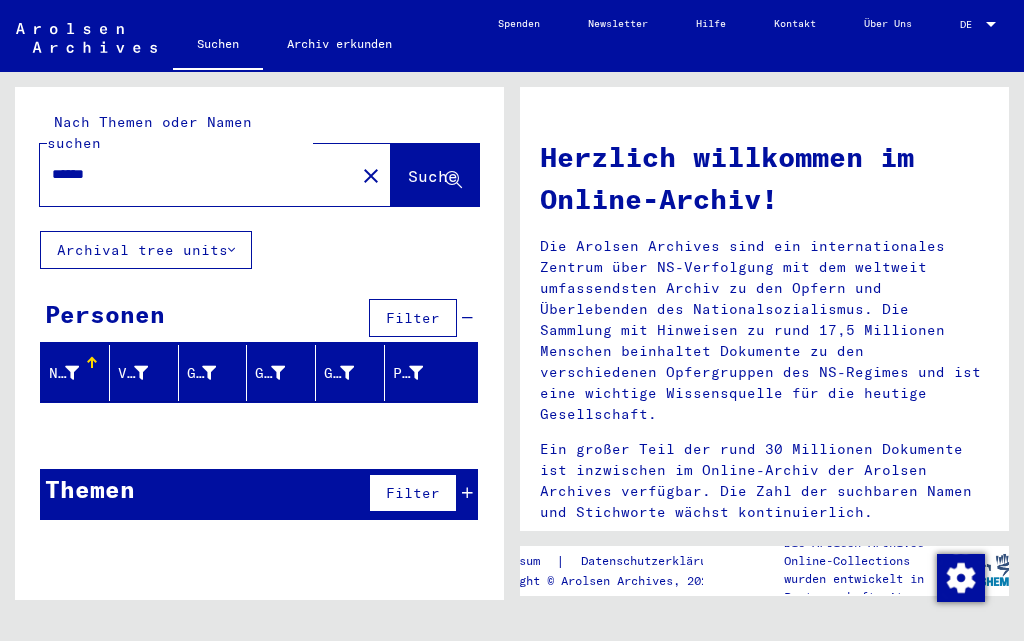 click on "******" at bounding box center (191, 174) 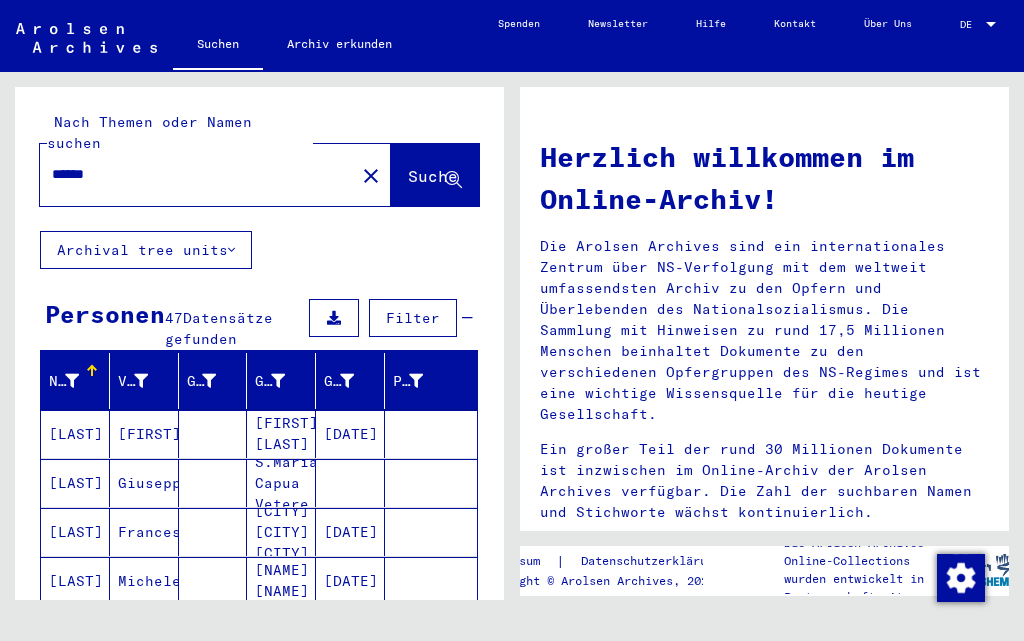 click on "******" 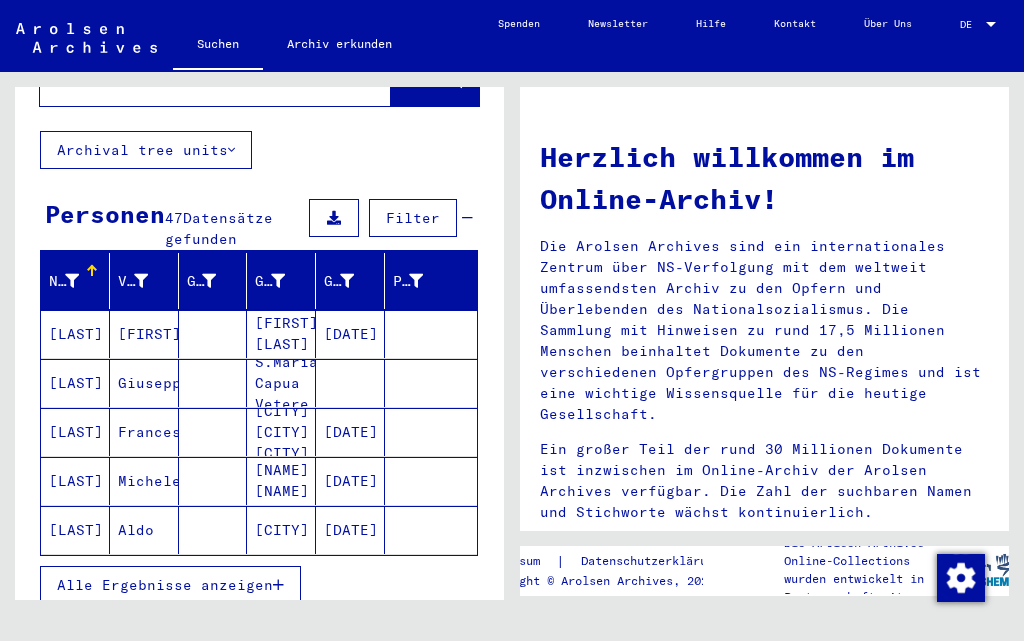 click on "Alle Ergebnisse anzeigen" at bounding box center [170, 585] 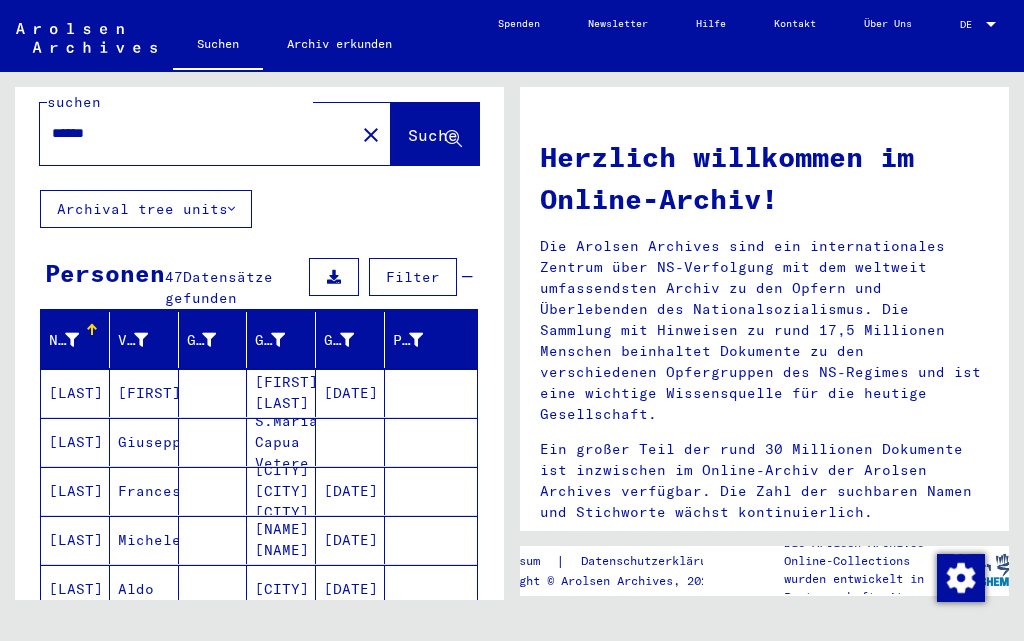 scroll, scrollTop: 0, scrollLeft: 0, axis: both 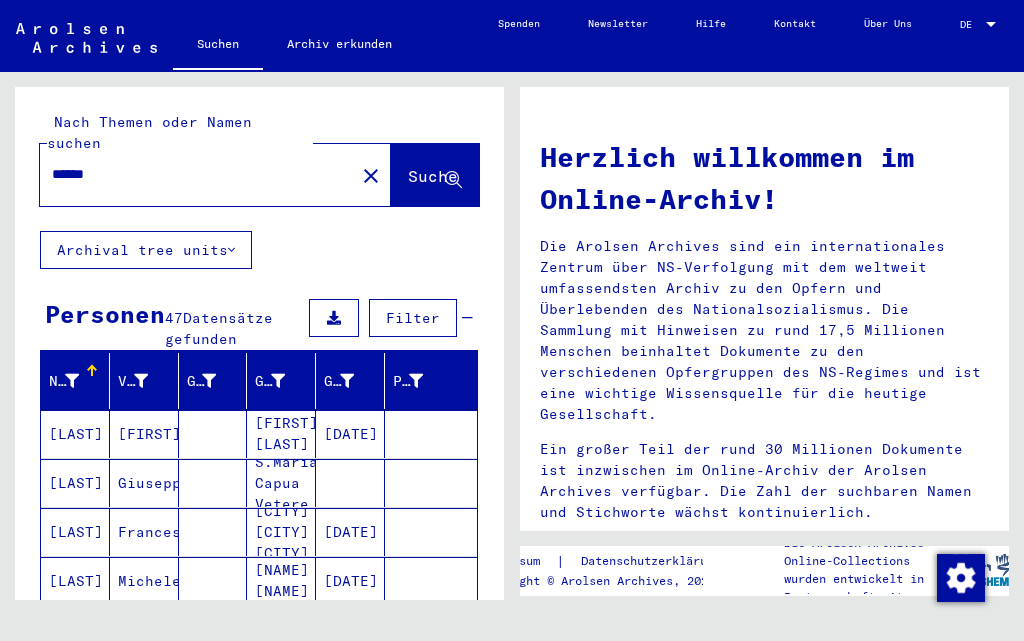 drag, startPoint x: 243, startPoint y: 165, endPoint x: 114, endPoint y: 165, distance: 129 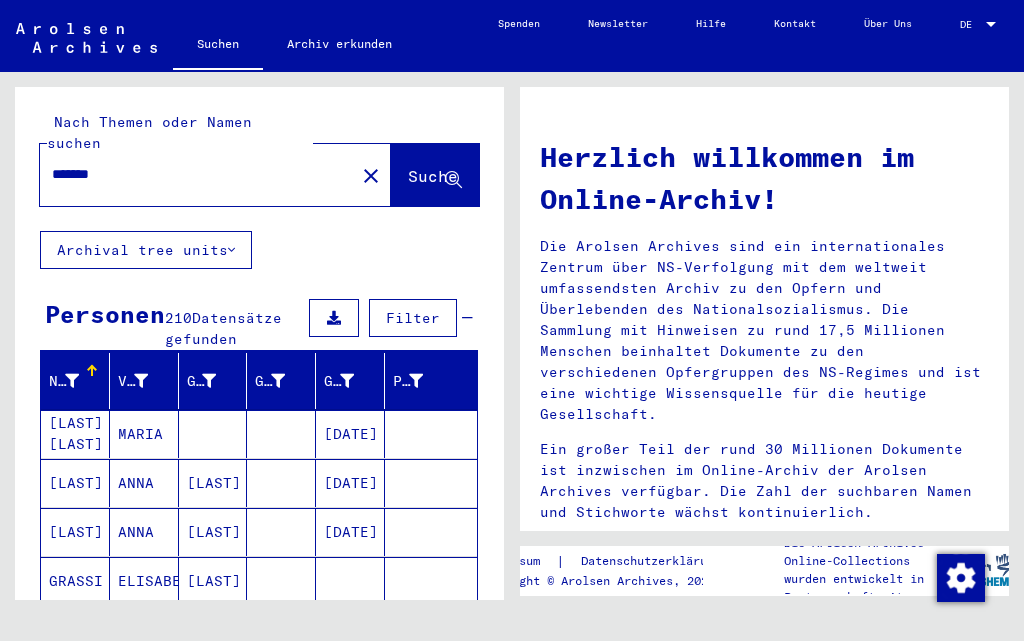 click on "*******" at bounding box center (191, 174) 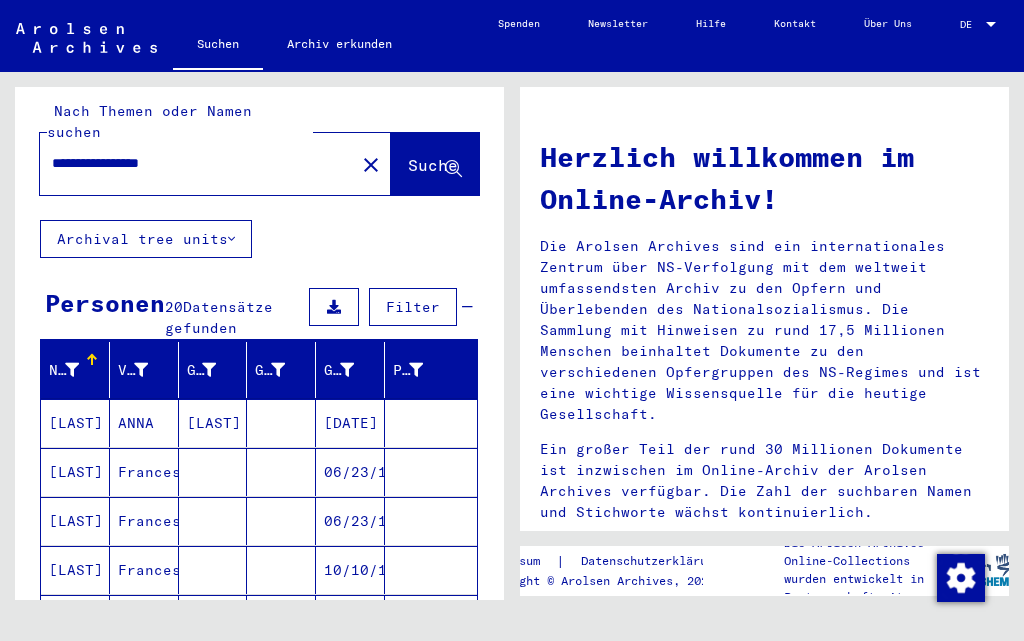 scroll, scrollTop: 0, scrollLeft: 0, axis: both 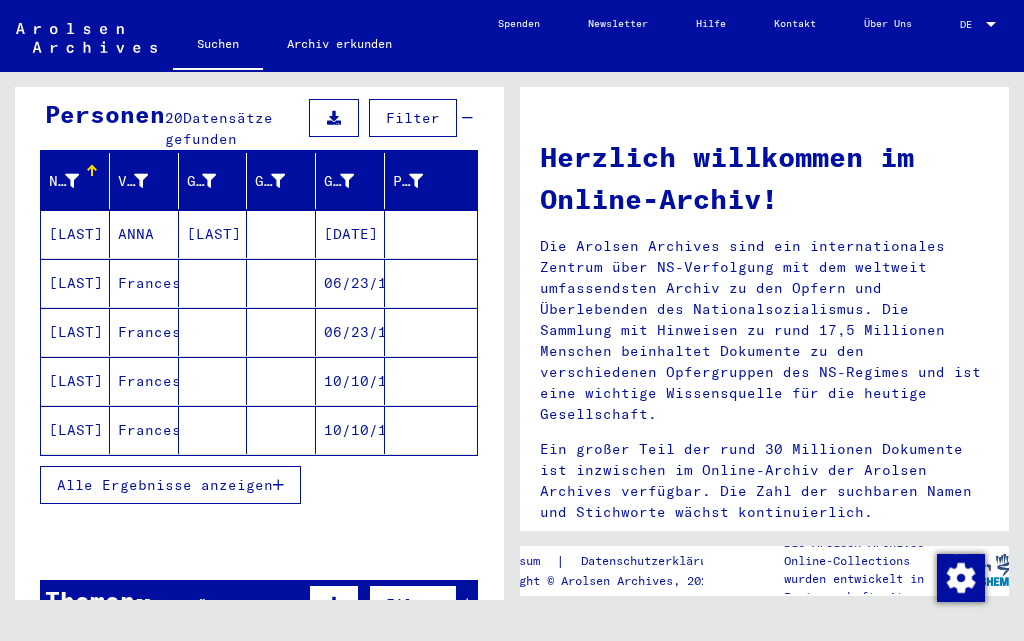 click on "Alle Ergebnisse anzeigen" at bounding box center (170, 485) 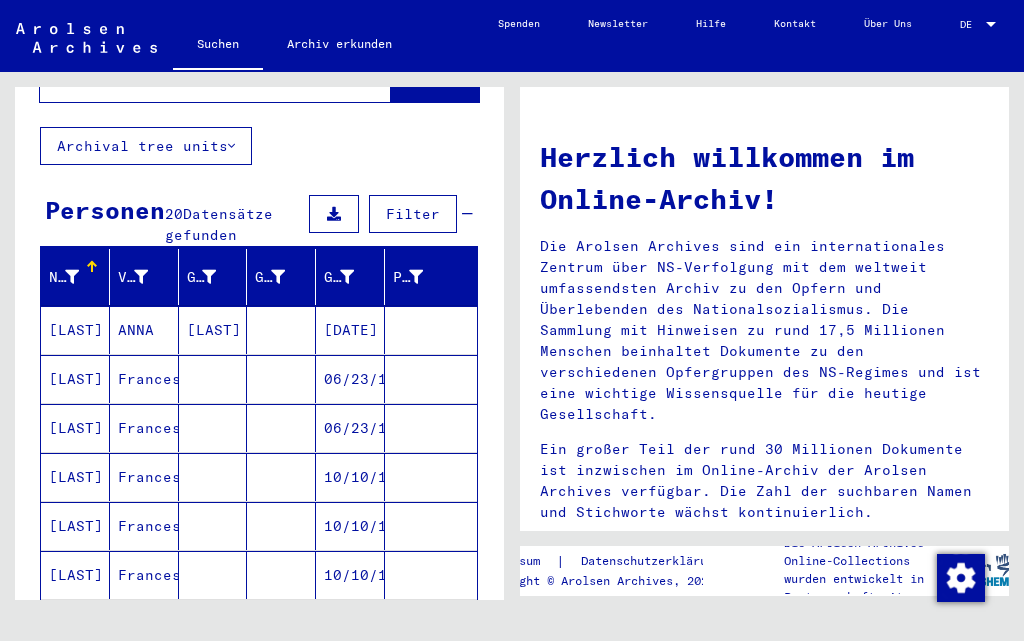 scroll, scrollTop: 0, scrollLeft: 0, axis: both 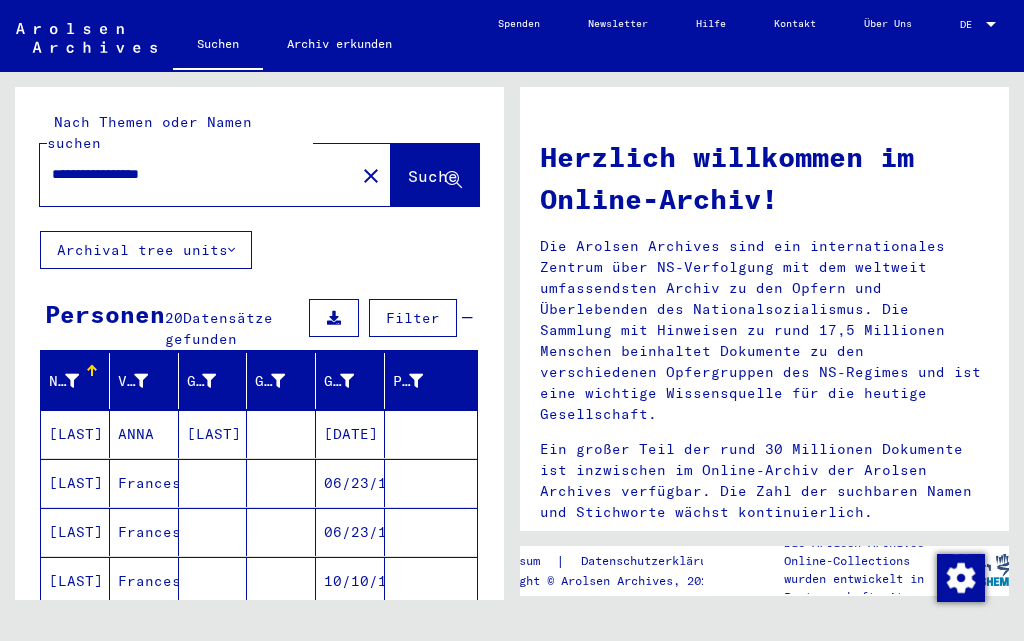 drag, startPoint x: 252, startPoint y: 147, endPoint x: 0, endPoint y: 147, distance: 252 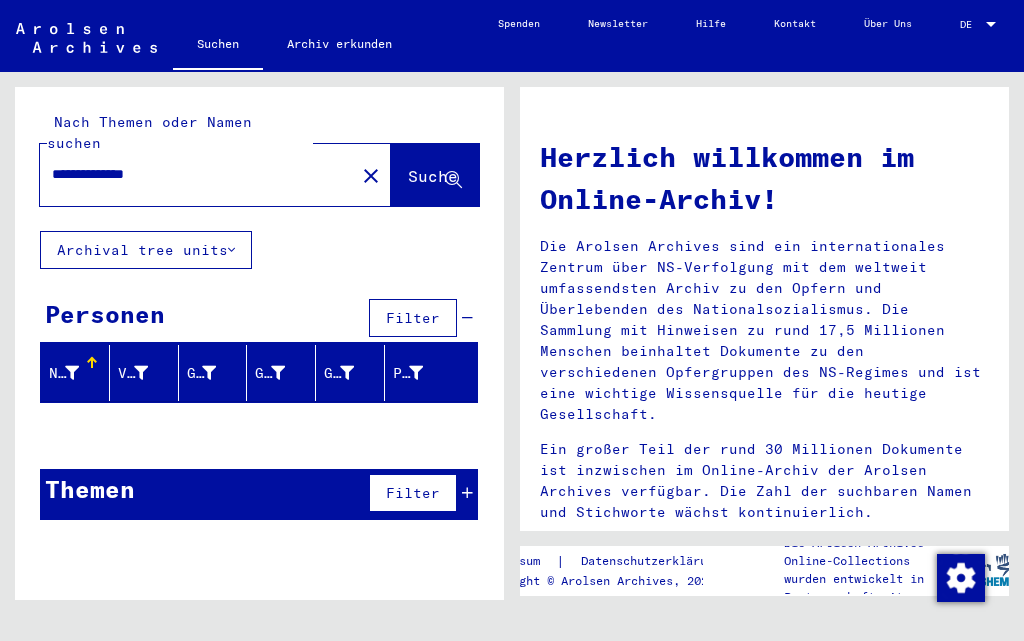 drag, startPoint x: 260, startPoint y: 159, endPoint x: 0, endPoint y: 196, distance: 262.6195 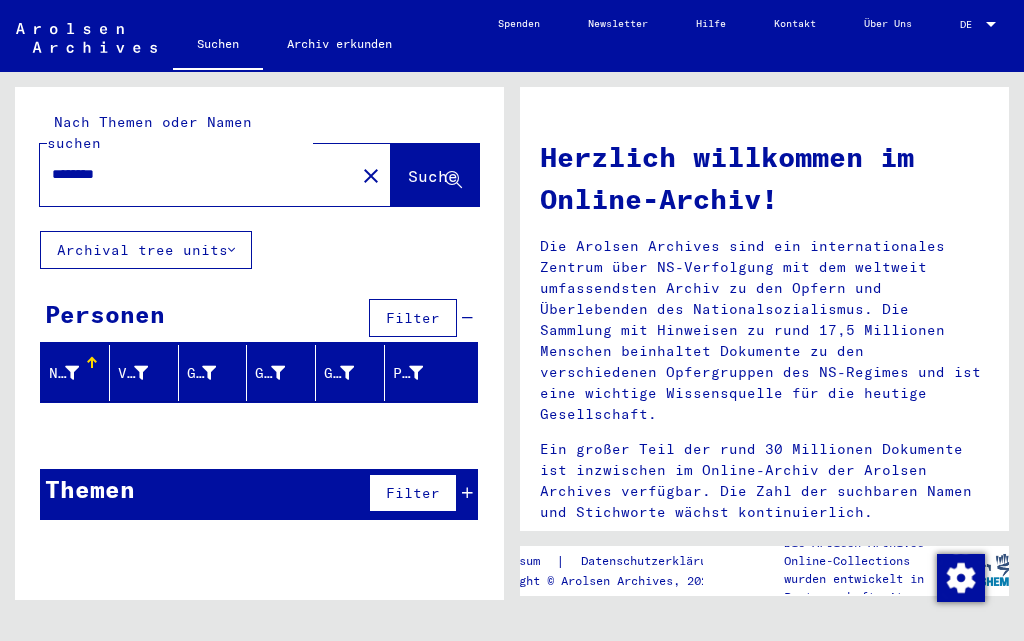 click on "********" at bounding box center [191, 174] 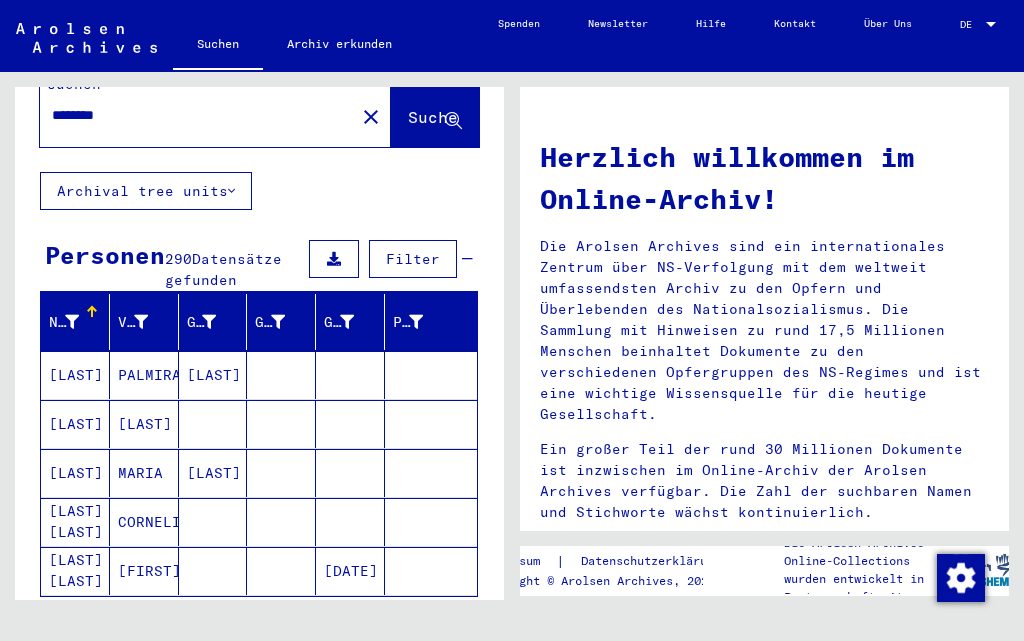 scroll, scrollTop: 100, scrollLeft: 0, axis: vertical 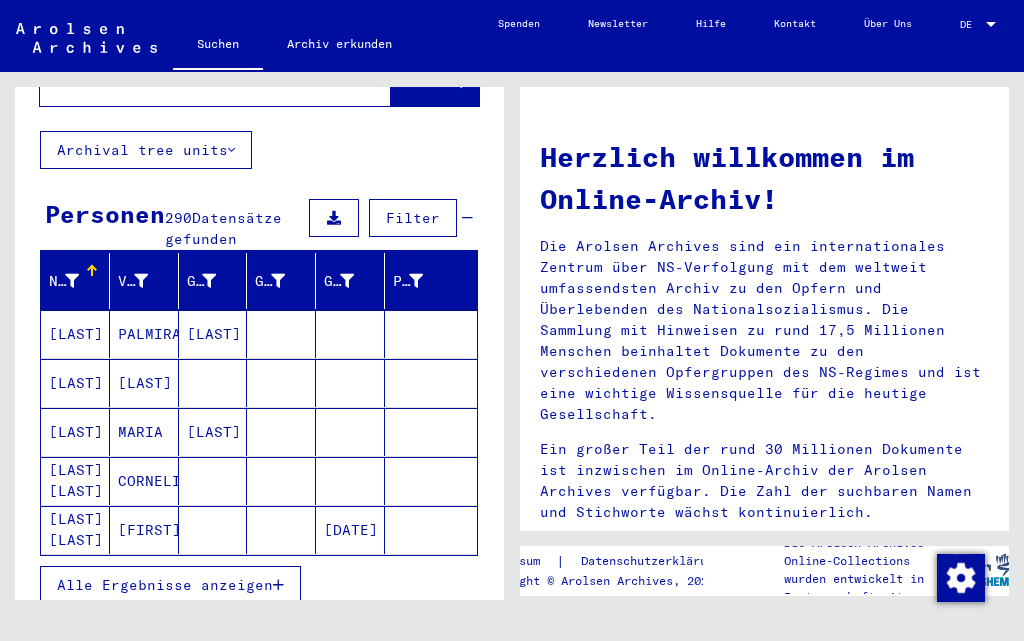 click on "Alle Ergebnisse anzeigen" at bounding box center [165, 585] 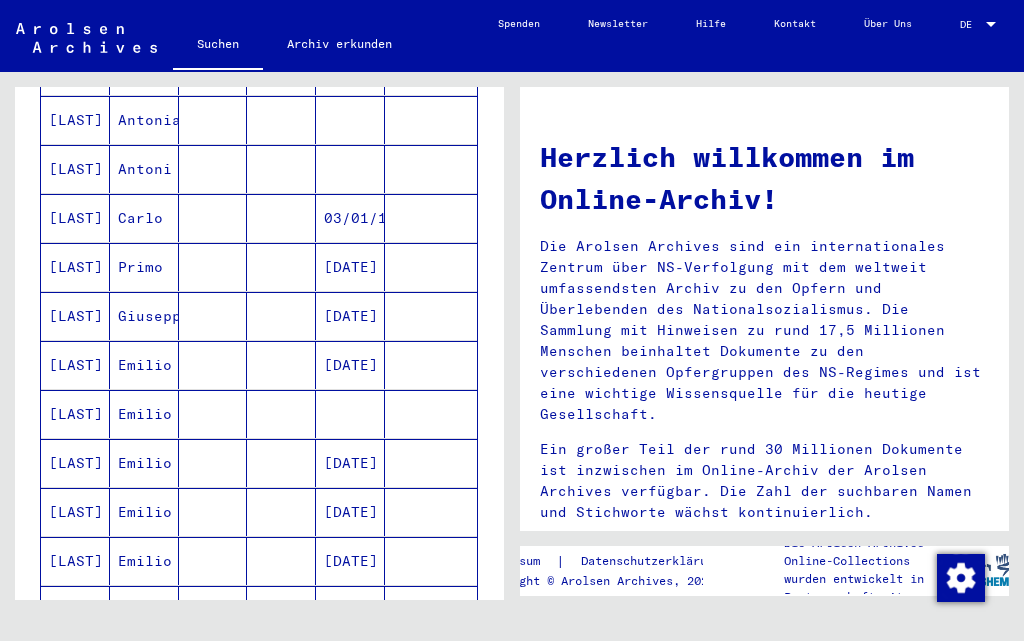 scroll, scrollTop: 1100, scrollLeft: 0, axis: vertical 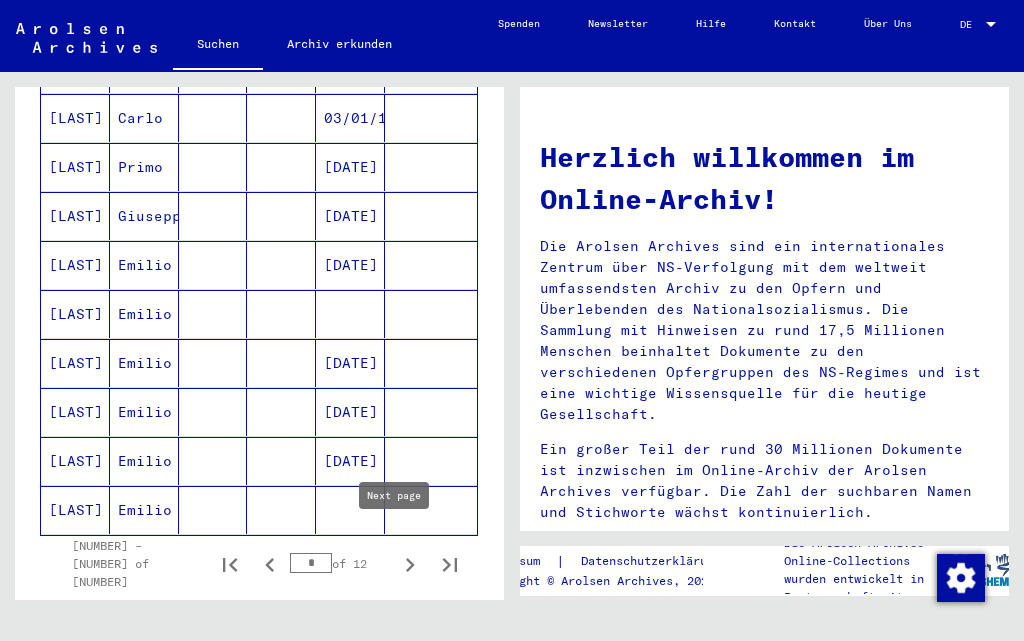 click 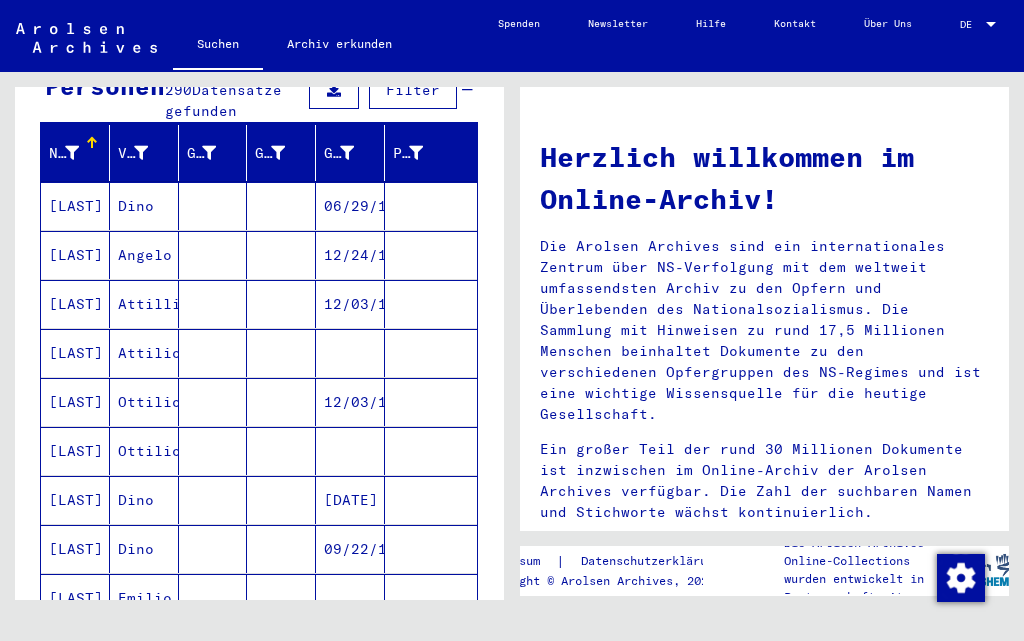 scroll, scrollTop: 200, scrollLeft: 0, axis: vertical 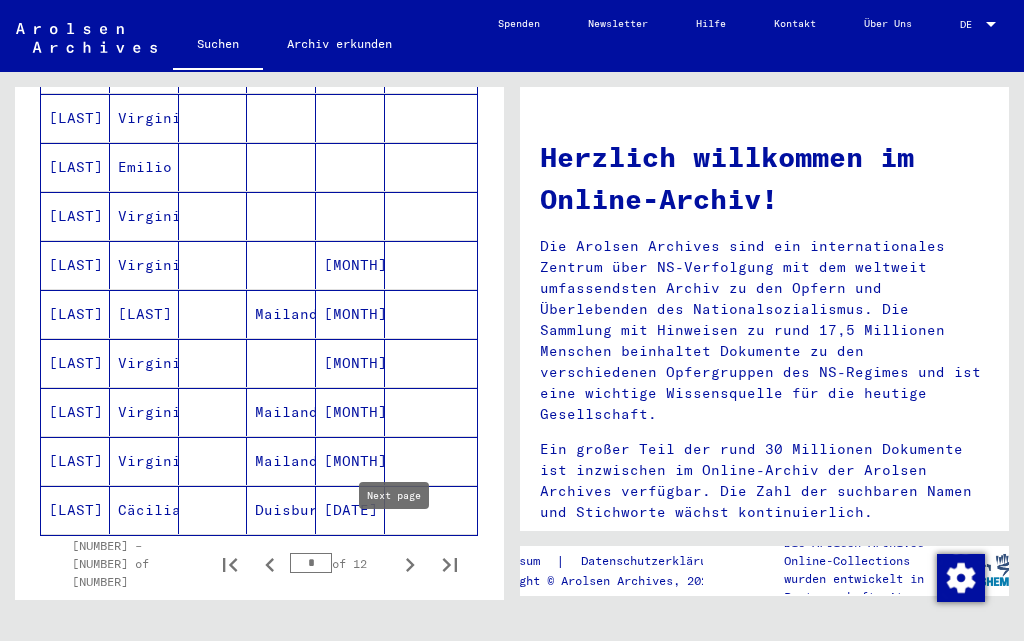 click 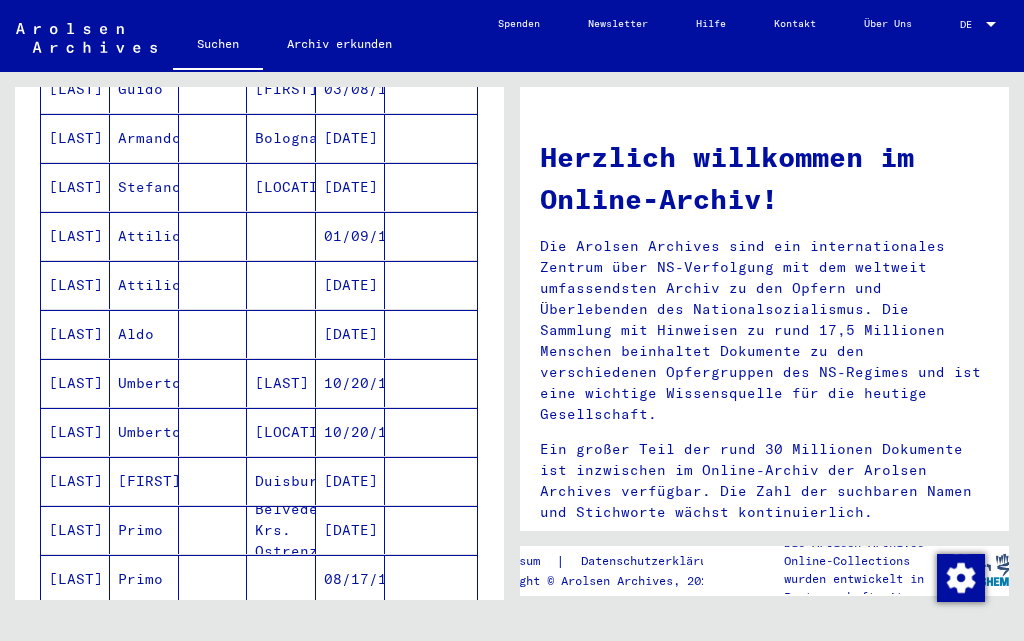 scroll, scrollTop: 1200, scrollLeft: 0, axis: vertical 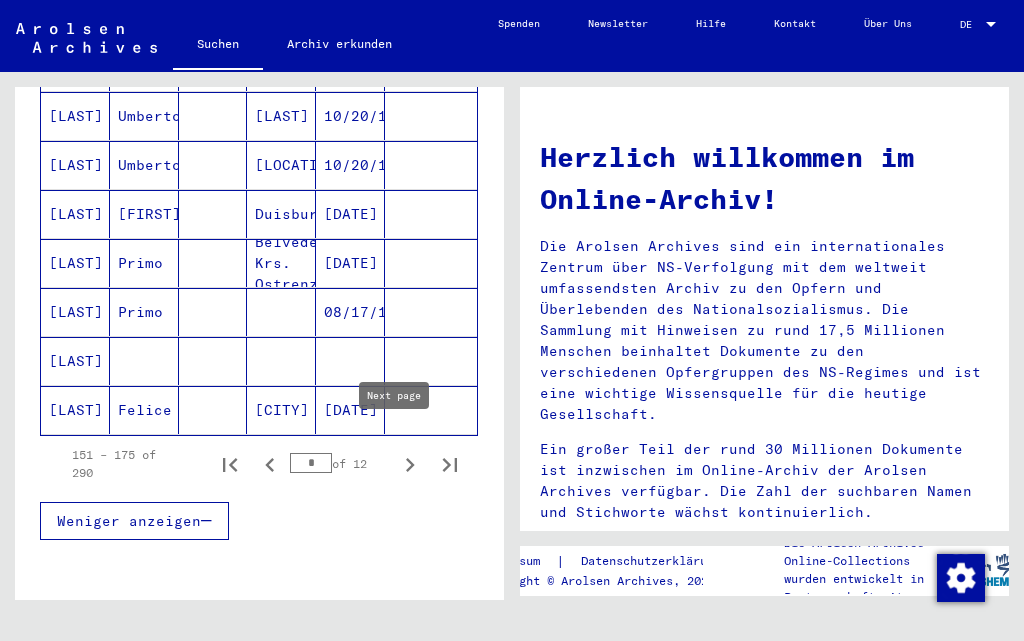 click 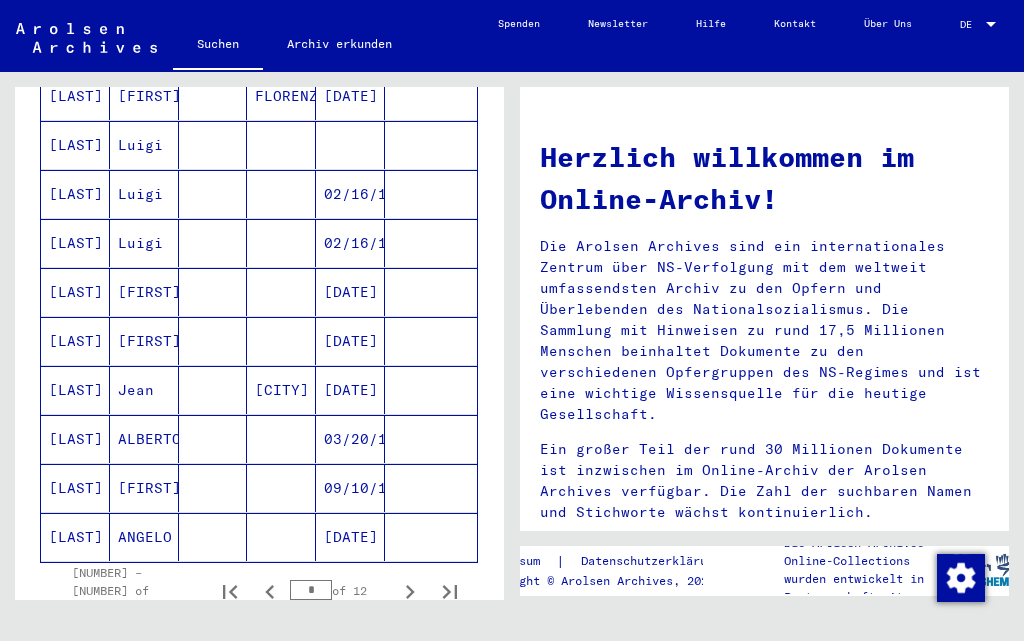 scroll, scrollTop: 1100, scrollLeft: 0, axis: vertical 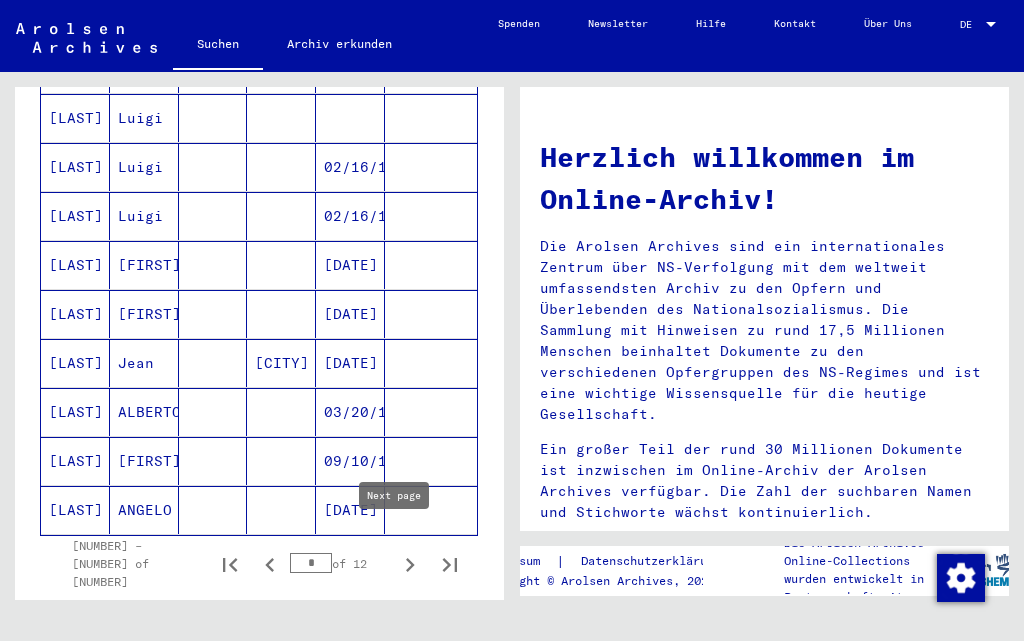 click at bounding box center (410, 564) 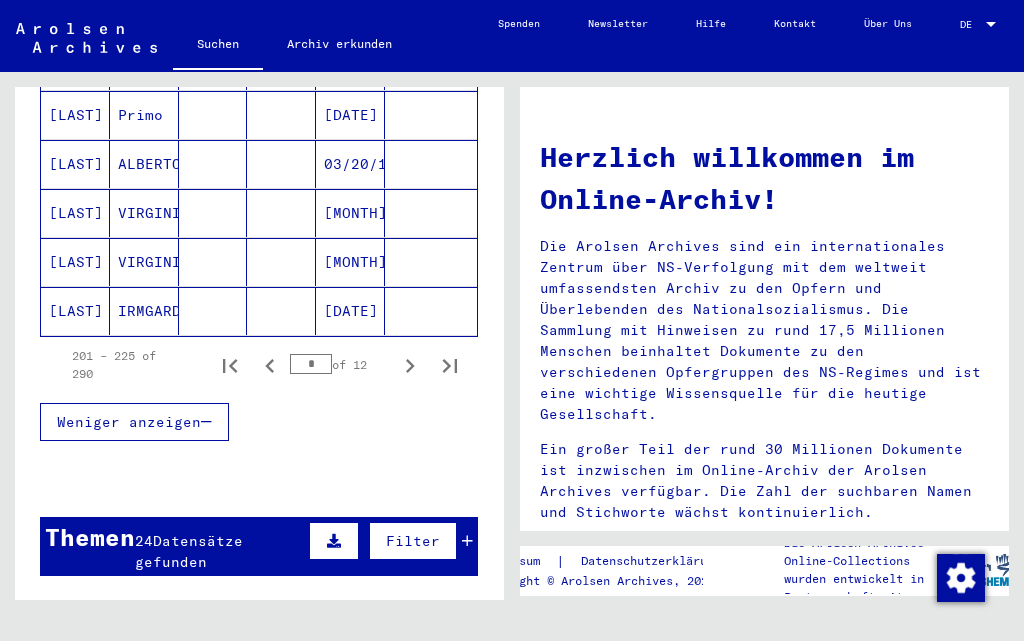 scroll, scrollTop: 1500, scrollLeft: 0, axis: vertical 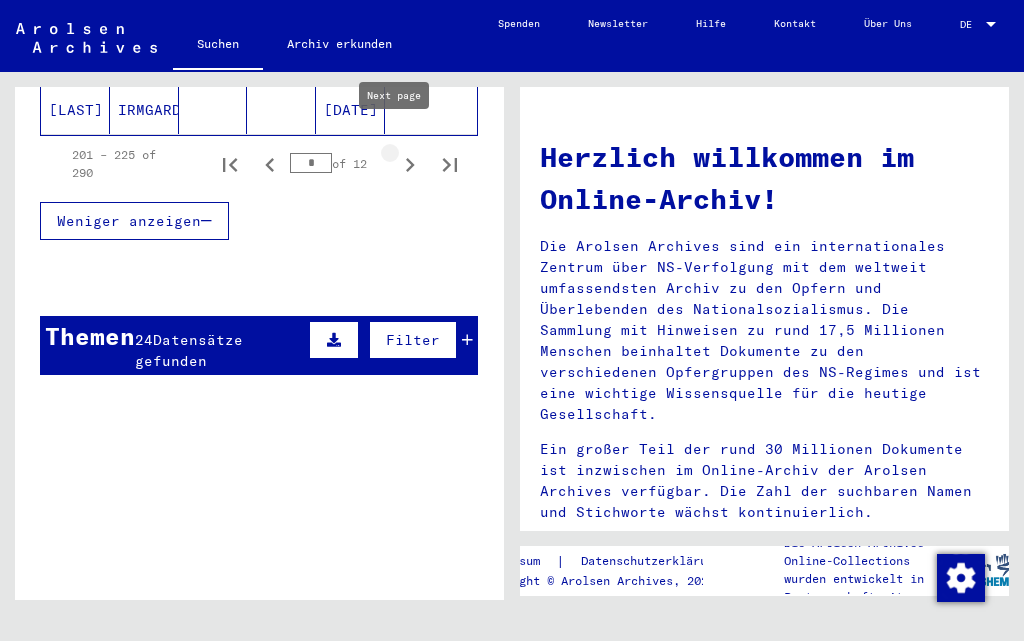 click 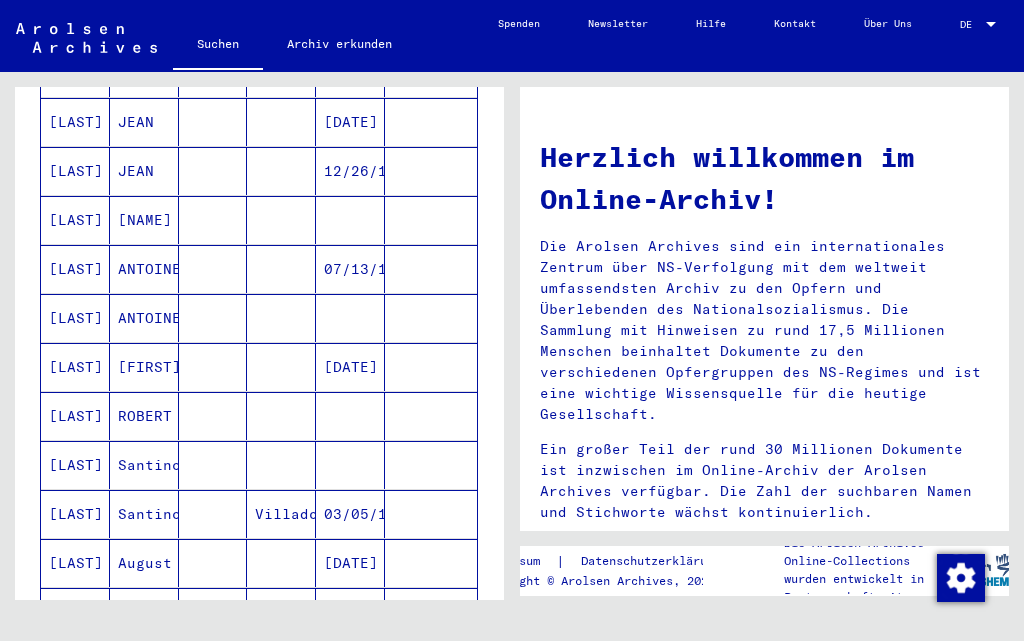 scroll, scrollTop: 1300, scrollLeft: 0, axis: vertical 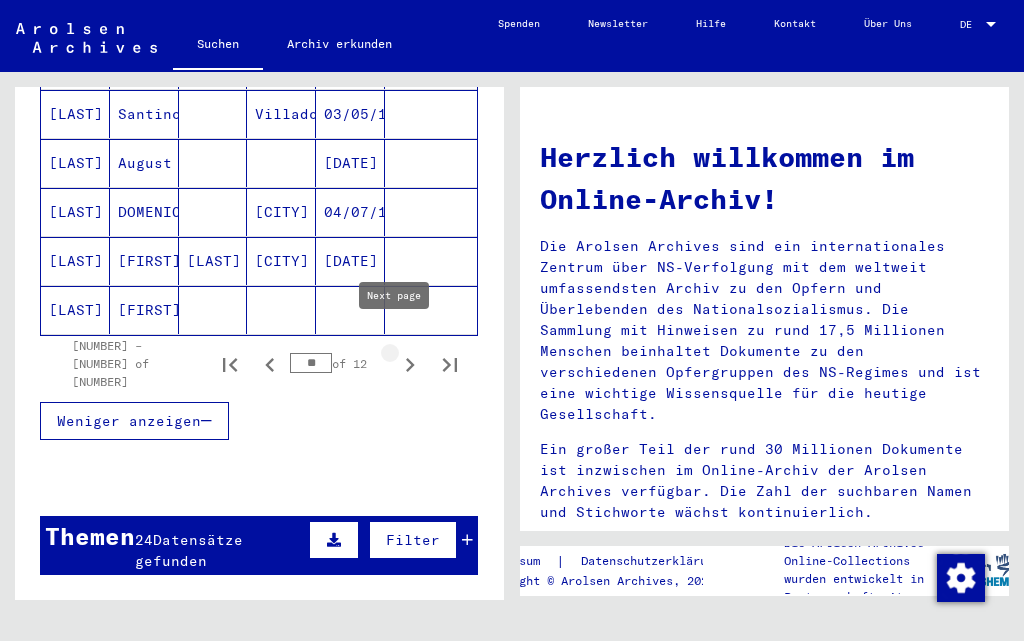 click 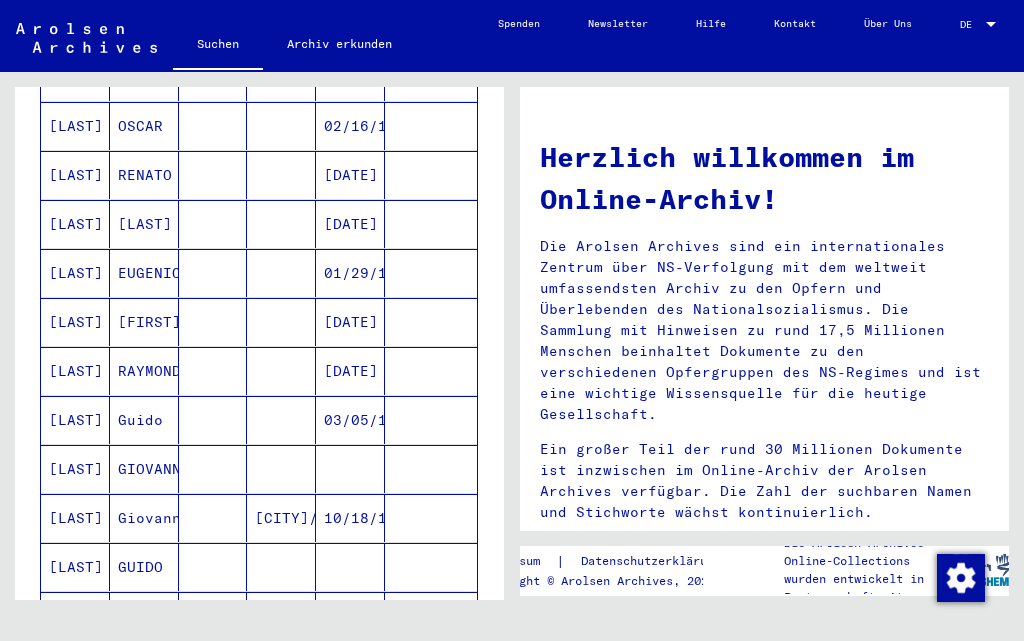 scroll, scrollTop: 1200, scrollLeft: 0, axis: vertical 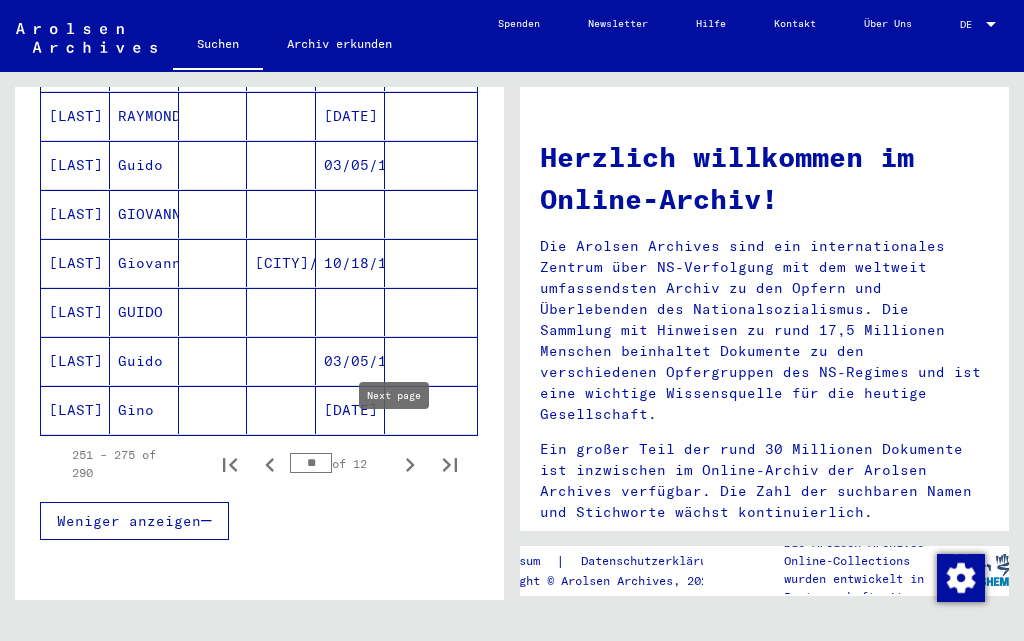 click 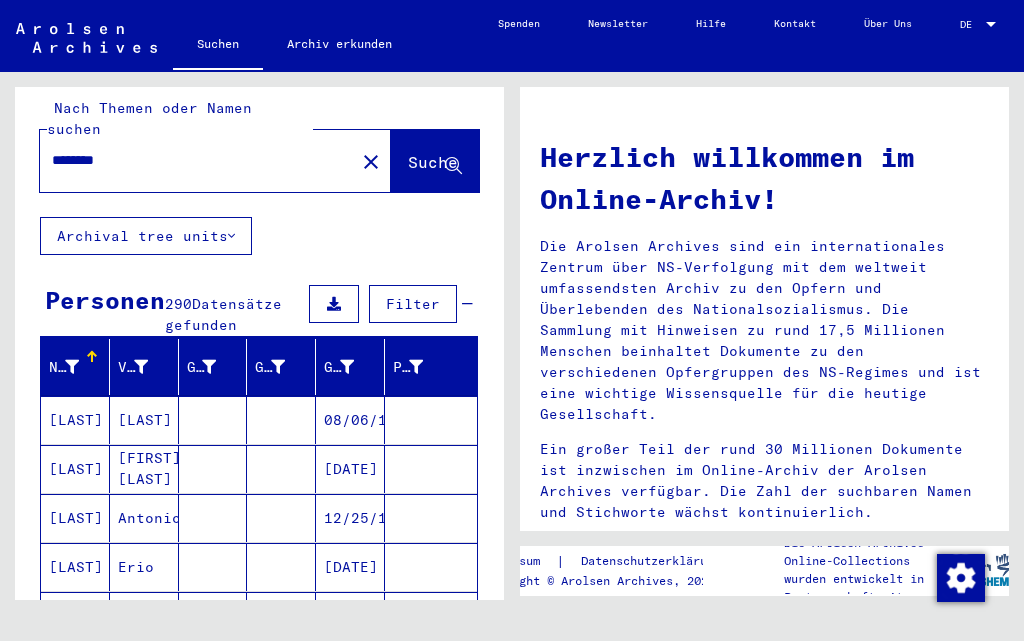 scroll, scrollTop: 0, scrollLeft: 0, axis: both 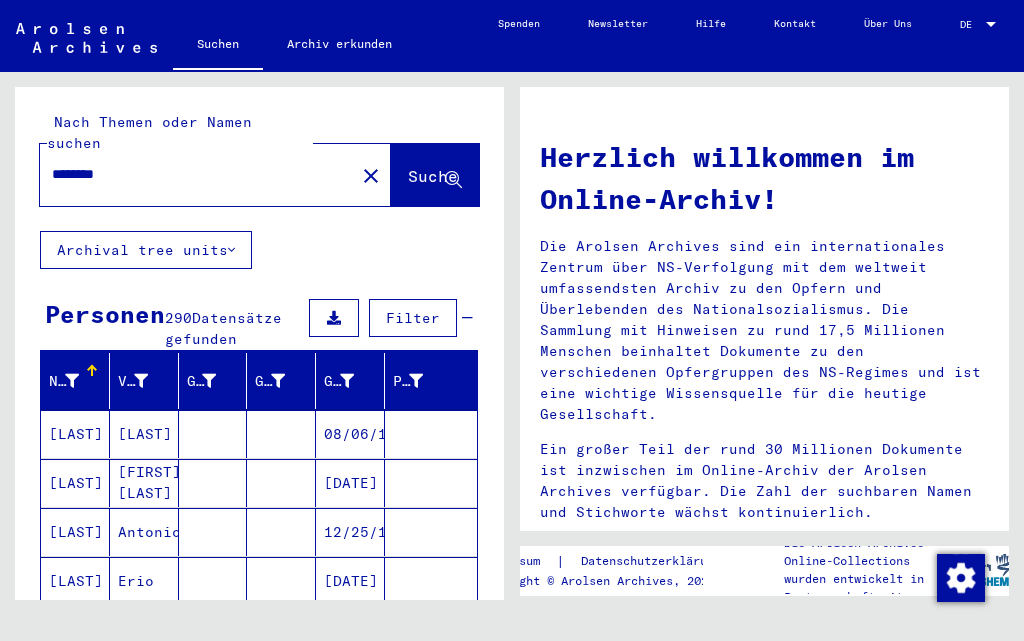 drag, startPoint x: 241, startPoint y: 147, endPoint x: 0, endPoint y: 181, distance: 243.38652 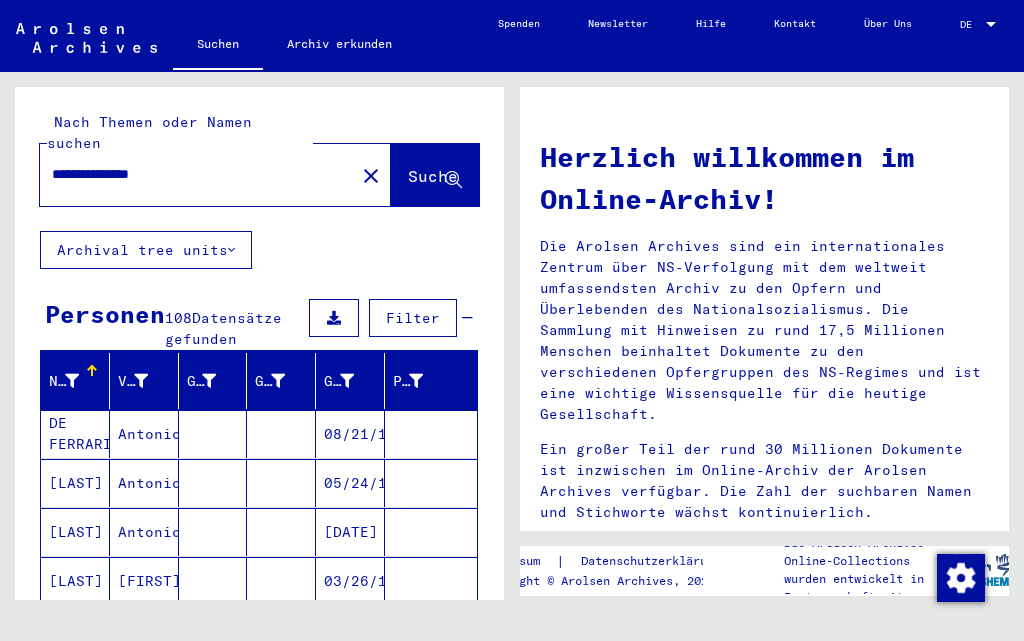scroll, scrollTop: 100, scrollLeft: 0, axis: vertical 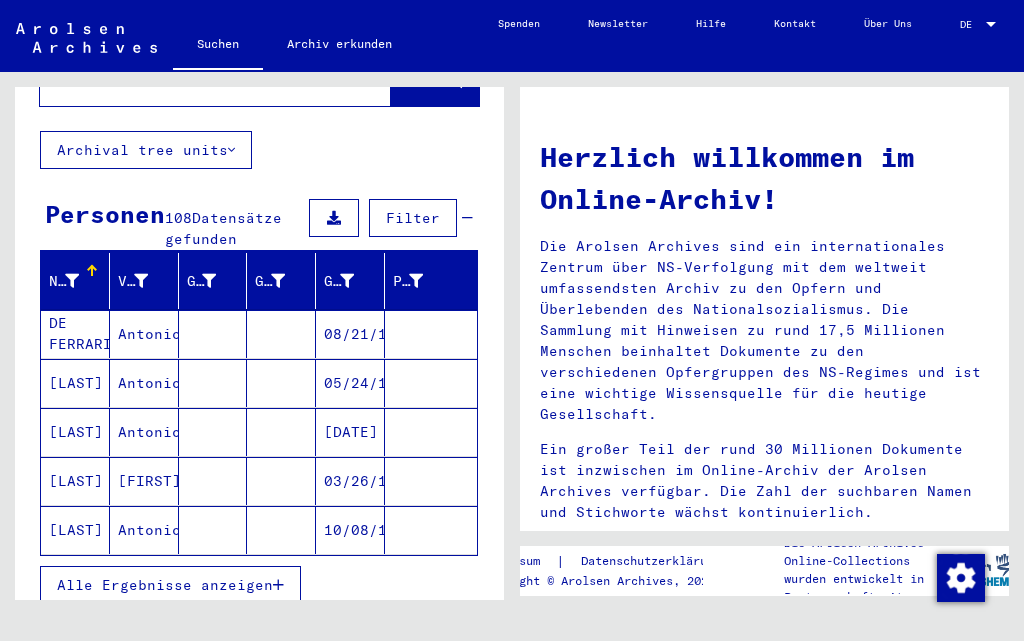 click on "Alle Ergebnisse anzeigen" at bounding box center (165, 585) 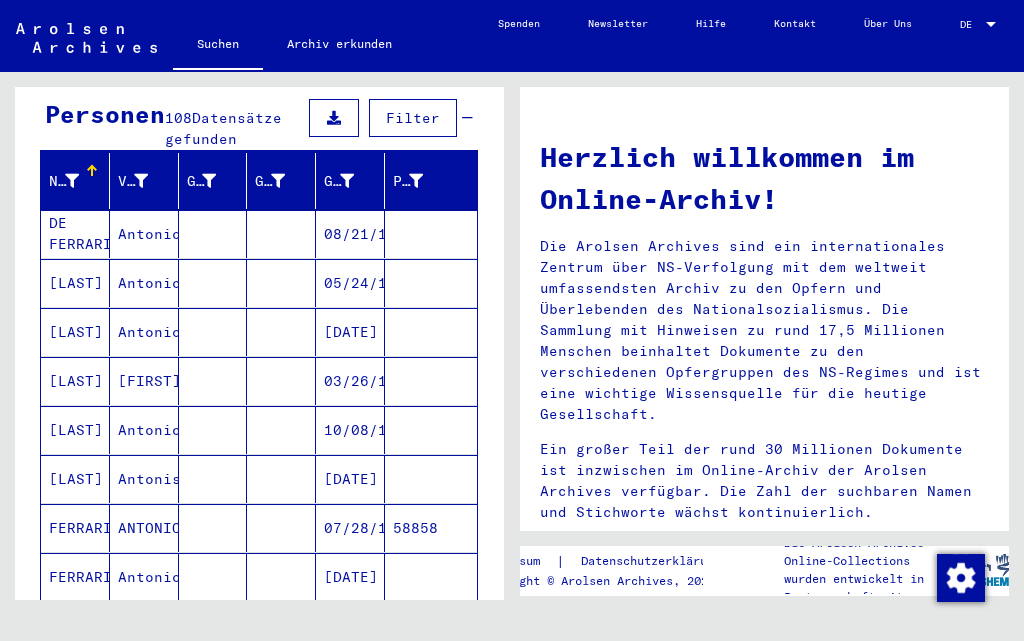 scroll, scrollTop: 0, scrollLeft: 0, axis: both 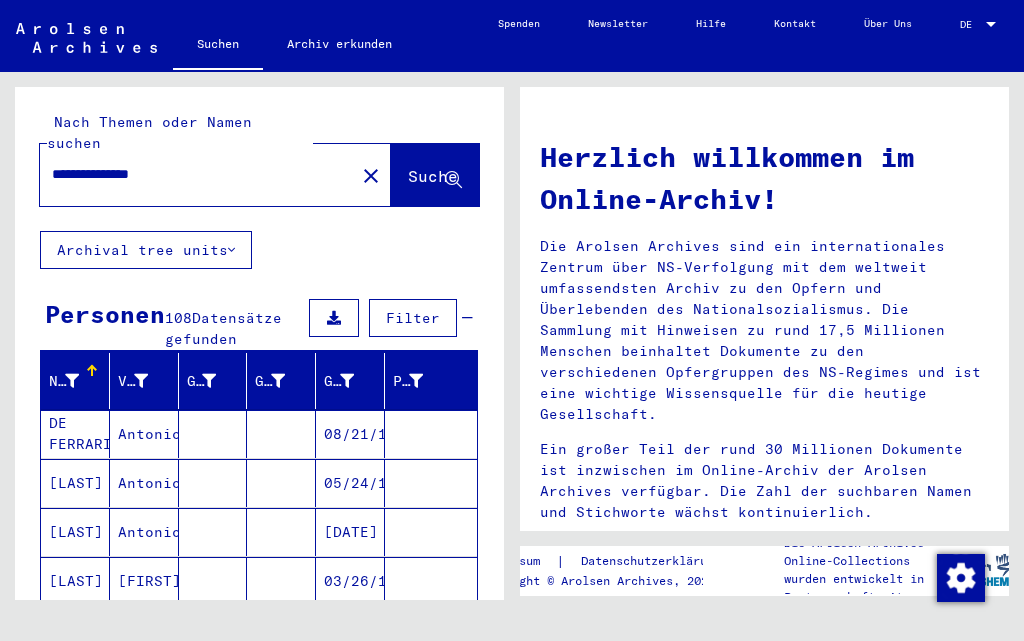 drag, startPoint x: 258, startPoint y: 158, endPoint x: 0, endPoint y: 154, distance: 258.031 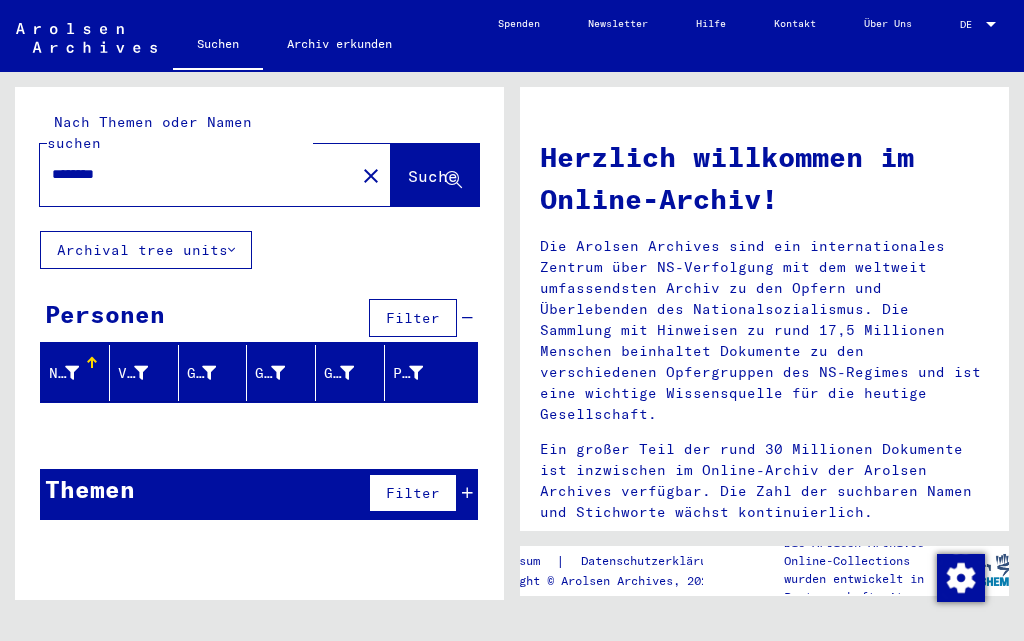 drag, startPoint x: 232, startPoint y: 160, endPoint x: 0, endPoint y: 181, distance: 232.94849 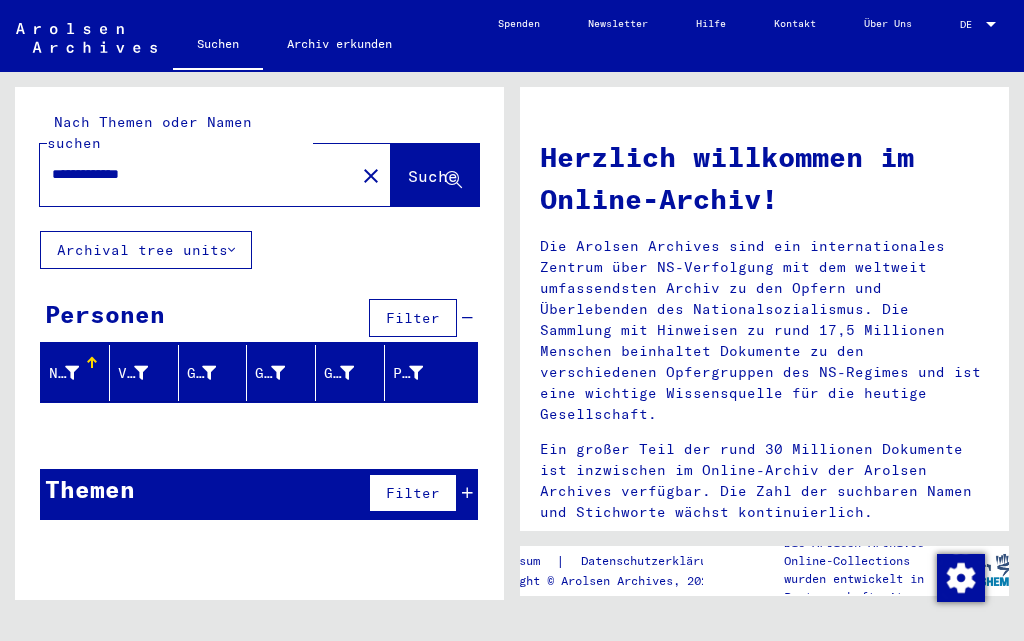 drag, startPoint x: 273, startPoint y: 146, endPoint x: 8, endPoint y: 167, distance: 265.83078 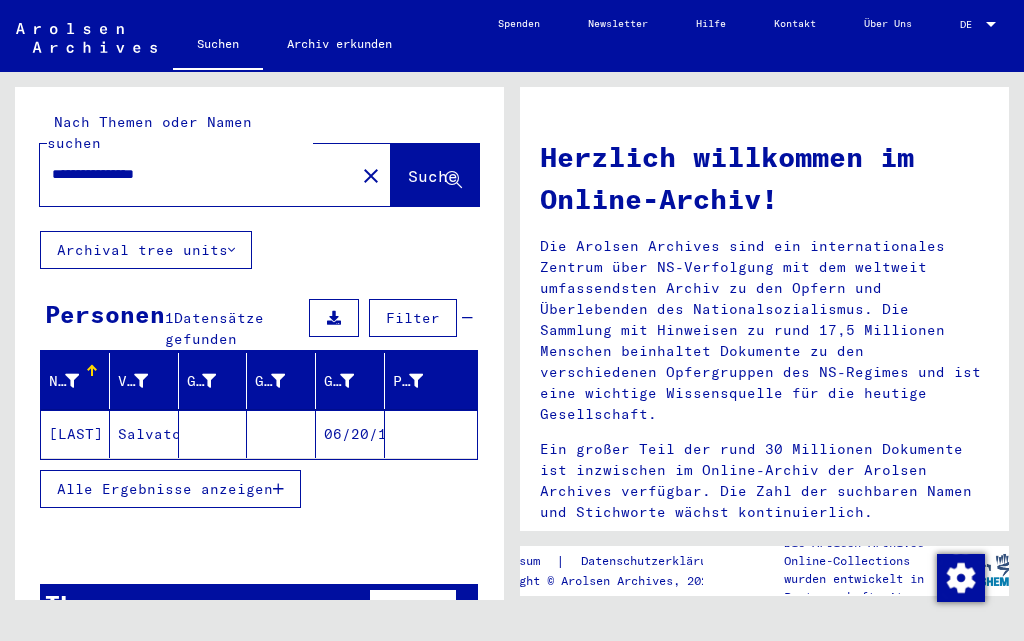 click on "[LAST]" 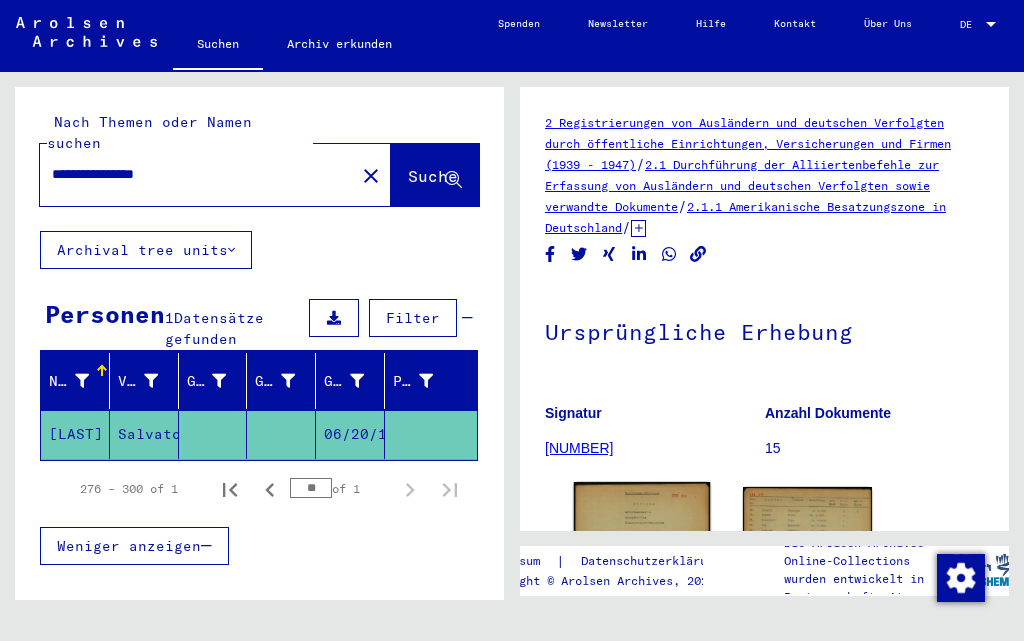 scroll, scrollTop: 0, scrollLeft: 0, axis: both 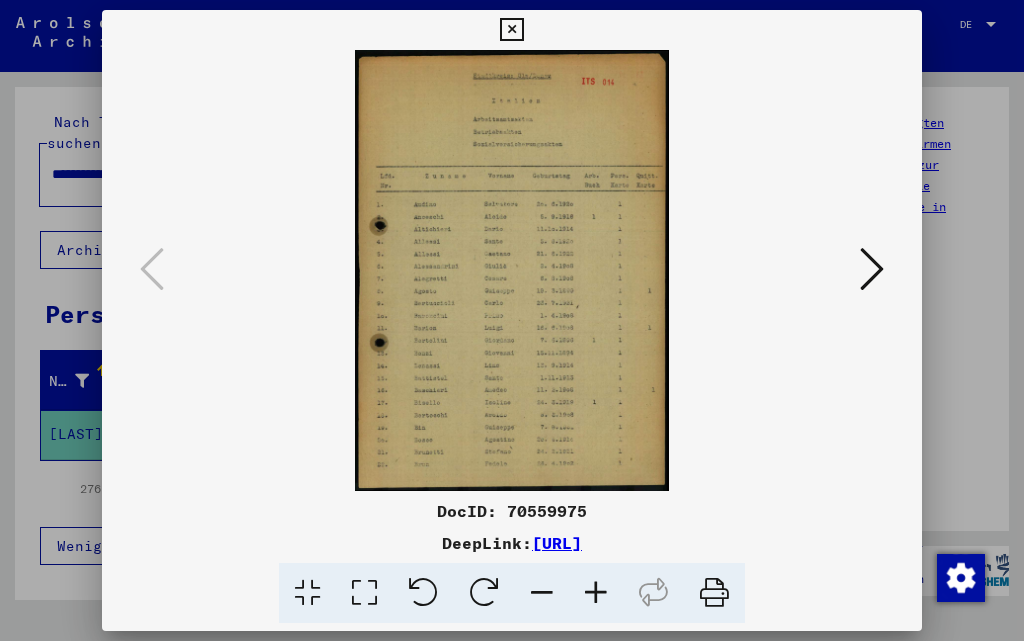 click at bounding box center [596, 593] 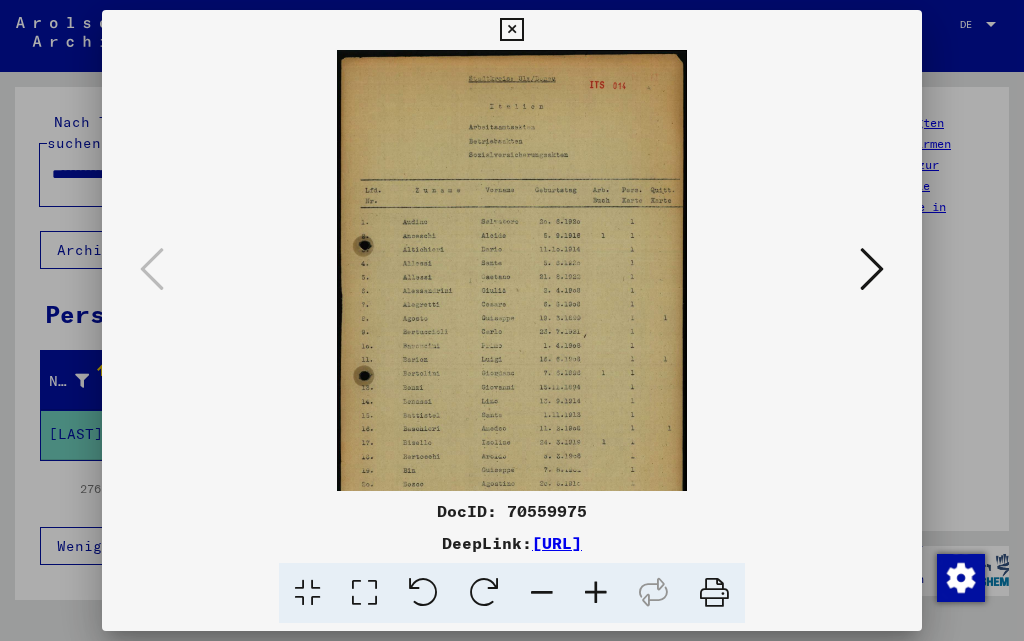 click at bounding box center (596, 593) 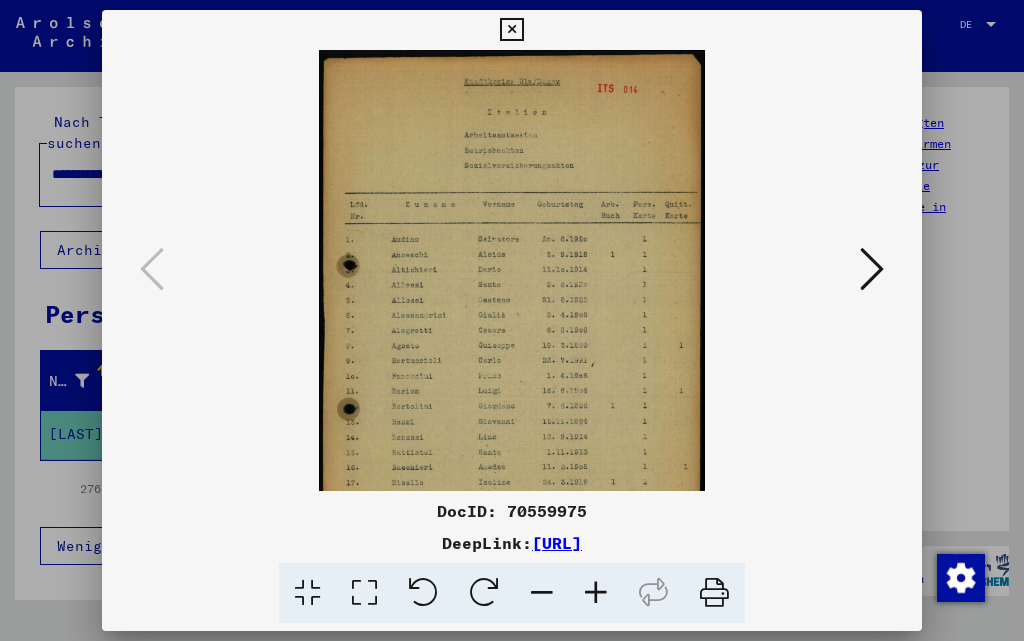 click at bounding box center (596, 593) 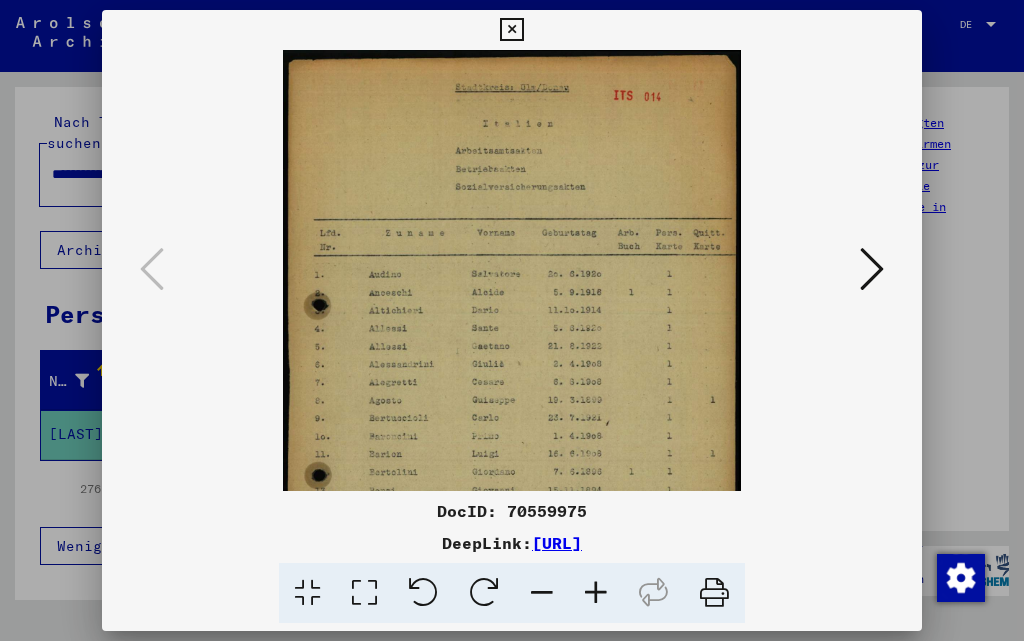 click at bounding box center [596, 593] 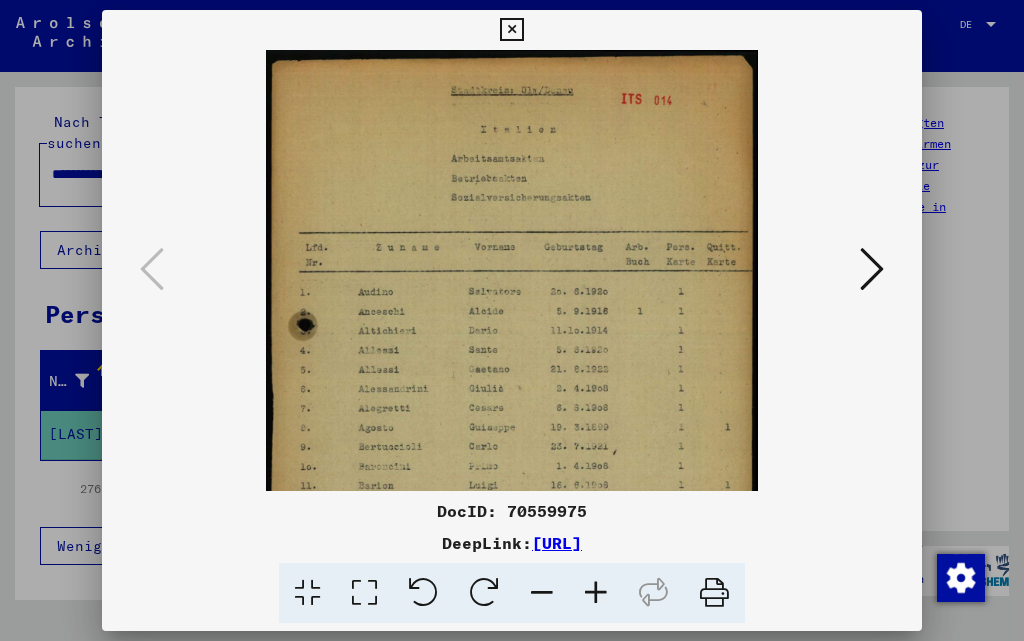 click at bounding box center [596, 593] 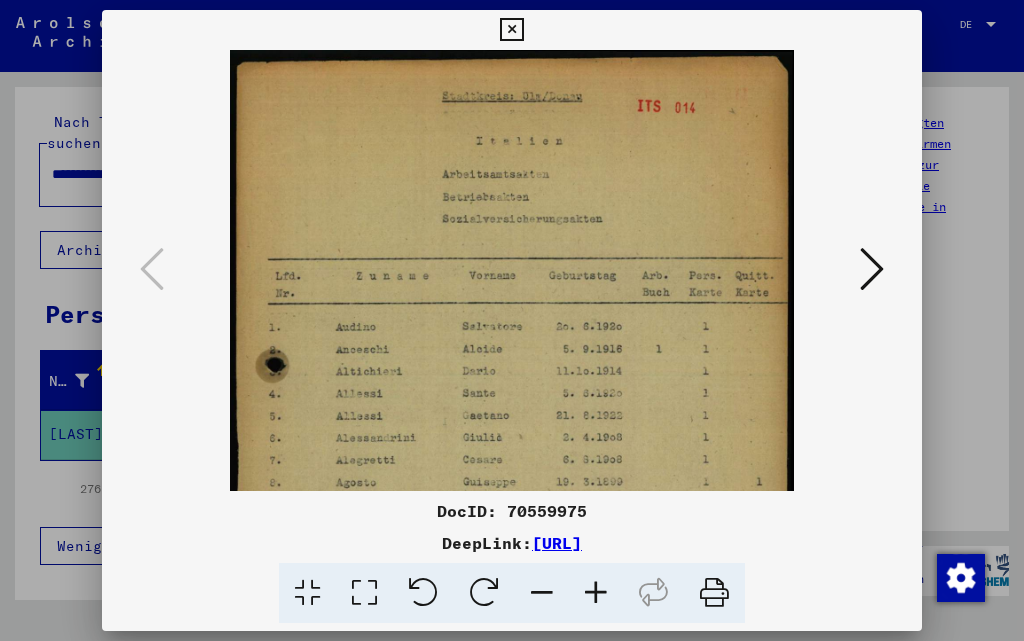 click at bounding box center (596, 593) 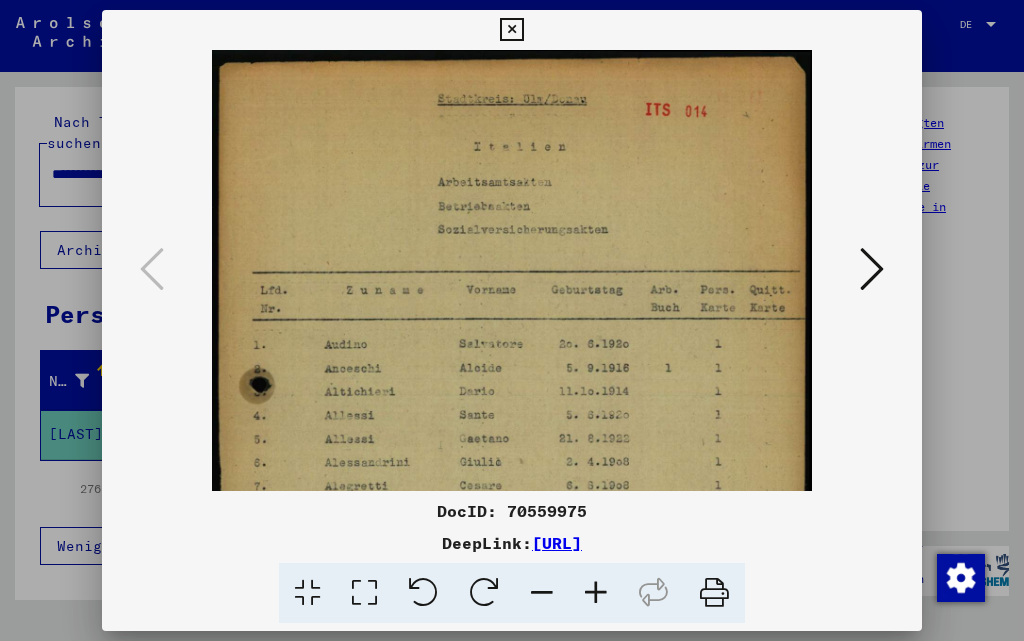 click at bounding box center (511, 30) 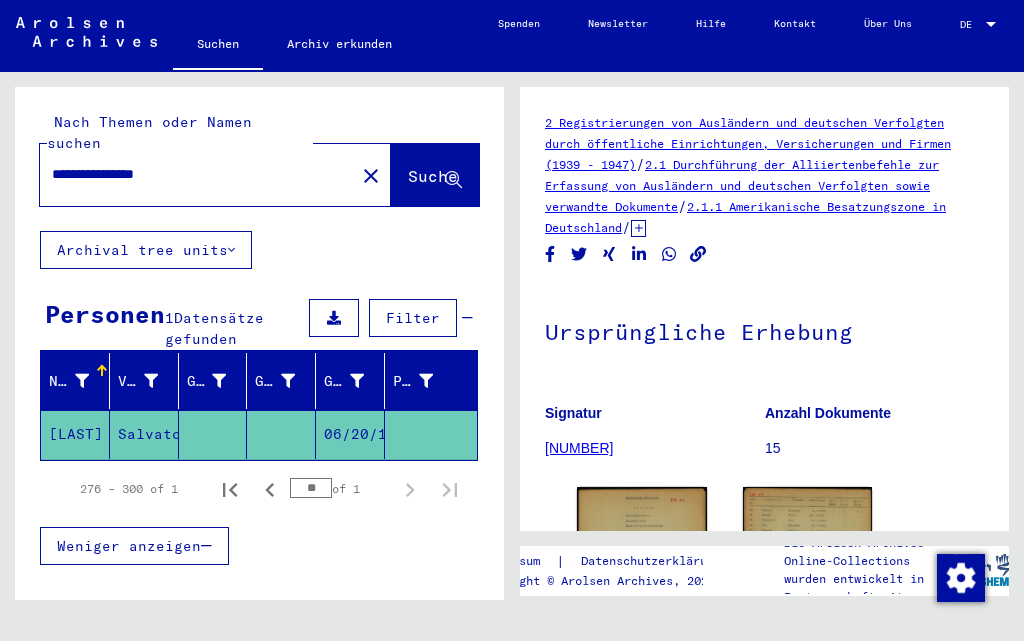 drag, startPoint x: 207, startPoint y: 153, endPoint x: 0, endPoint y: 149, distance: 207.03865 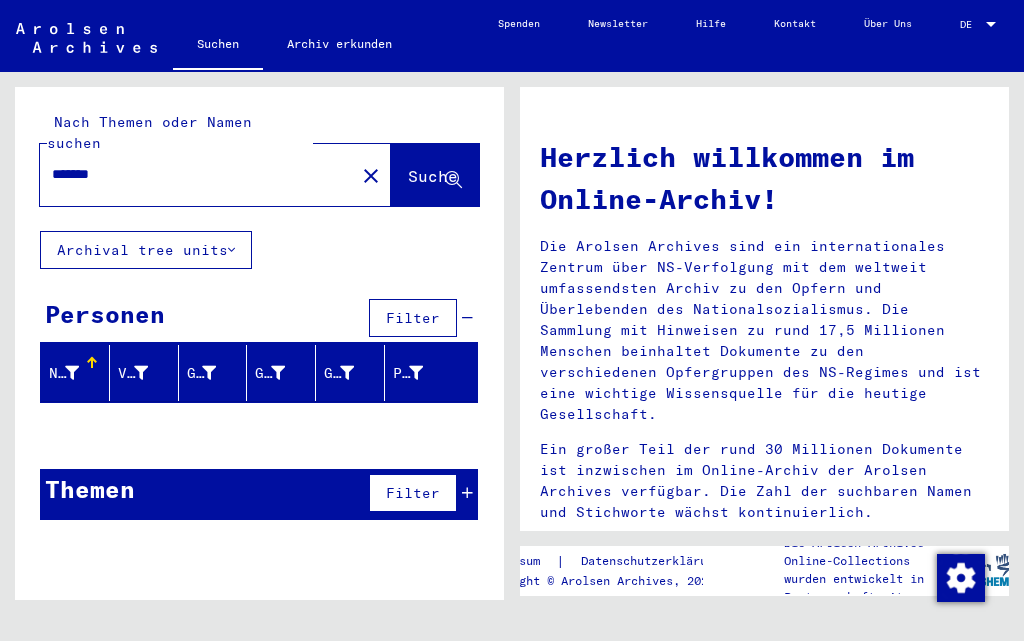 drag, startPoint x: 118, startPoint y: 152, endPoint x: 0, endPoint y: 150, distance: 118.016945 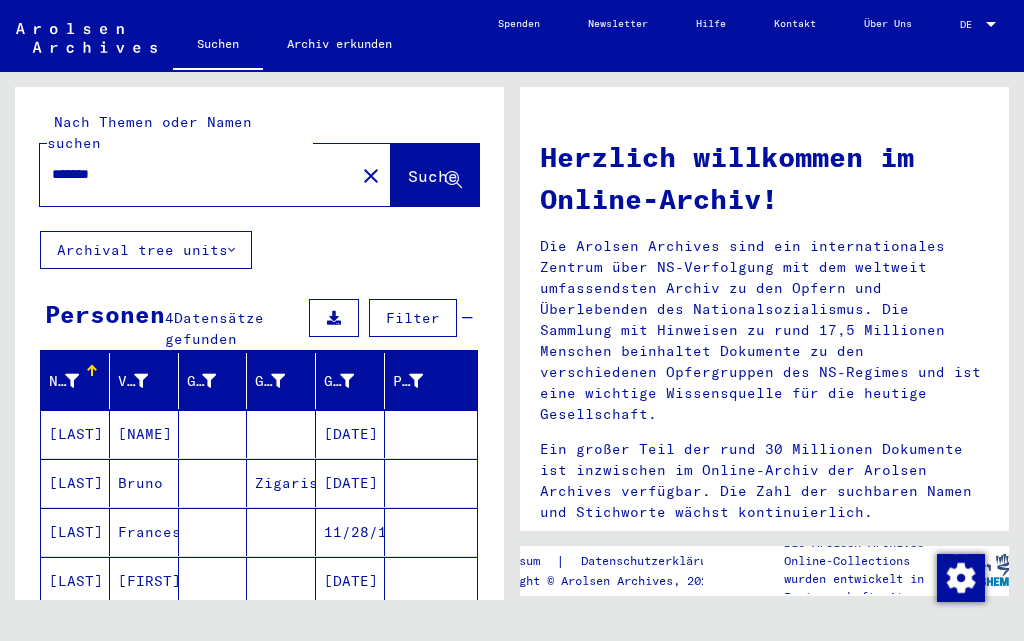 scroll, scrollTop: 100, scrollLeft: 0, axis: vertical 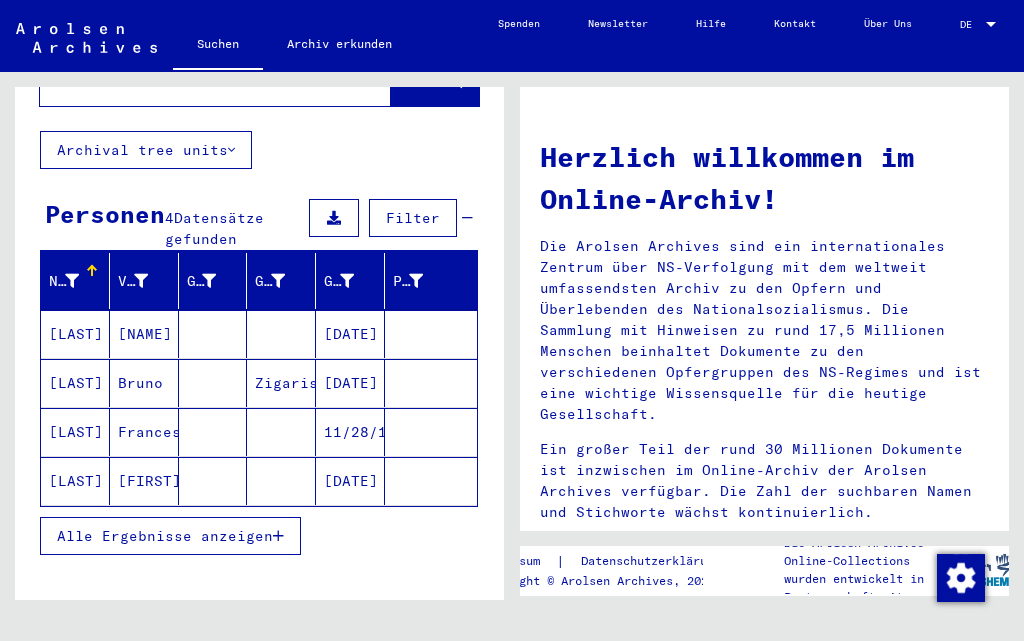 click at bounding box center (278, 536) 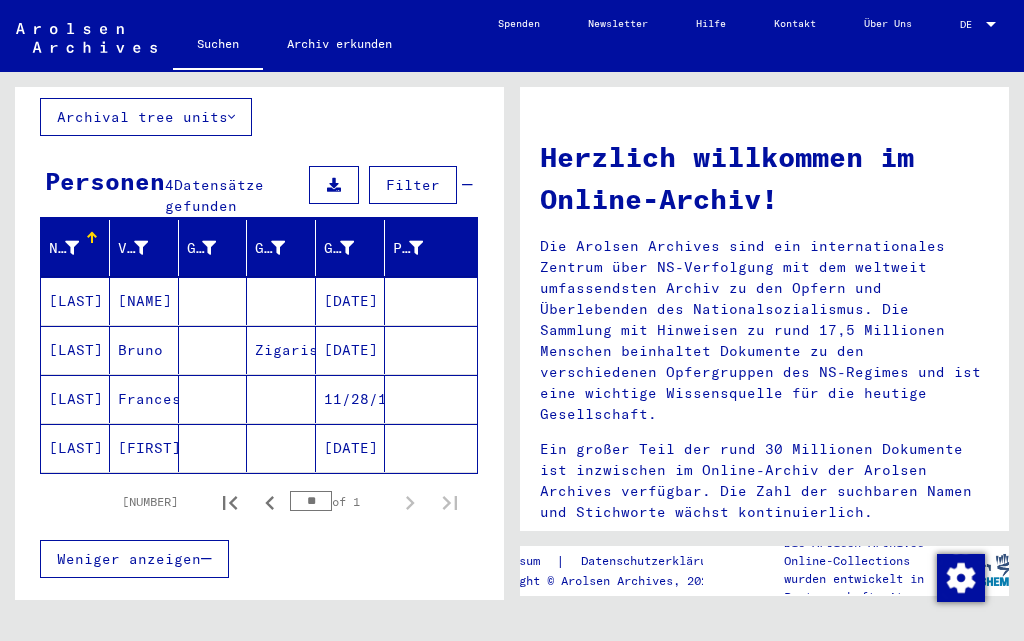 scroll, scrollTop: 0, scrollLeft: 0, axis: both 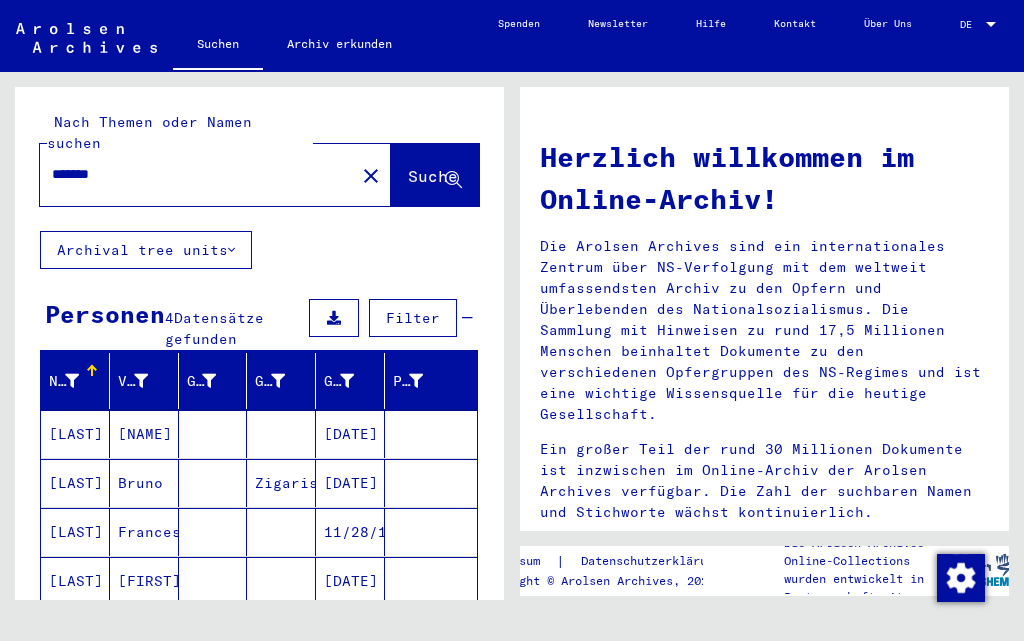 drag, startPoint x: 247, startPoint y: 167, endPoint x: 124, endPoint y: 147, distance: 124.61541 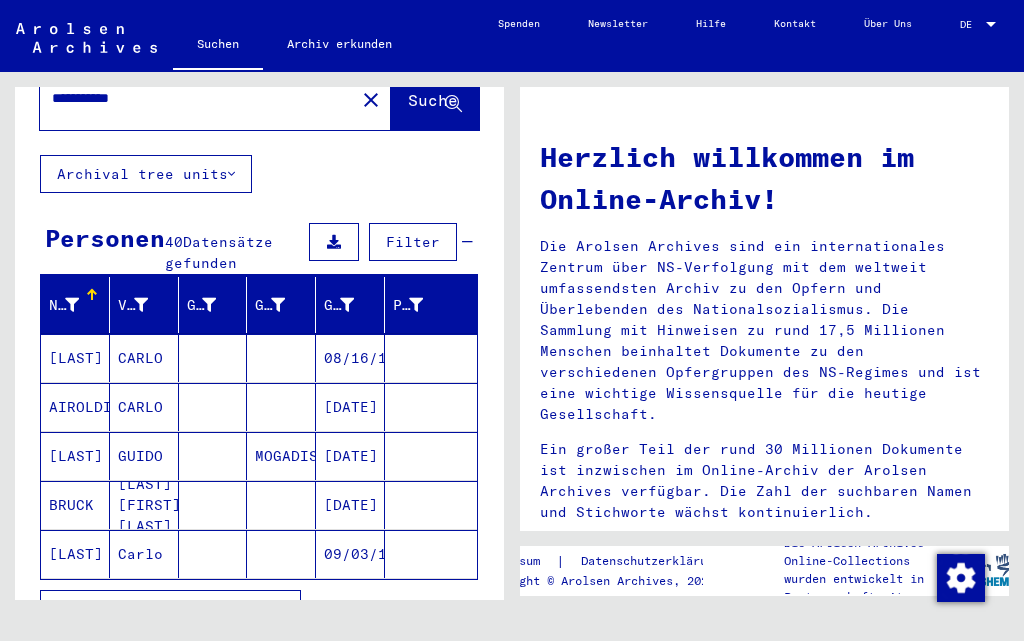 scroll, scrollTop: 200, scrollLeft: 0, axis: vertical 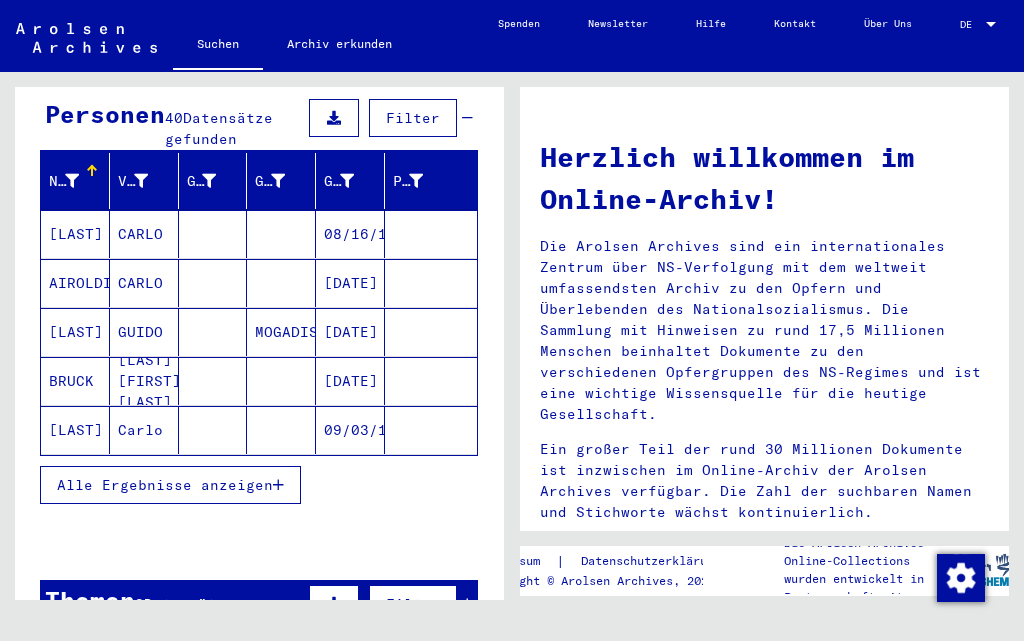 click on "Alle Ergebnisse anzeigen" at bounding box center [170, 485] 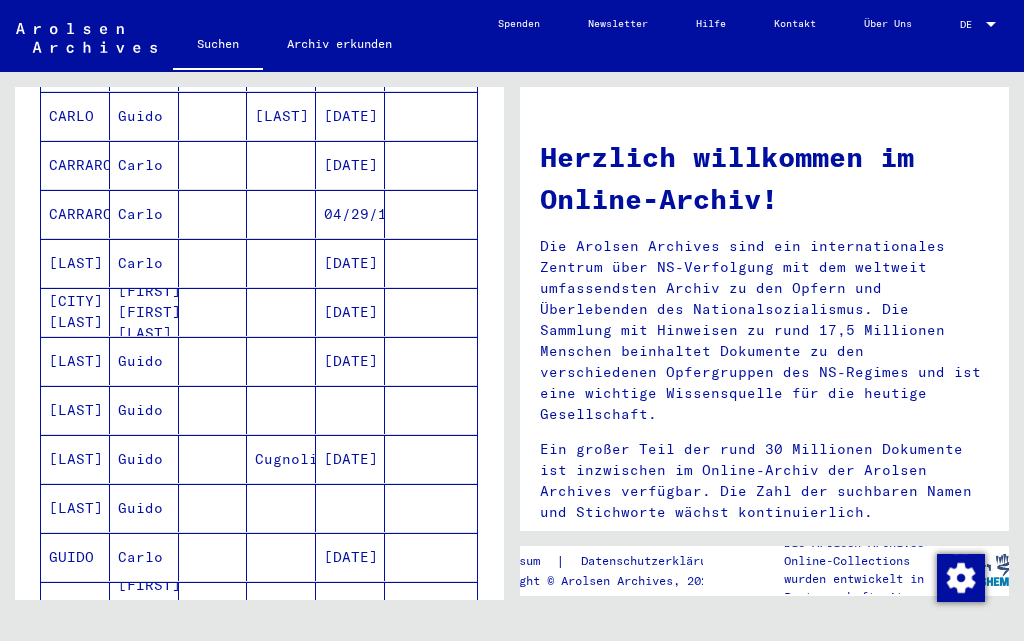 scroll, scrollTop: 700, scrollLeft: 0, axis: vertical 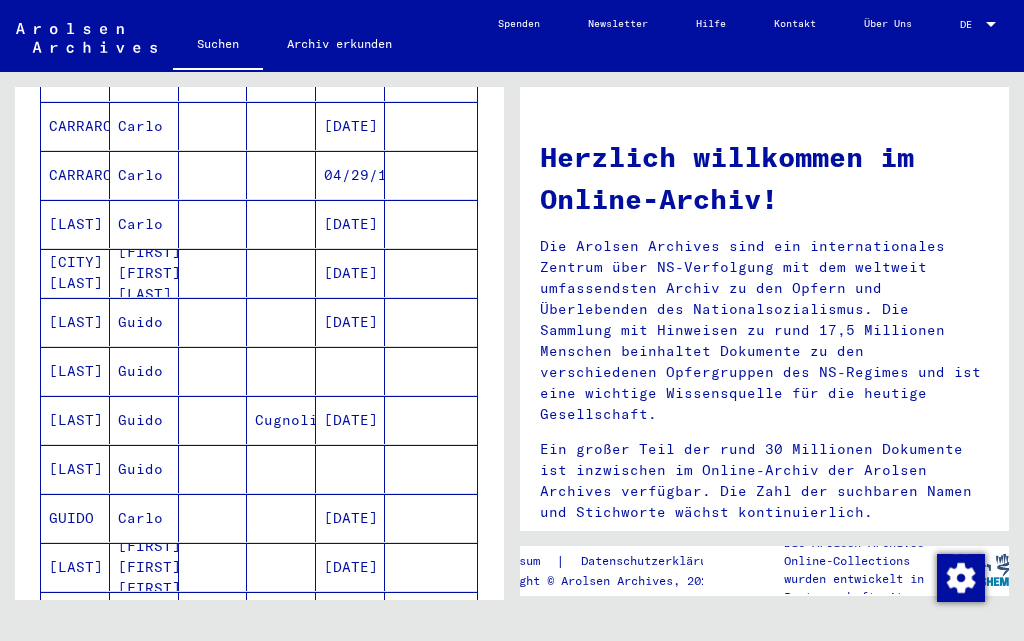 click on "[LAST]" at bounding box center (75, 469) 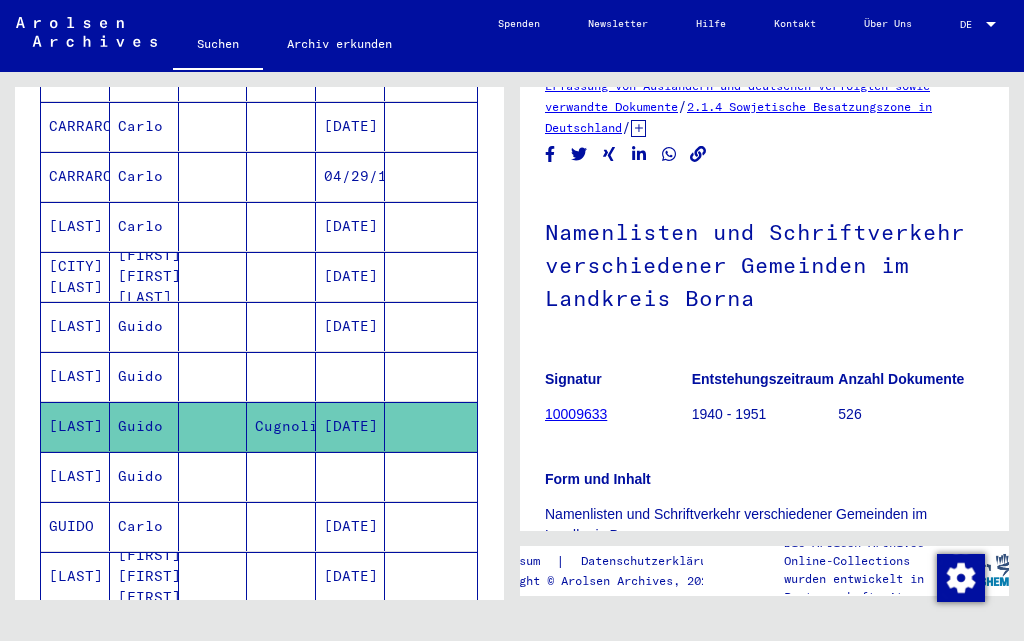scroll, scrollTop: 200, scrollLeft: 0, axis: vertical 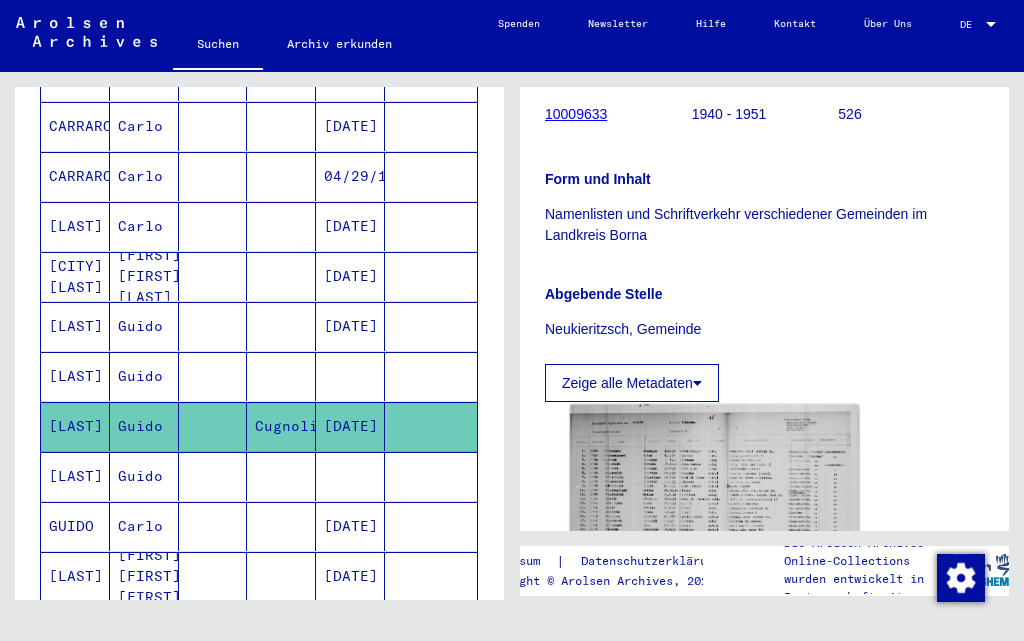 click 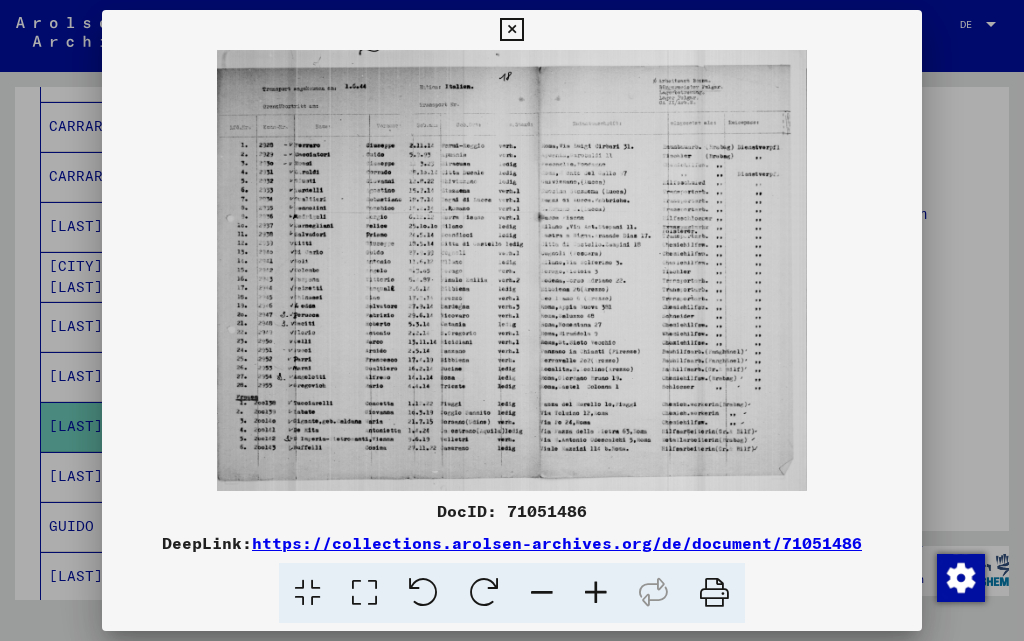 click at bounding box center [596, 593] 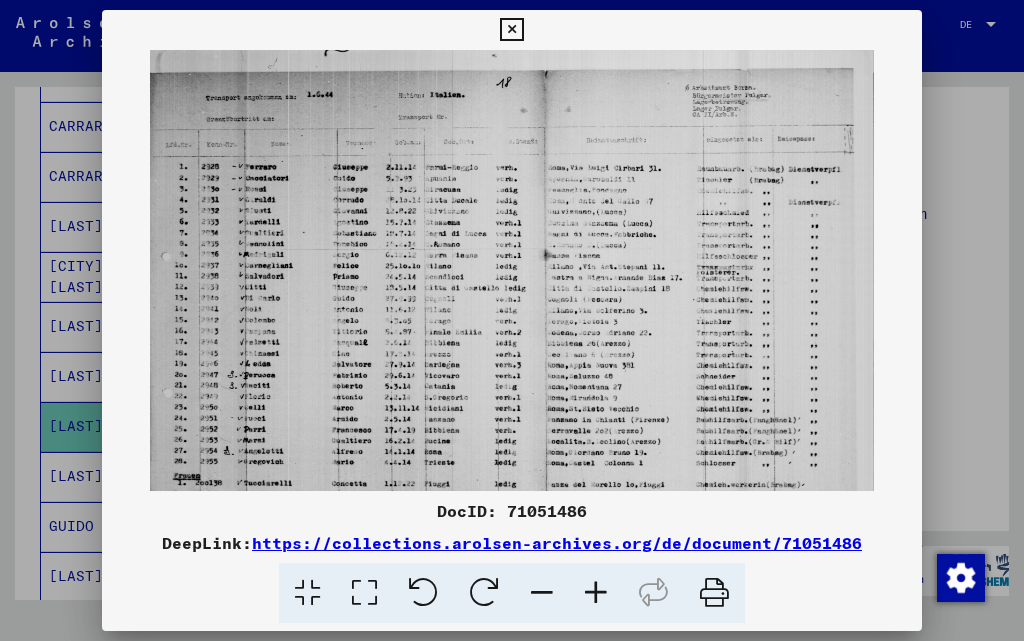 click at bounding box center [596, 593] 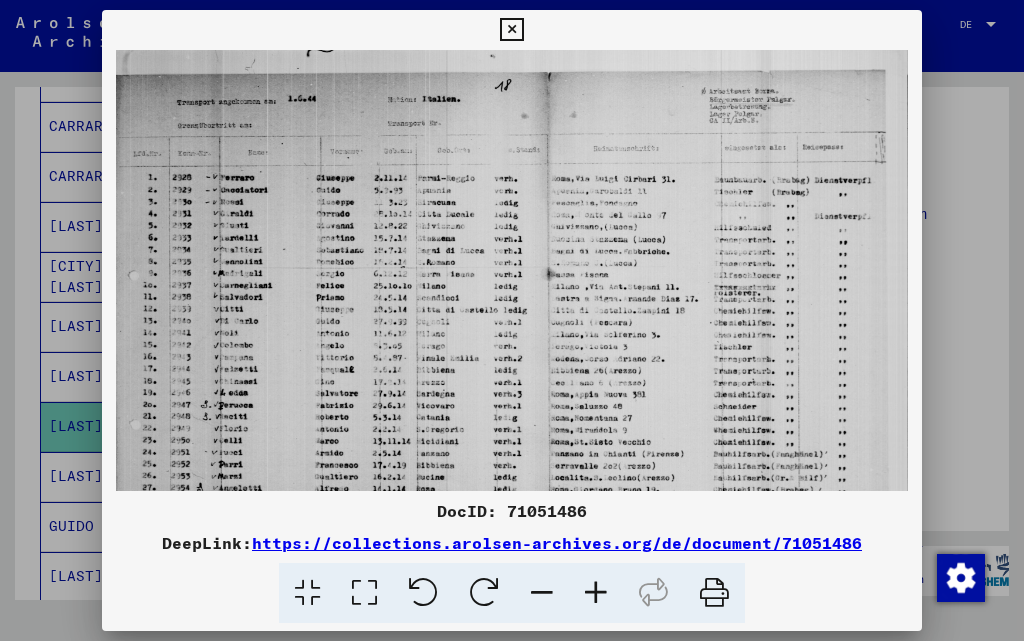 click at bounding box center (596, 593) 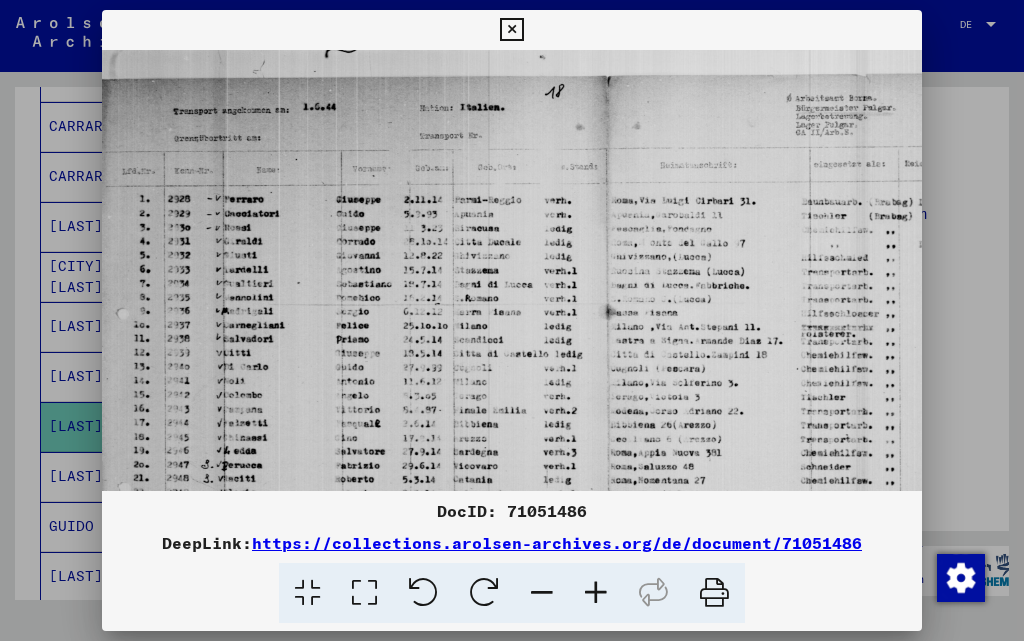 click at bounding box center [596, 593] 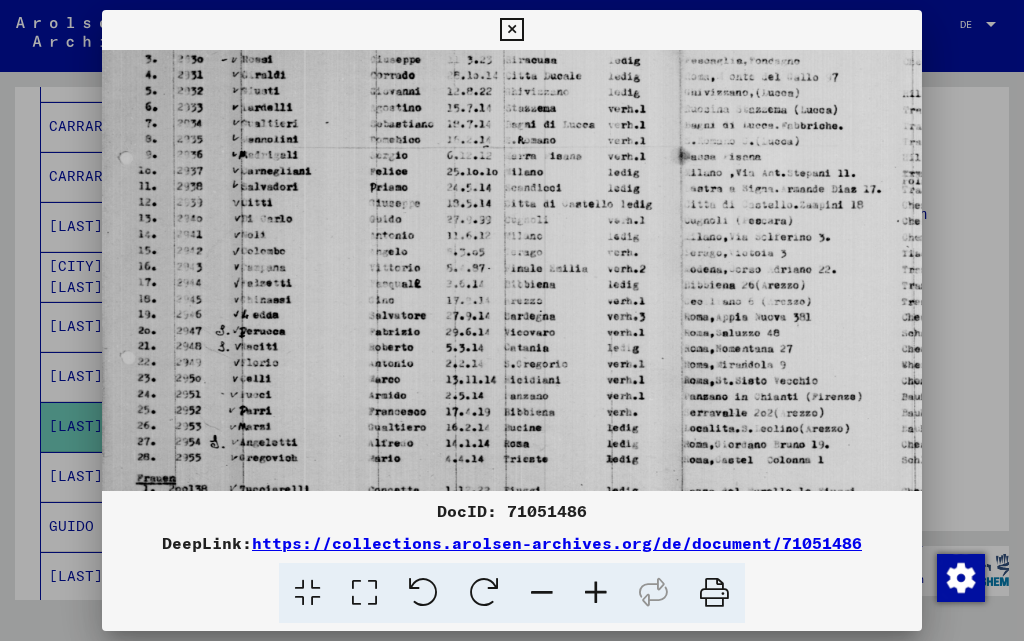 drag, startPoint x: 464, startPoint y: 453, endPoint x: 500, endPoint y: 255, distance: 201.24612 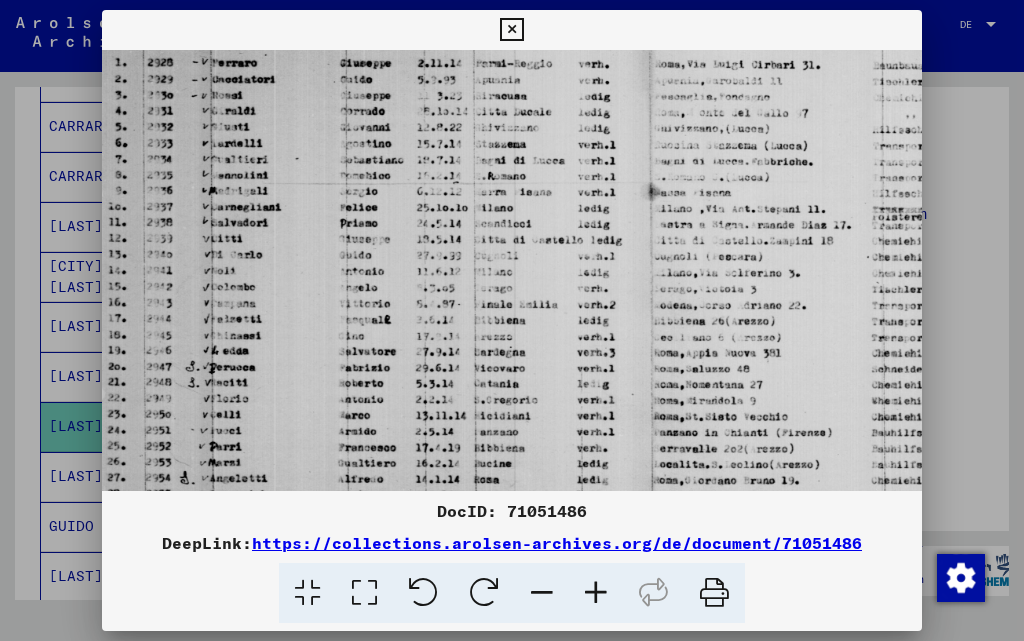 scroll, scrollTop: 153, scrollLeft: 30, axis: both 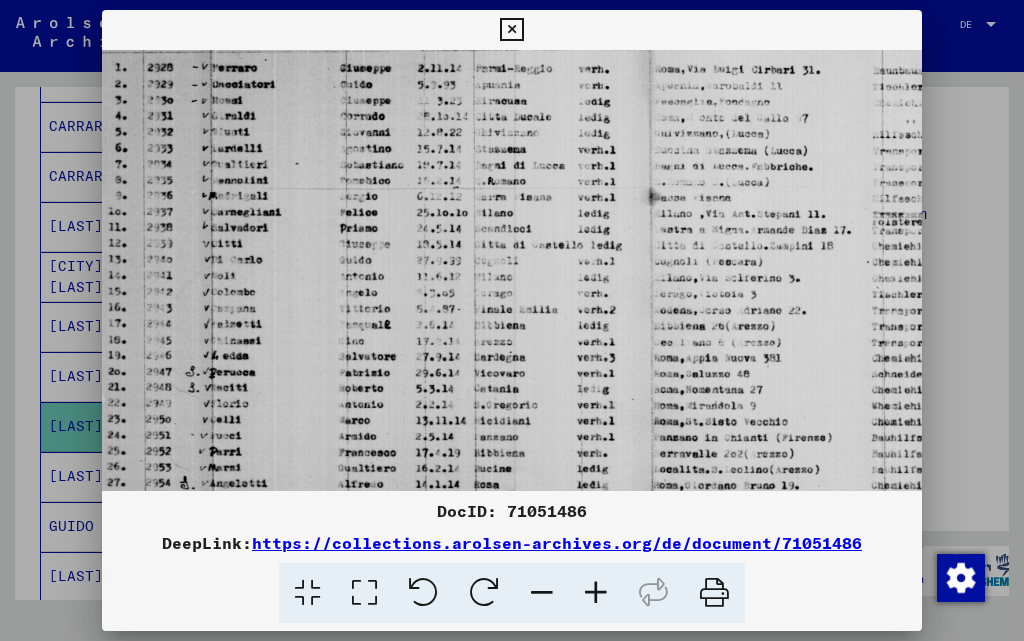 drag, startPoint x: 442, startPoint y: 450, endPoint x: 455, endPoint y: 464, distance: 19.104973 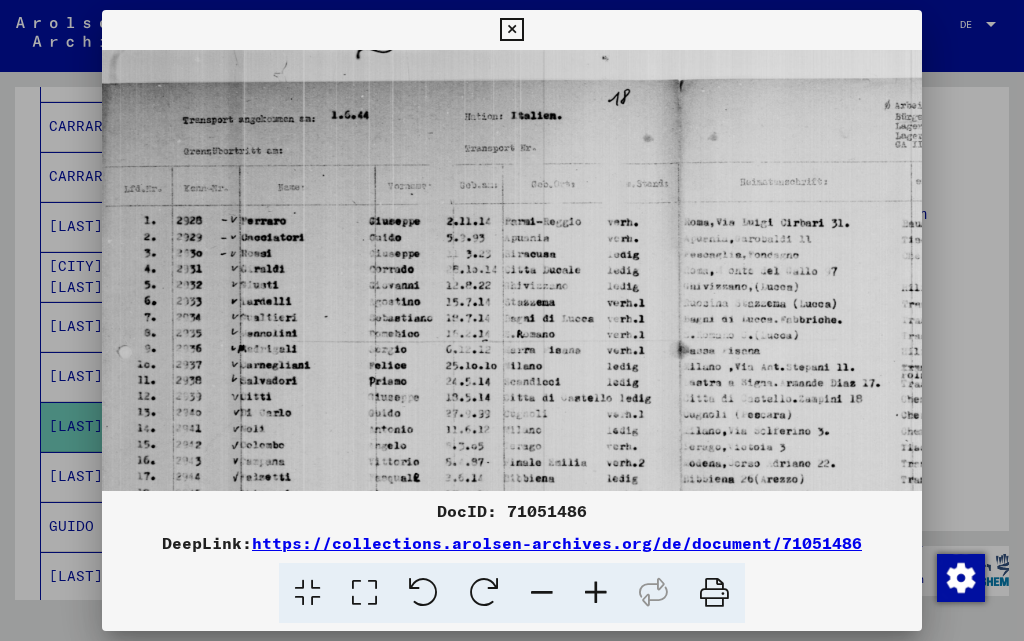 scroll, scrollTop: 0, scrollLeft: 0, axis: both 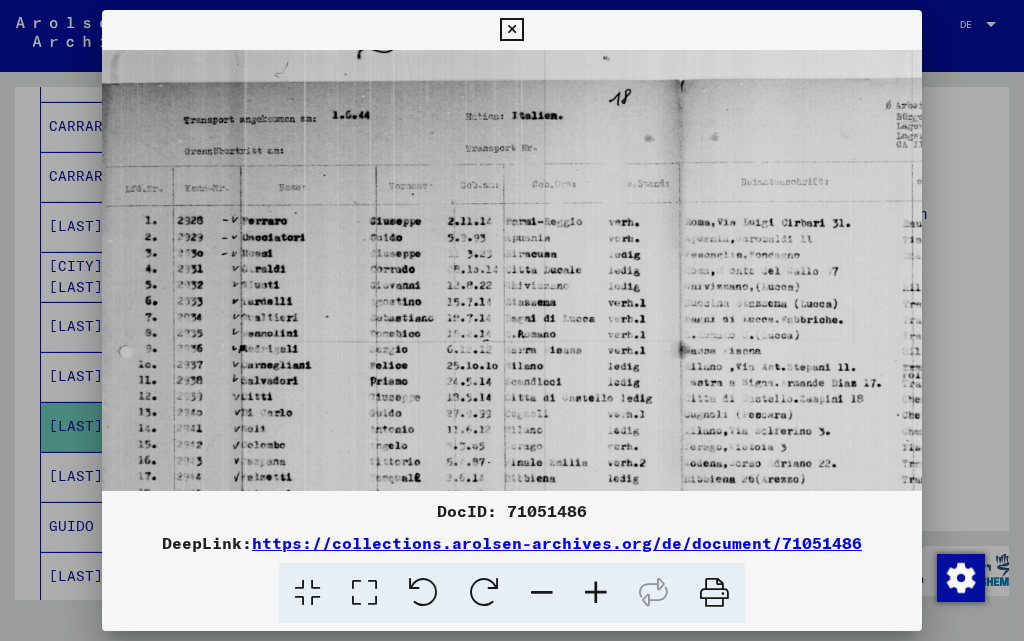 drag, startPoint x: 573, startPoint y: 135, endPoint x: 622, endPoint y: 304, distance: 175.96022 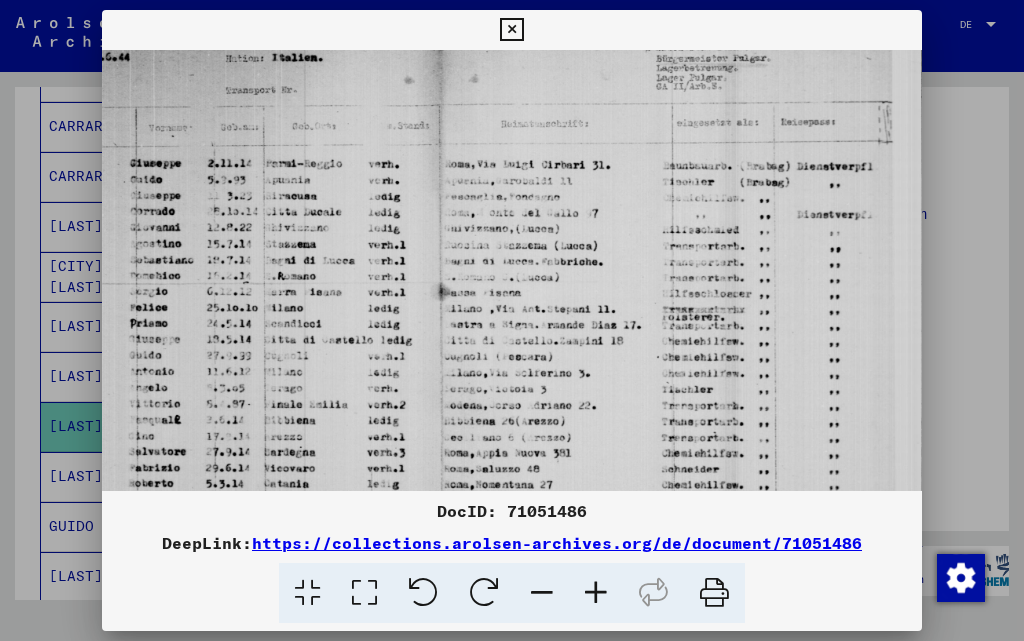 scroll, scrollTop: 60, scrollLeft: 240, axis: both 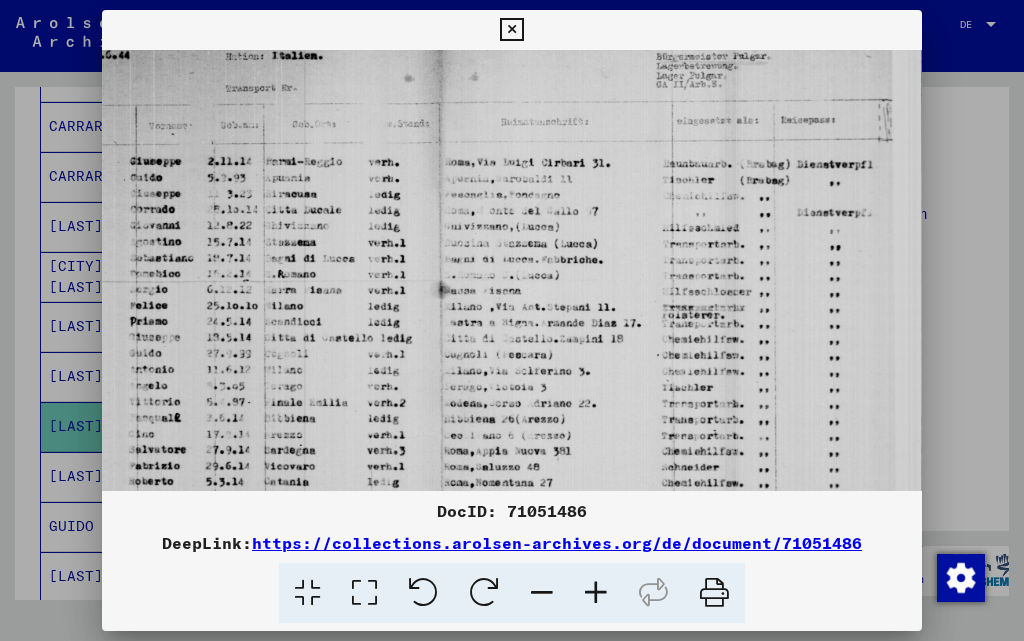 drag, startPoint x: 678, startPoint y: 334, endPoint x: 392, endPoint y: 275, distance: 292.02225 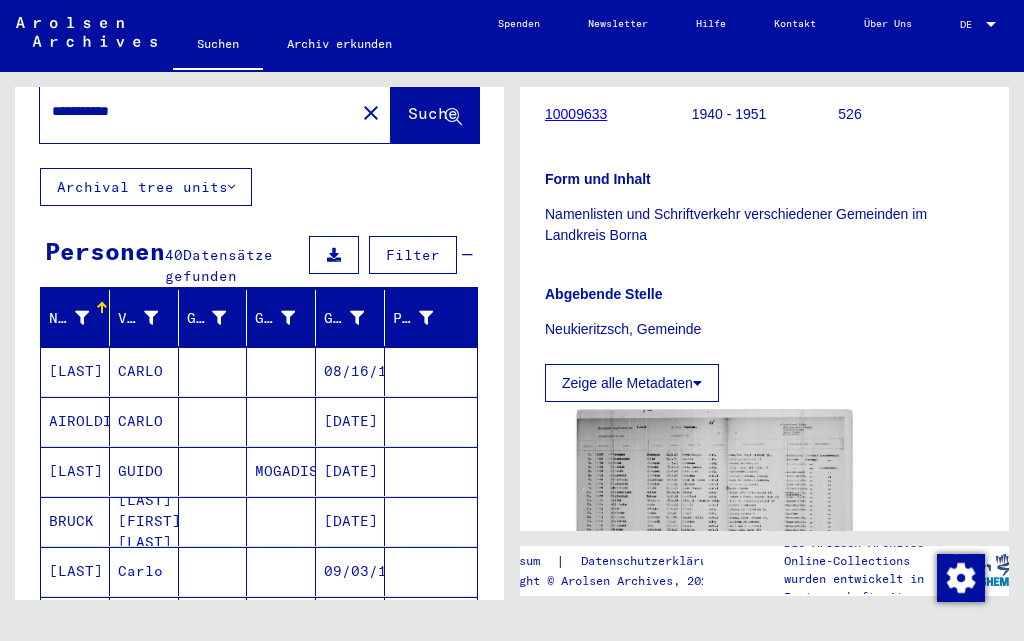 scroll, scrollTop: 0, scrollLeft: 0, axis: both 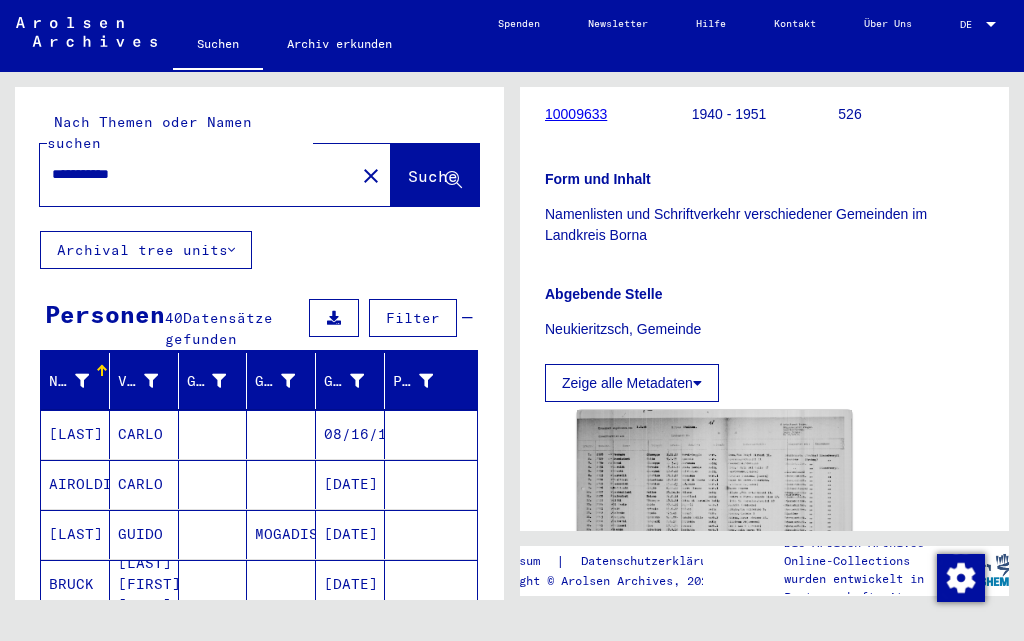 click on "**********" at bounding box center [197, 174] 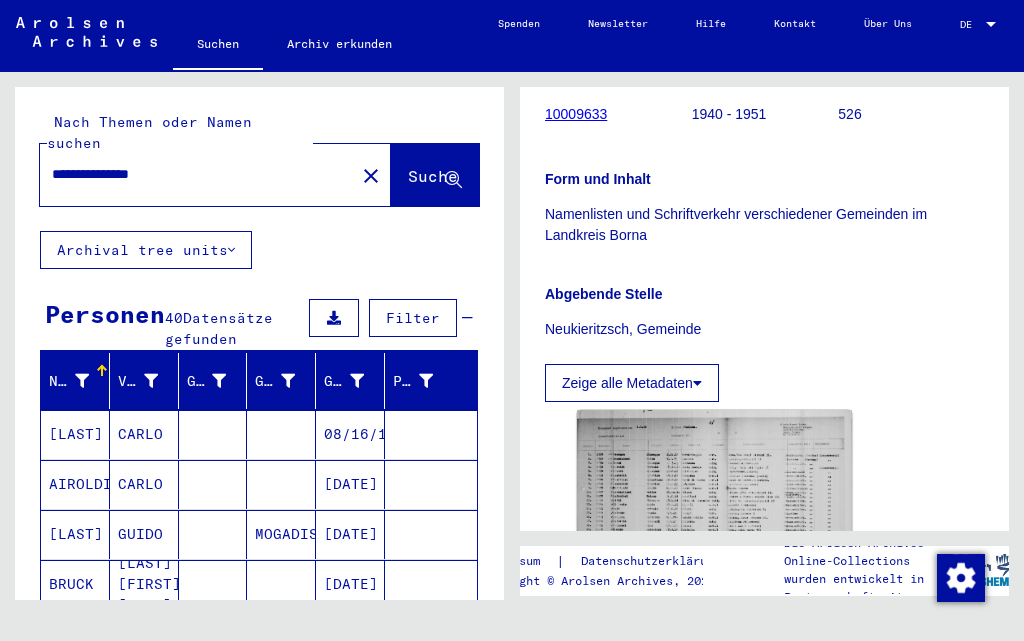 scroll, scrollTop: 0, scrollLeft: 0, axis: both 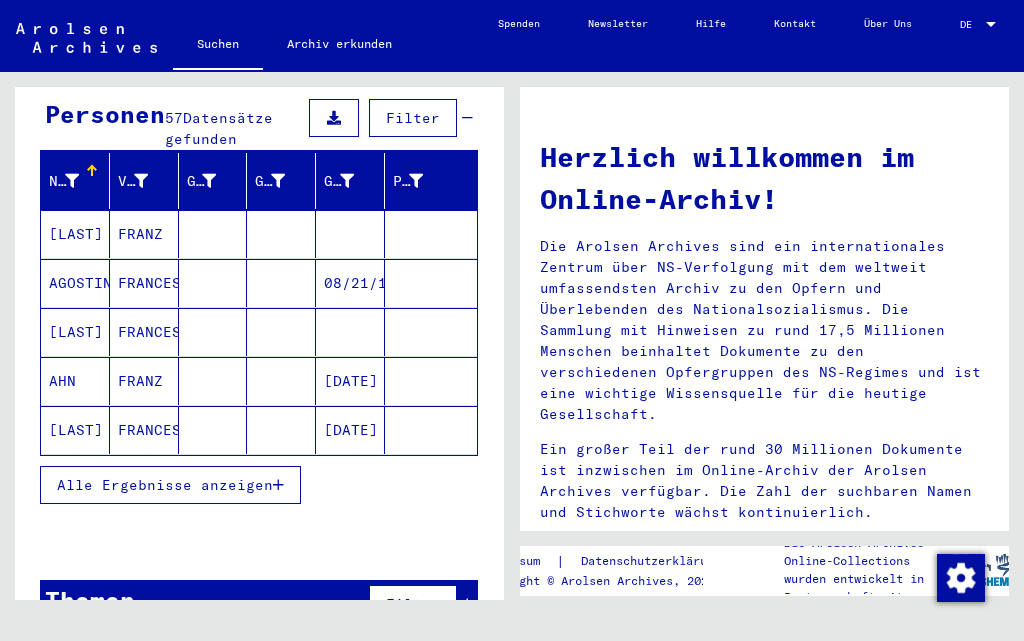 click at bounding box center (278, 485) 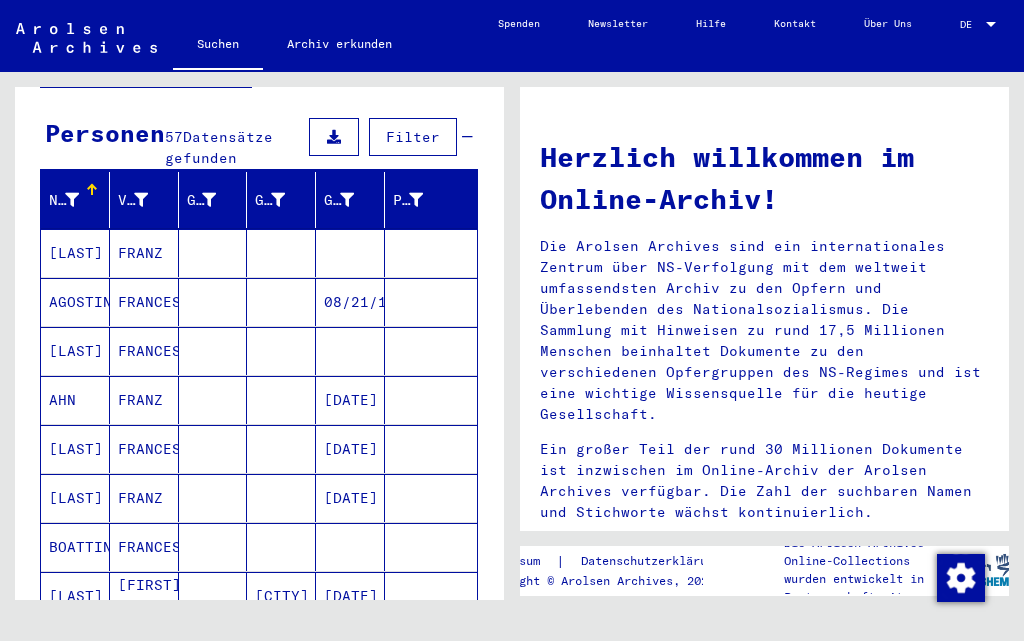 scroll, scrollTop: 0, scrollLeft: 0, axis: both 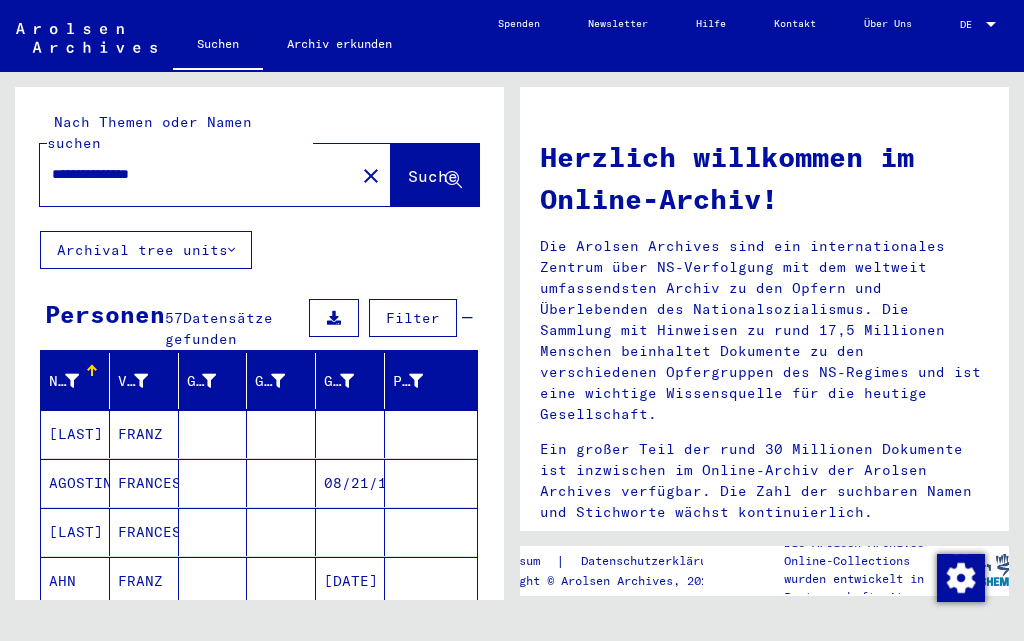 drag, startPoint x: 262, startPoint y: 156, endPoint x: 0, endPoint y: 179, distance: 263.0076 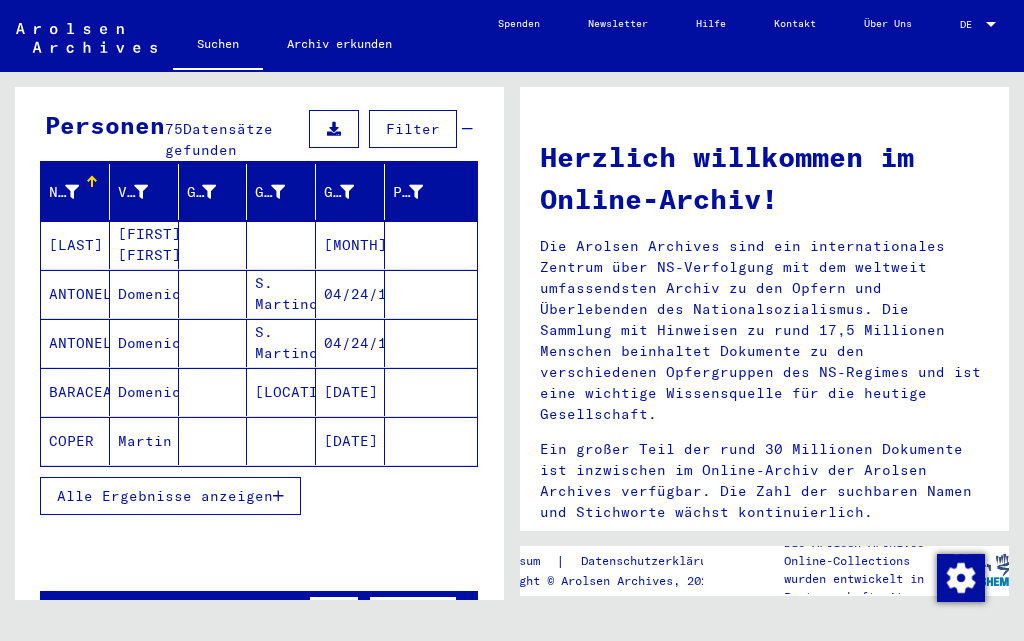 scroll, scrollTop: 300, scrollLeft: 0, axis: vertical 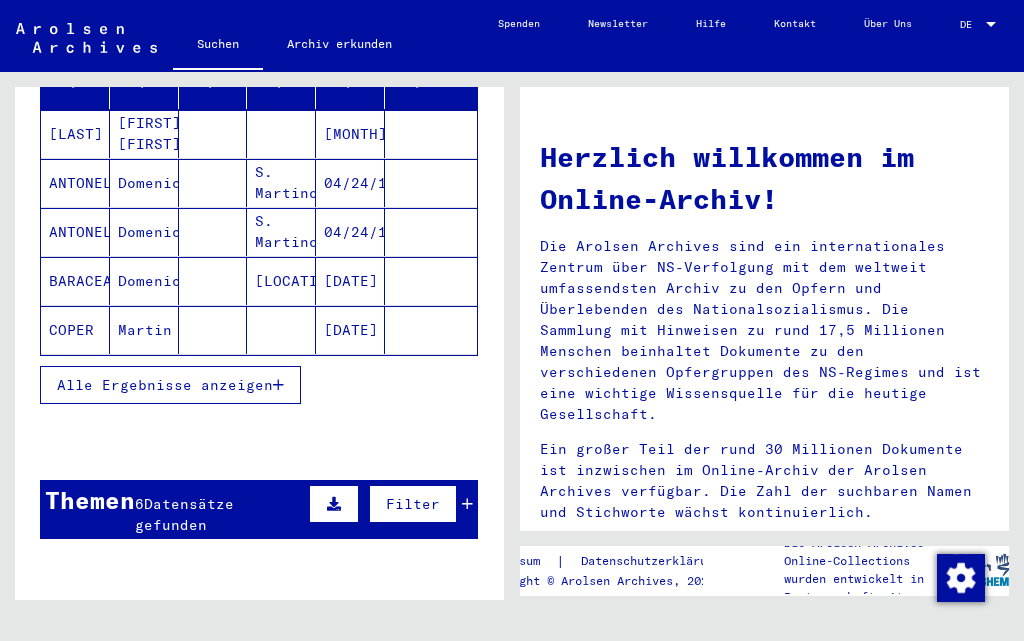 click on "Alle Ergebnisse anzeigen" at bounding box center (170, 385) 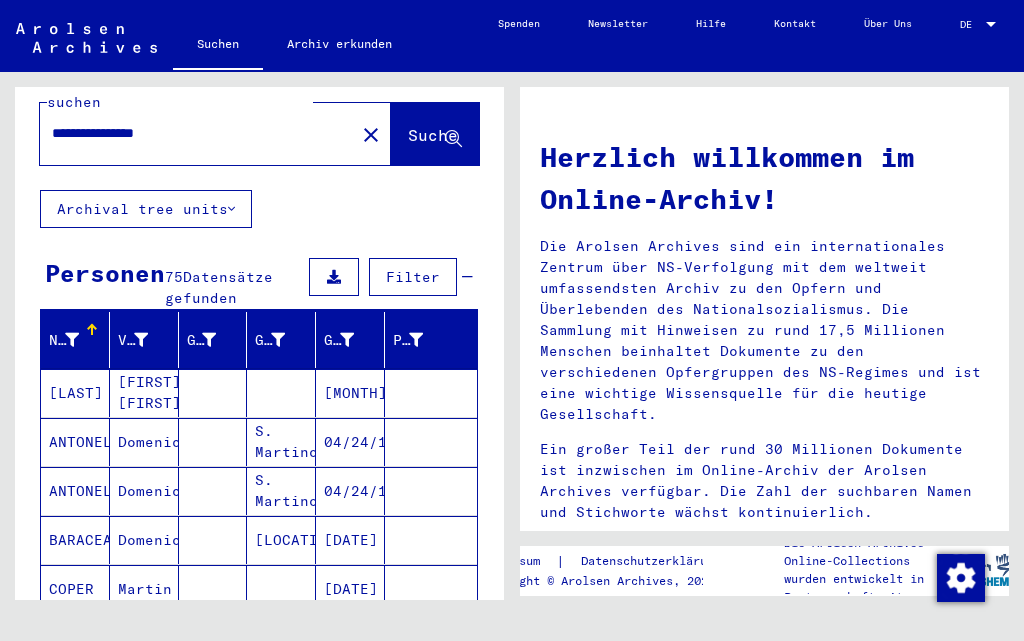 scroll, scrollTop: 0, scrollLeft: 0, axis: both 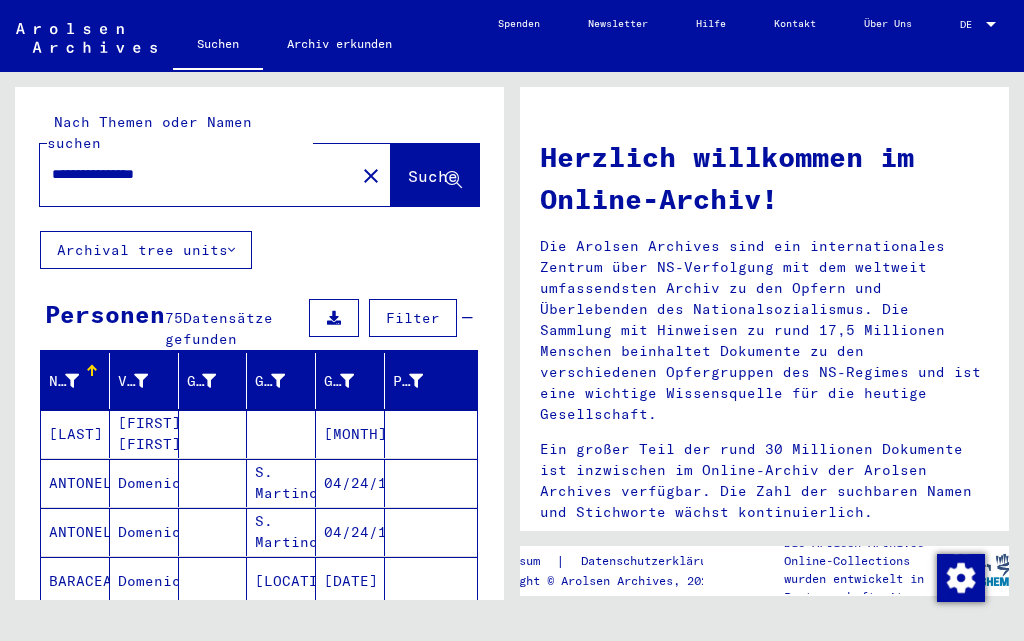 drag, startPoint x: 250, startPoint y: 150, endPoint x: 0, endPoint y: 153, distance: 250.018 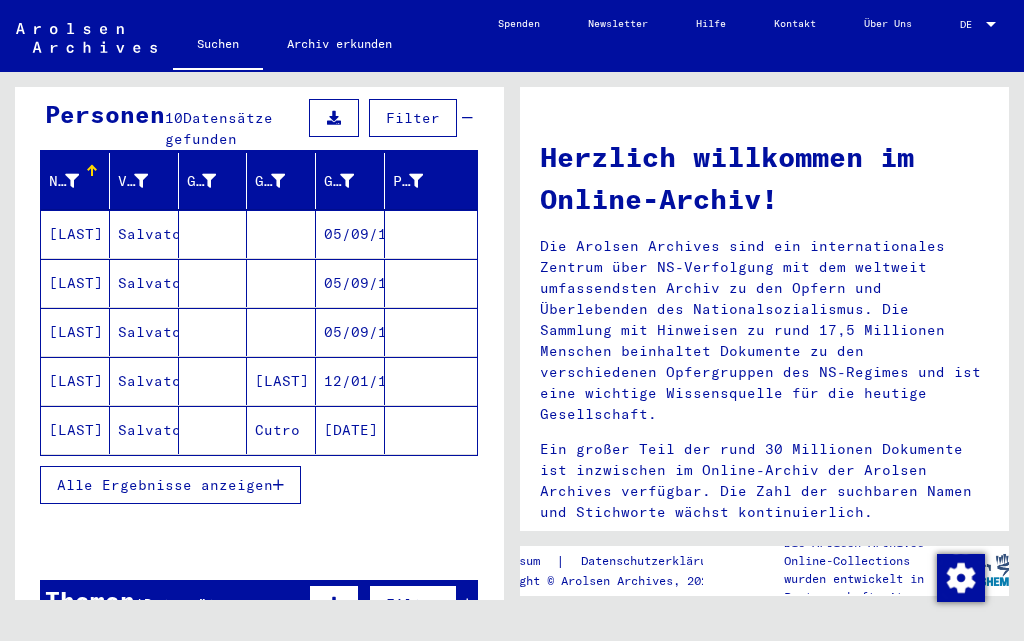 click on "Alle Ergebnisse anzeigen" at bounding box center [165, 485] 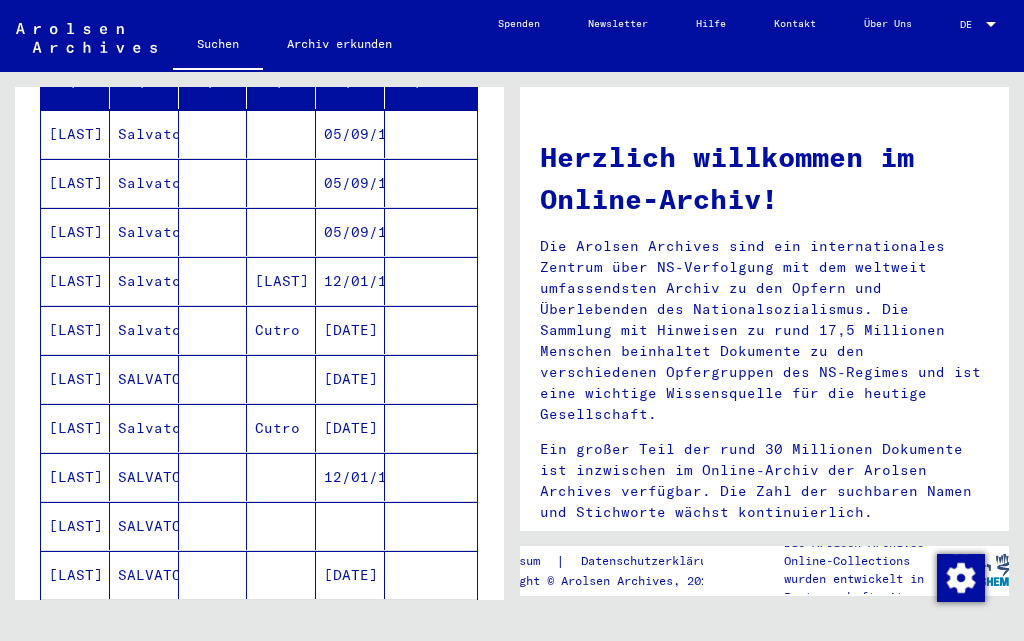 scroll, scrollTop: 400, scrollLeft: 0, axis: vertical 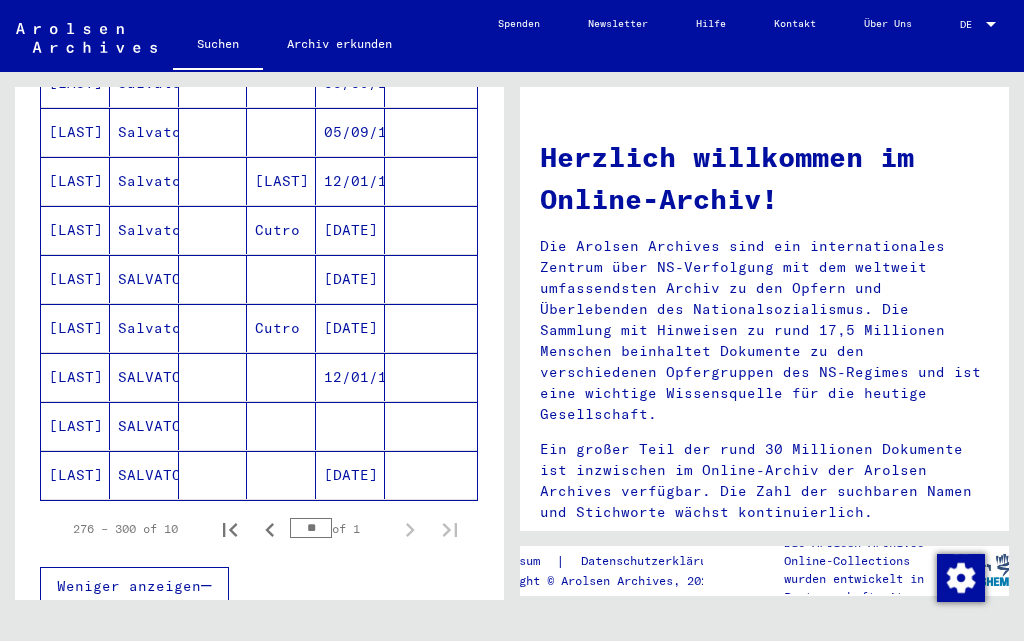 click on "[LAST]" at bounding box center (75, 475) 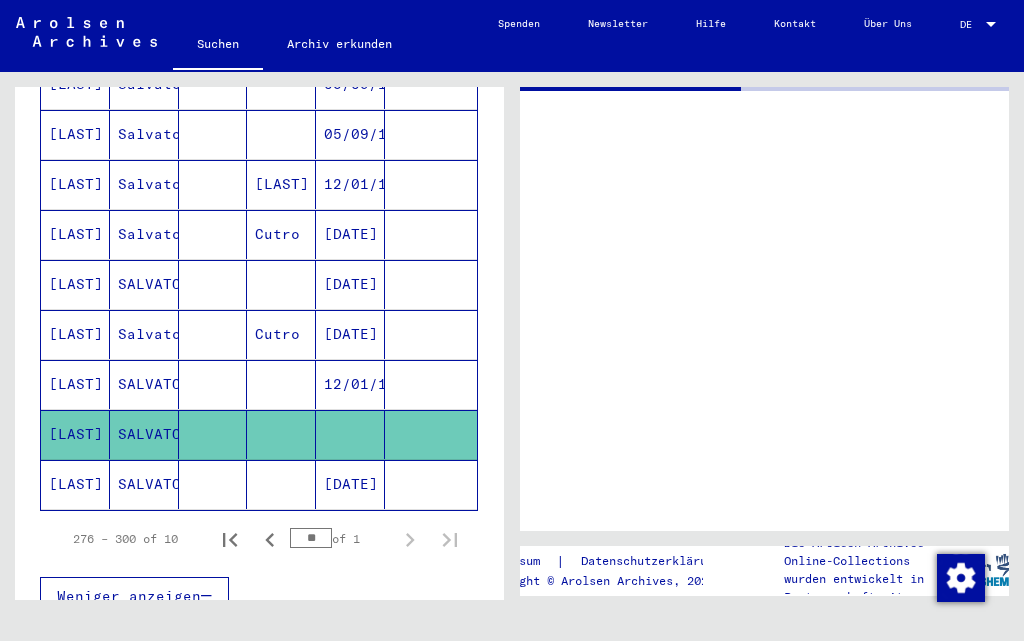 scroll, scrollTop: 402, scrollLeft: 0, axis: vertical 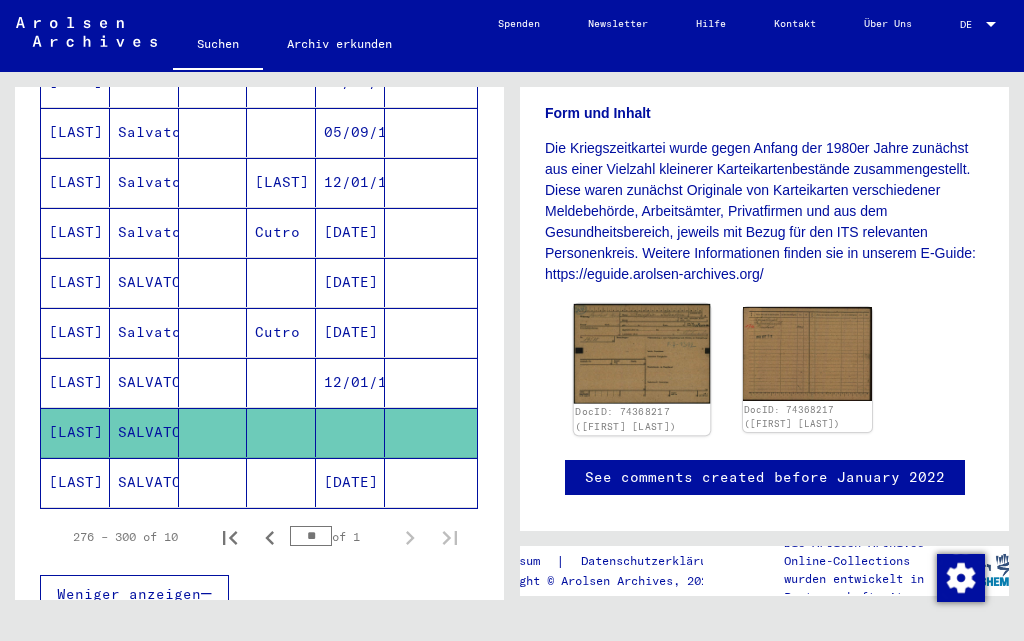 click 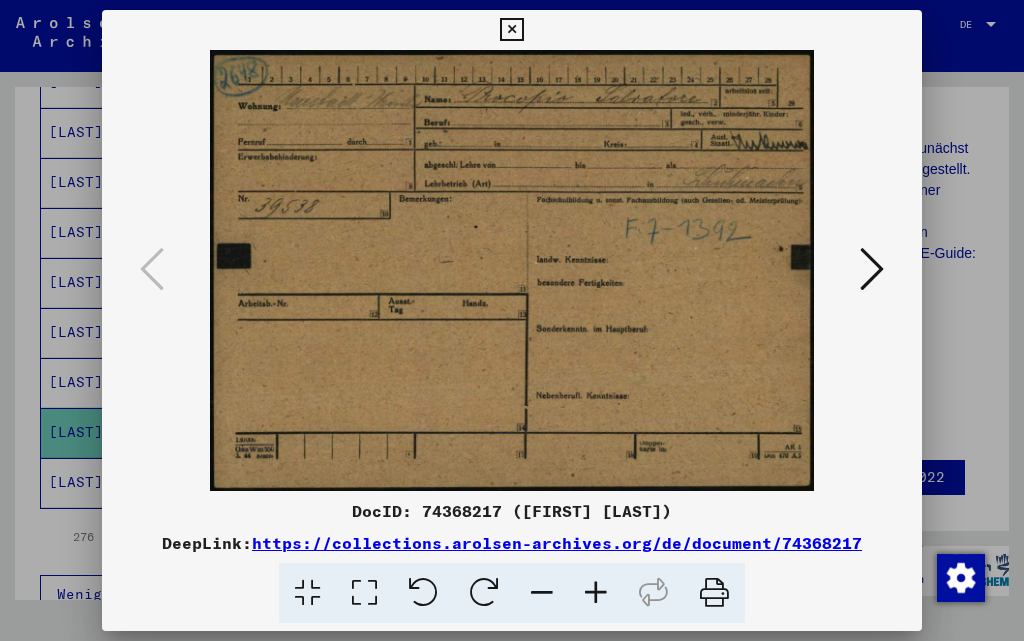 click at bounding box center (872, 269) 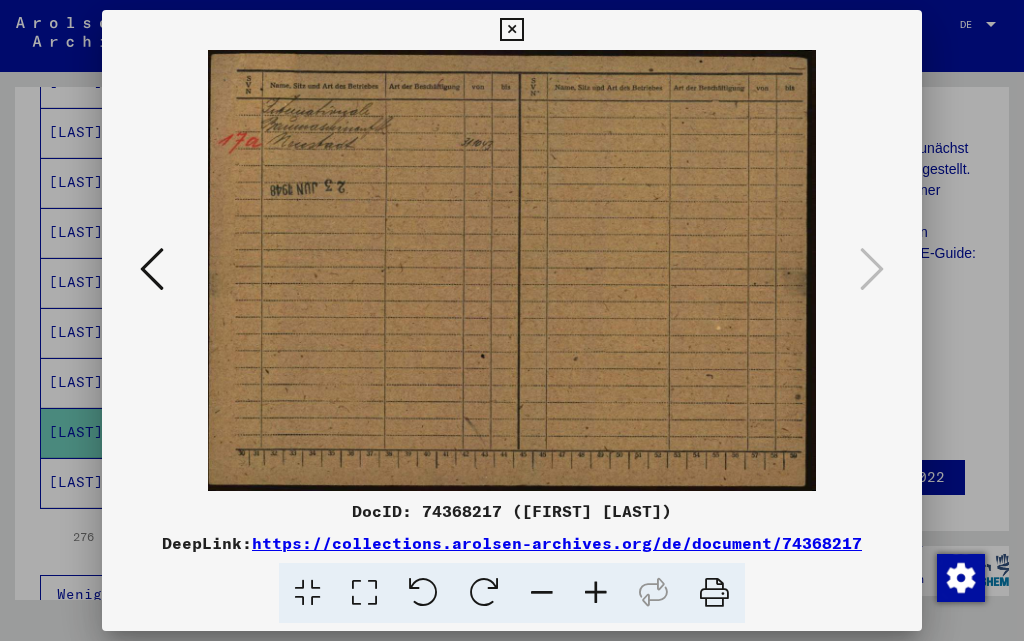 click at bounding box center (511, 30) 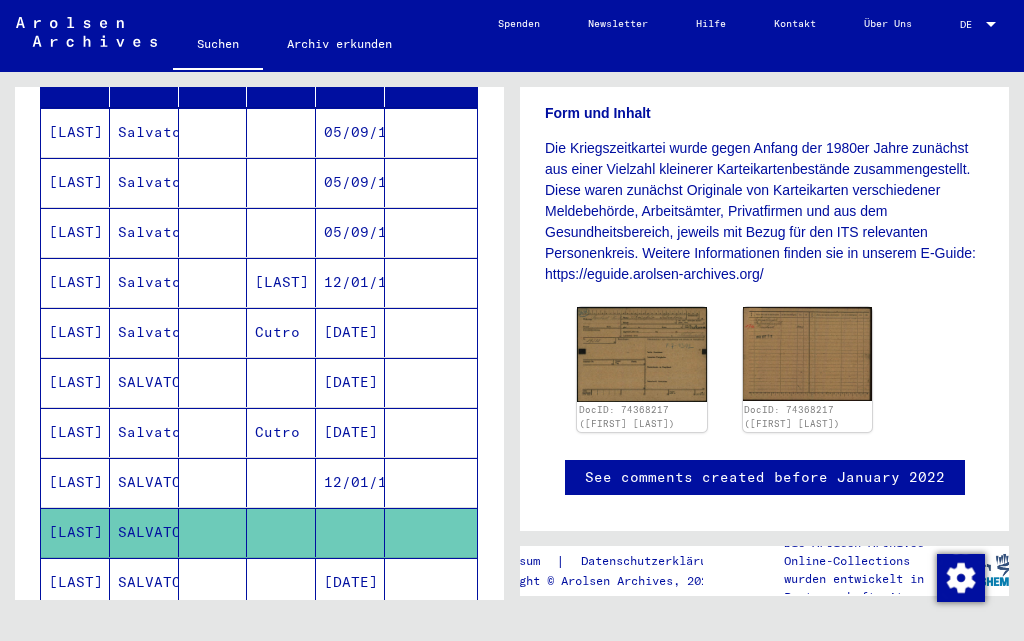 scroll, scrollTop: 0, scrollLeft: 0, axis: both 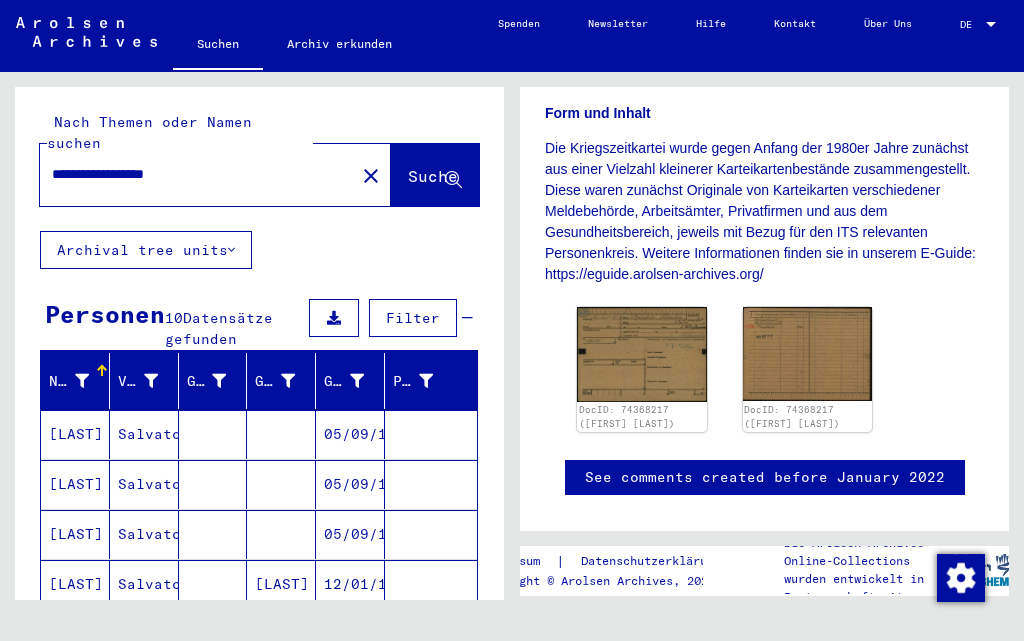 drag, startPoint x: 254, startPoint y: 152, endPoint x: 0, endPoint y: 167, distance: 254.44254 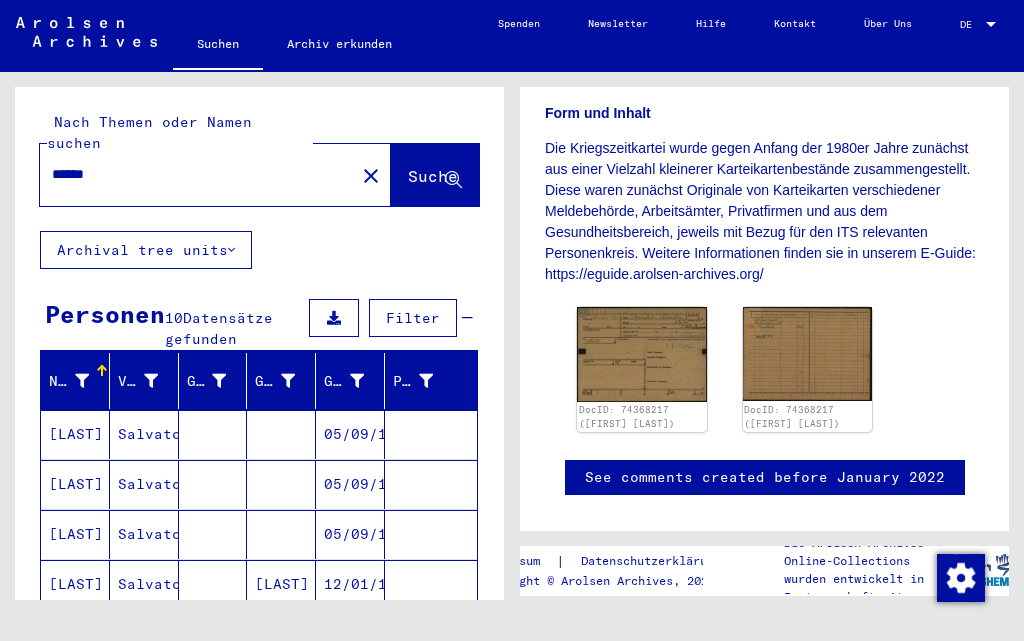 scroll, scrollTop: 0, scrollLeft: 0, axis: both 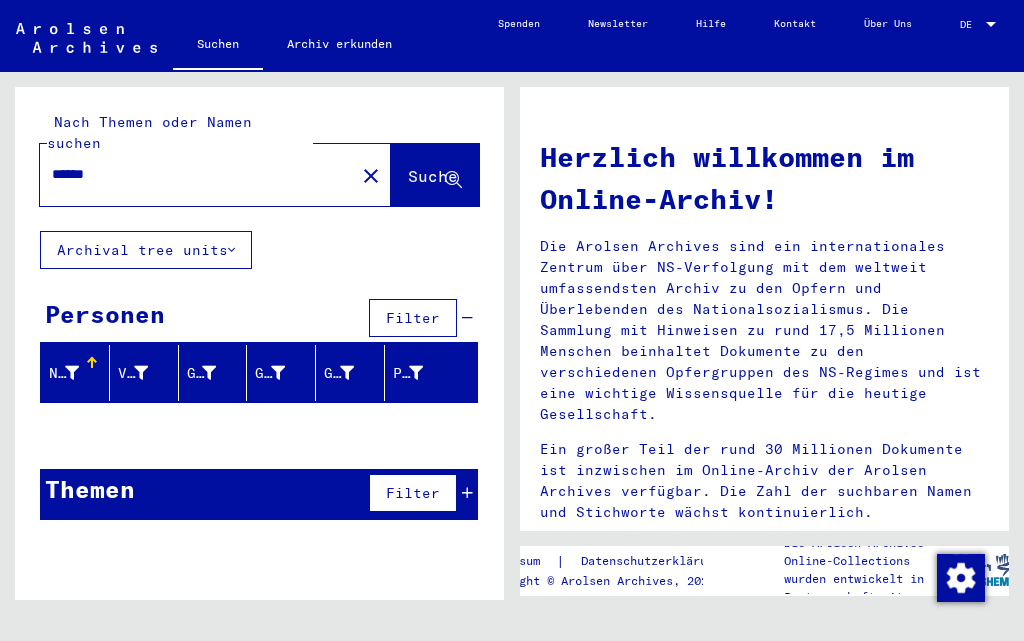 drag, startPoint x: 141, startPoint y: 151, endPoint x: 0, endPoint y: 119, distance: 144.58562 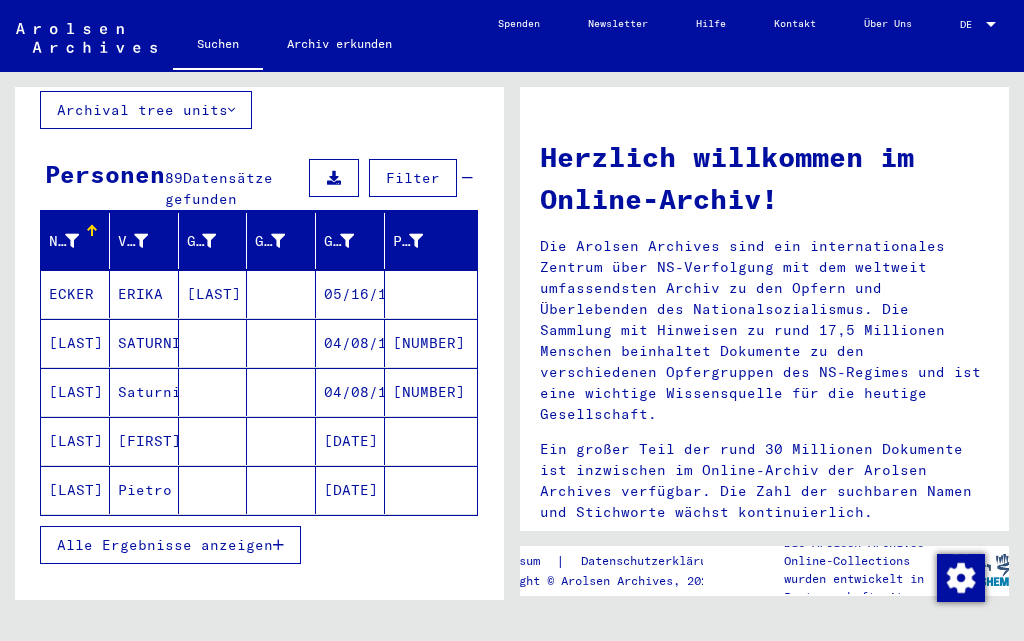 scroll, scrollTop: 200, scrollLeft: 0, axis: vertical 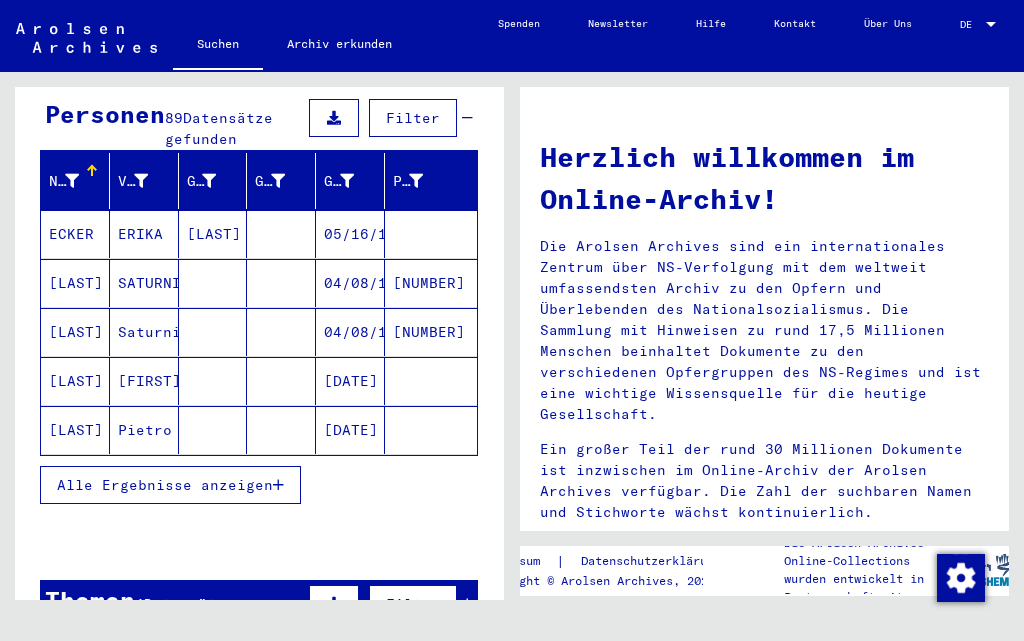 click on "Alle Ergebnisse anzeigen" at bounding box center [170, 485] 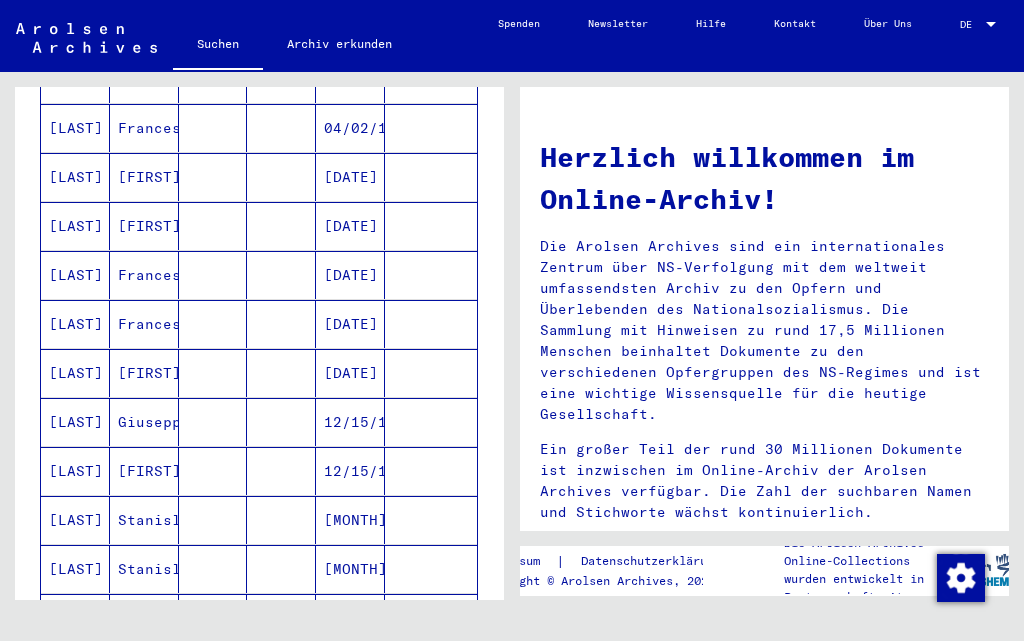 scroll, scrollTop: 0, scrollLeft: 0, axis: both 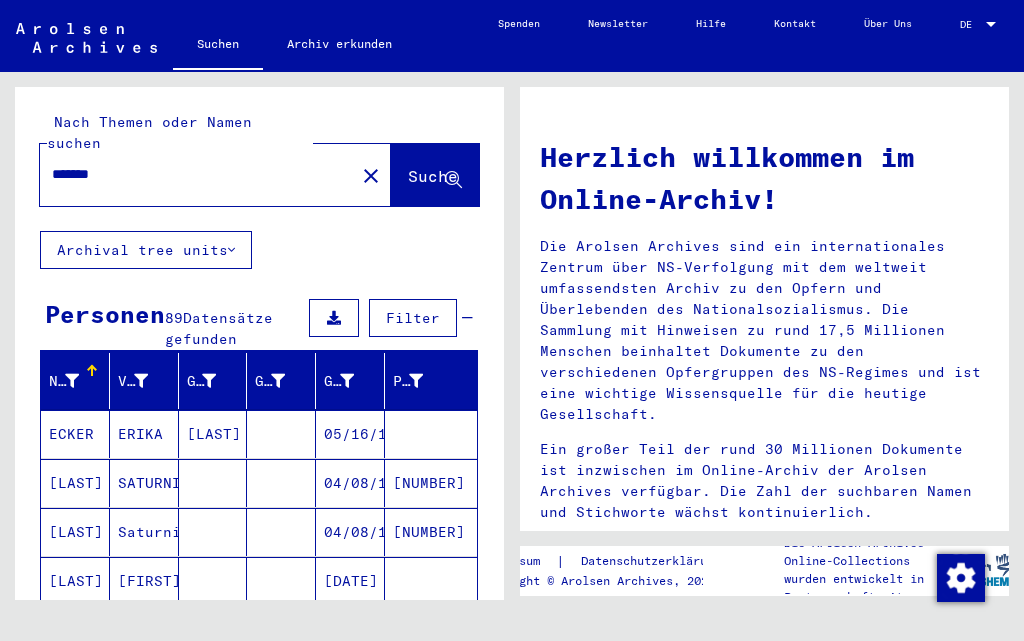 click on "Nach Themen oder Namen suchen" 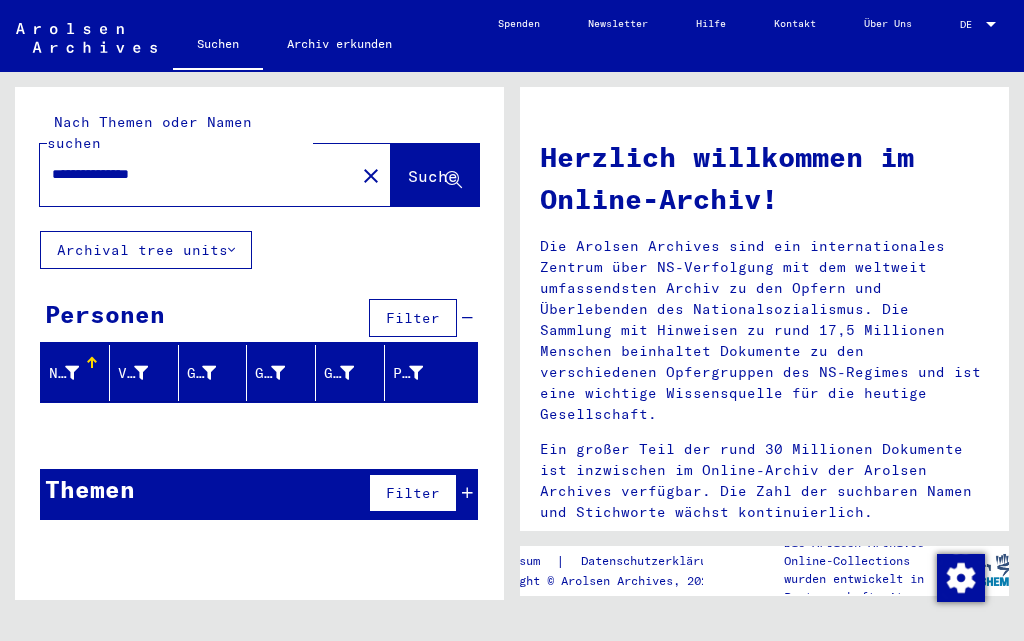 drag, startPoint x: 239, startPoint y: 152, endPoint x: 0, endPoint y: 125, distance: 240.52026 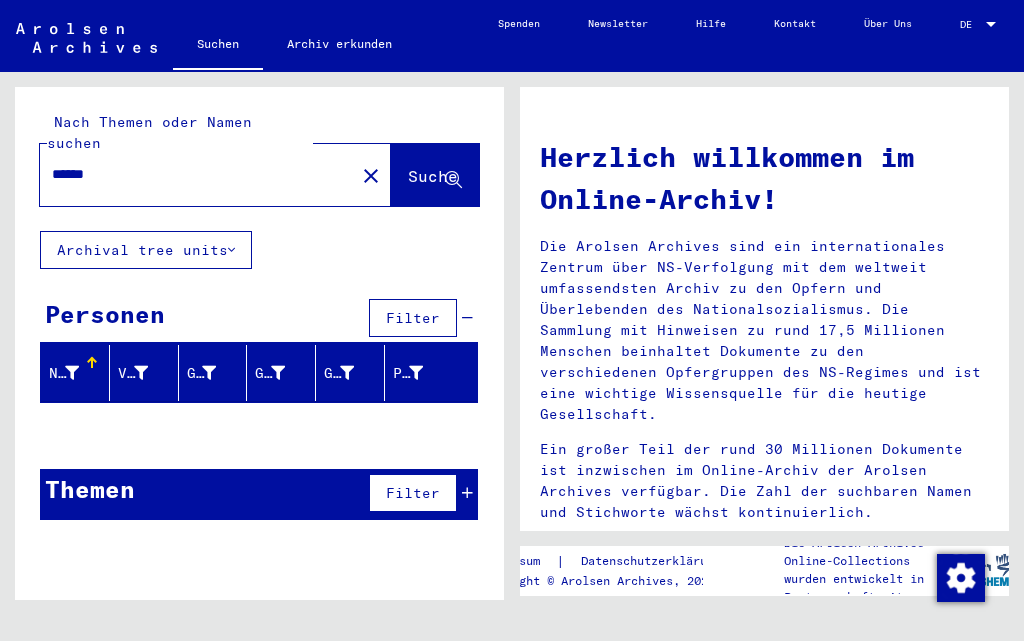 drag, startPoint x: 200, startPoint y: 144, endPoint x: 0, endPoint y: 151, distance: 200.12247 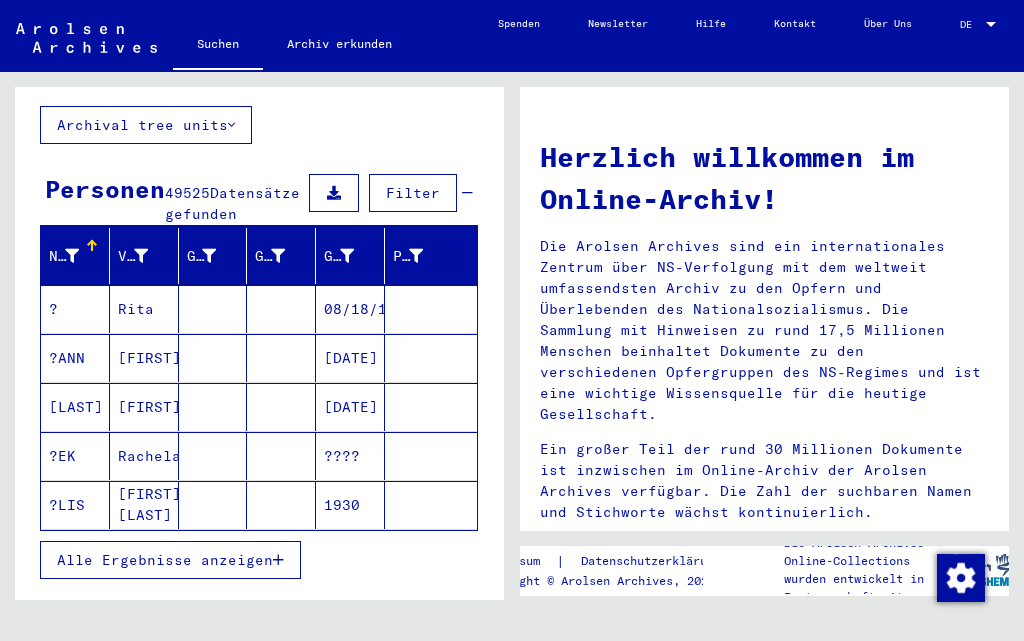 scroll, scrollTop: 0, scrollLeft: 0, axis: both 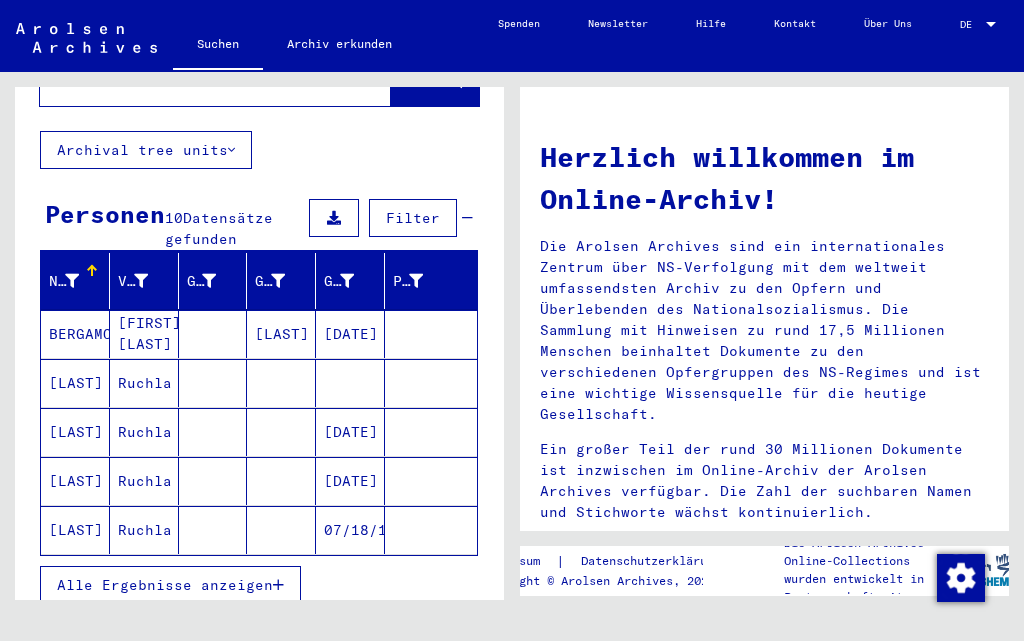 click on "Alle Ergebnisse anzeigen" at bounding box center [165, 585] 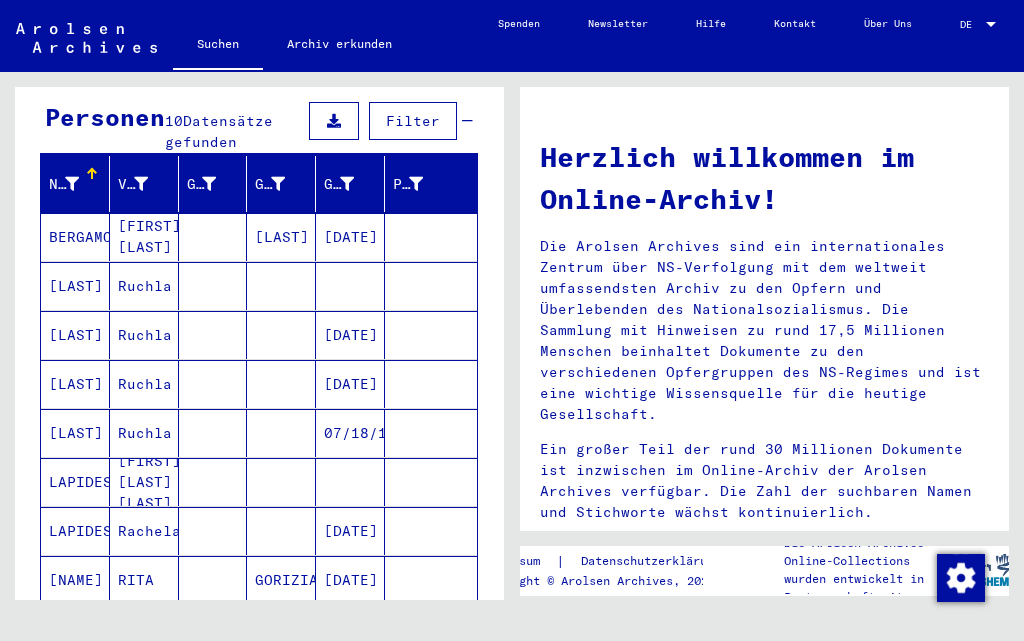scroll, scrollTop: 0, scrollLeft: 0, axis: both 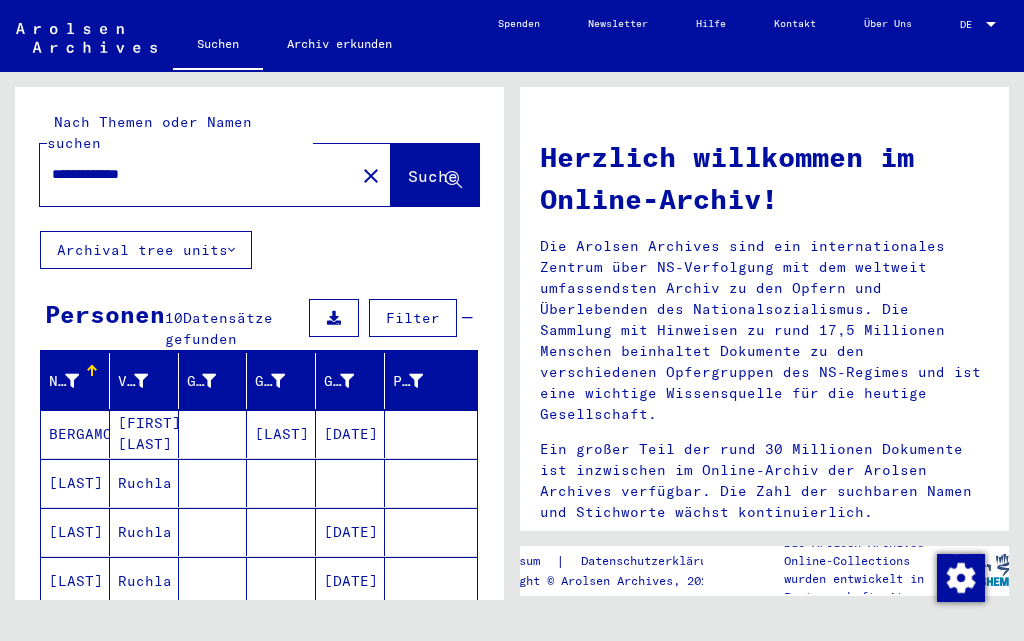 click on "**********" at bounding box center (191, 174) 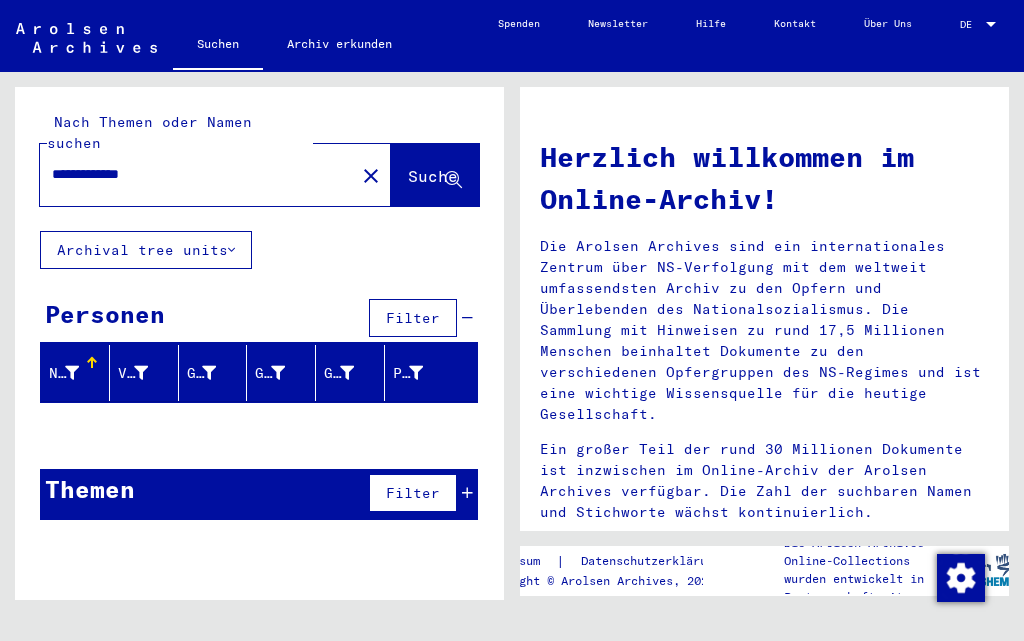 drag, startPoint x: 233, startPoint y: 147, endPoint x: 0, endPoint y: 107, distance: 236.40854 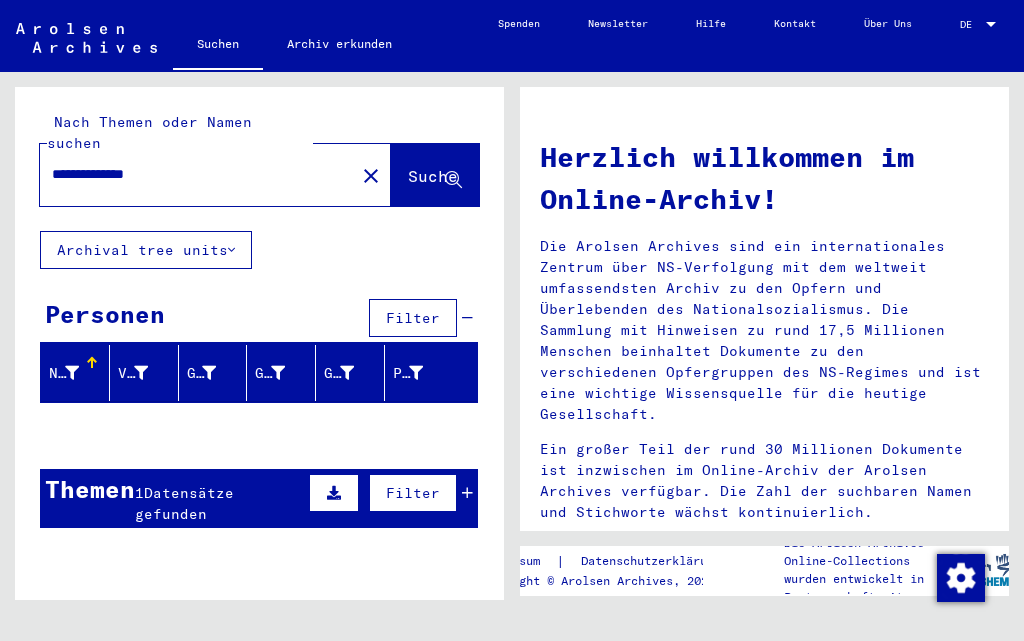drag, startPoint x: 250, startPoint y: 162, endPoint x: 0, endPoint y: 210, distance: 254.5663 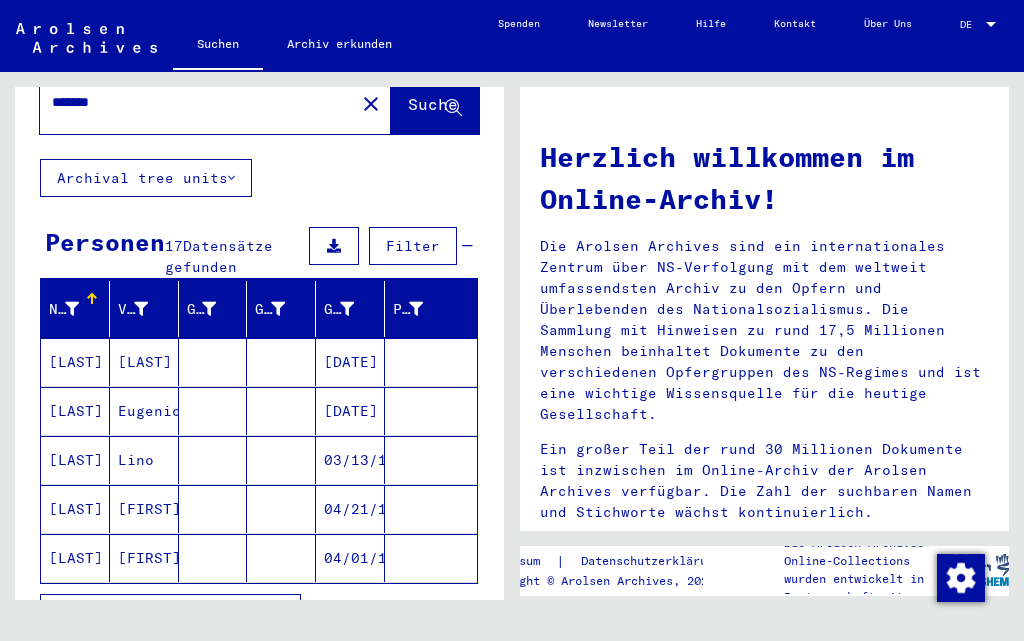 scroll, scrollTop: 100, scrollLeft: 0, axis: vertical 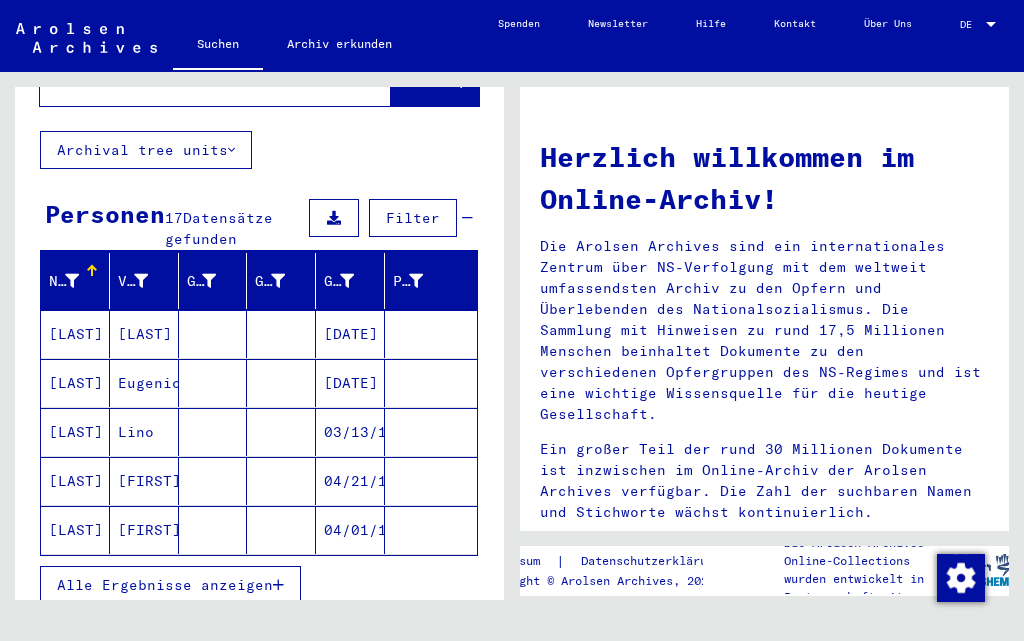 click on "Alle Ergebnisse anzeigen" at bounding box center (165, 585) 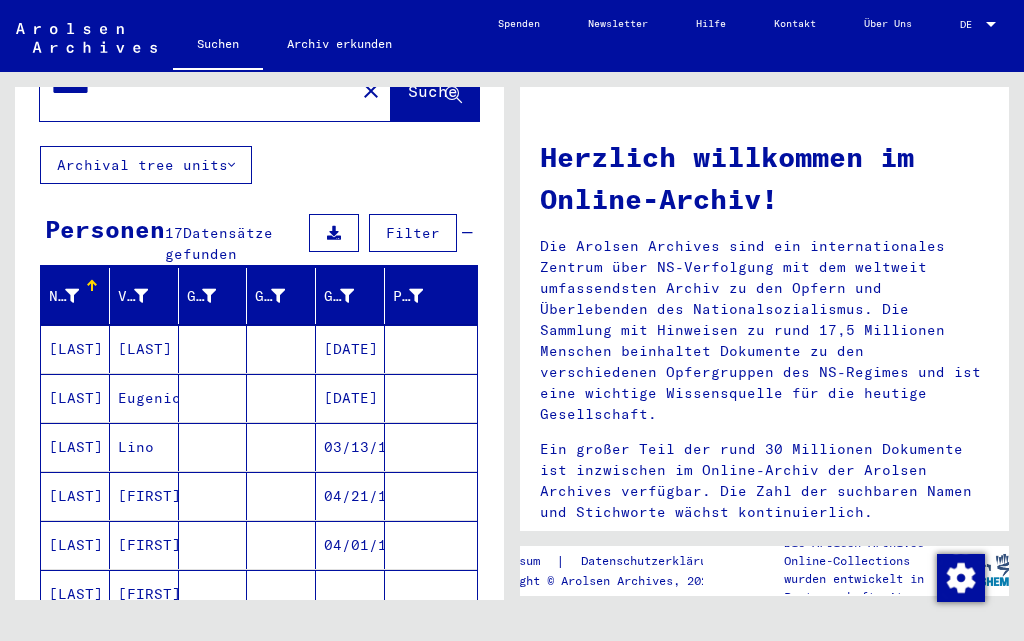 scroll, scrollTop: 0, scrollLeft: 0, axis: both 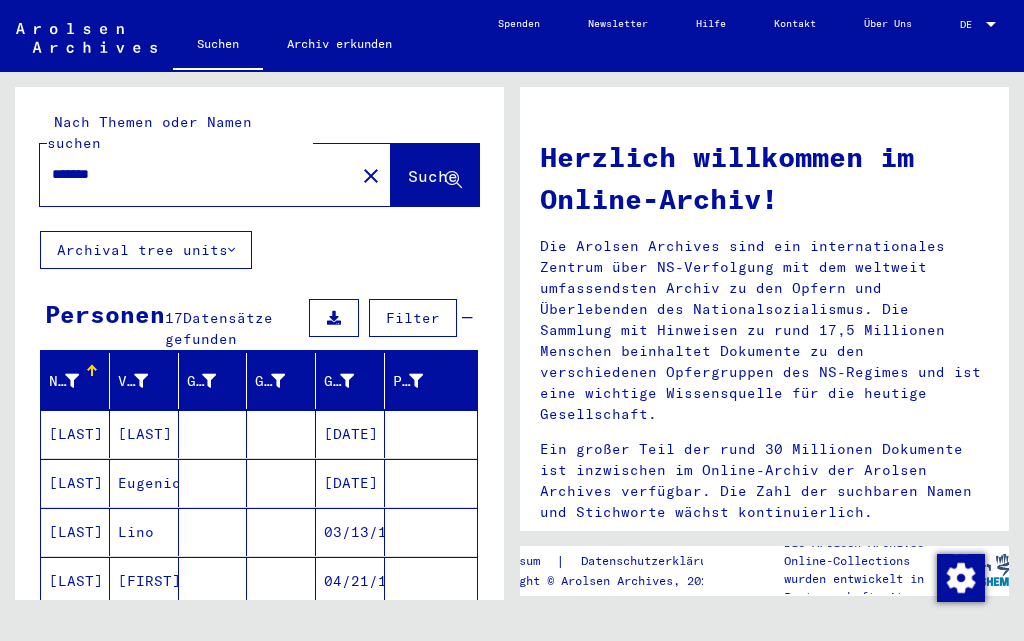 click on "*******" at bounding box center (191, 174) 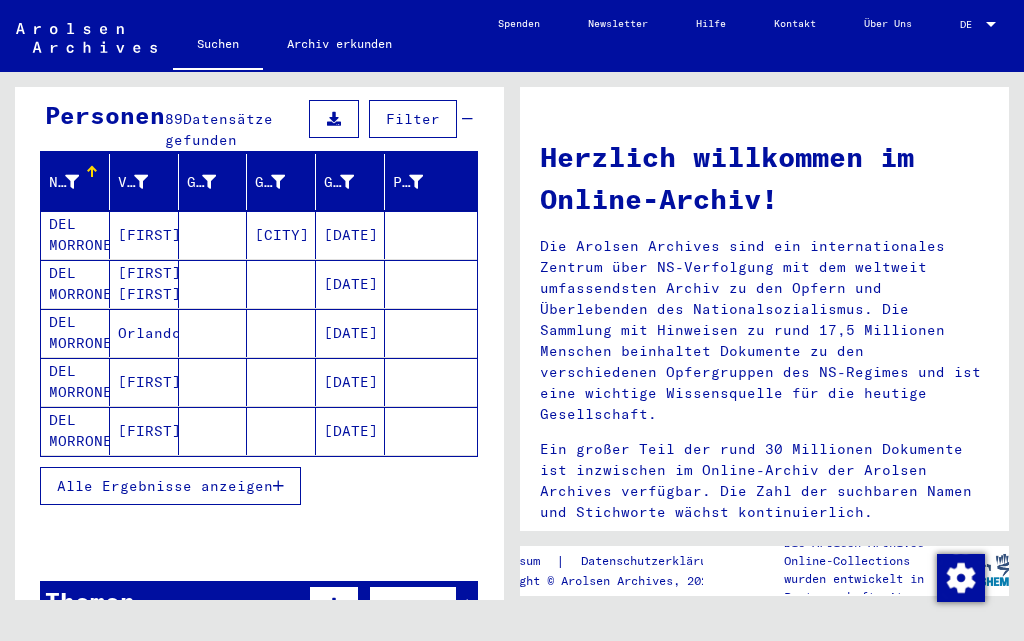 scroll, scrollTop: 200, scrollLeft: 0, axis: vertical 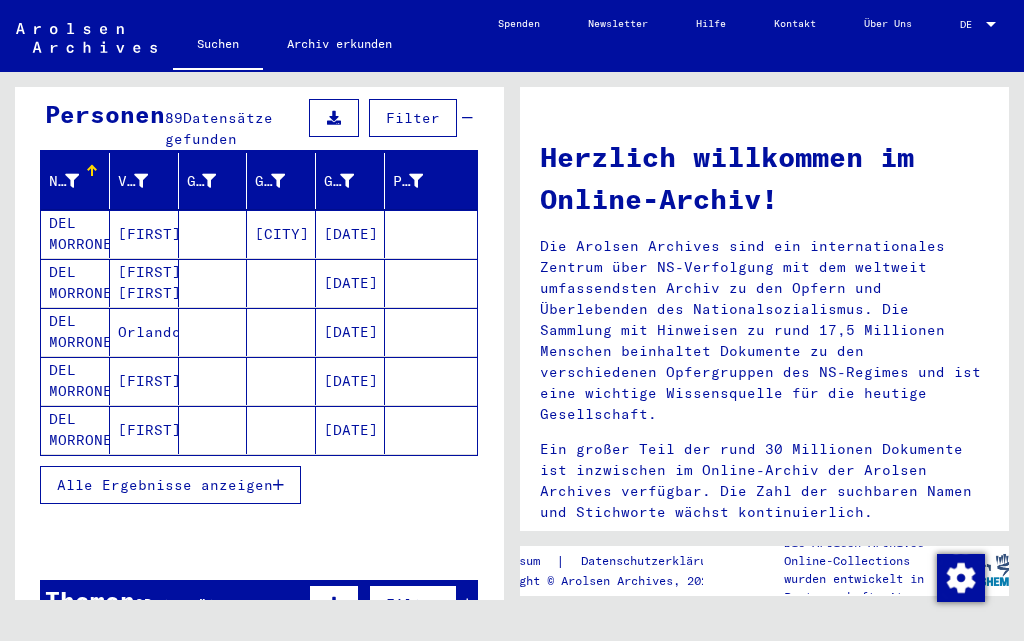 click on "Alle Ergebnisse anzeigen" at bounding box center [170, 485] 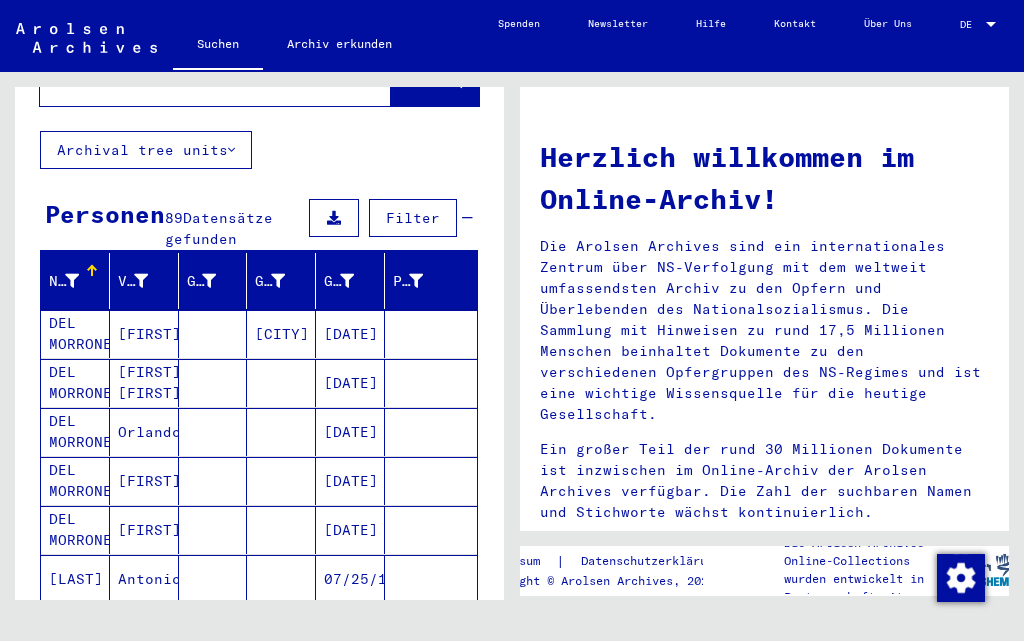 scroll, scrollTop: 0, scrollLeft: 0, axis: both 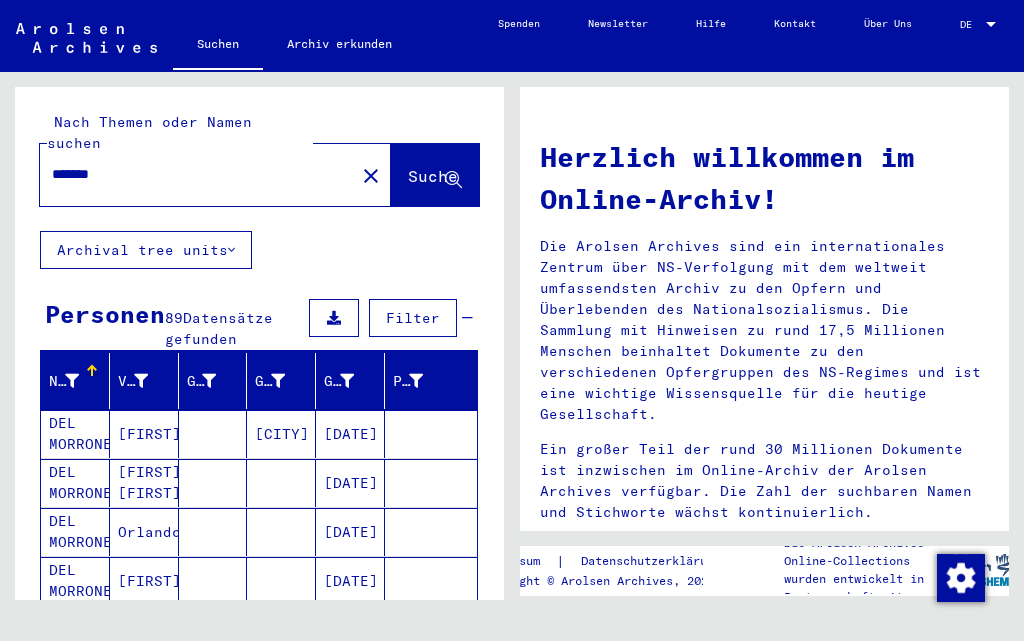 drag, startPoint x: 223, startPoint y: 157, endPoint x: 0, endPoint y: 98, distance: 230.67293 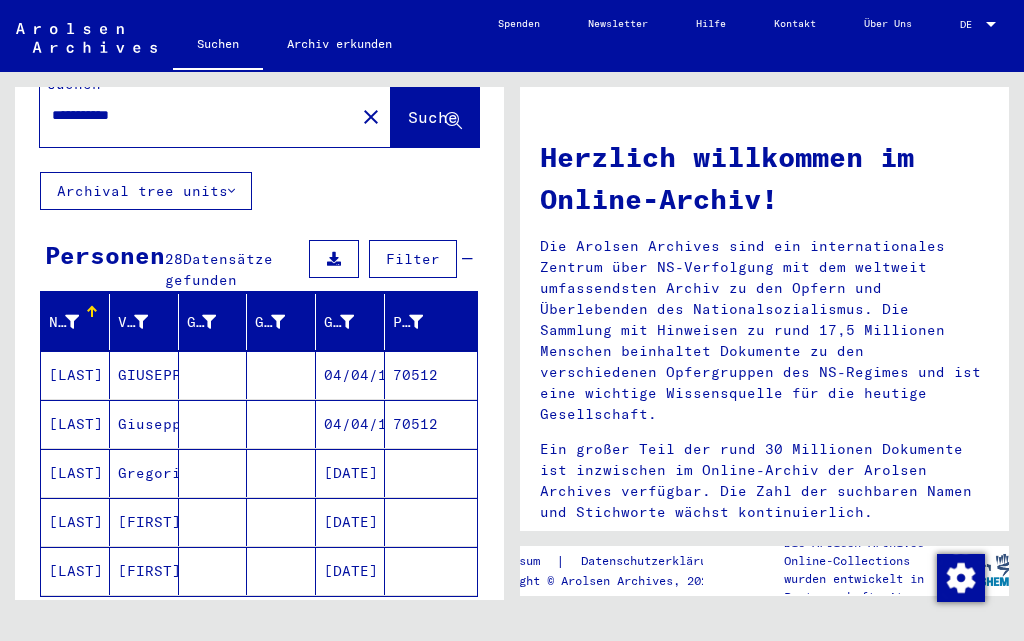 scroll, scrollTop: 100, scrollLeft: 0, axis: vertical 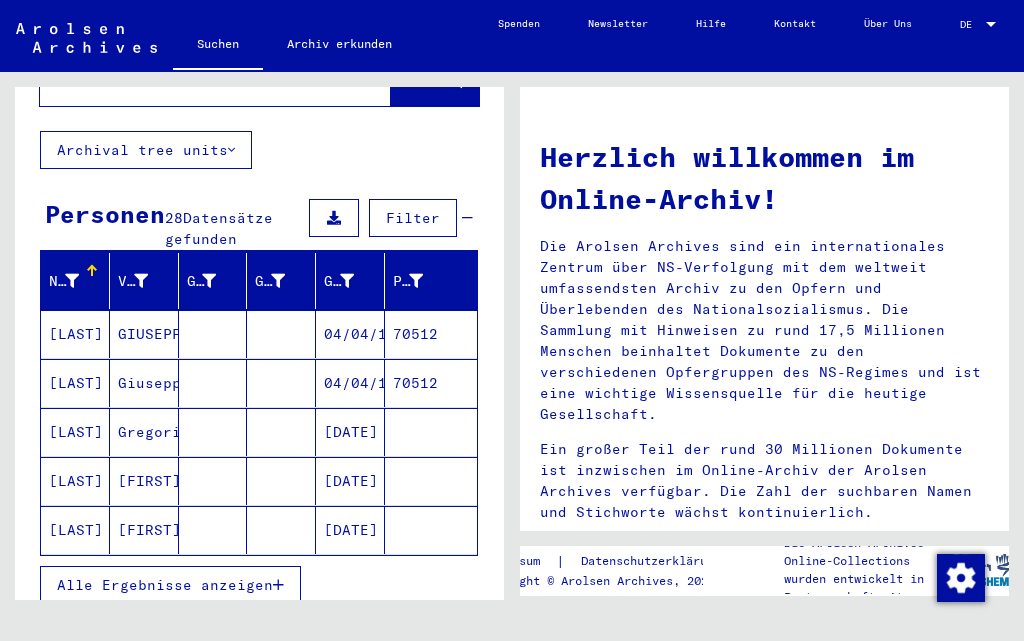 click on "Alle Ergebnisse anzeigen" at bounding box center [165, 585] 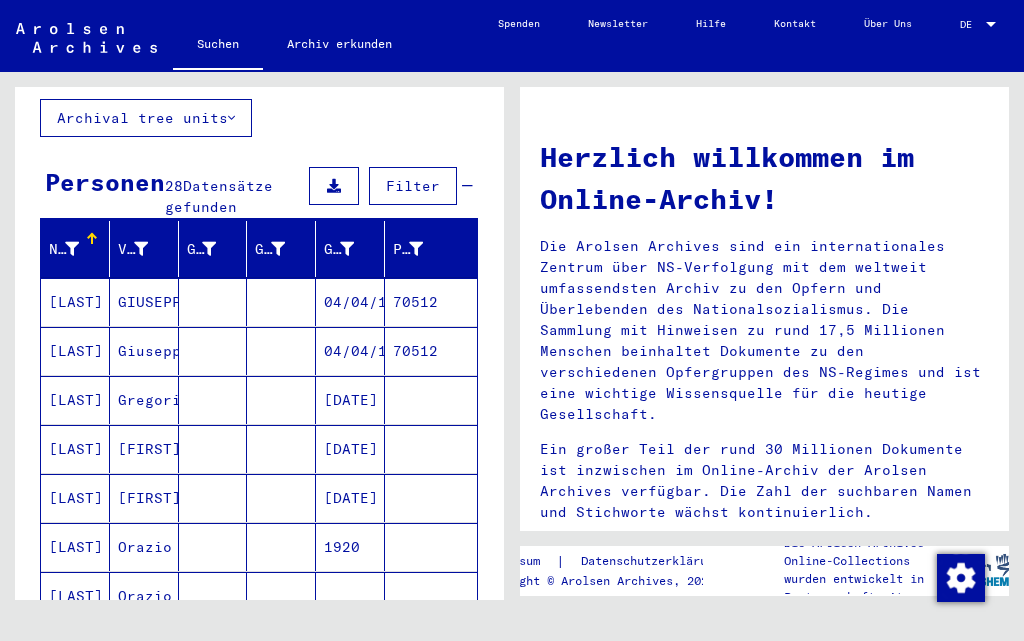 scroll, scrollTop: 0, scrollLeft: 0, axis: both 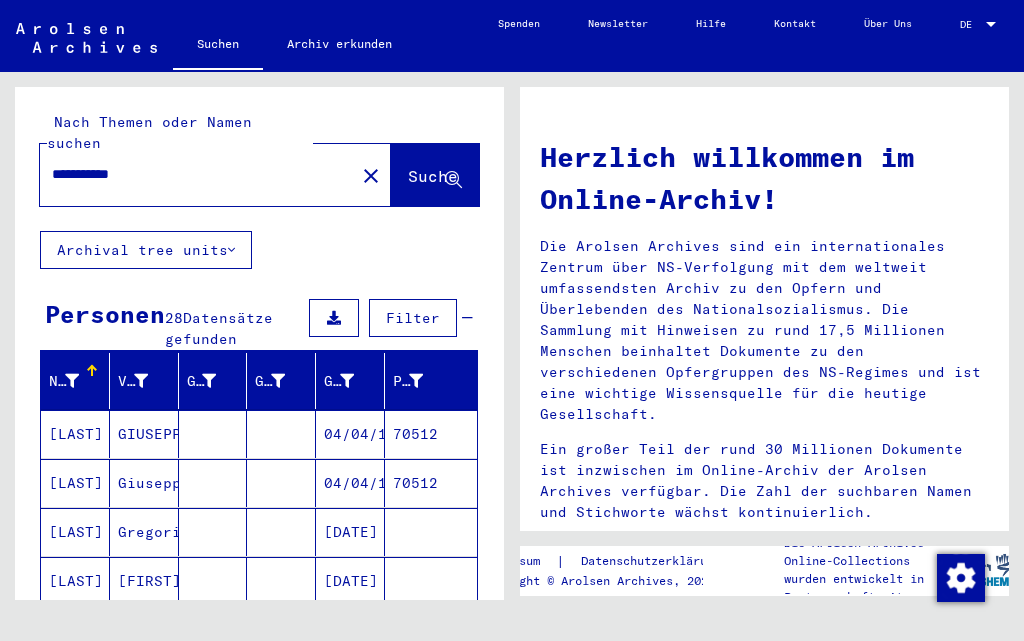 drag, startPoint x: 183, startPoint y: 157, endPoint x: 34, endPoint y: 140, distance: 149.96666 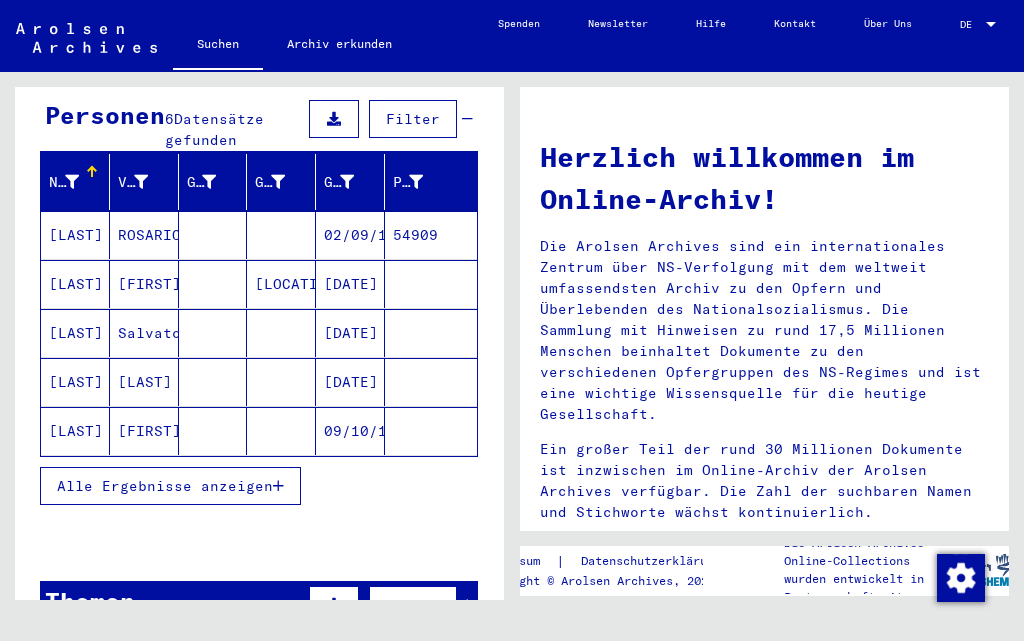 scroll, scrollTop: 200, scrollLeft: 0, axis: vertical 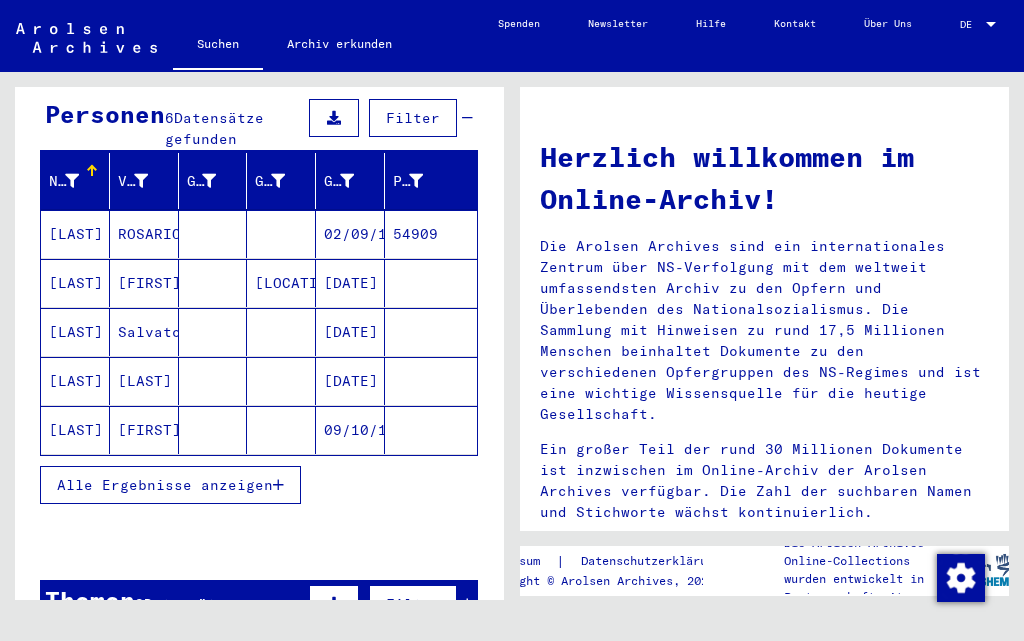 click on "Alle Ergebnisse anzeigen" at bounding box center [170, 485] 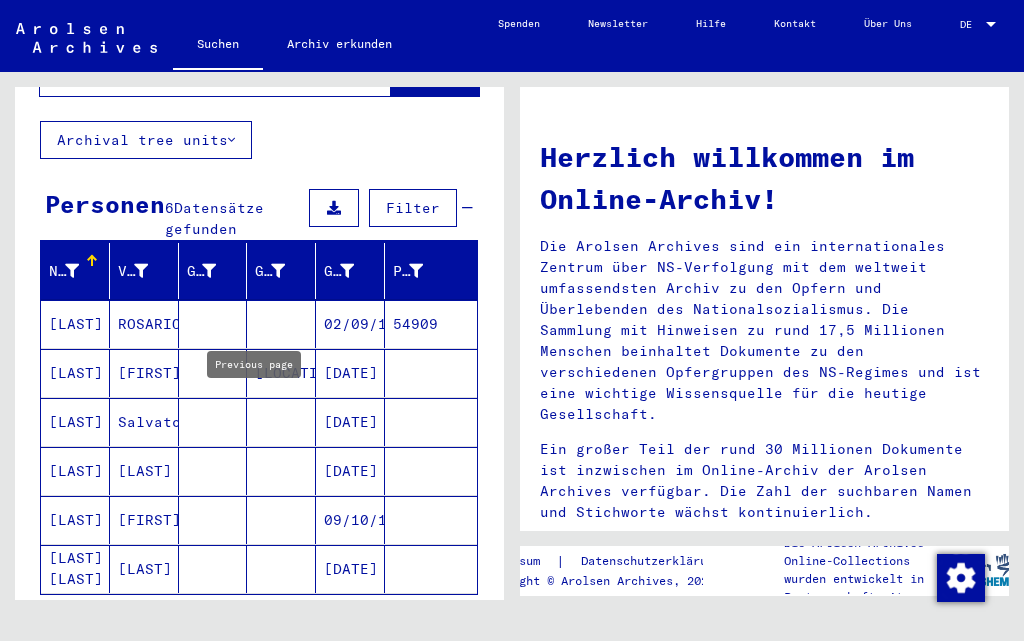 scroll, scrollTop: 0, scrollLeft: 0, axis: both 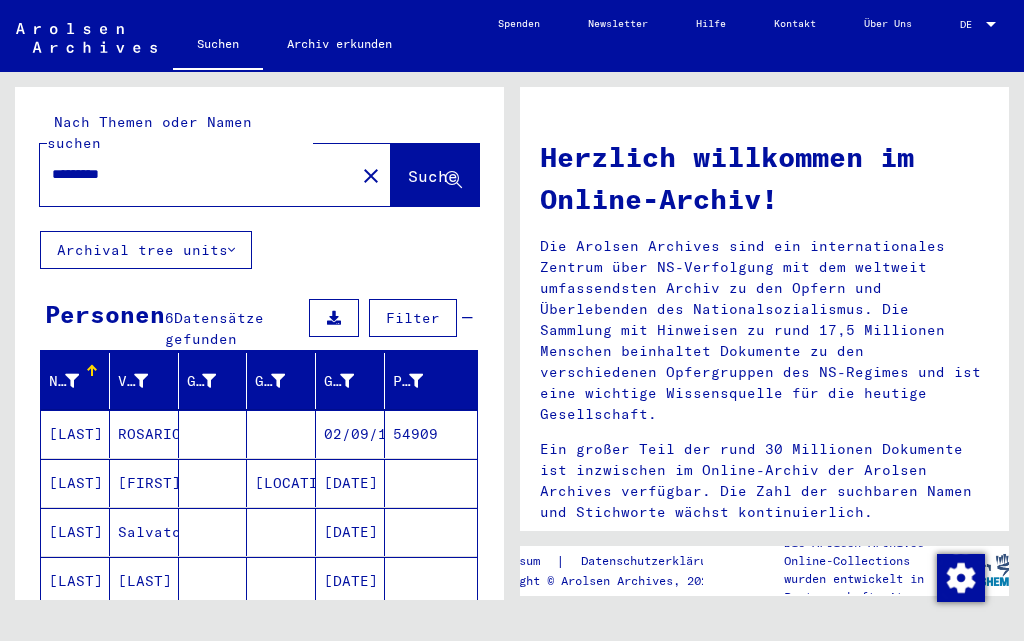click on "*********" at bounding box center (191, 174) 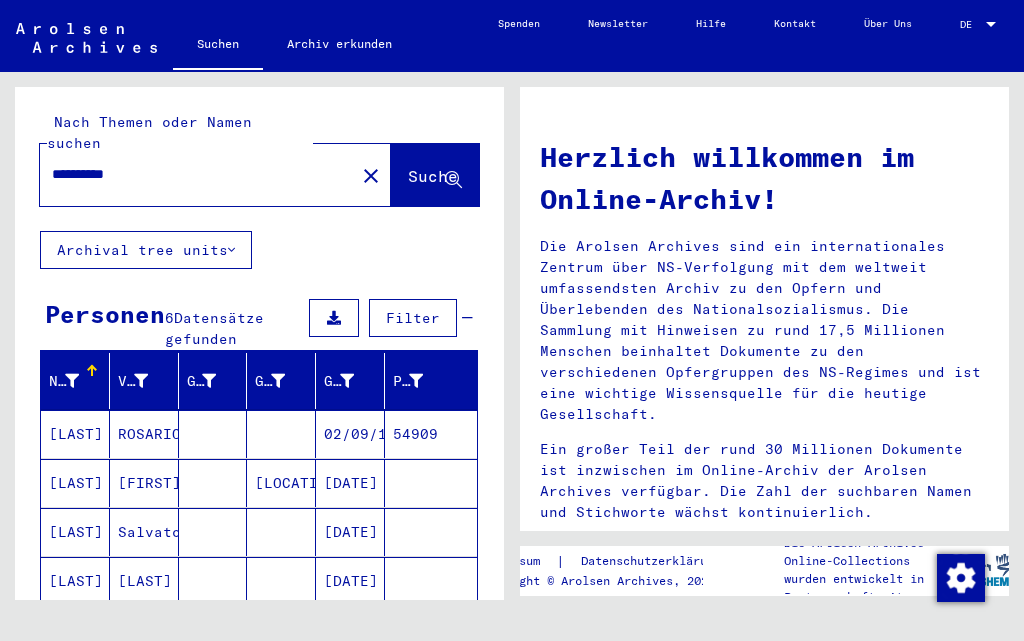 type on "**********" 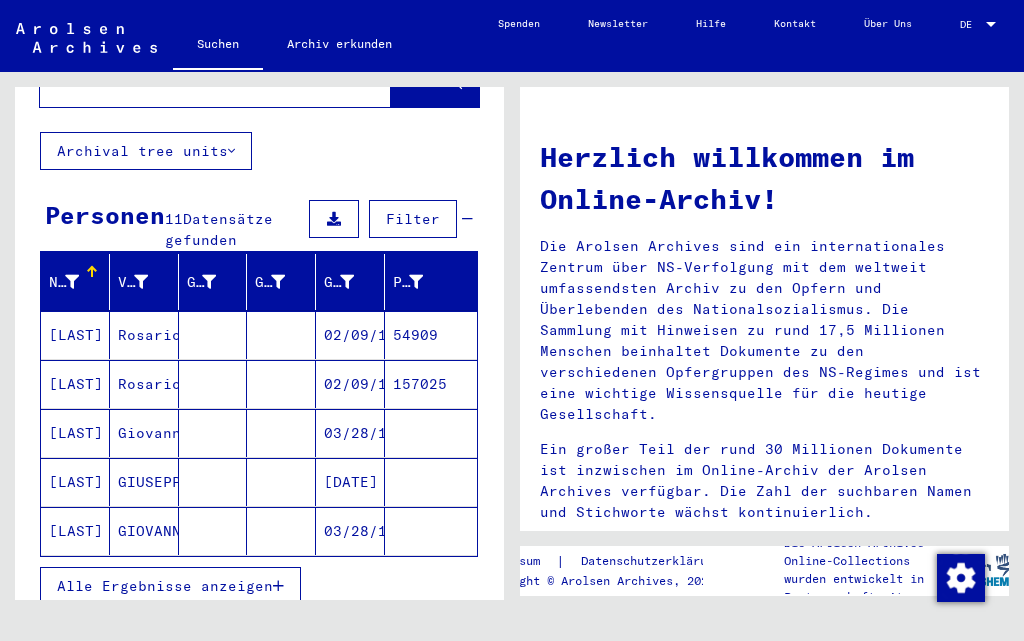 scroll, scrollTop: 100, scrollLeft: 0, axis: vertical 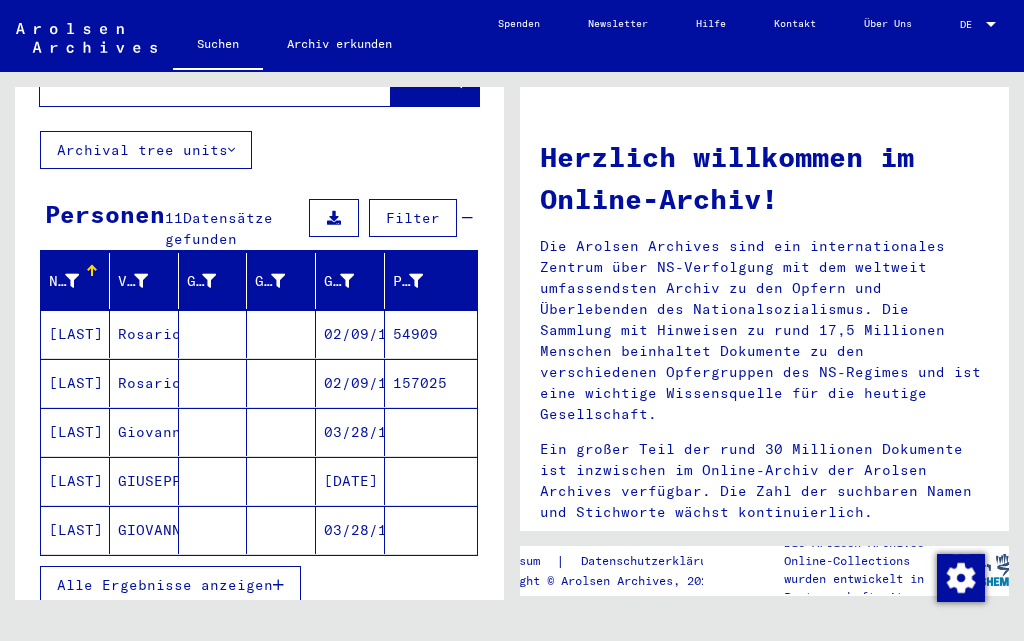 click on "Alle Ergebnisse anzeigen" at bounding box center (170, 585) 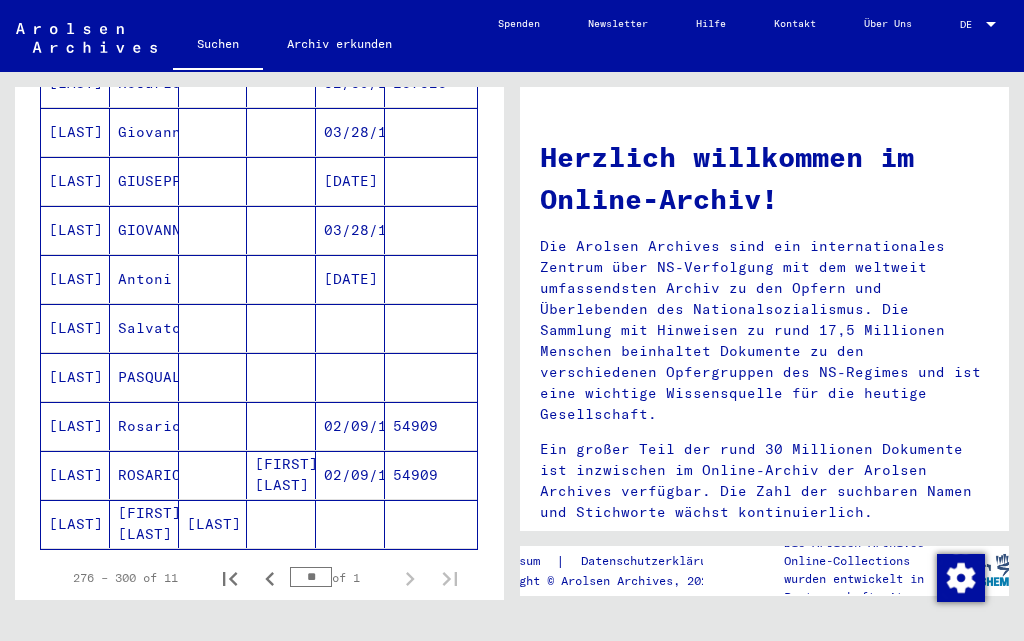 scroll, scrollTop: 0, scrollLeft: 0, axis: both 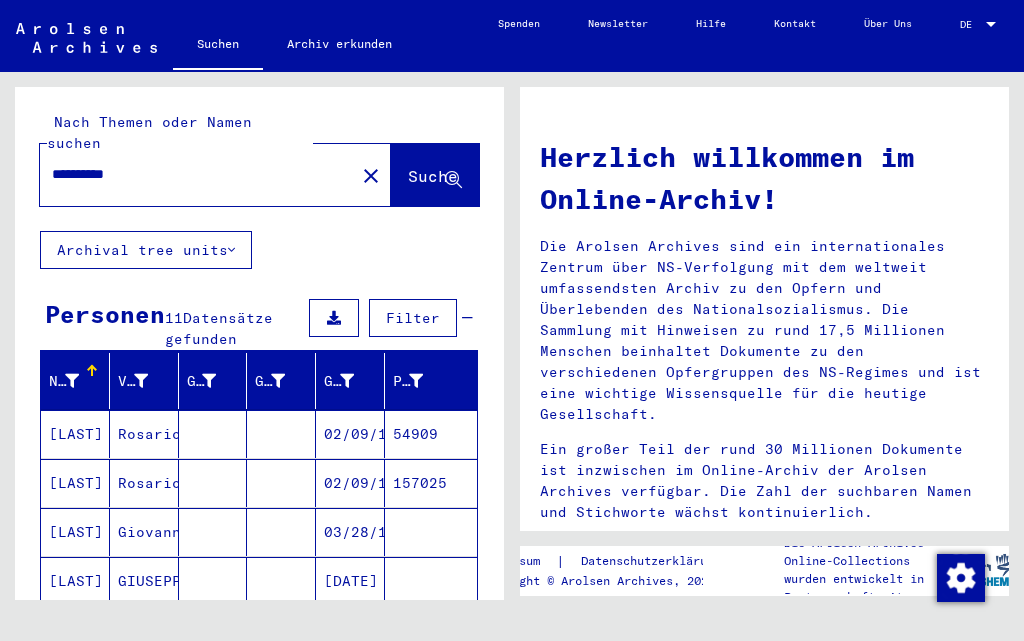 drag, startPoint x: 223, startPoint y: 161, endPoint x: 192, endPoint y: 163, distance: 31.06445 